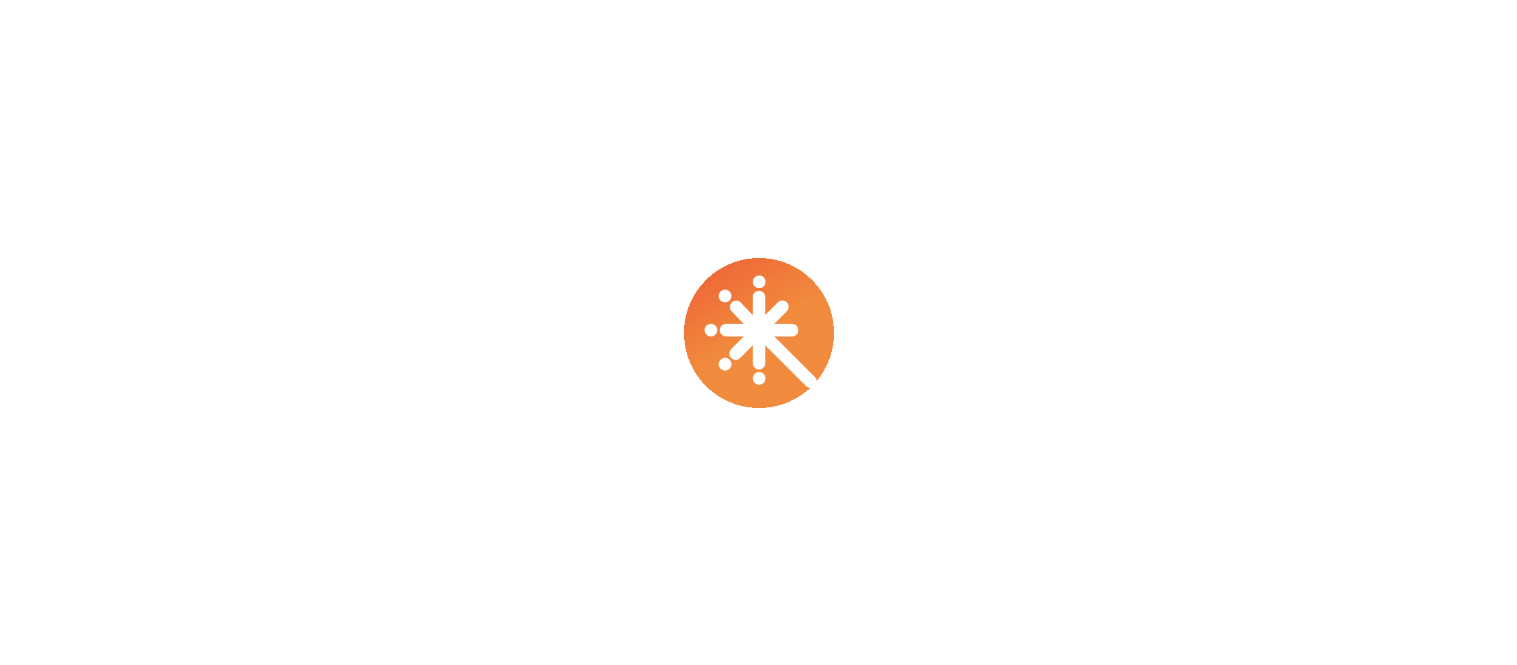 scroll, scrollTop: 0, scrollLeft: 0, axis: both 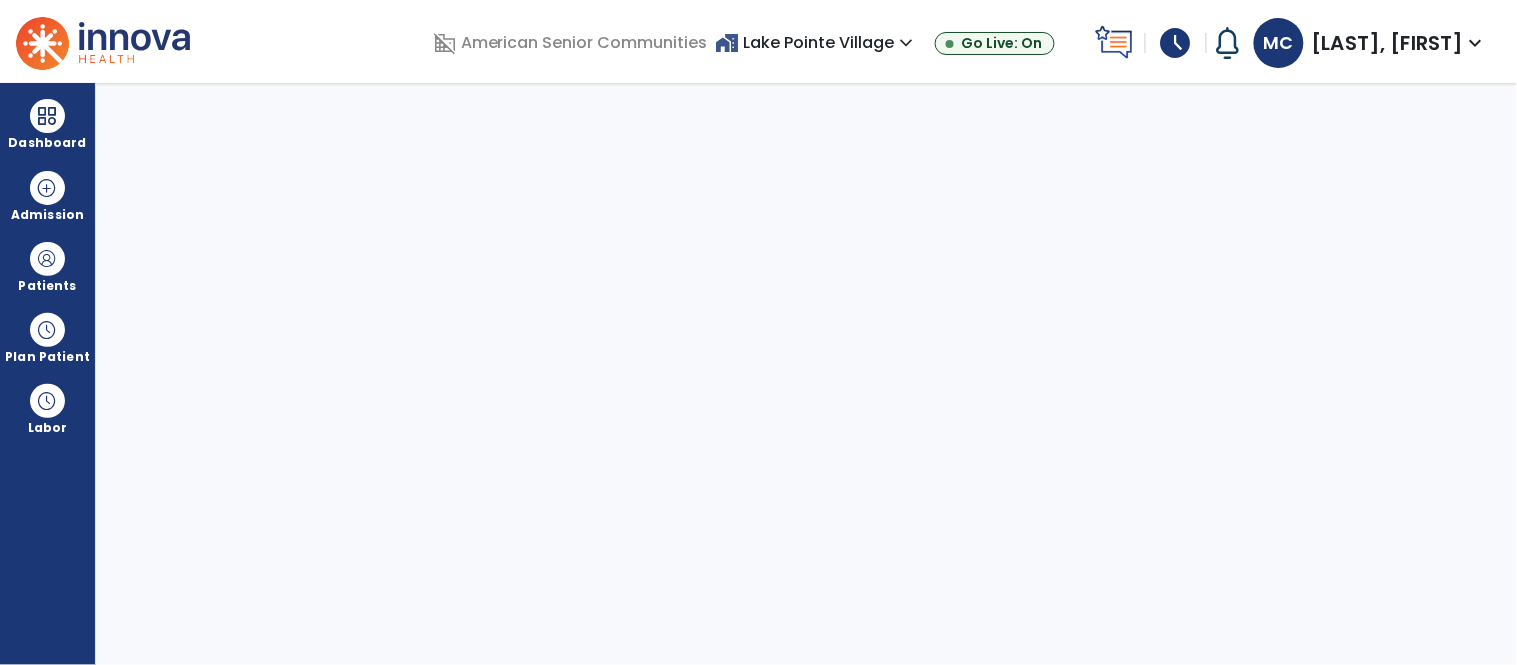 select on "****" 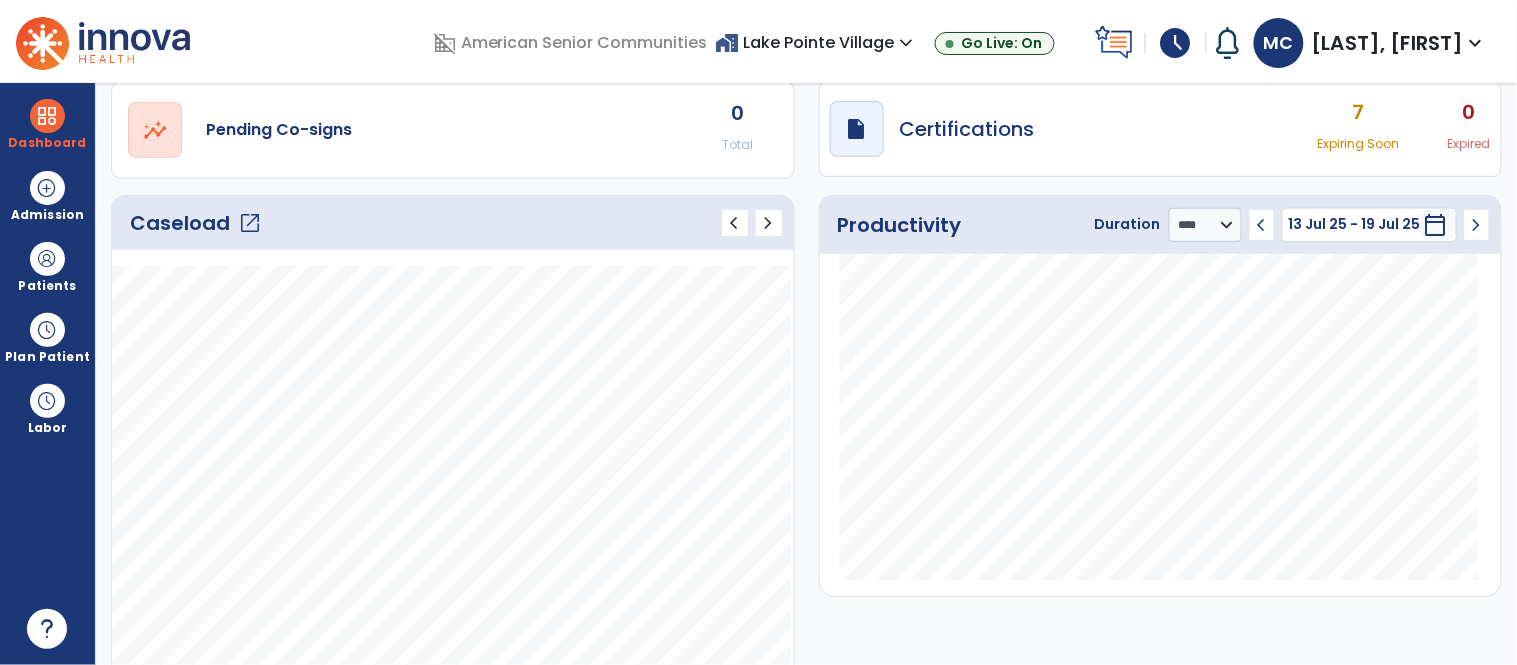 scroll, scrollTop: 182, scrollLeft: 0, axis: vertical 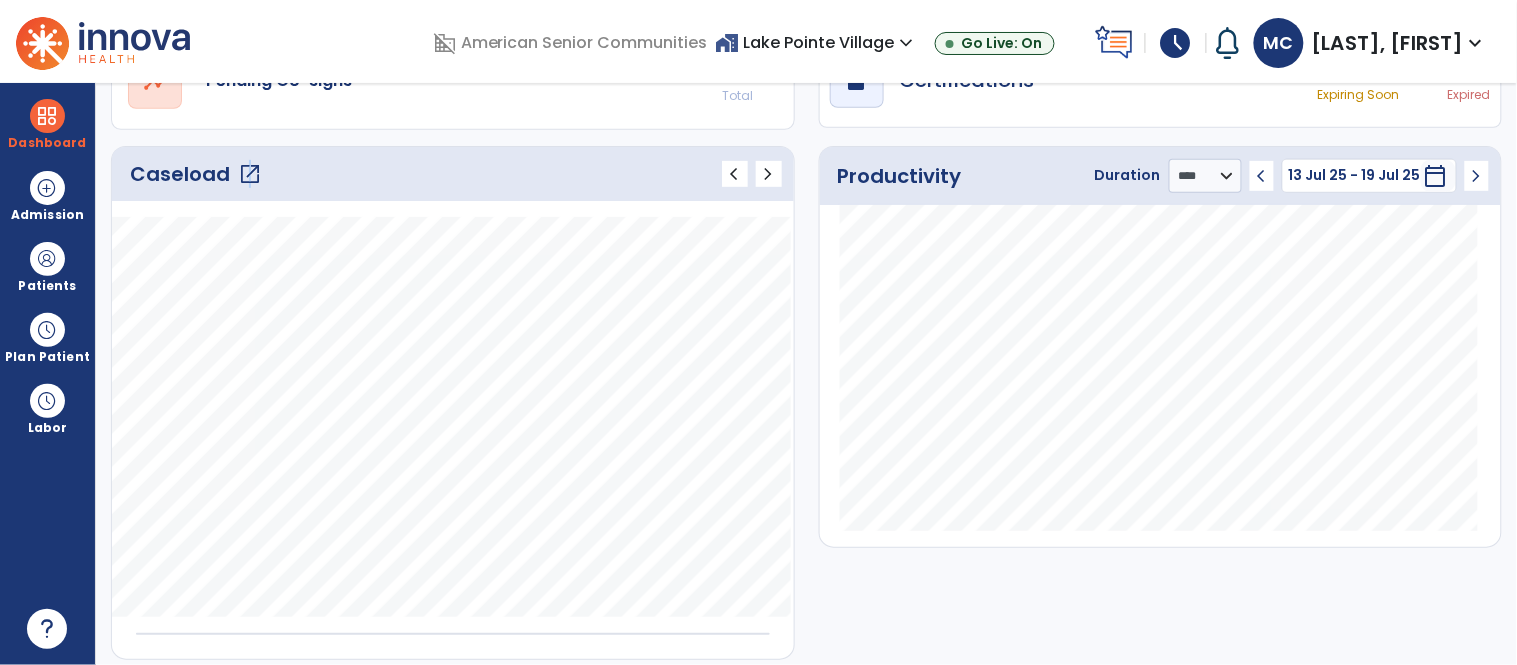 click on "open_in_new" 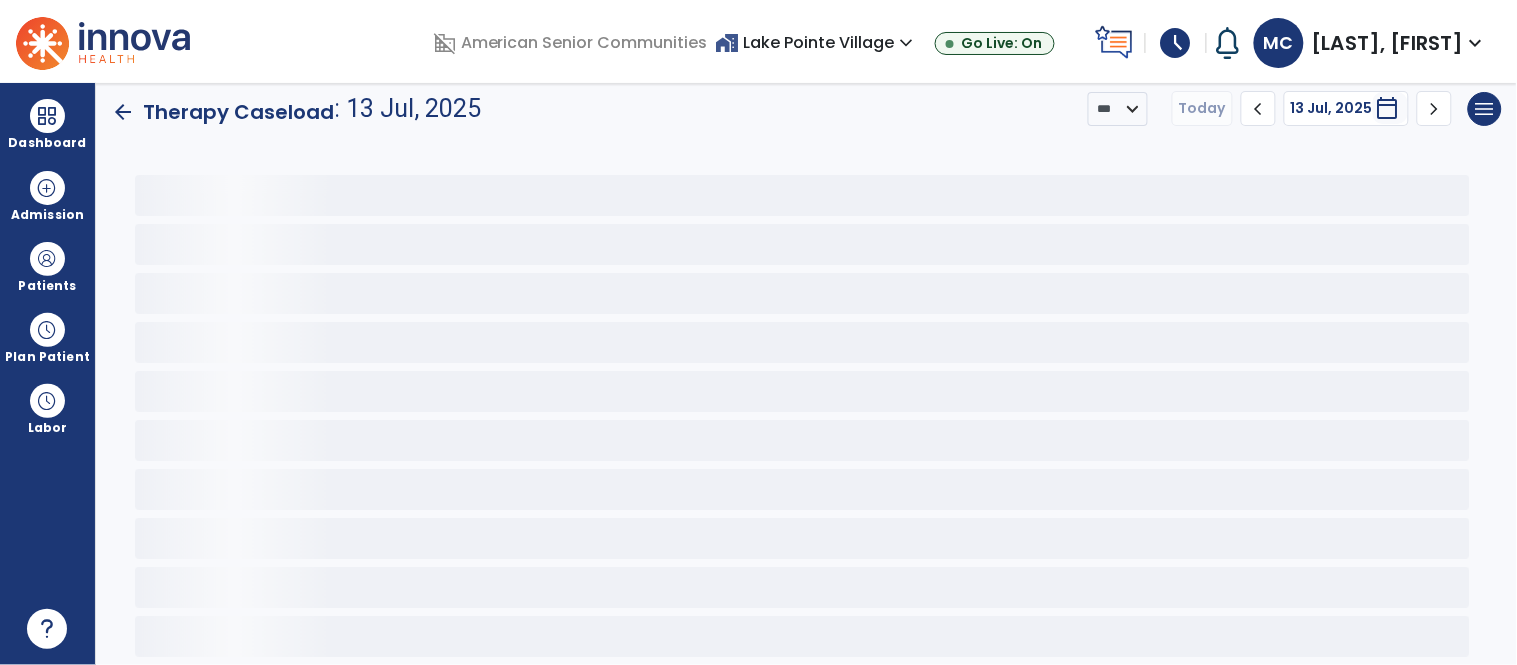 scroll, scrollTop: 0, scrollLeft: 0, axis: both 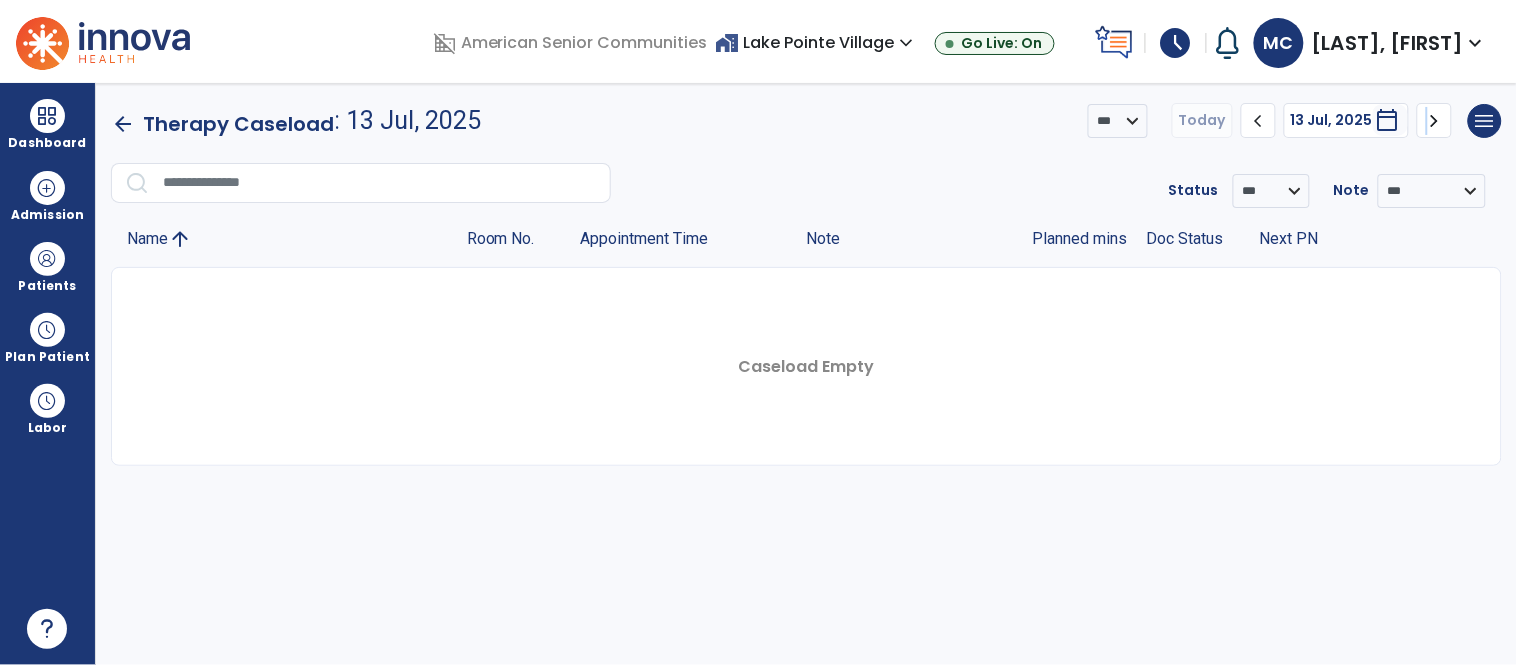 click on "chevron_right" 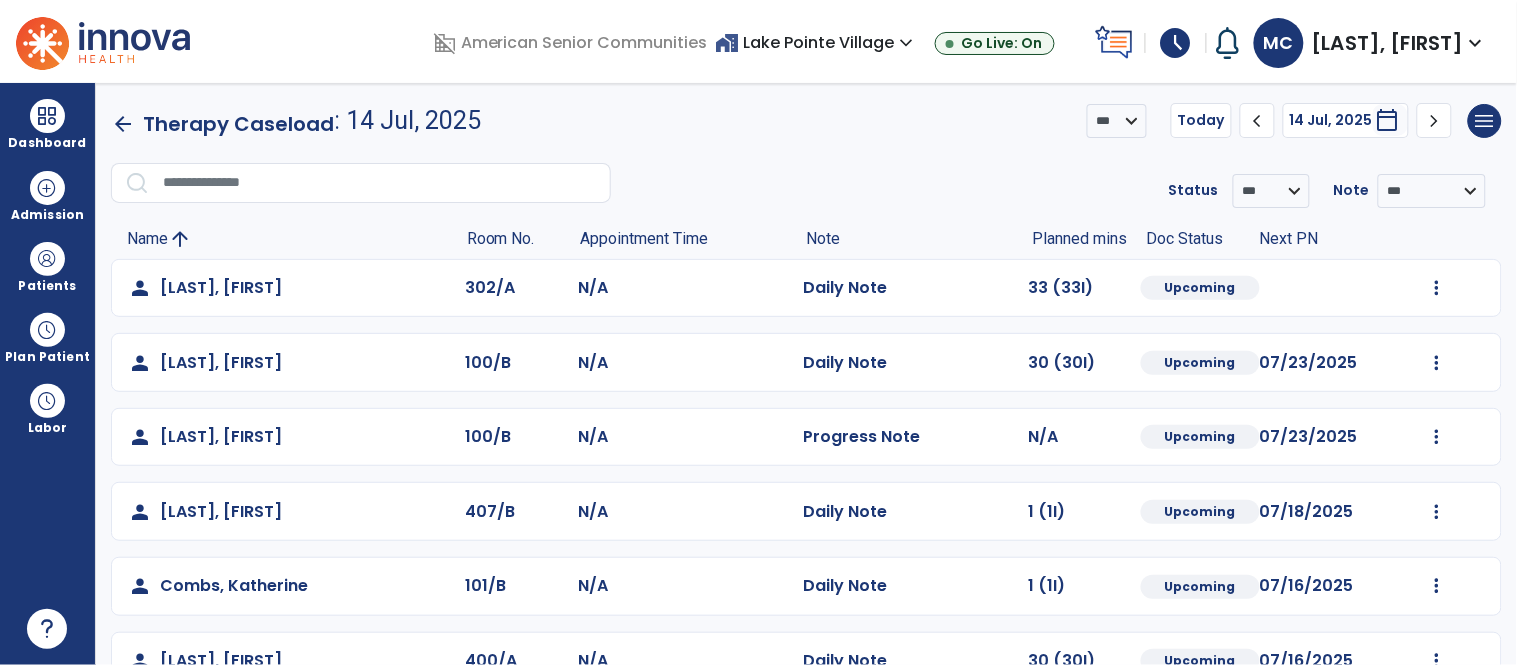 click on "chevron_right" 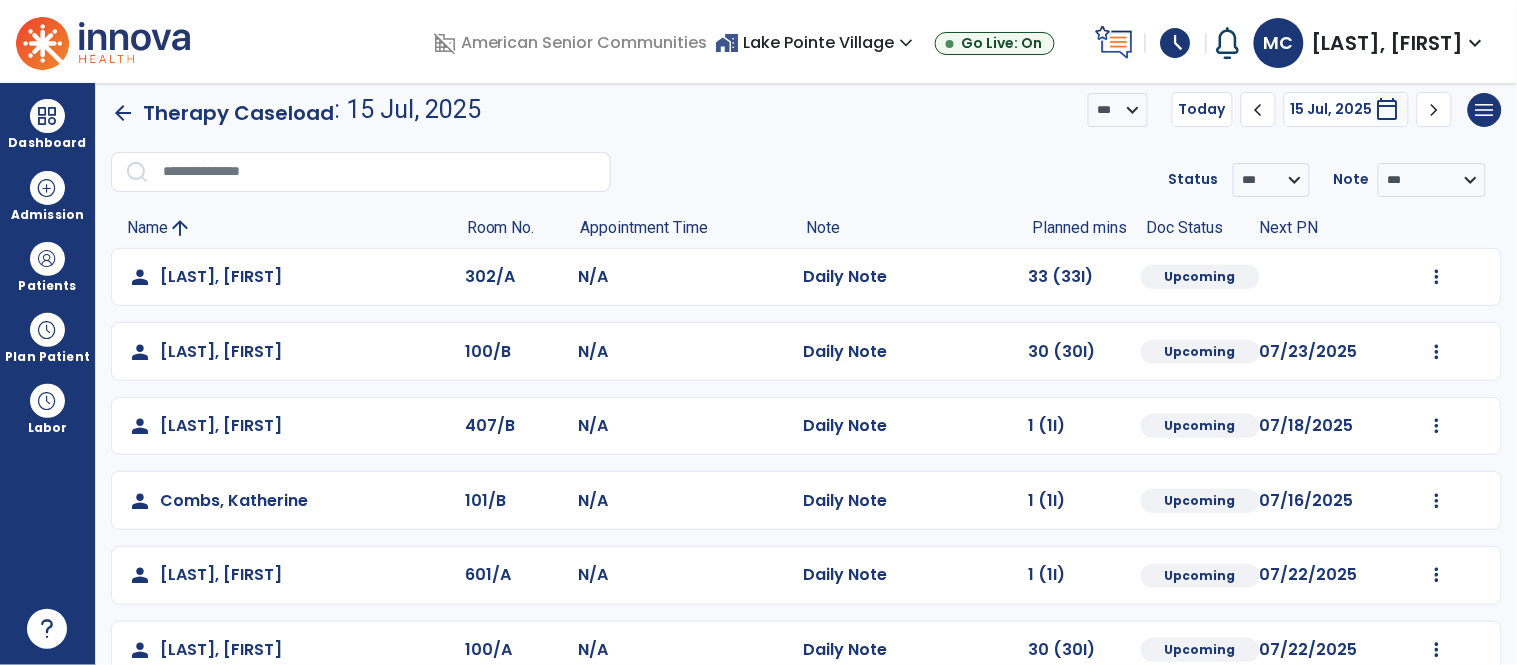 scroll, scrollTop: 0, scrollLeft: 0, axis: both 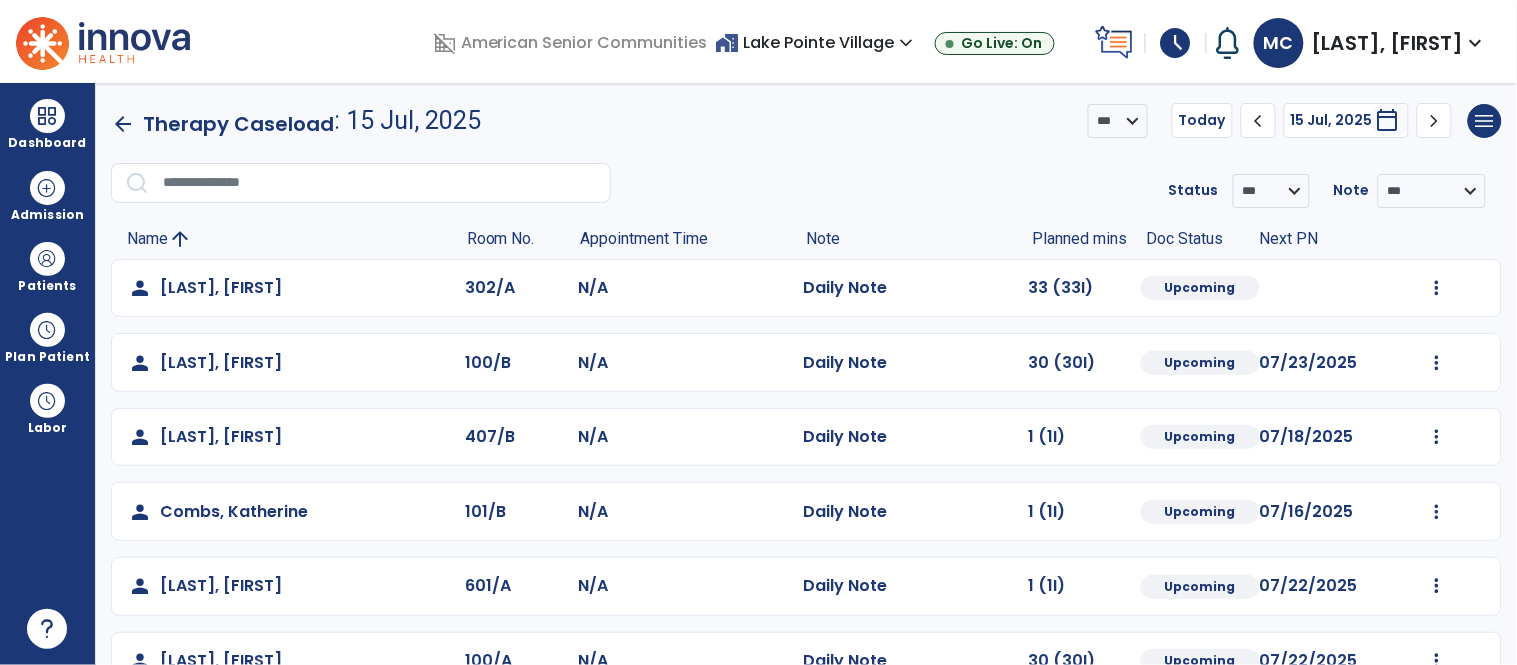 click on "chevron_right" 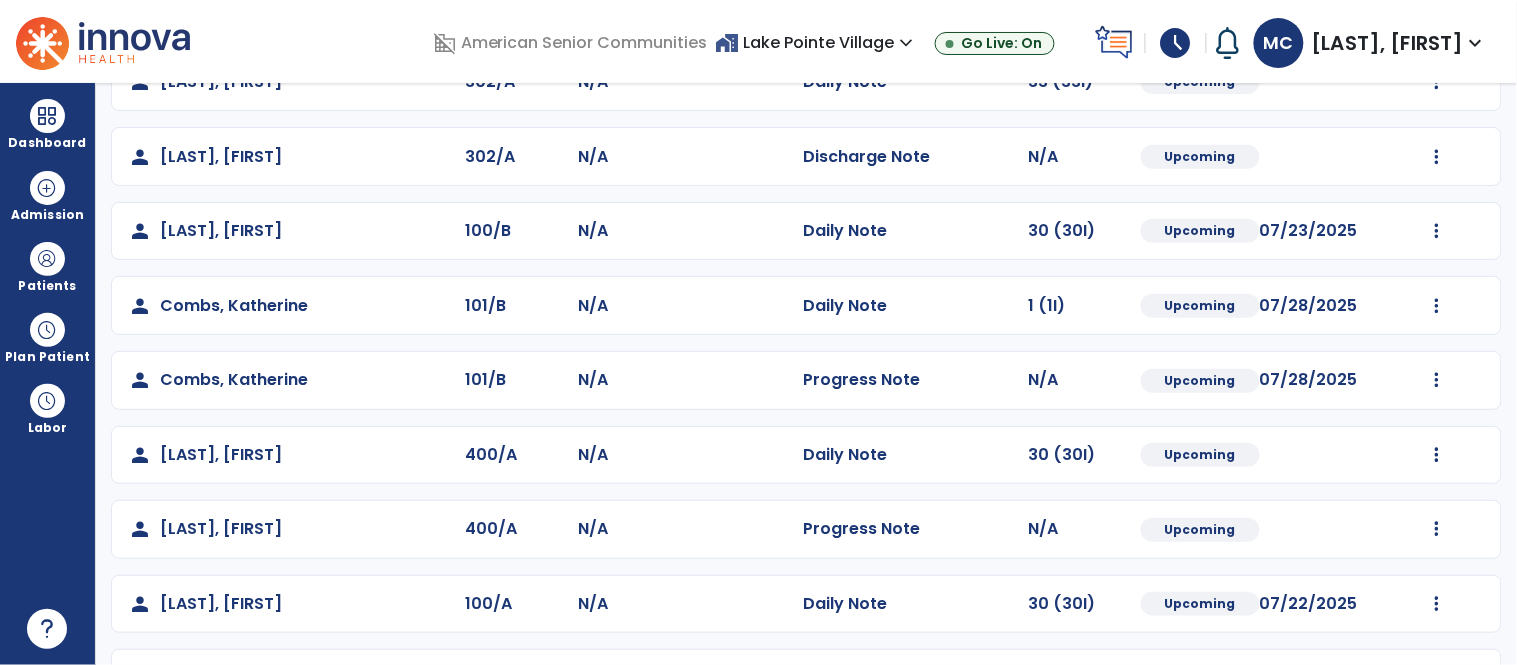 scroll, scrollTop: 0, scrollLeft: 0, axis: both 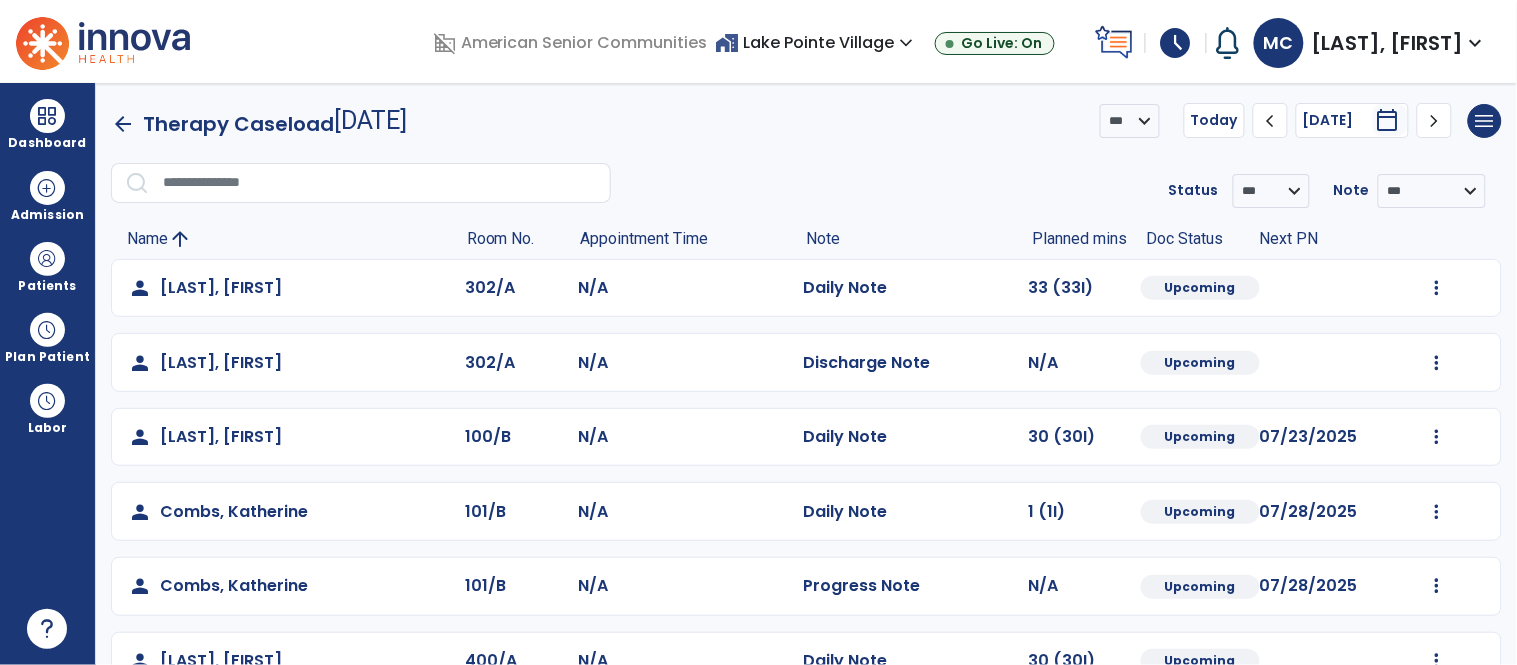 click on "chevron_left" 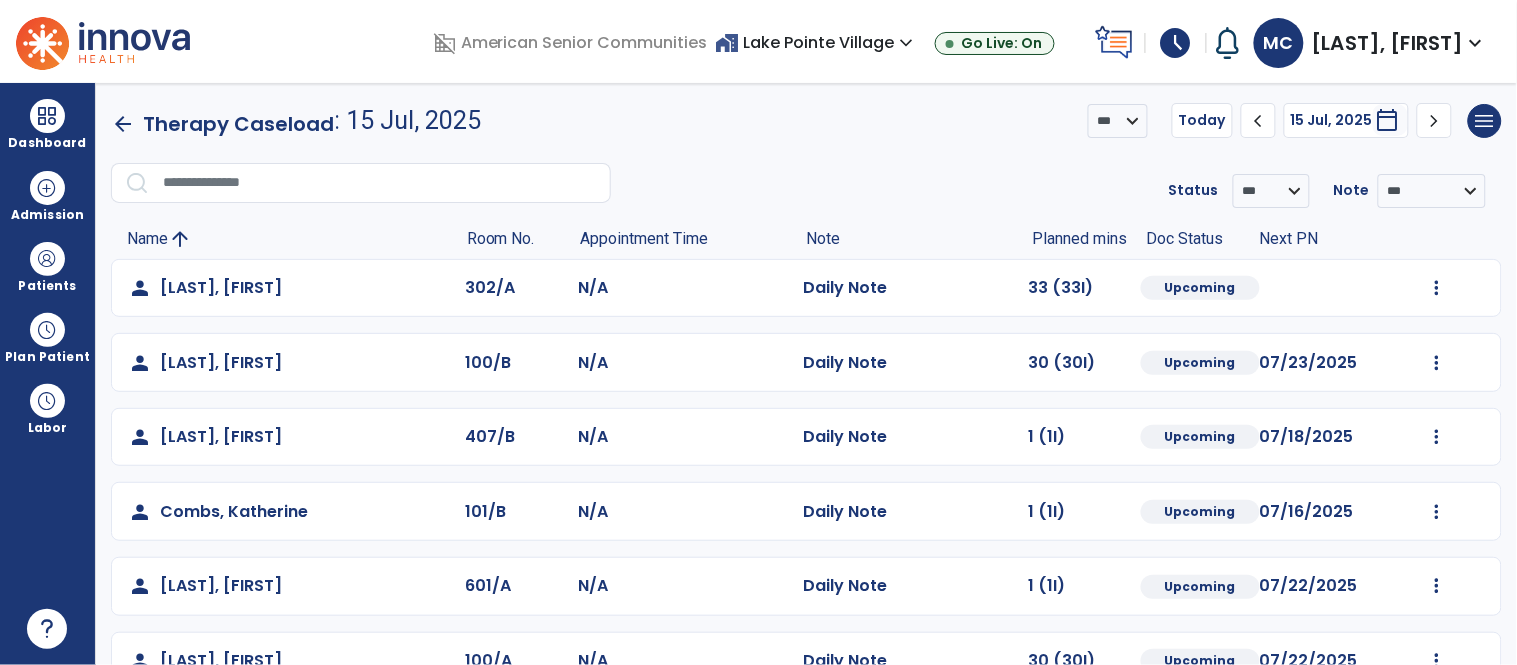 click on "chevron_left" 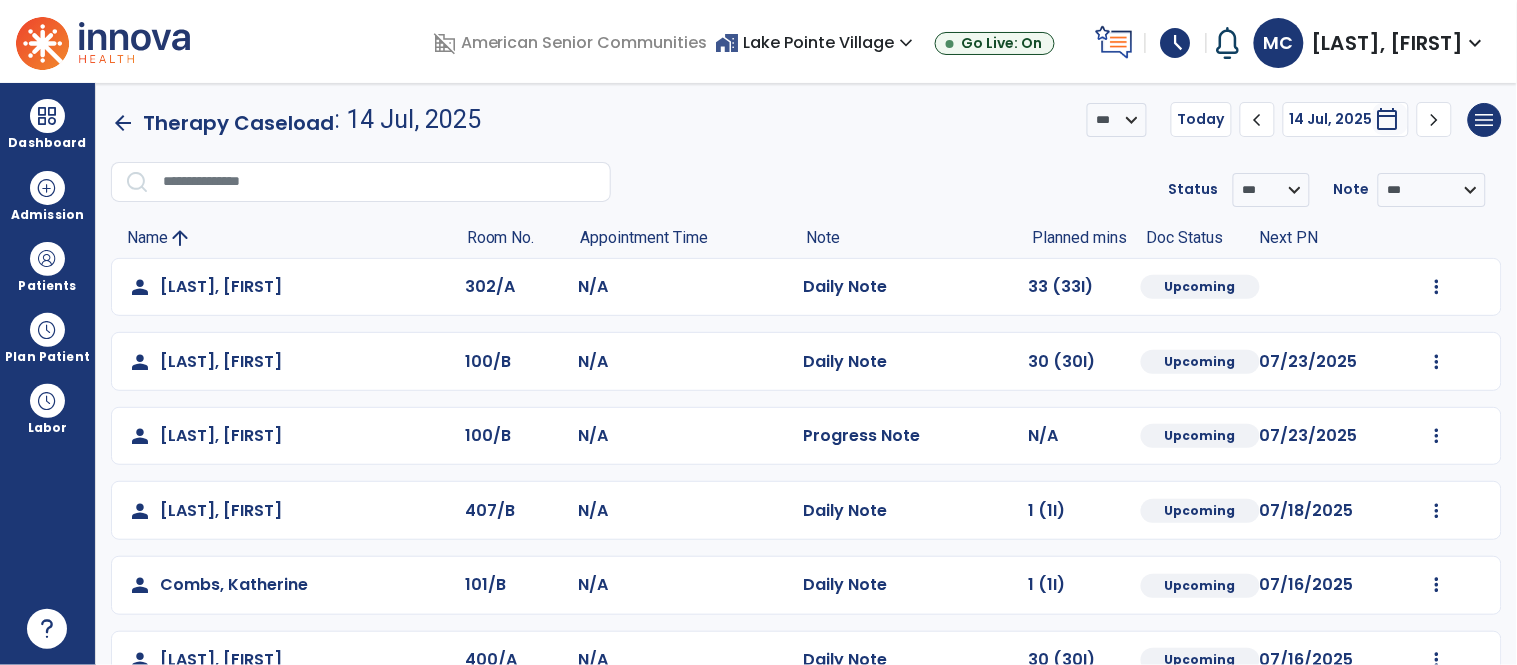 scroll, scrollTop: 0, scrollLeft: 0, axis: both 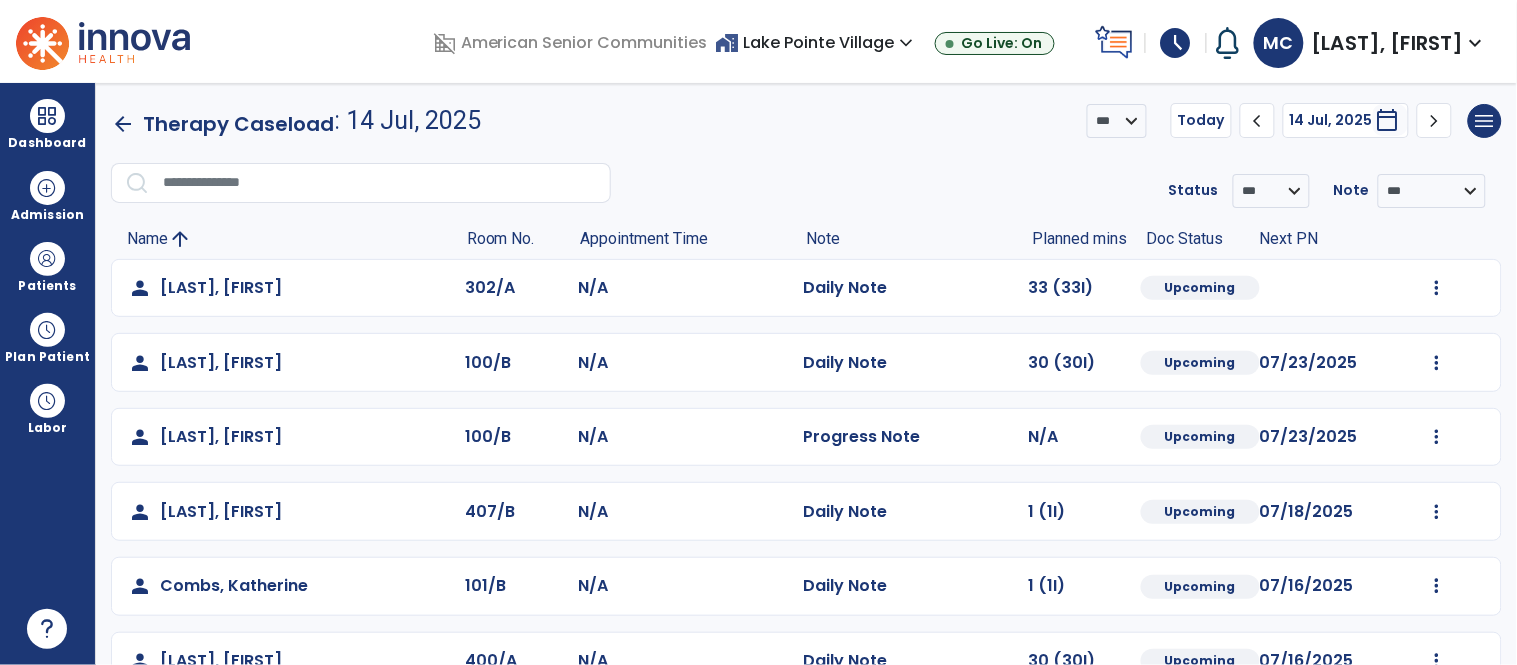 click on "chevron_left" 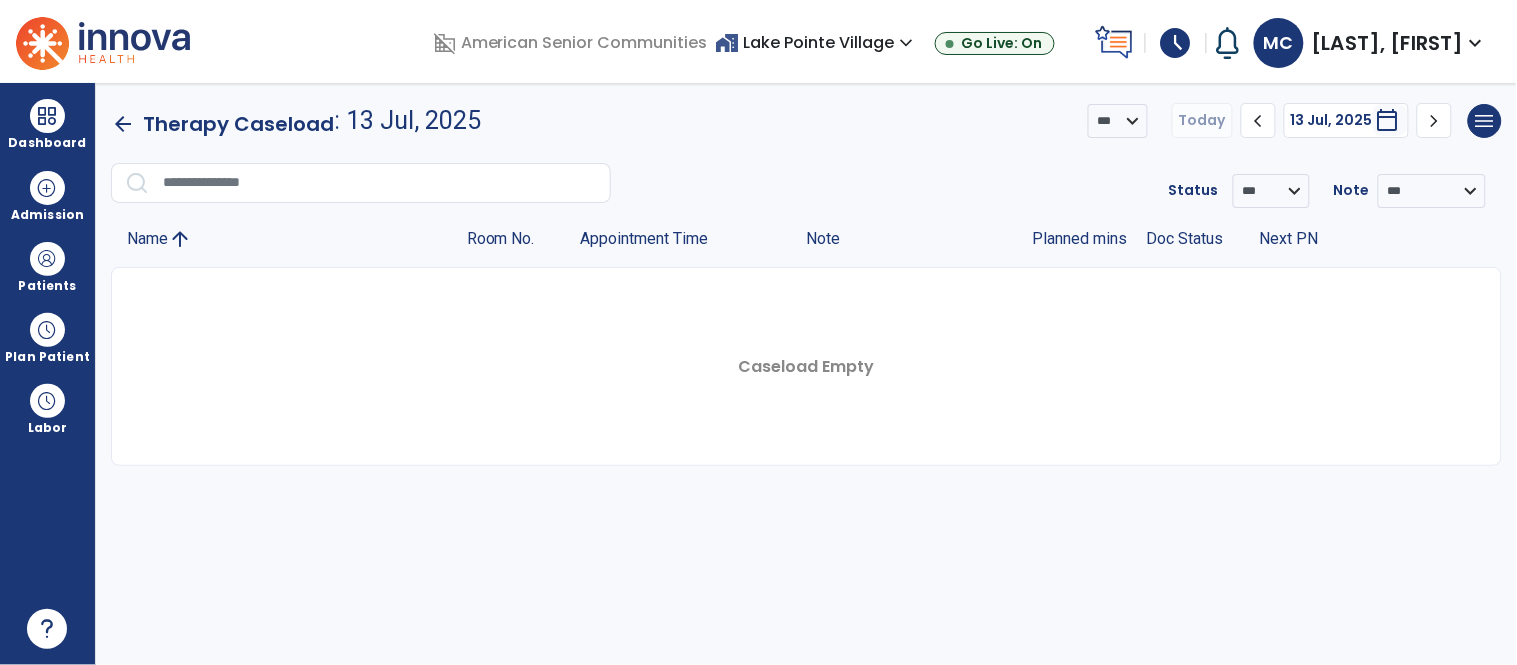 click on "chevron_right" 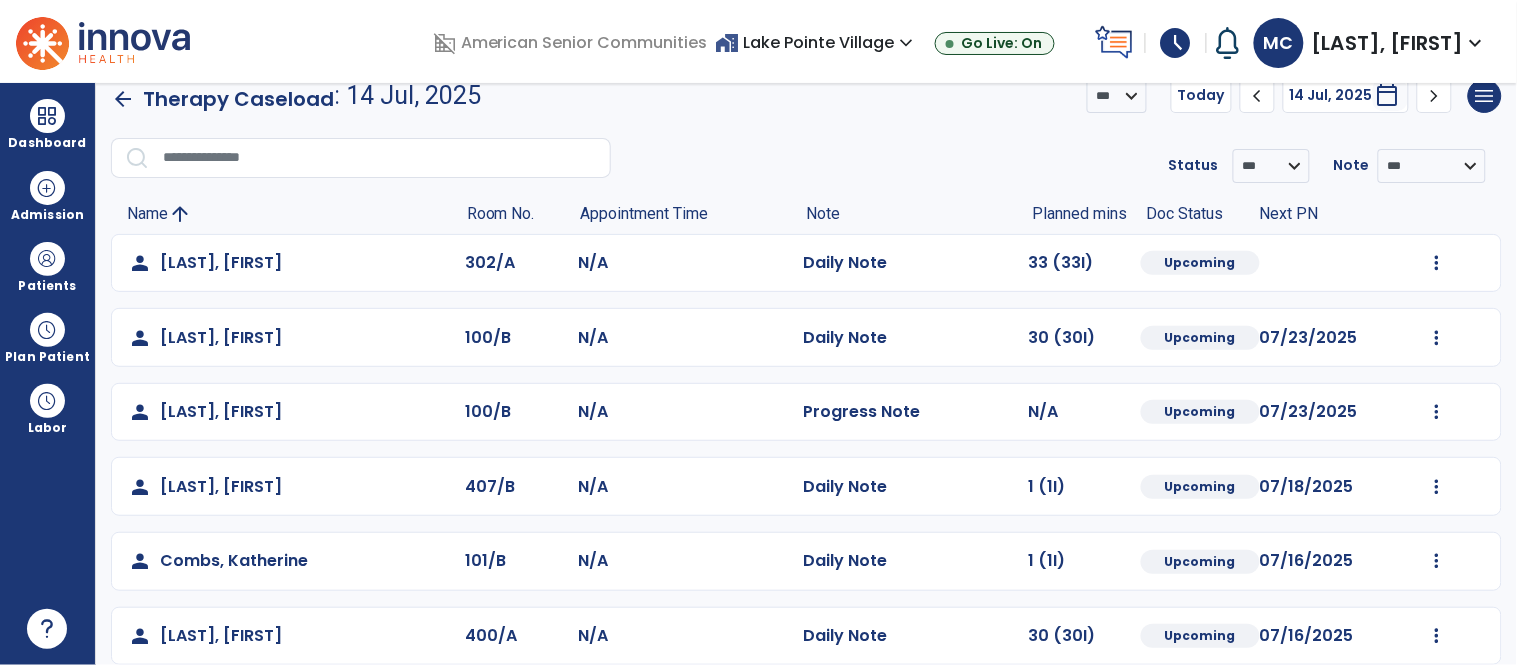 scroll, scrollTop: 0, scrollLeft: 0, axis: both 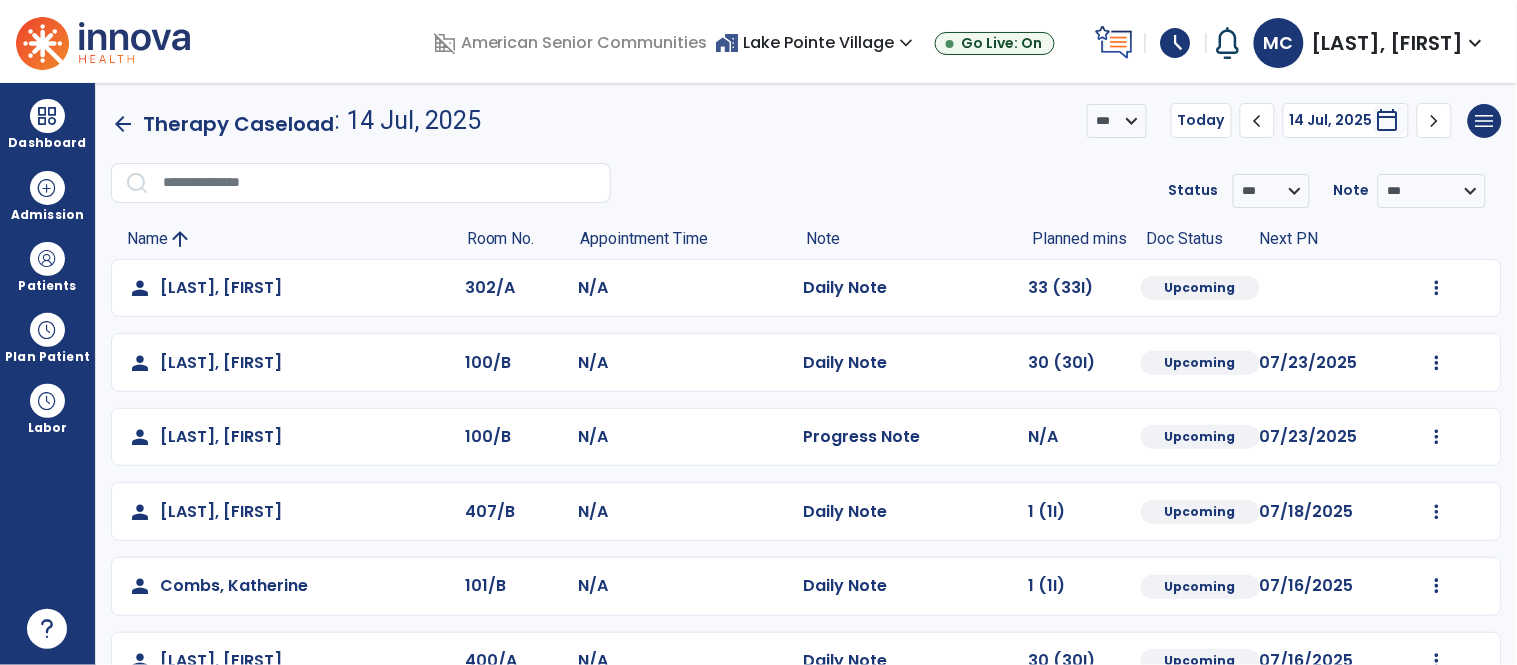 click on "chevron_right" 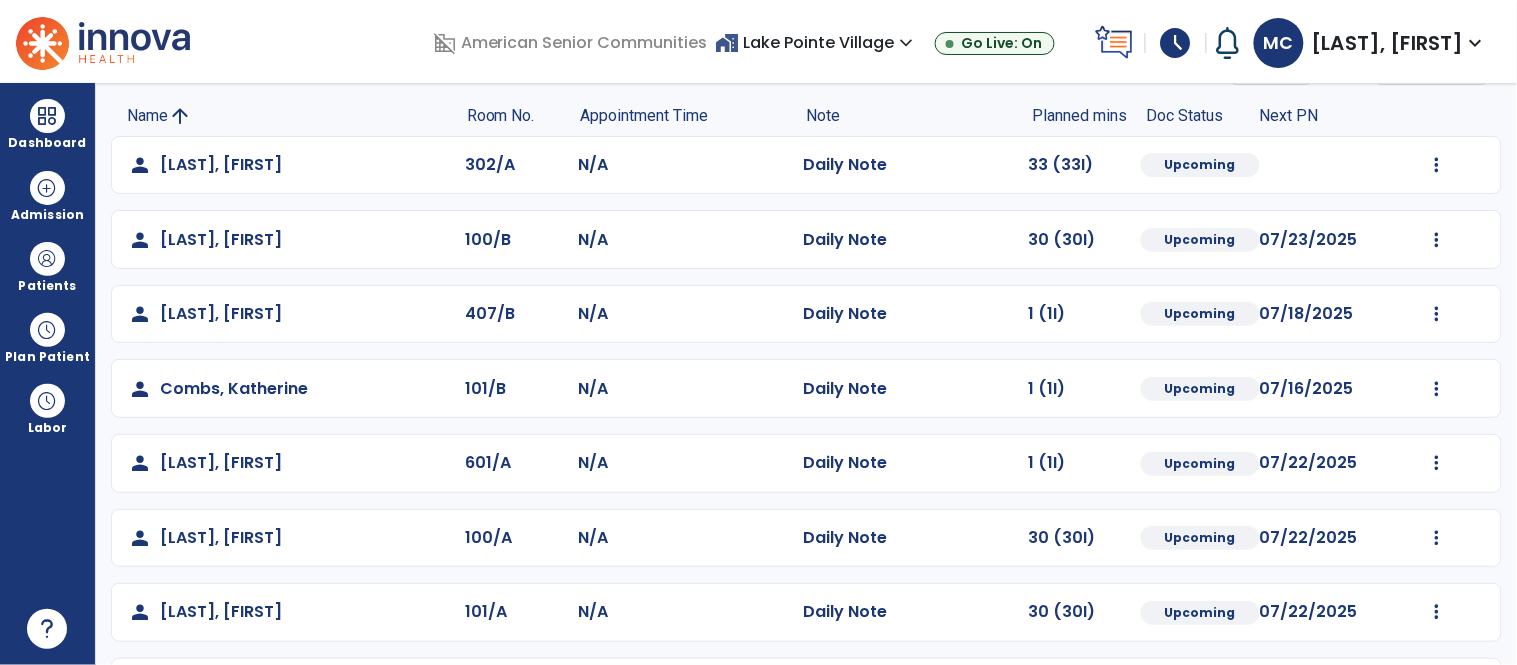 scroll, scrollTop: 0, scrollLeft: 0, axis: both 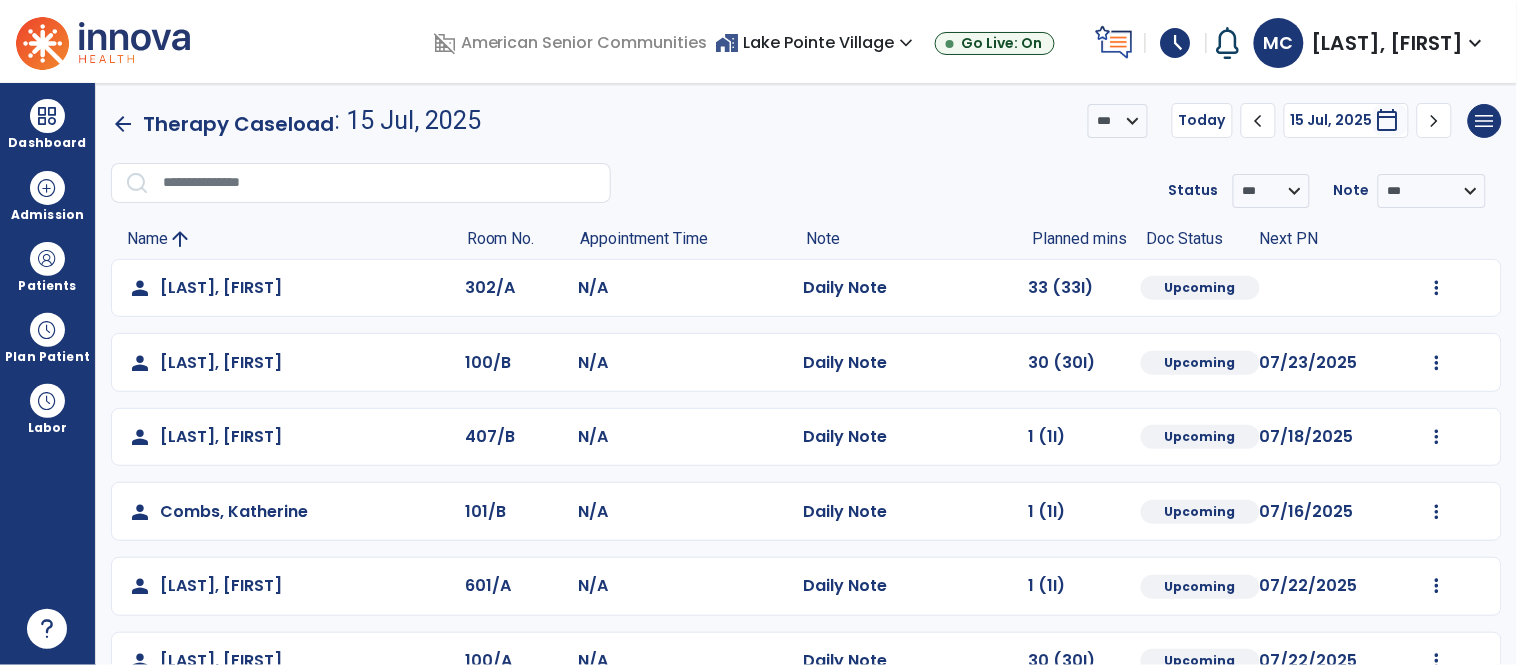 click on "chevron_right" 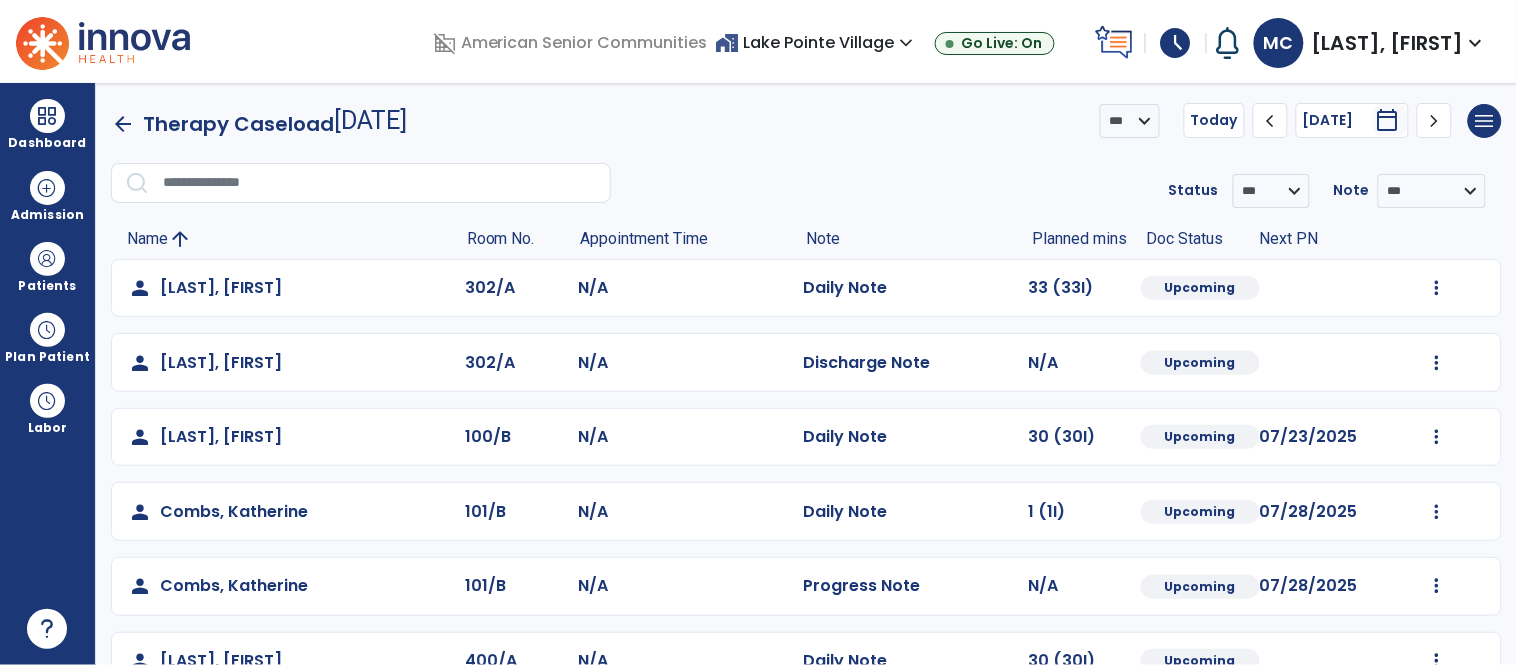 click on "chevron_right" 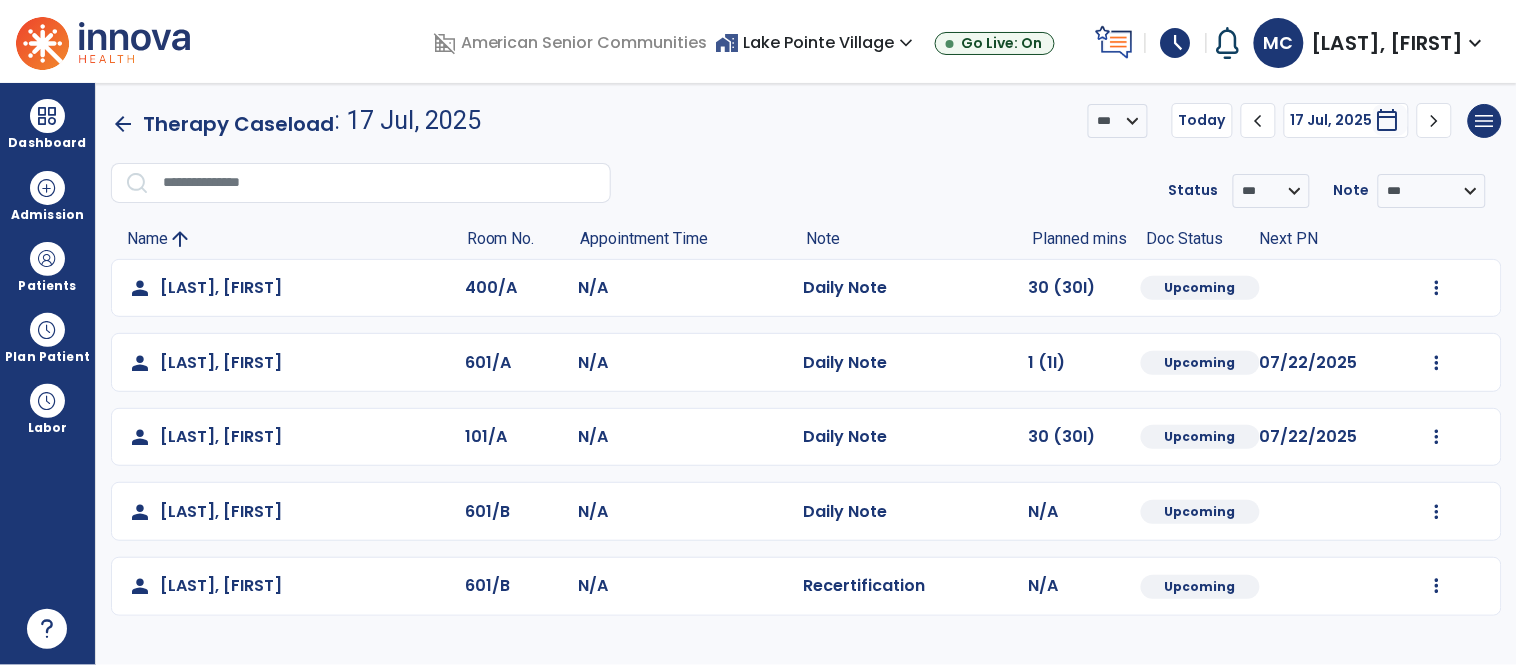 click on "chevron_right" 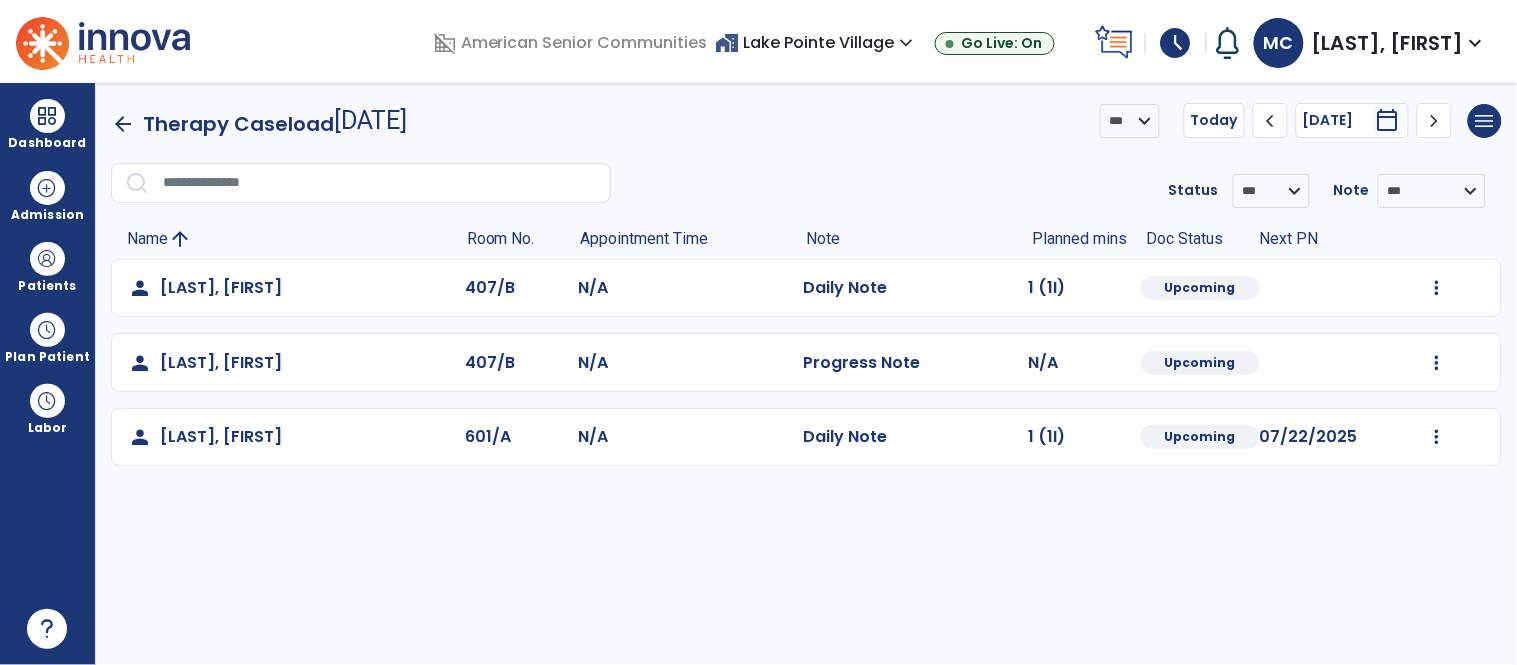 click on "chevron_right" 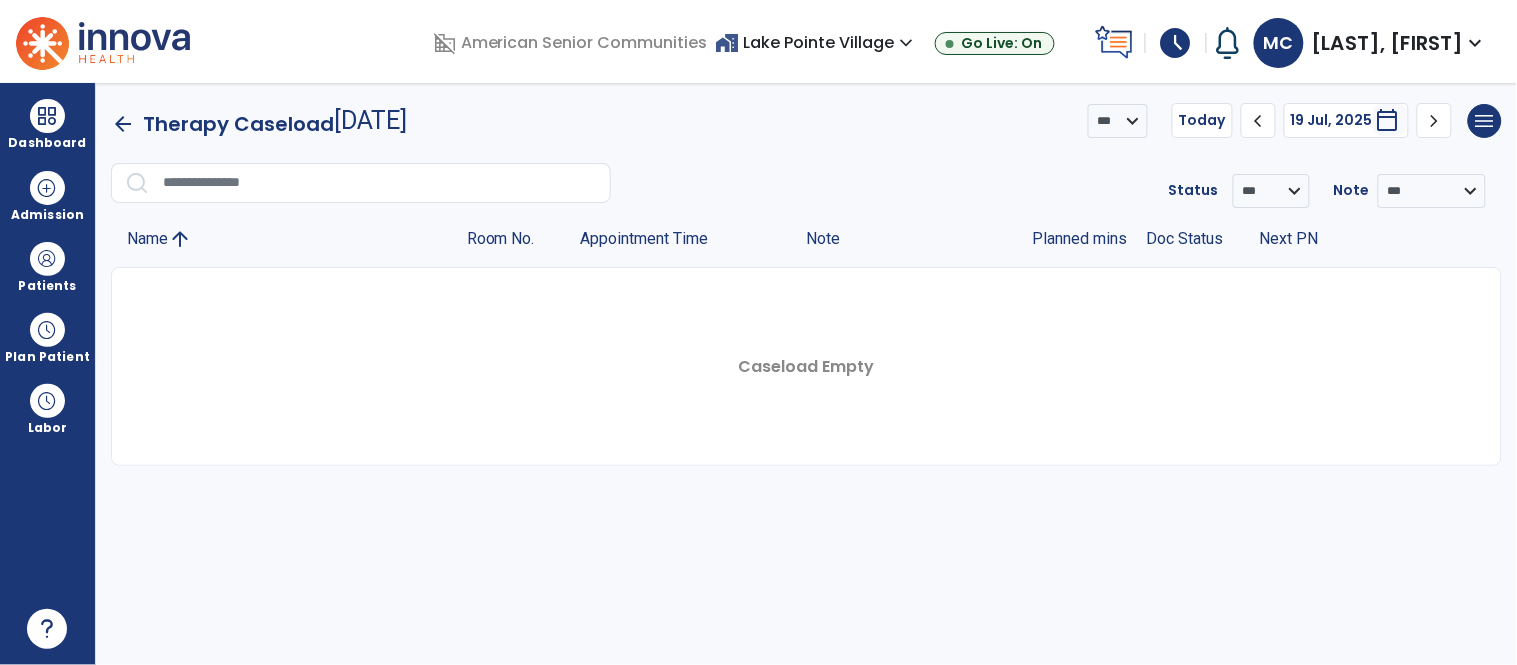 click on "chevron_left" 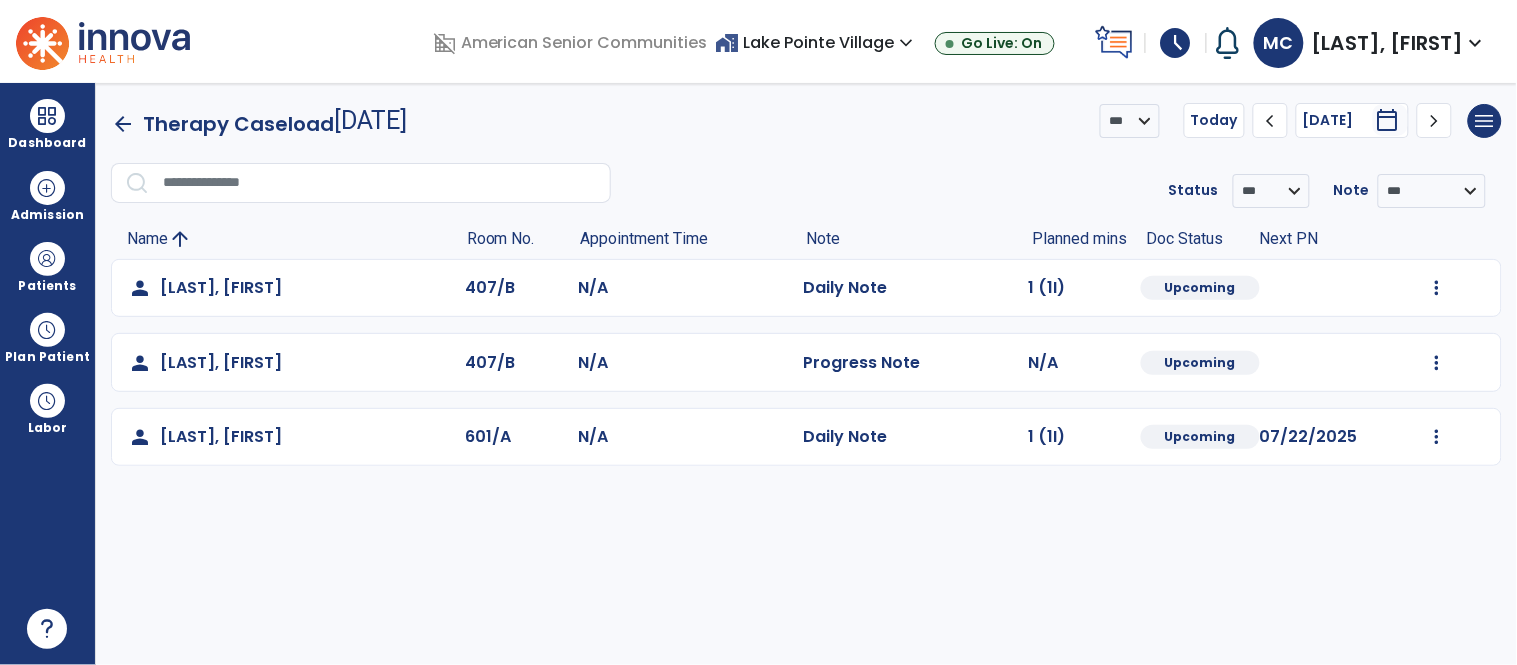 click on "chevron_left" 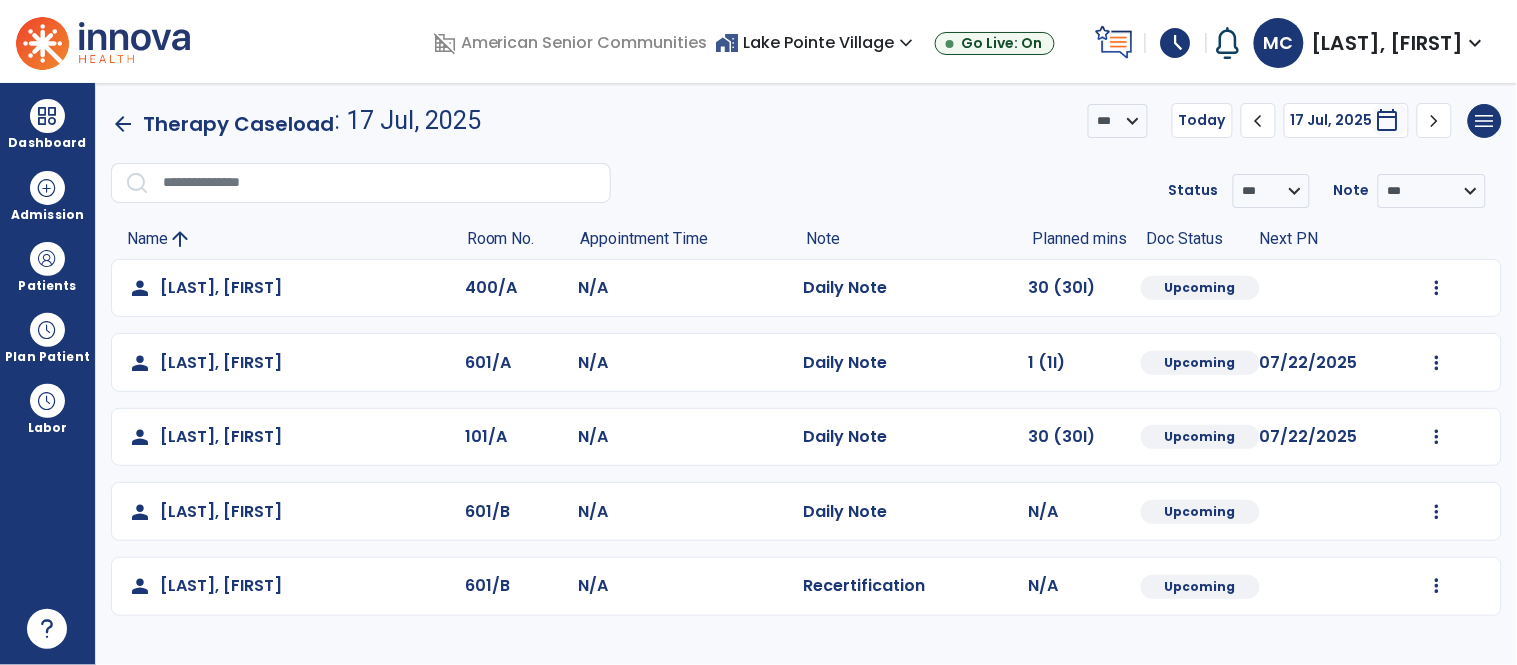 click on "chevron_left" 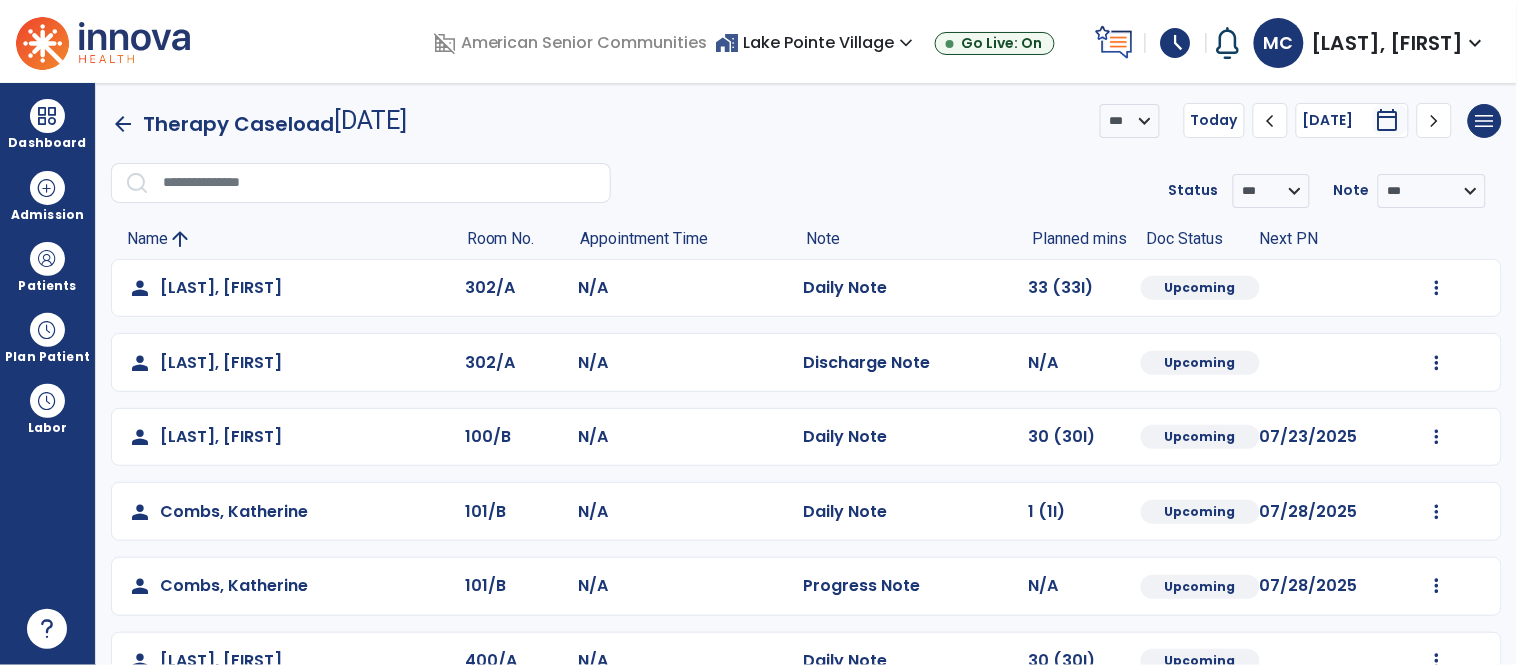 click on "home_work   [LOCATION]   expand_more" at bounding box center (817, 42) 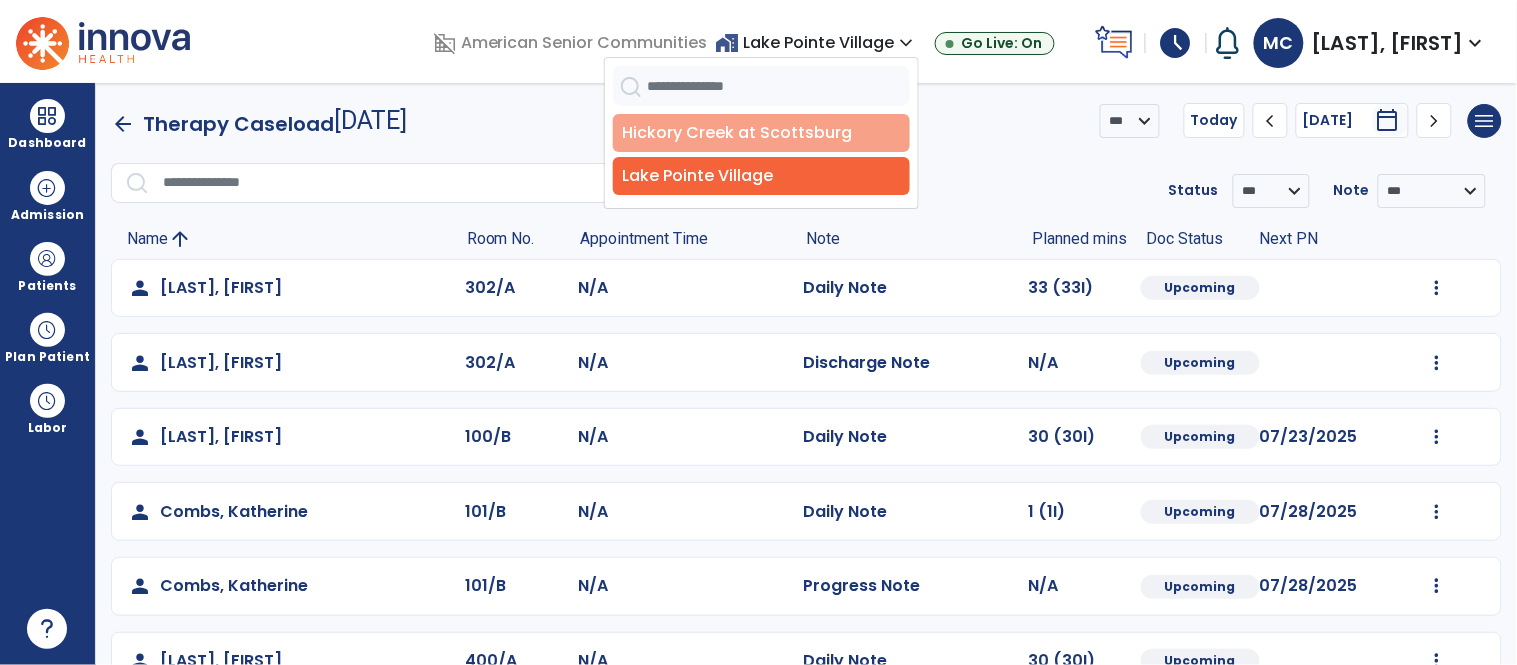 click on "Hickory Creek at Scottsburg" at bounding box center [761, 133] 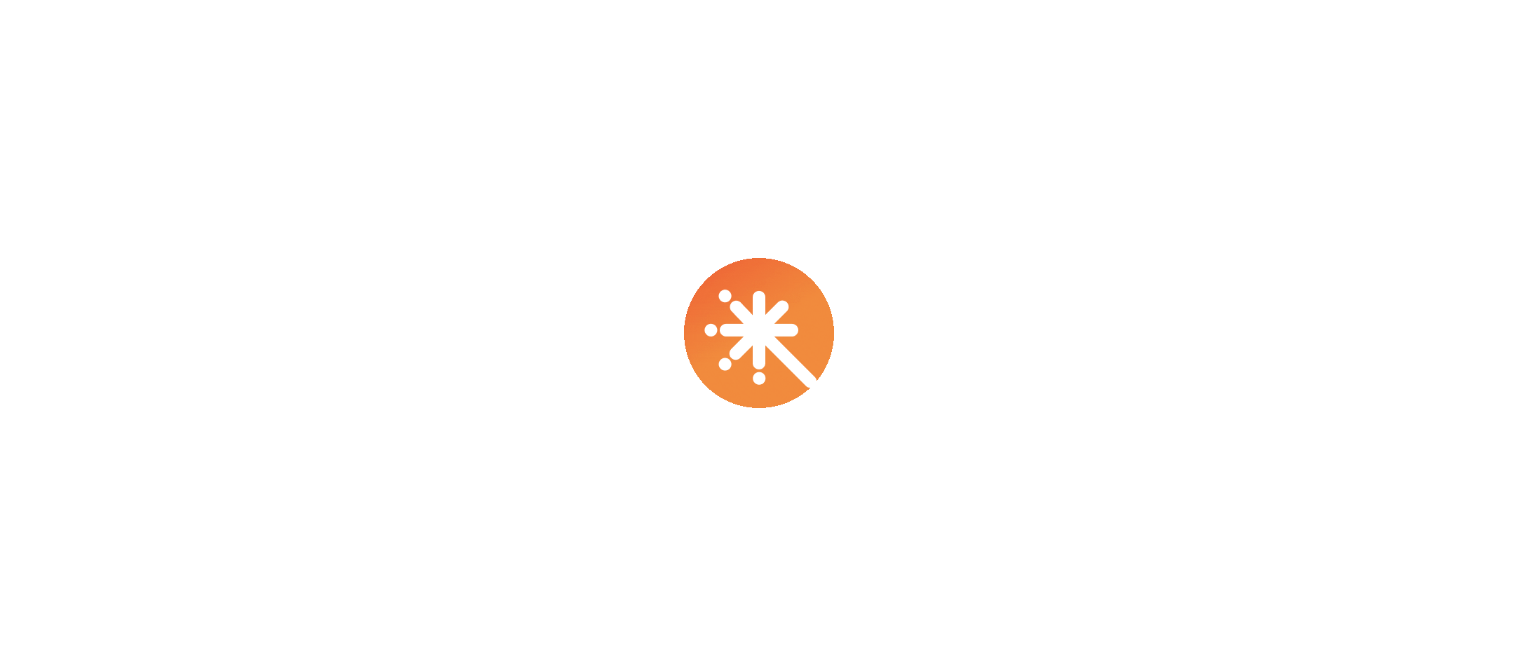 scroll, scrollTop: 0, scrollLeft: 0, axis: both 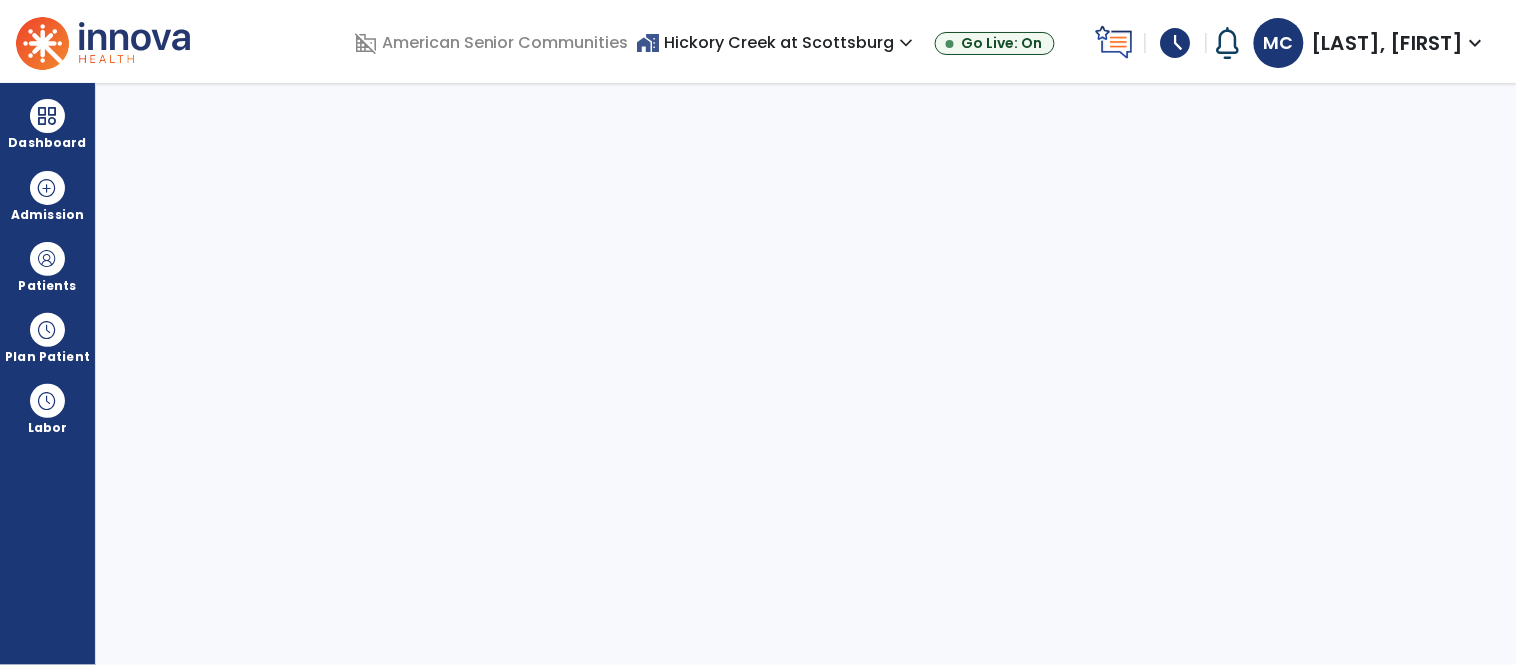select on "****" 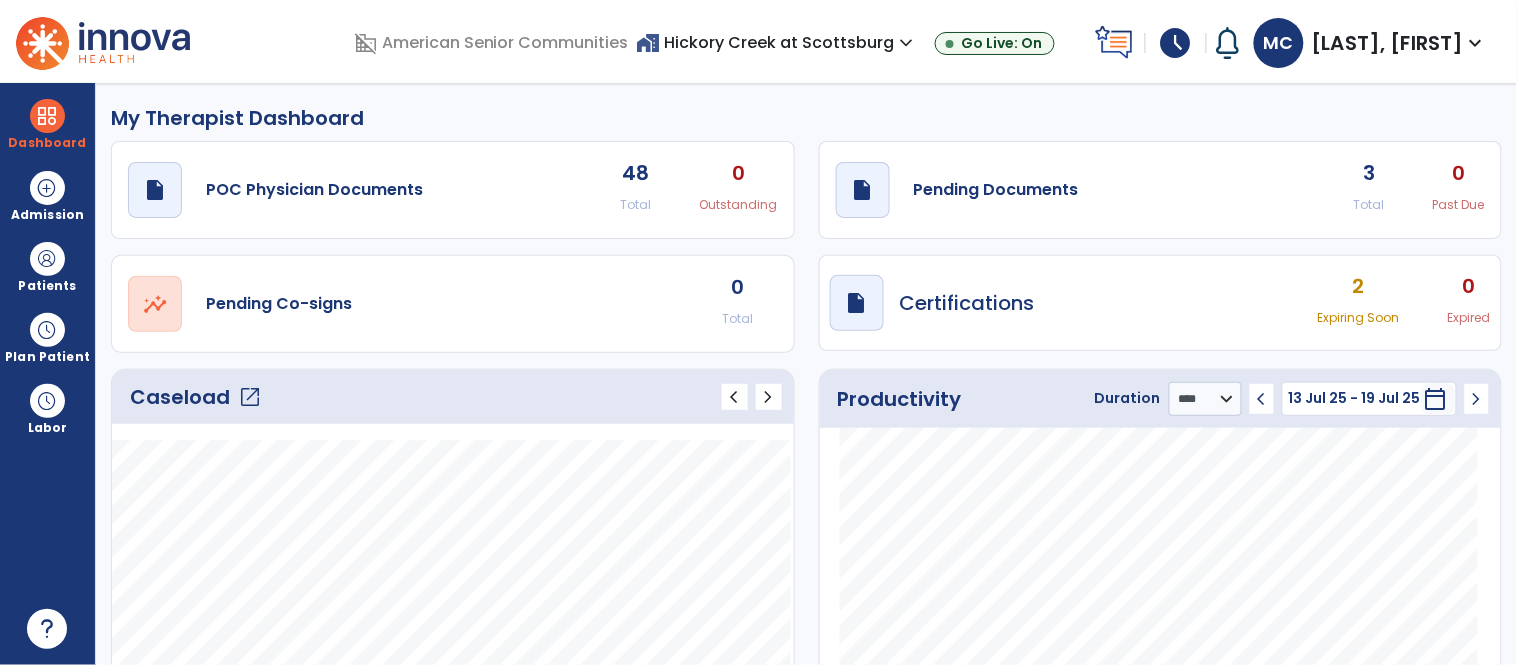 click on "open_in_new" 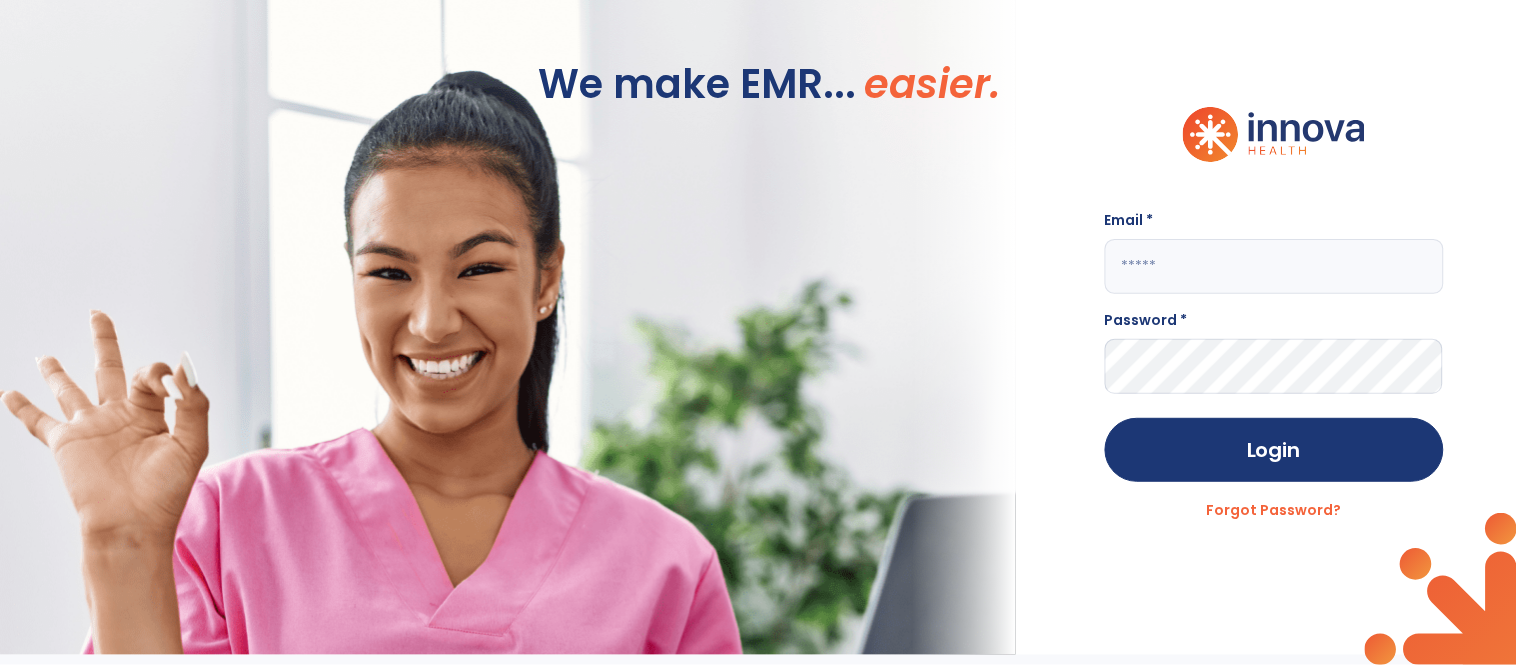 click 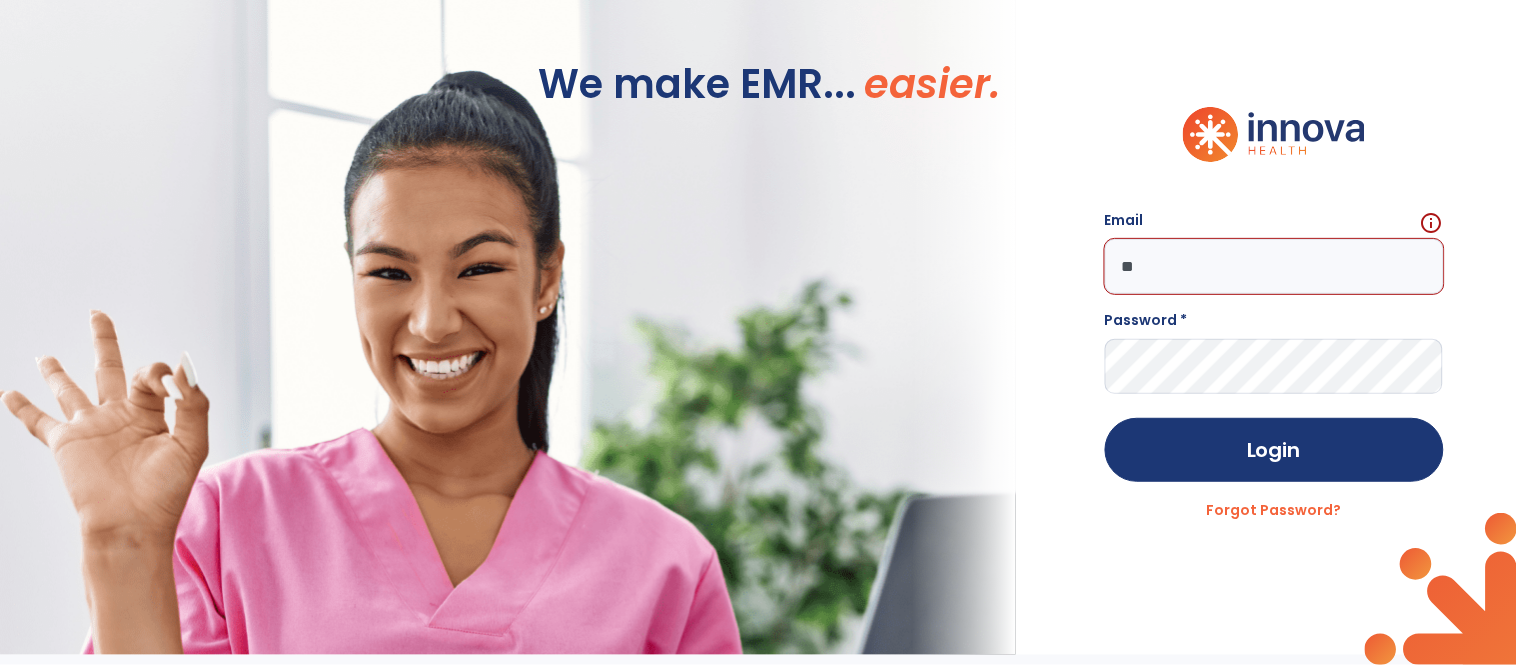 type on "*" 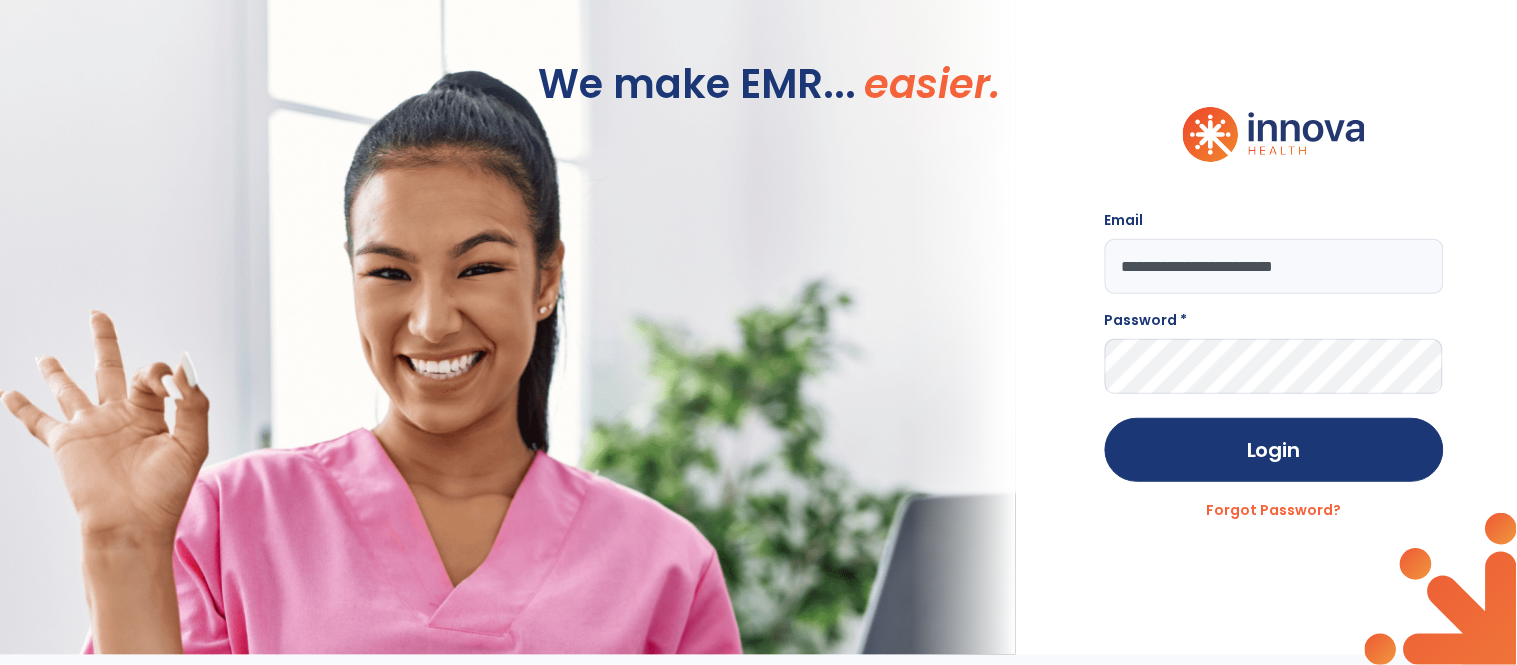 type on "**********" 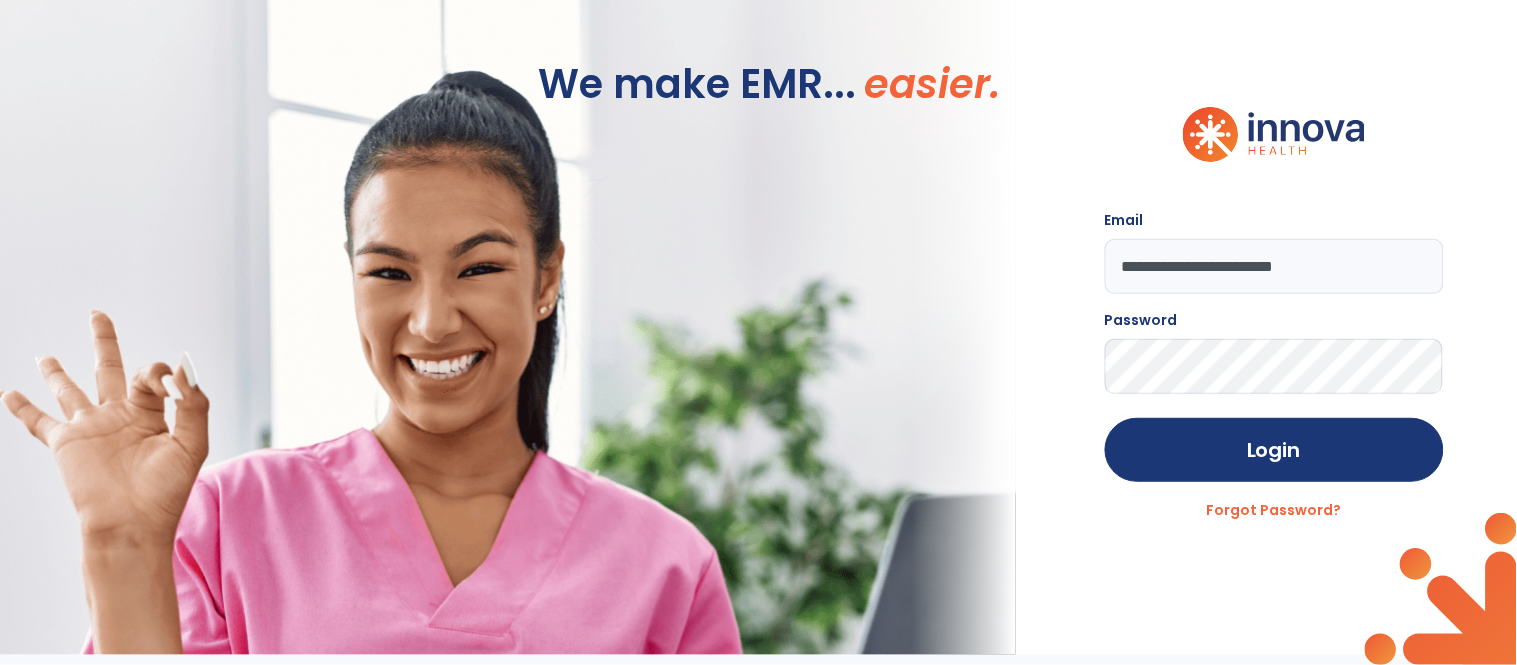 click on "Login" 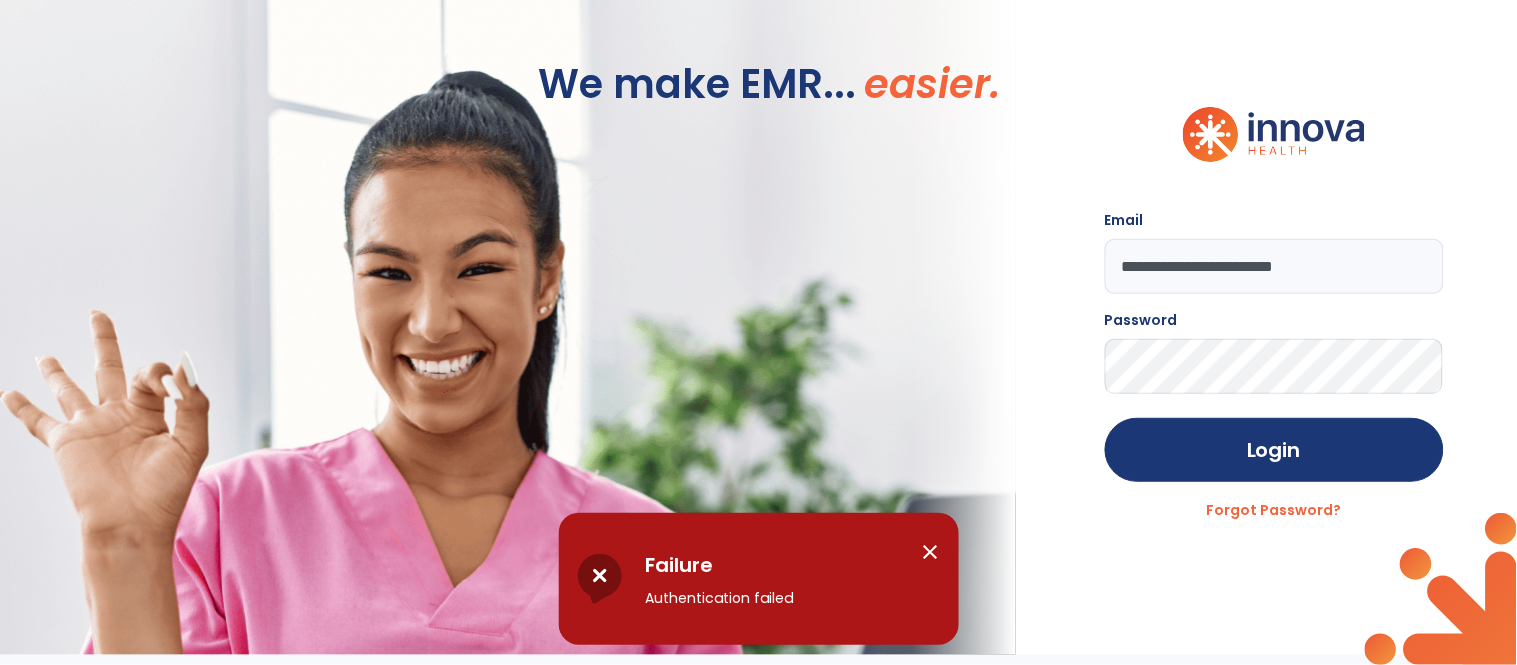 click on "**********" 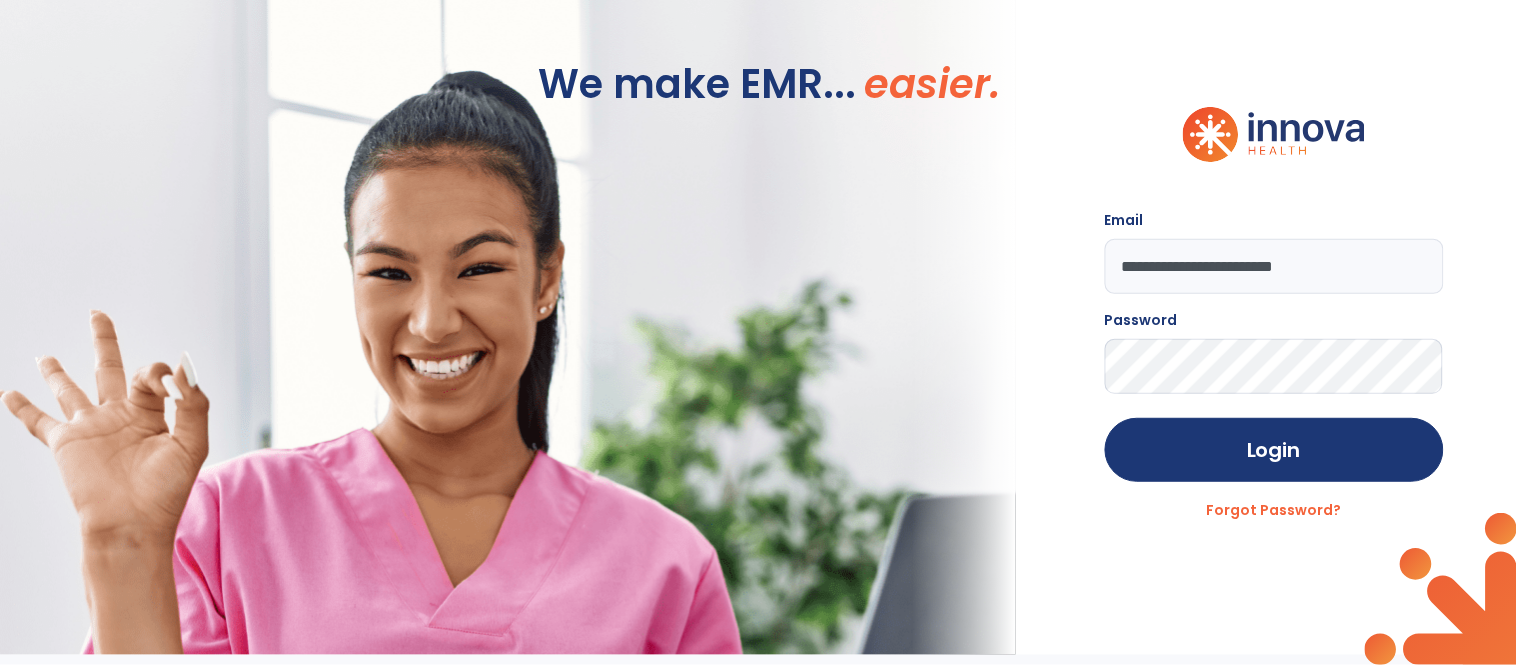 click on "Login" 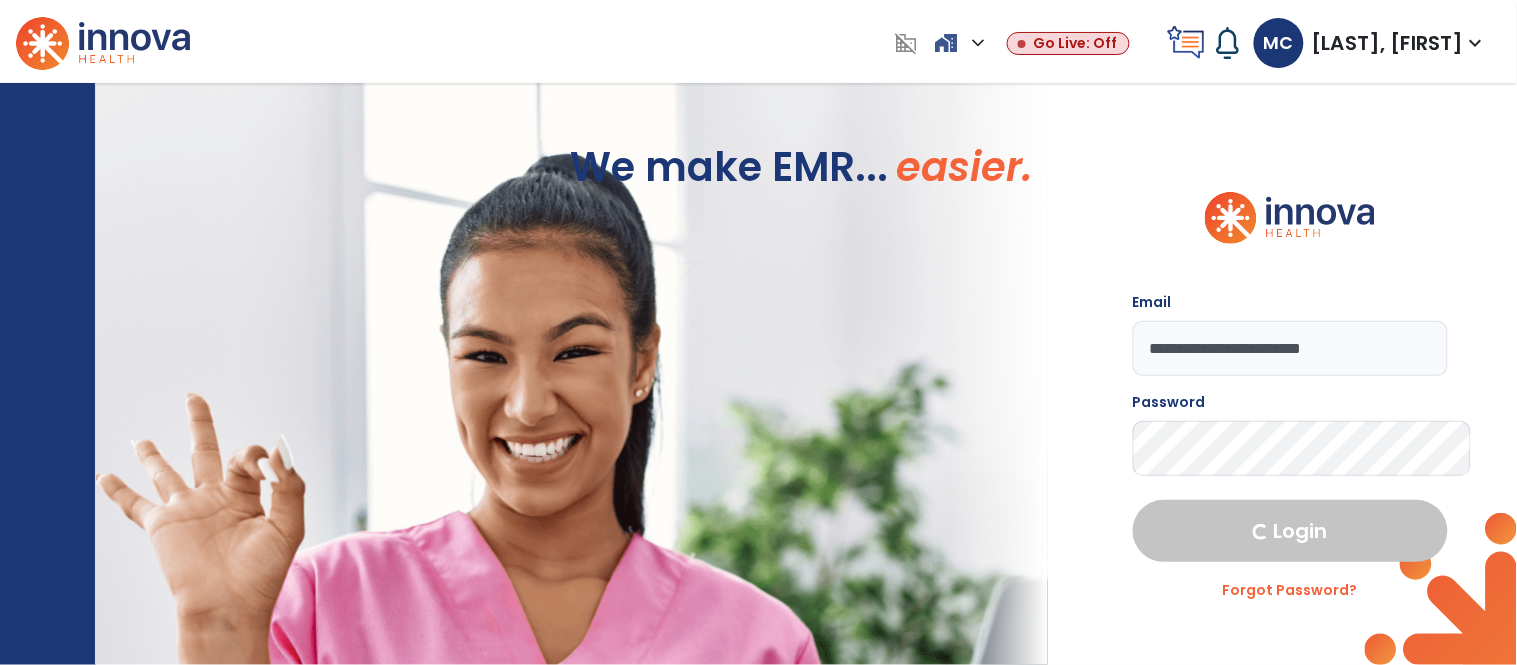 select on "****" 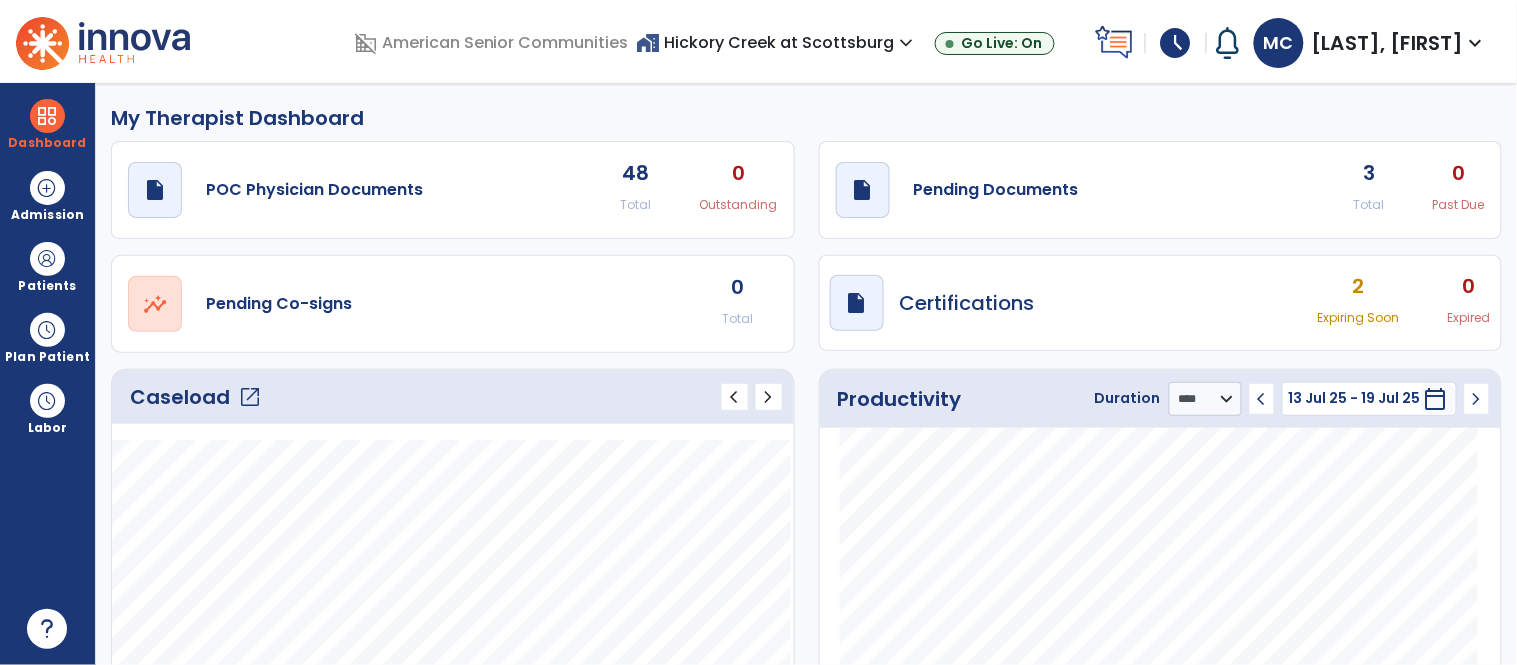 click on "open_in_new" 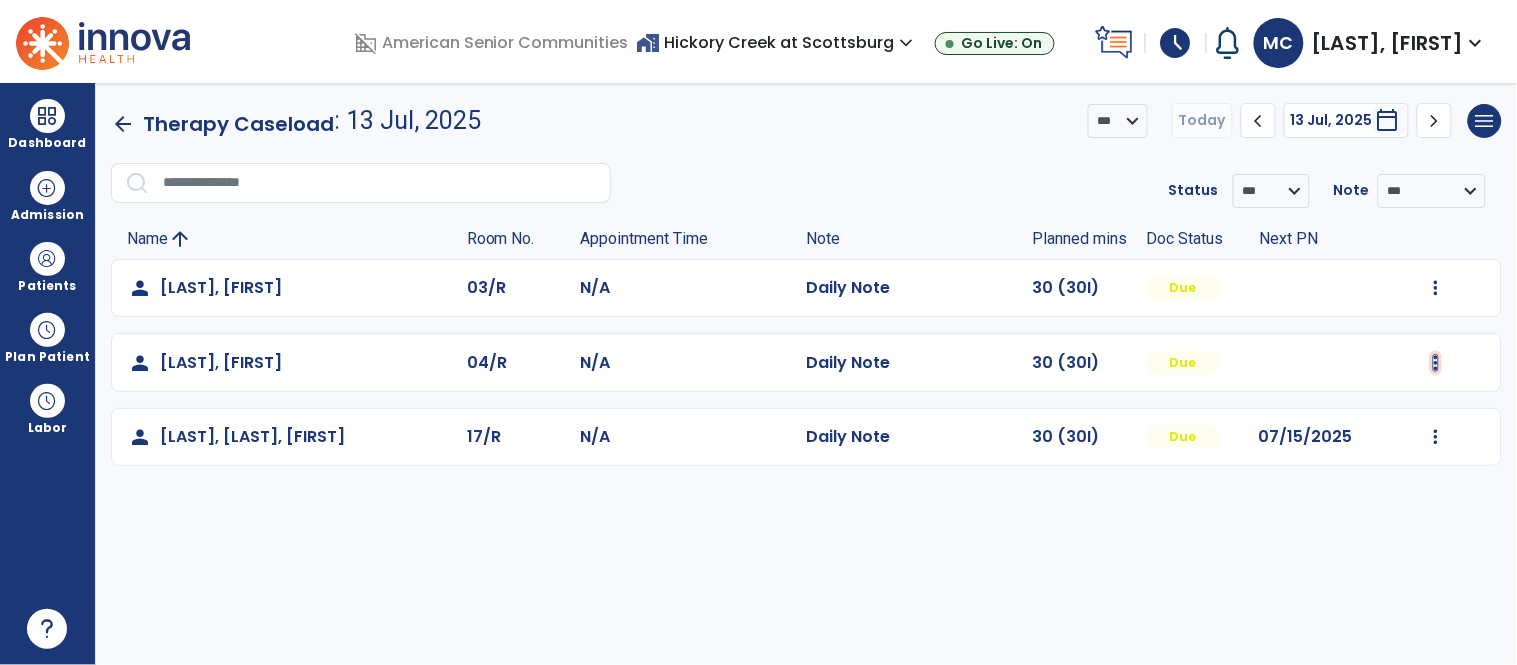 click at bounding box center (1436, 288) 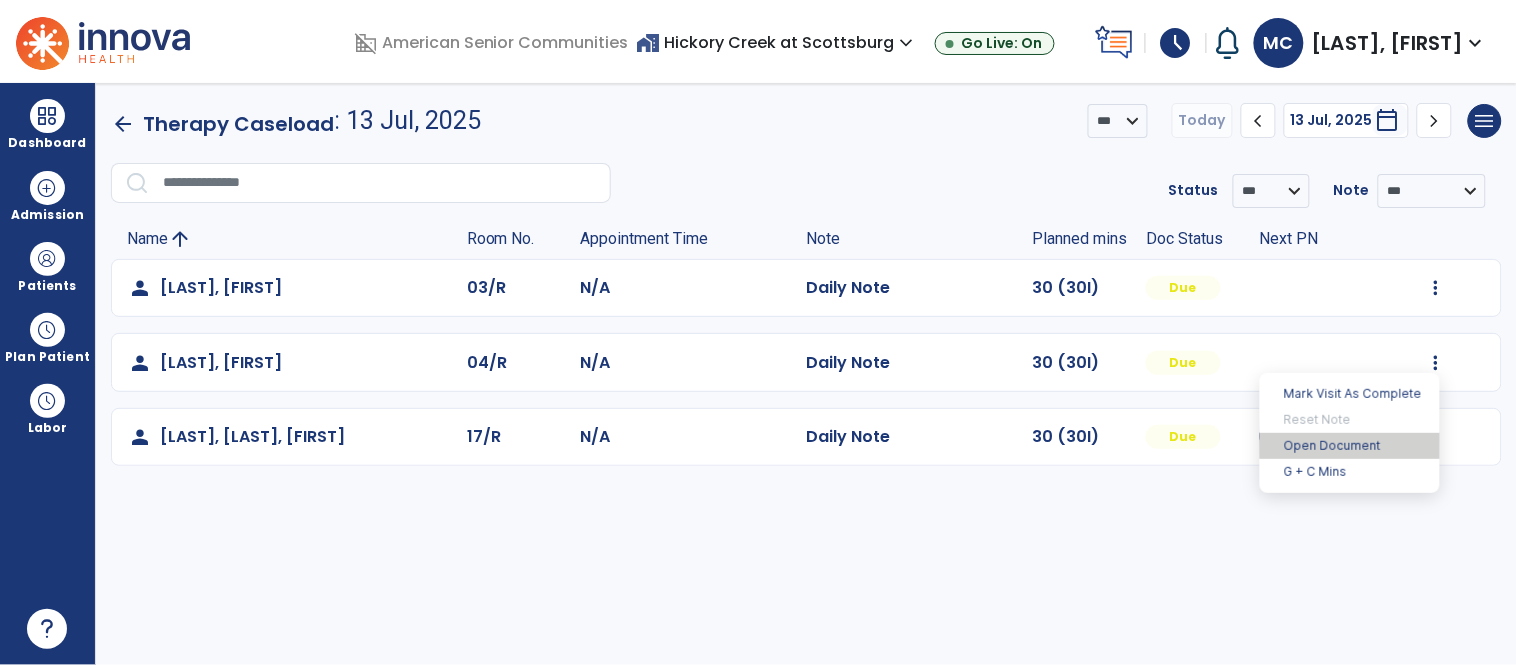 click on "Open Document" at bounding box center [1350, 446] 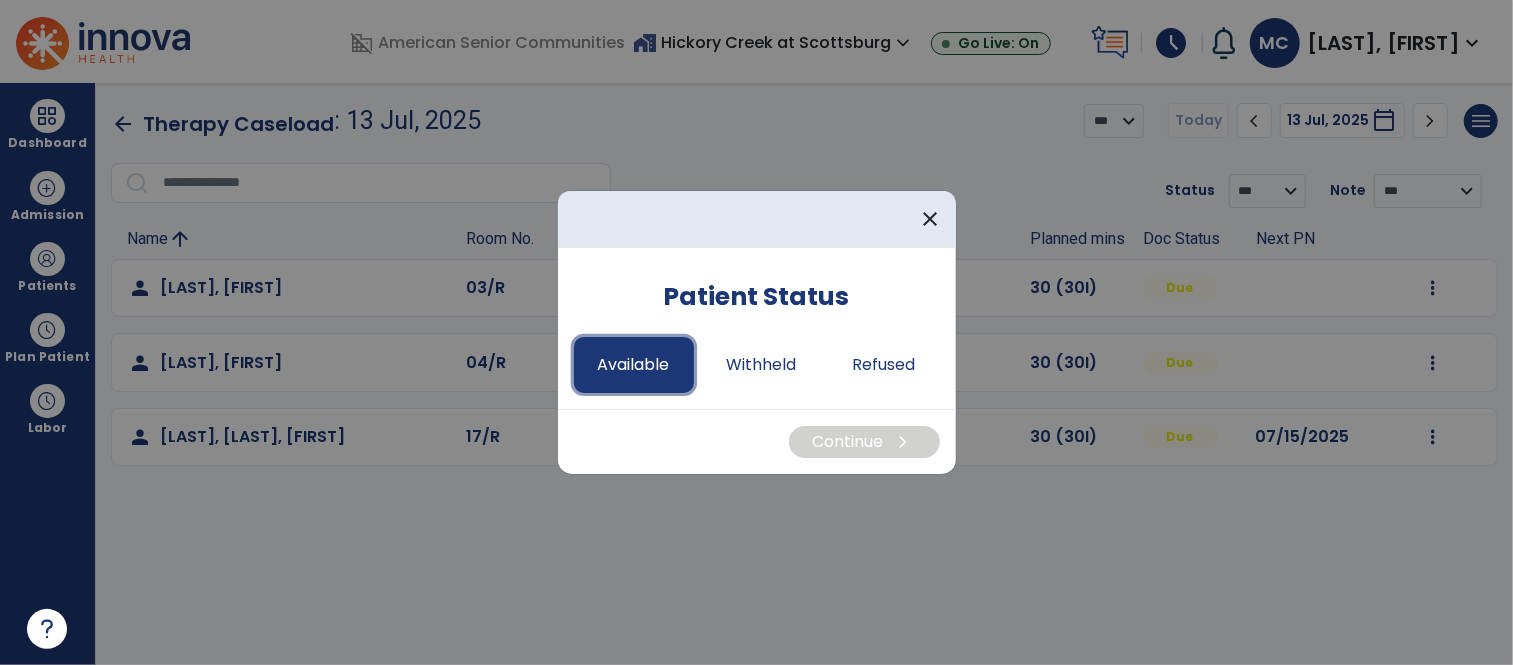 click on "Available" at bounding box center (634, 365) 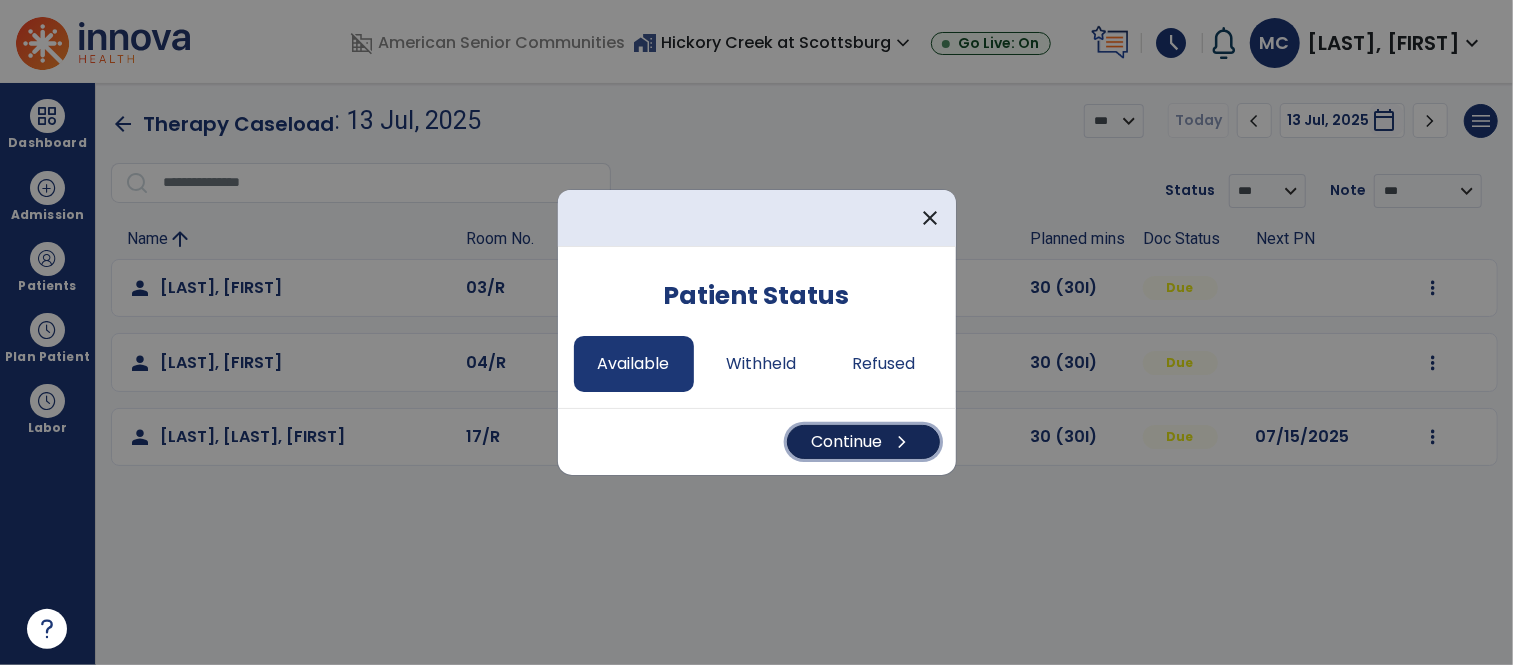 click on "Continue   chevron_right" at bounding box center (863, 442) 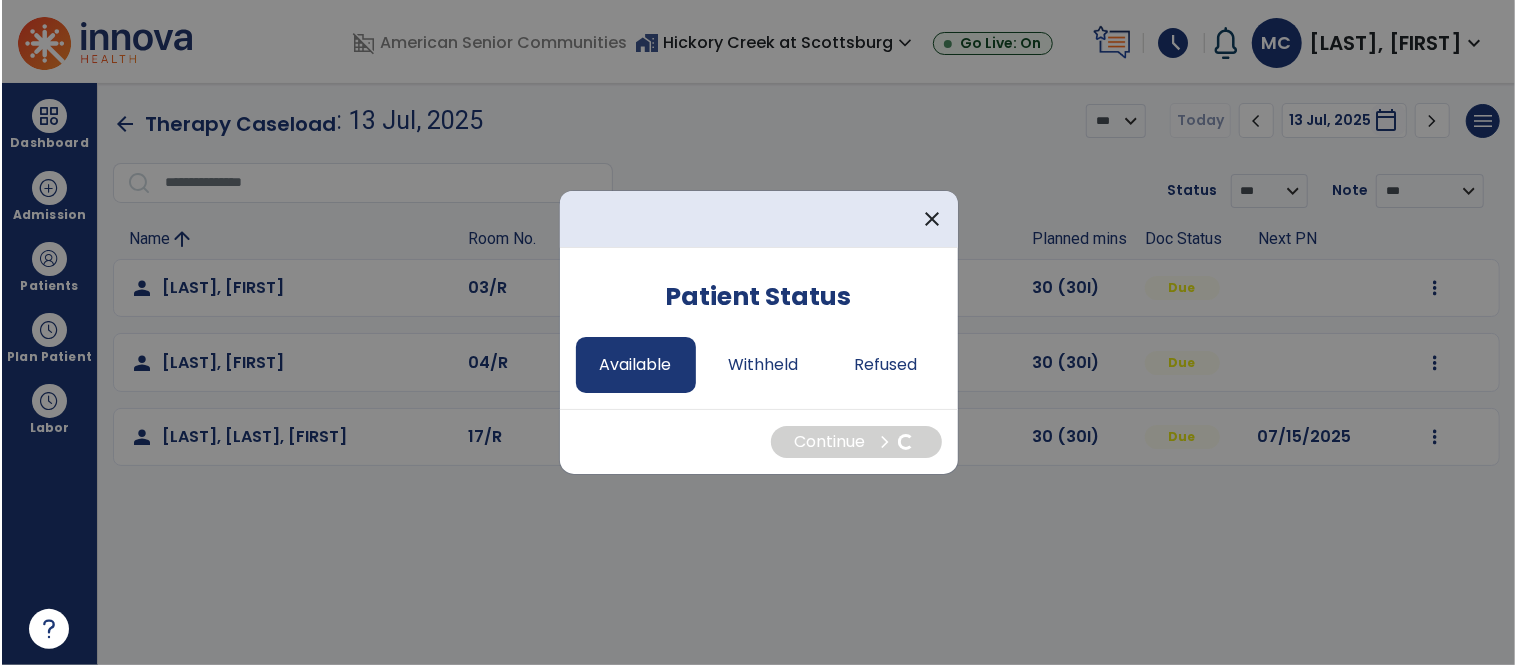 select on "*" 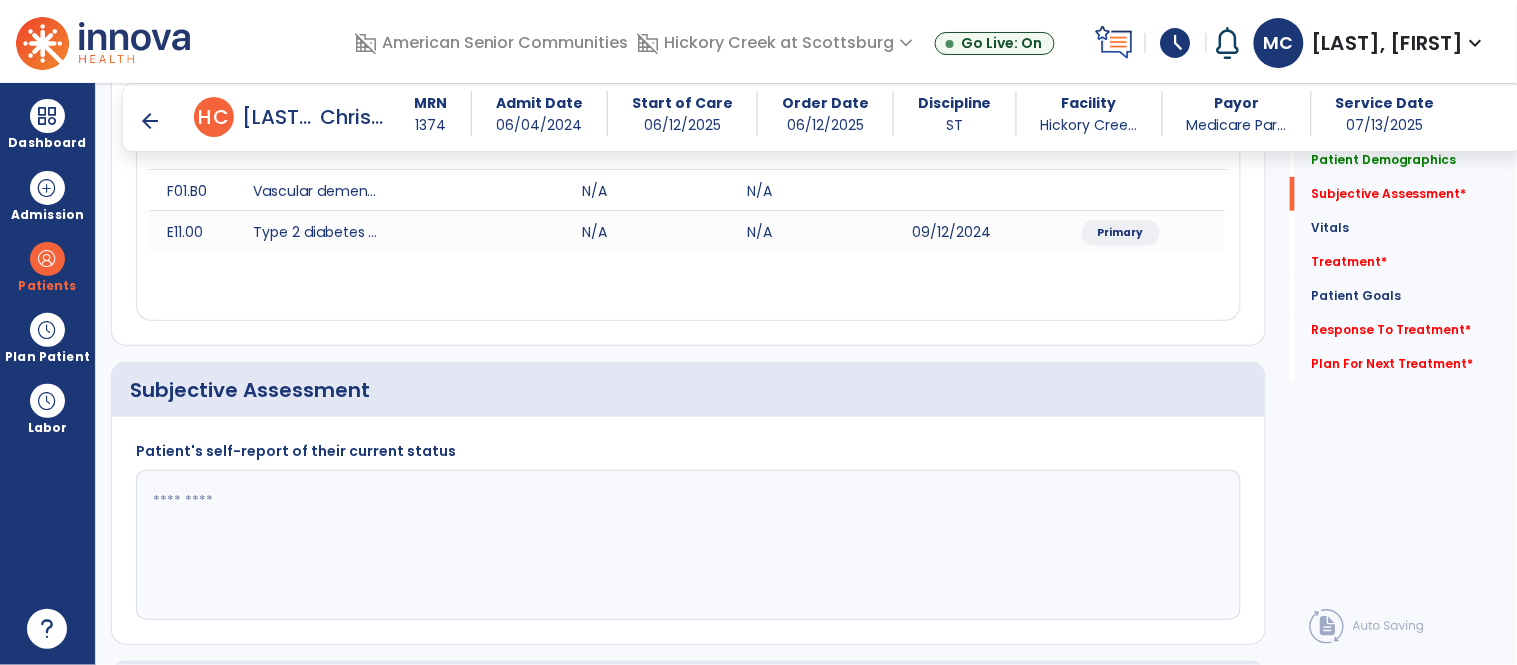 scroll, scrollTop: 330, scrollLeft: 0, axis: vertical 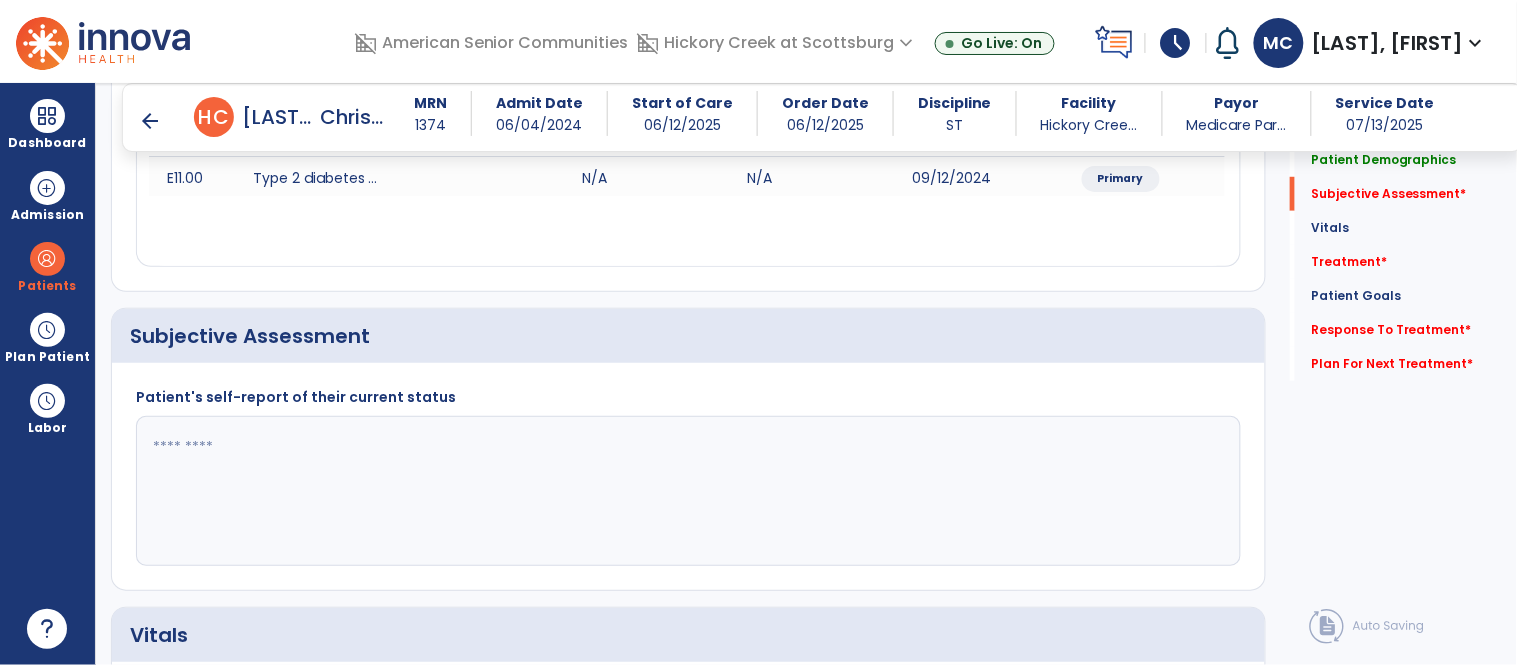 click 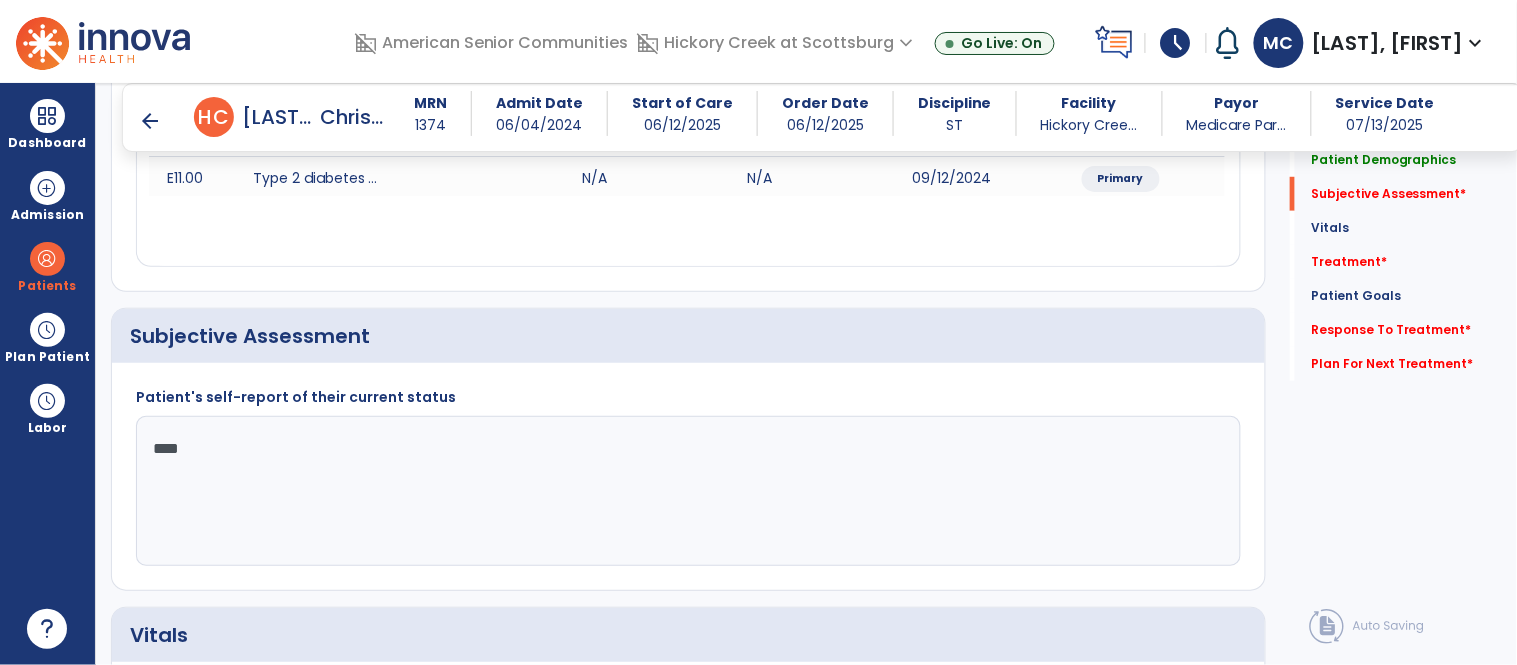 type on "*****" 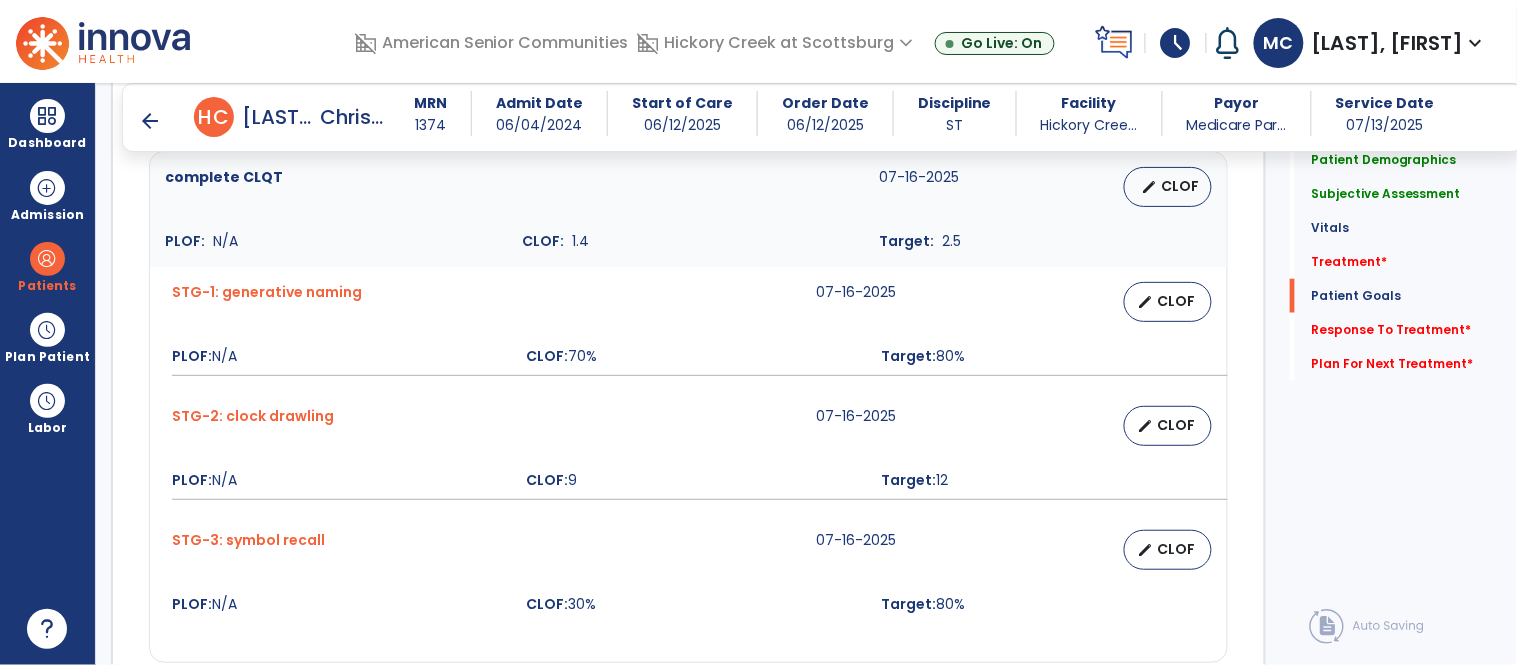 scroll, scrollTop: 2306, scrollLeft: 0, axis: vertical 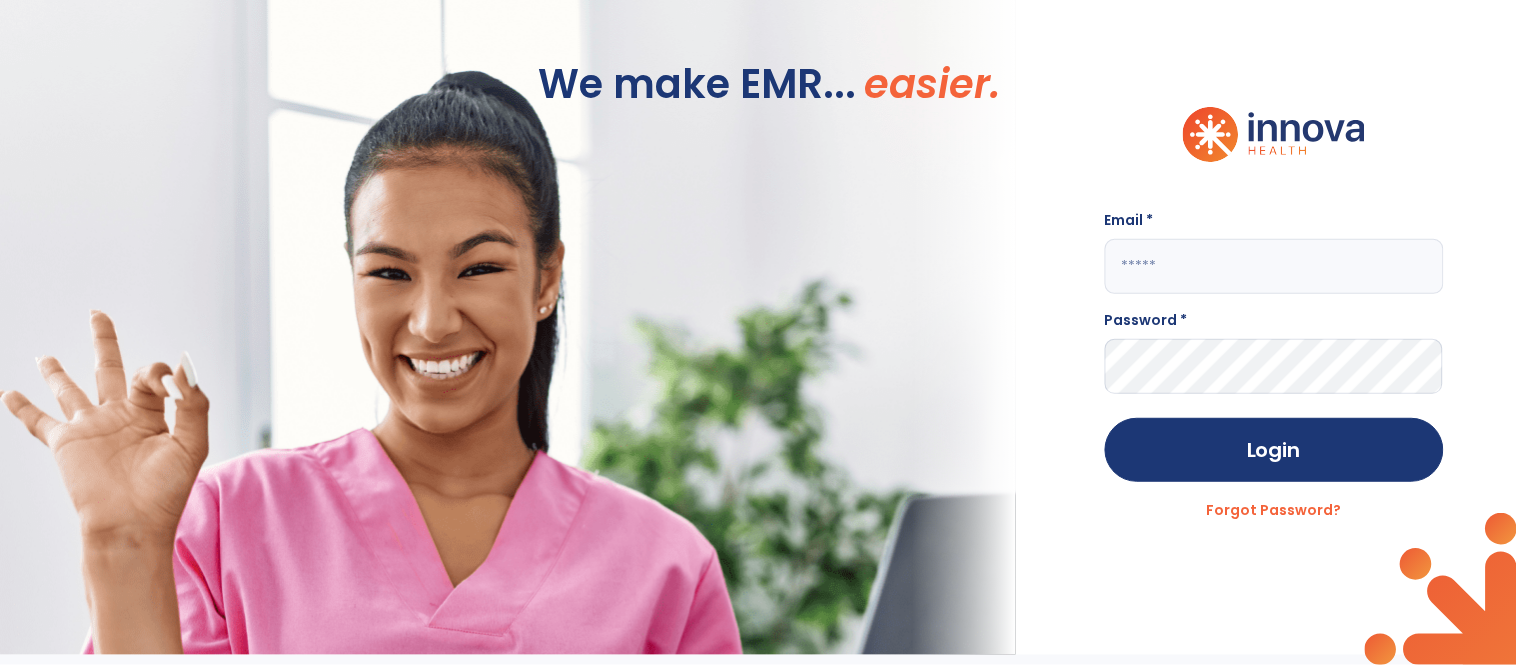 click 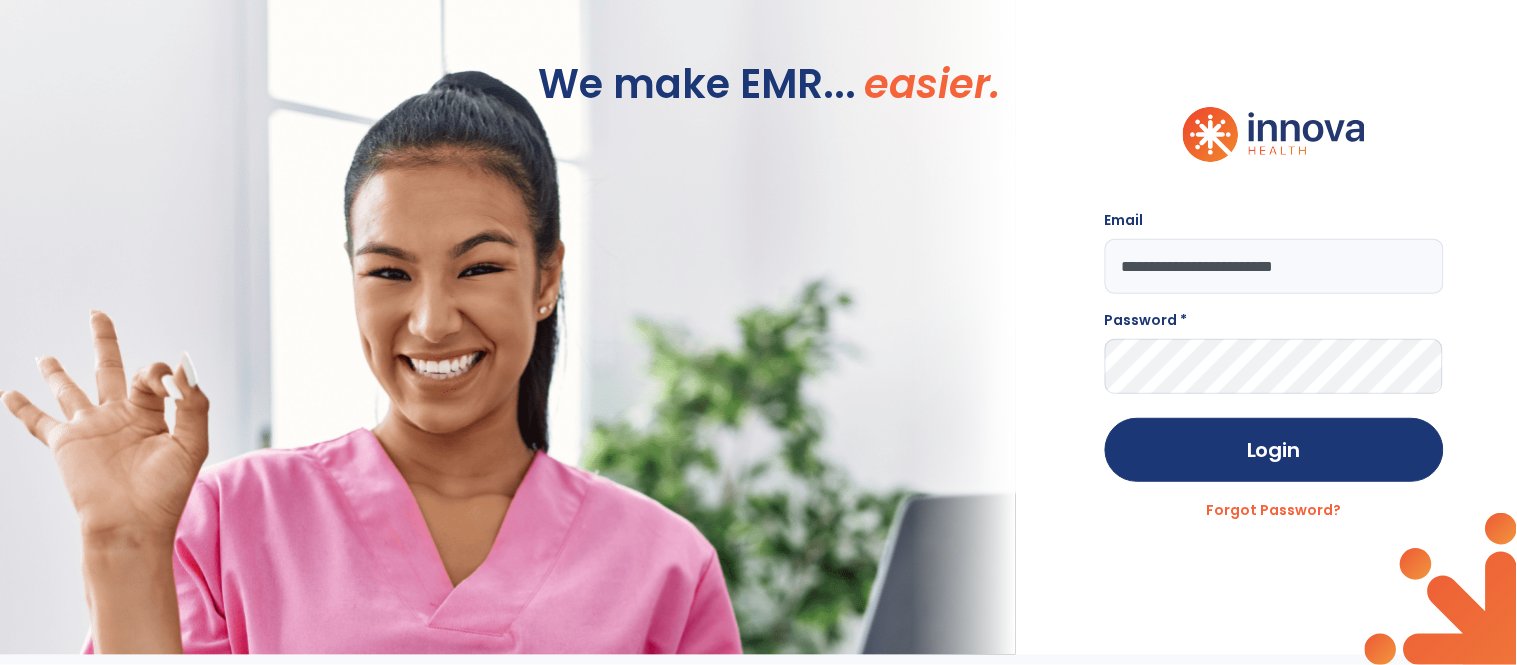 type on "**********" 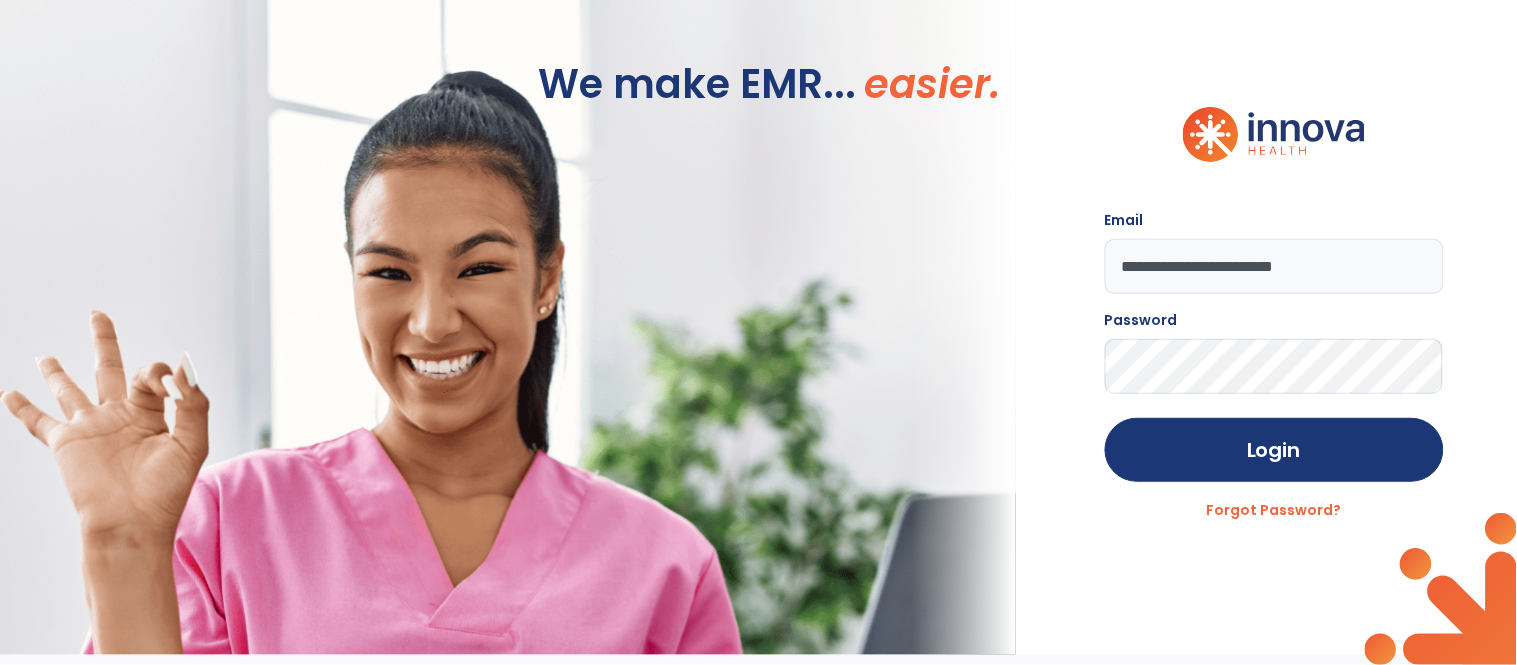 click on "Login" 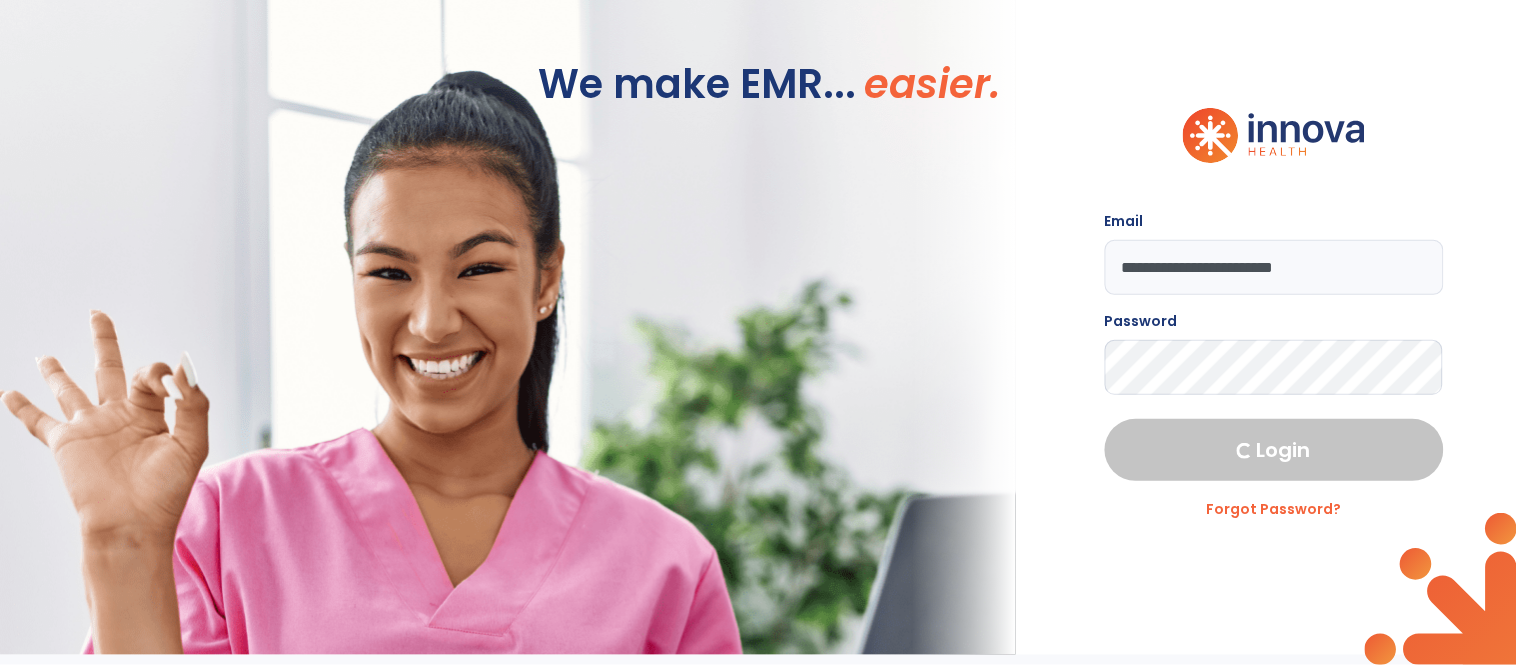 select on "****" 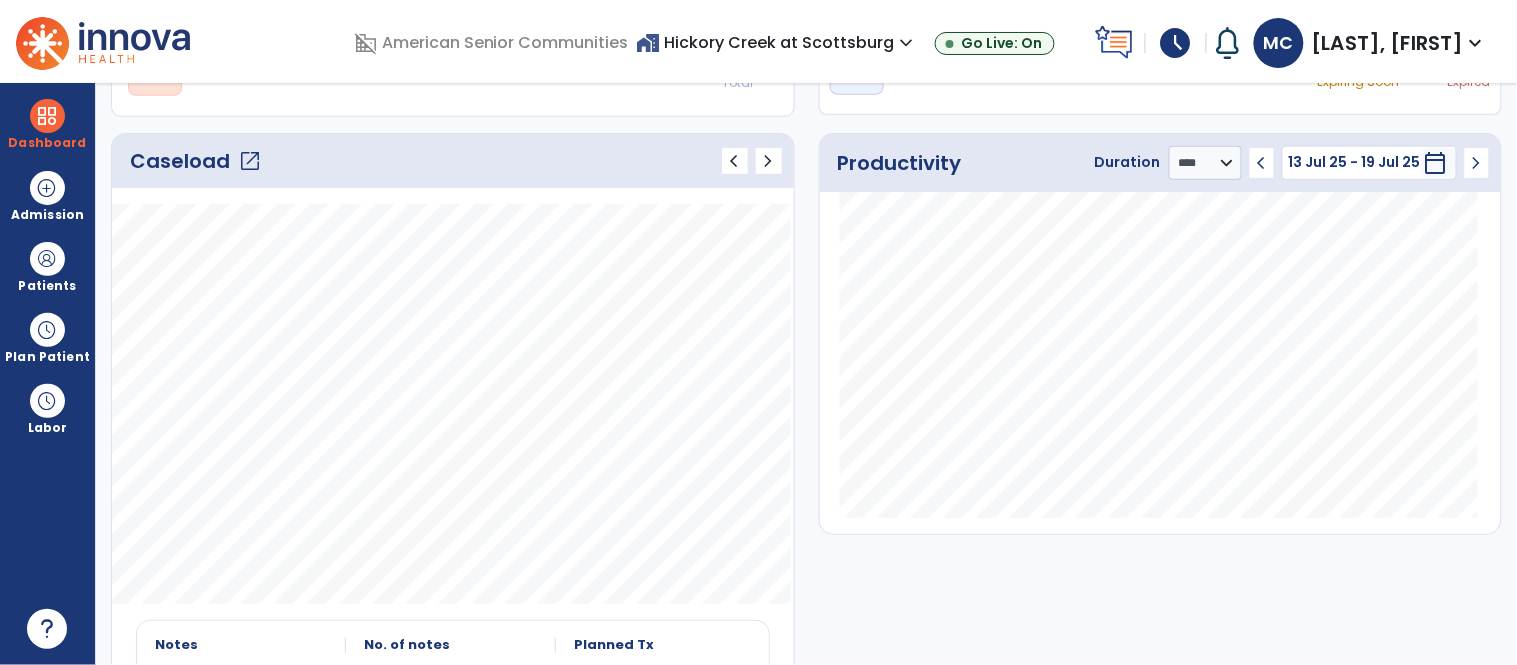 scroll, scrollTop: 233, scrollLeft: 0, axis: vertical 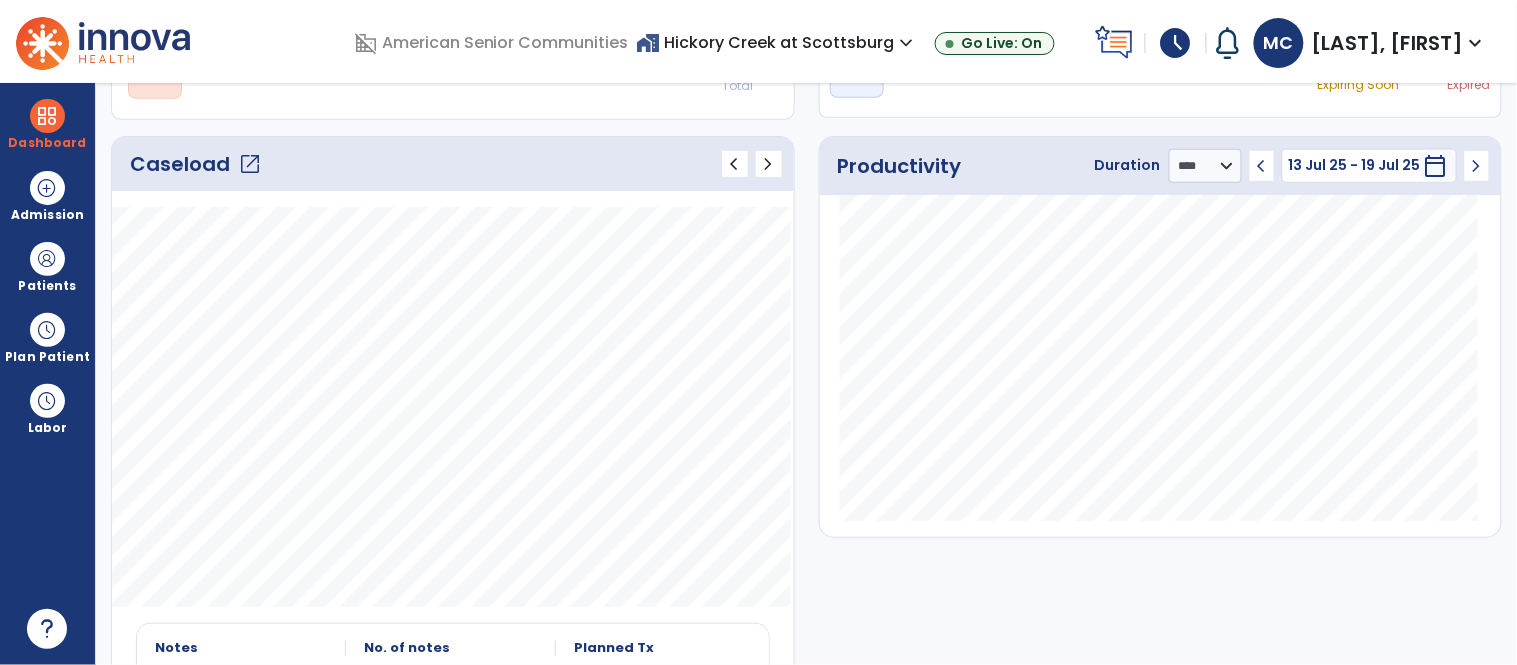 click on "open_in_new" 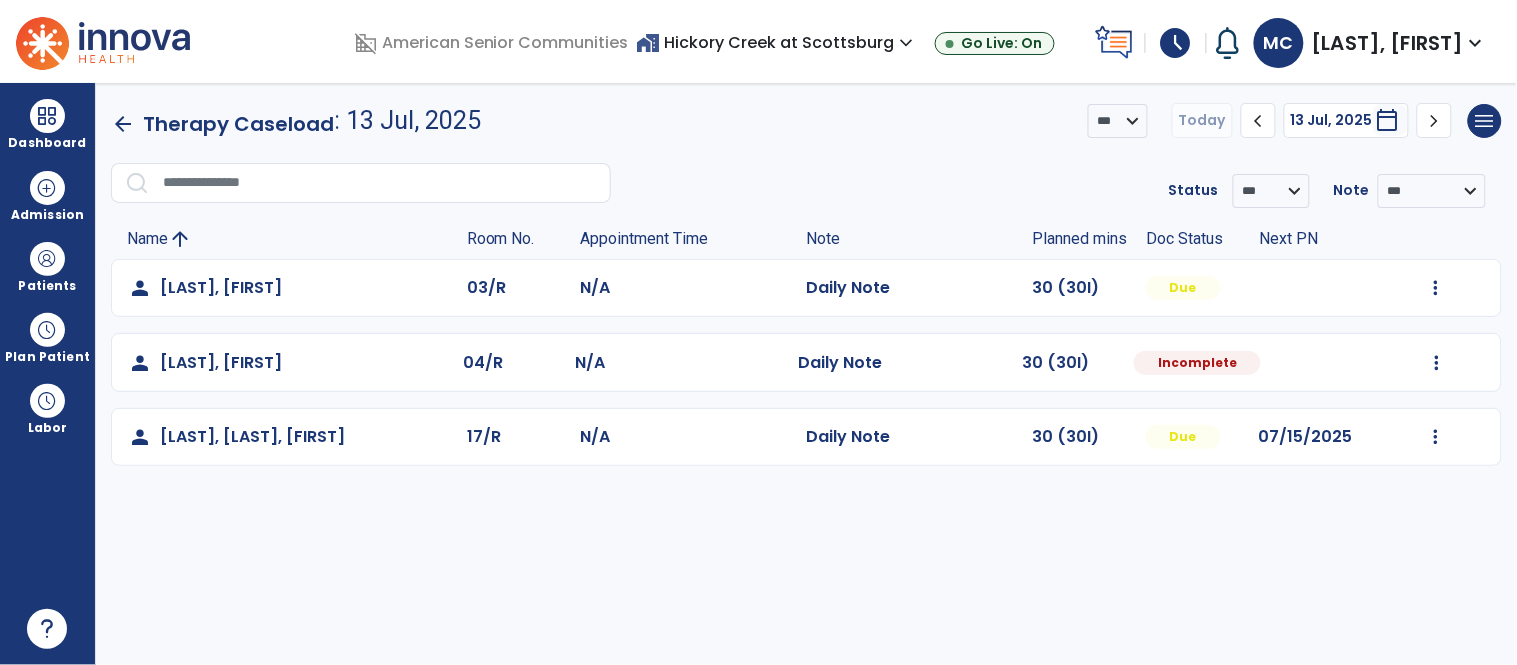 scroll, scrollTop: 0, scrollLeft: 0, axis: both 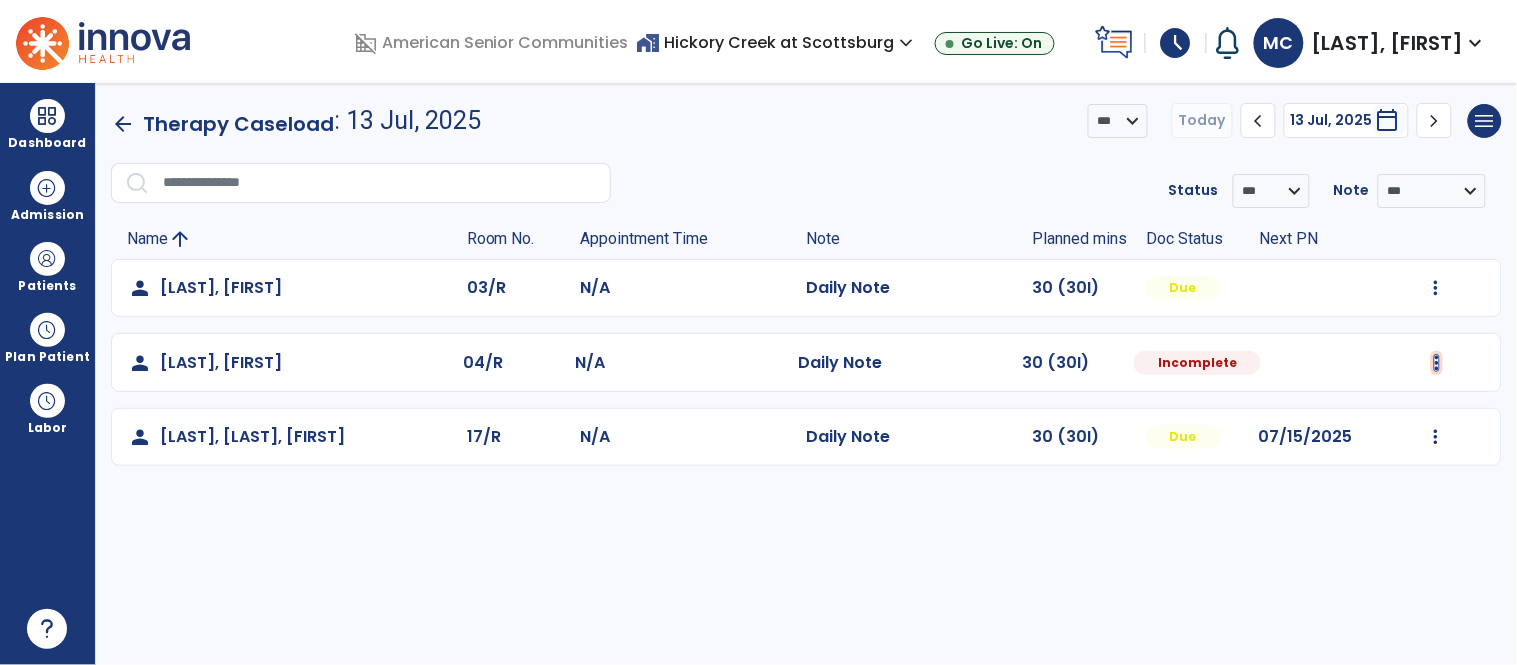 click at bounding box center (1436, 288) 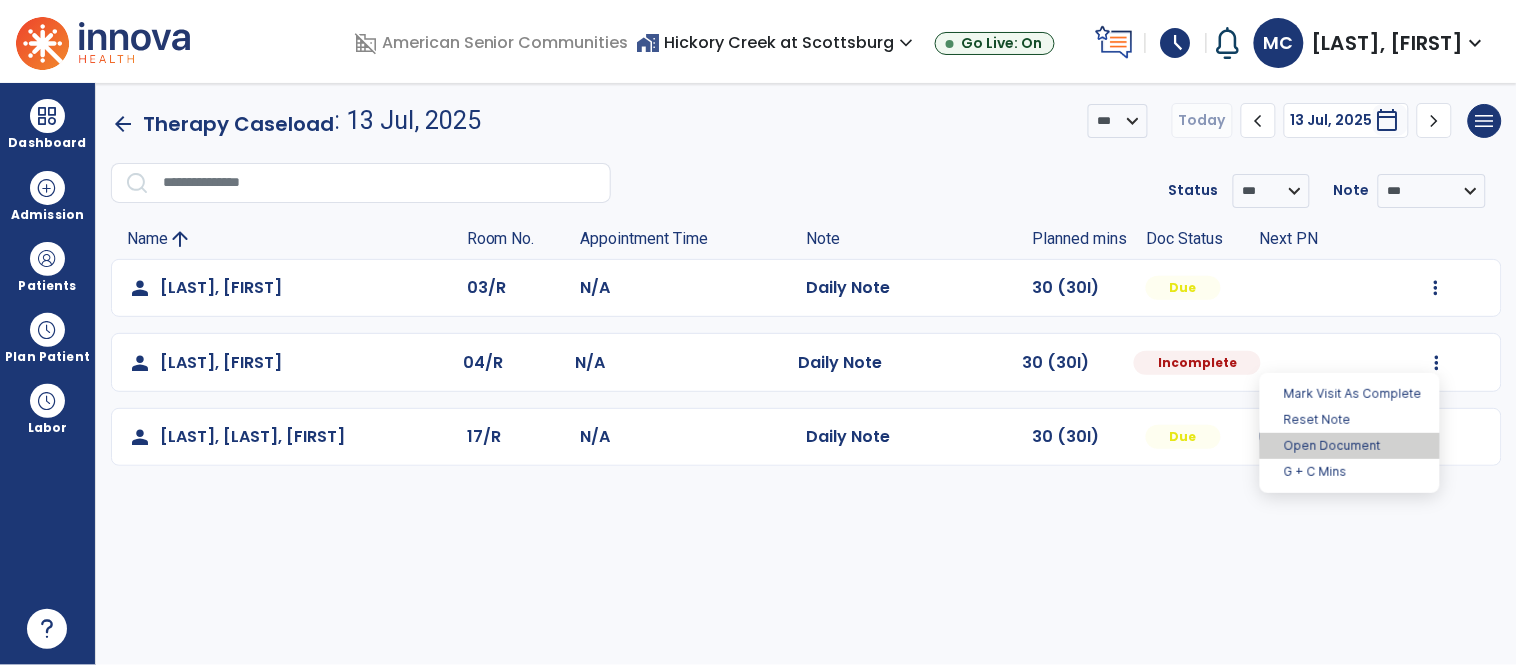 click on "Open Document" at bounding box center (1350, 446) 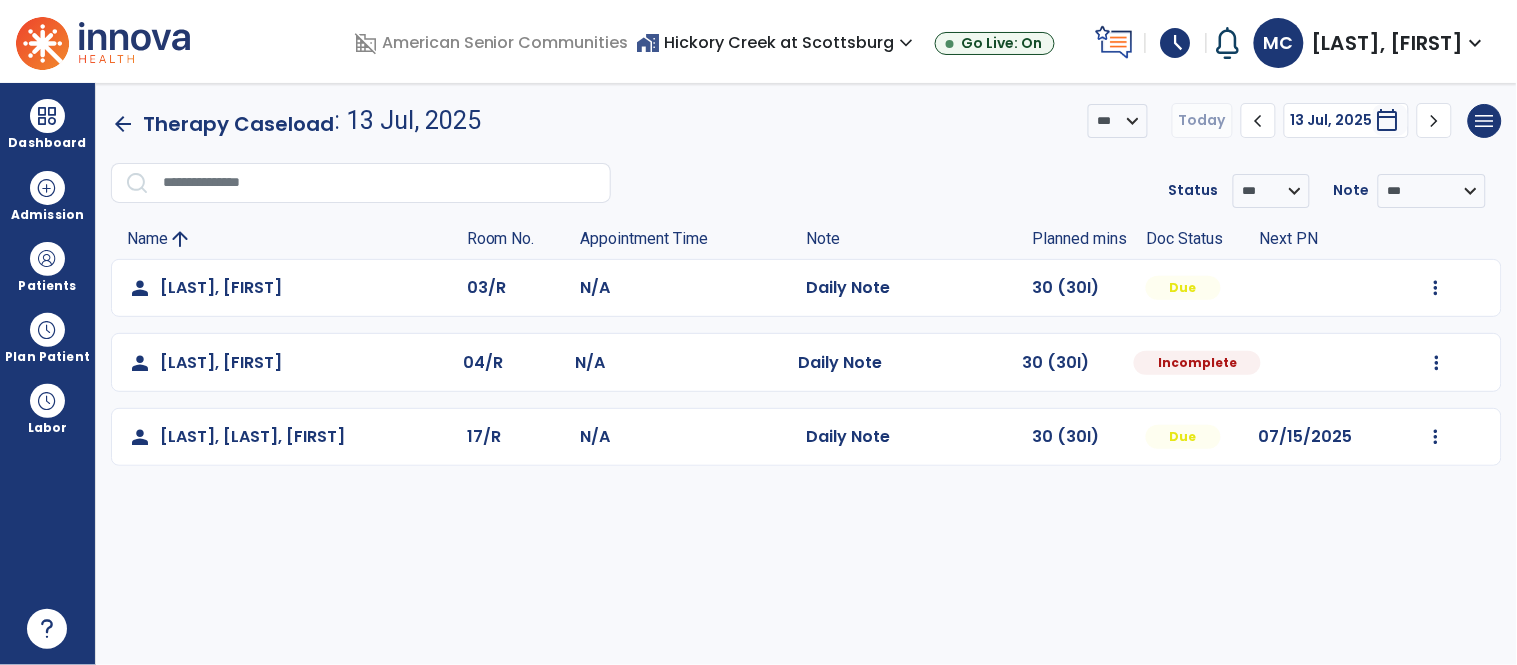 select on "*" 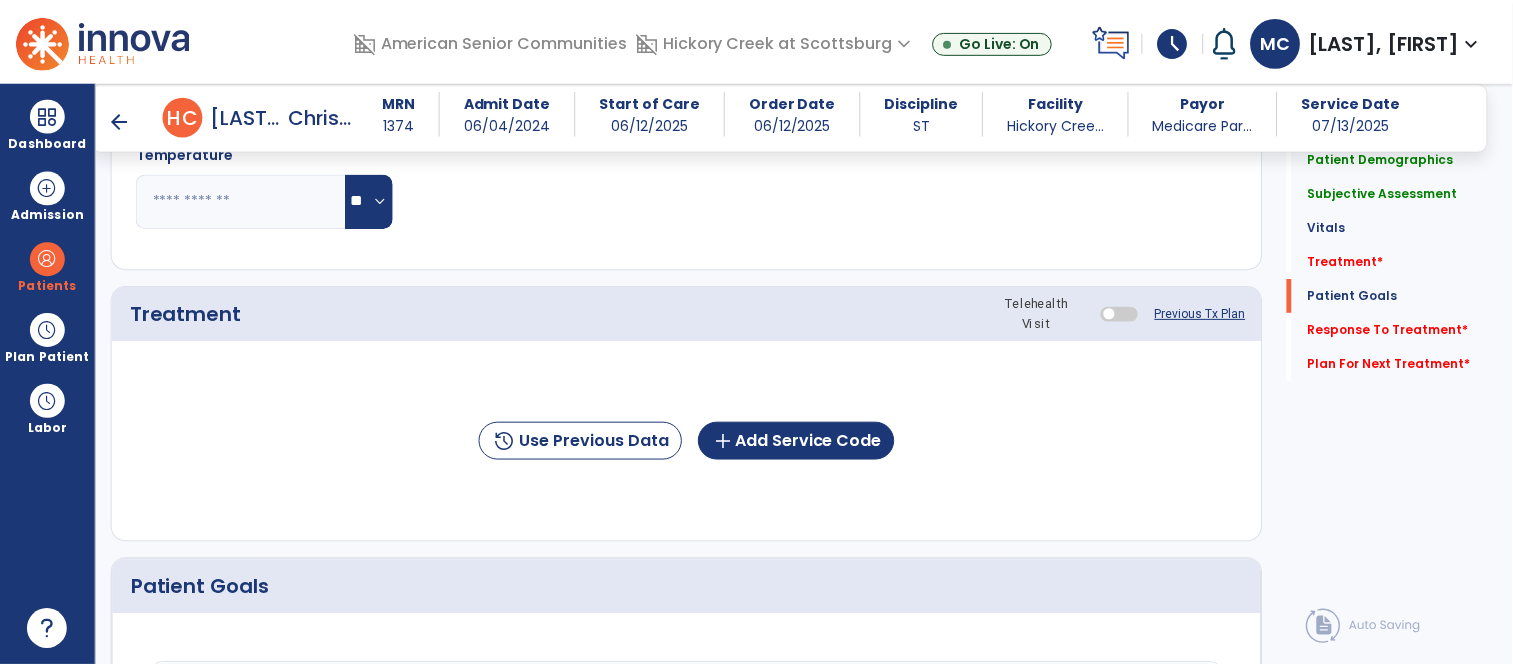 scroll, scrollTop: 1355, scrollLeft: 0, axis: vertical 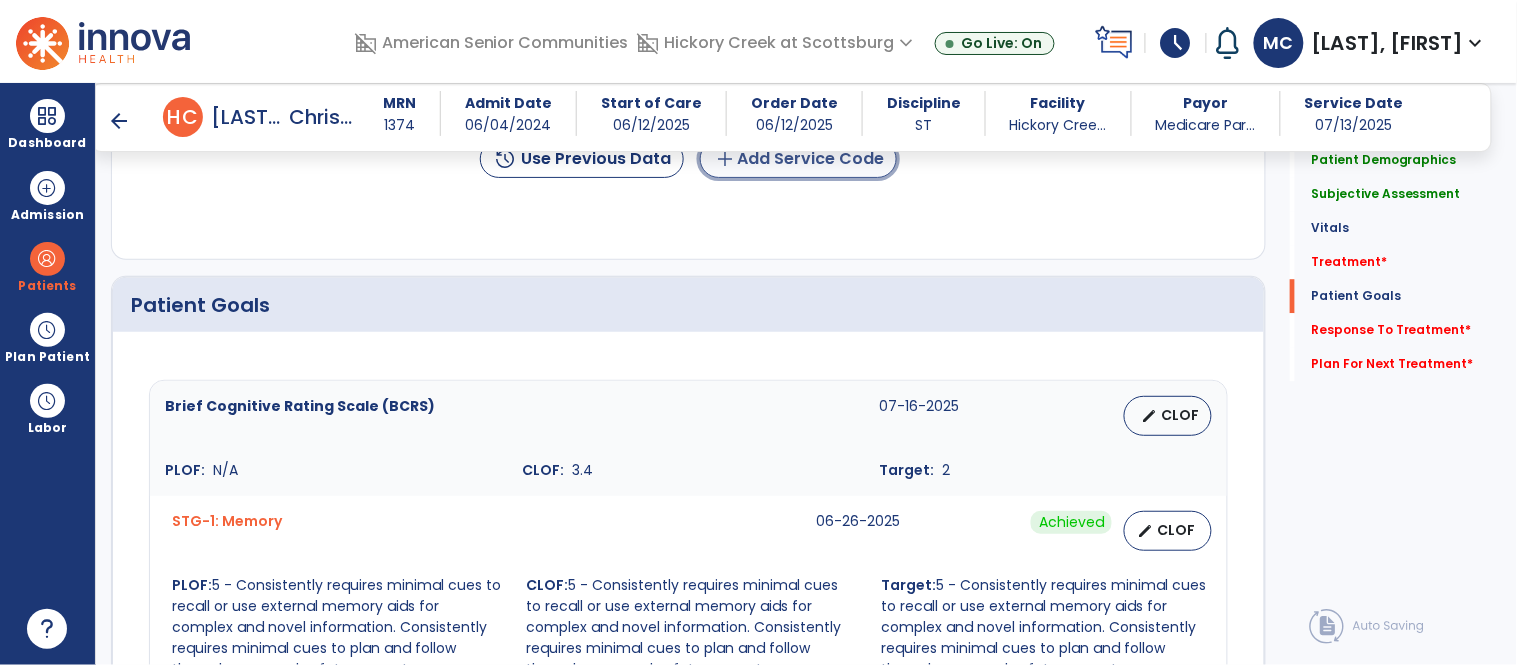 click on "add  Add Service Code" 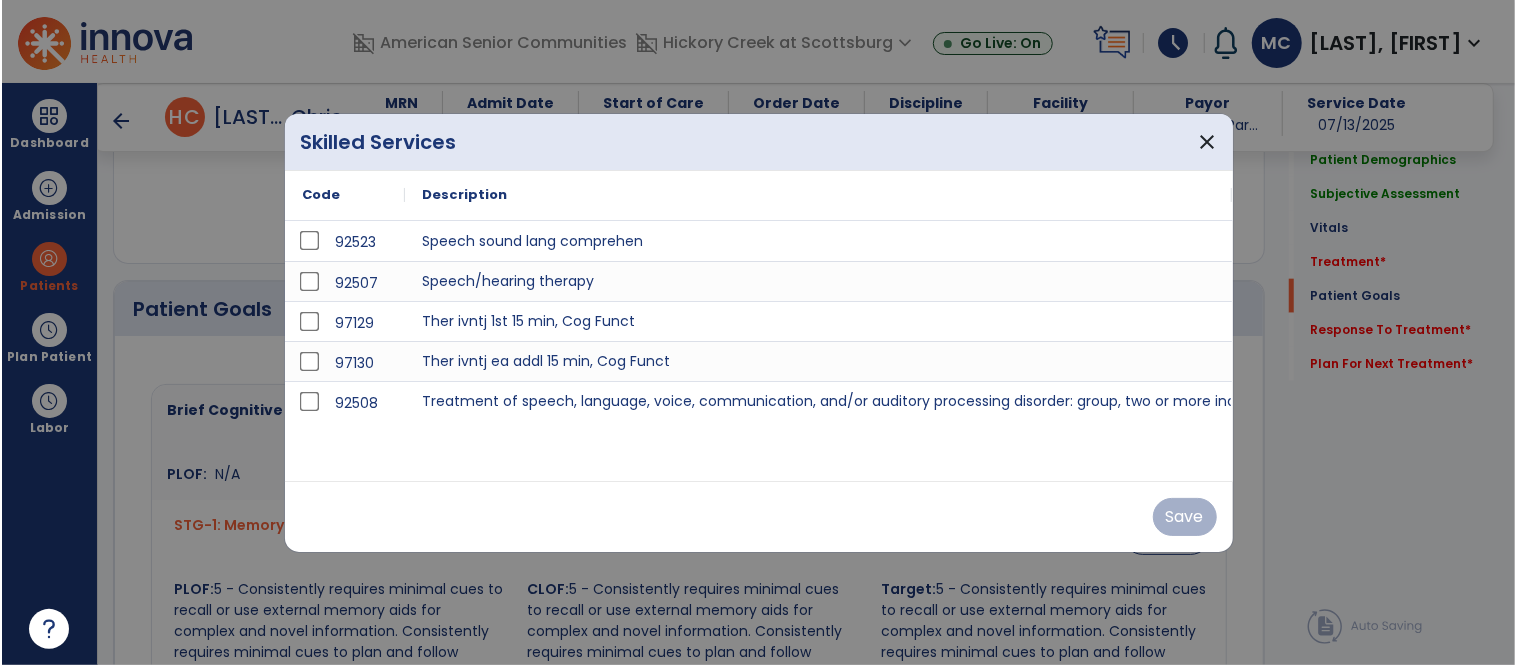 scroll, scrollTop: 1355, scrollLeft: 0, axis: vertical 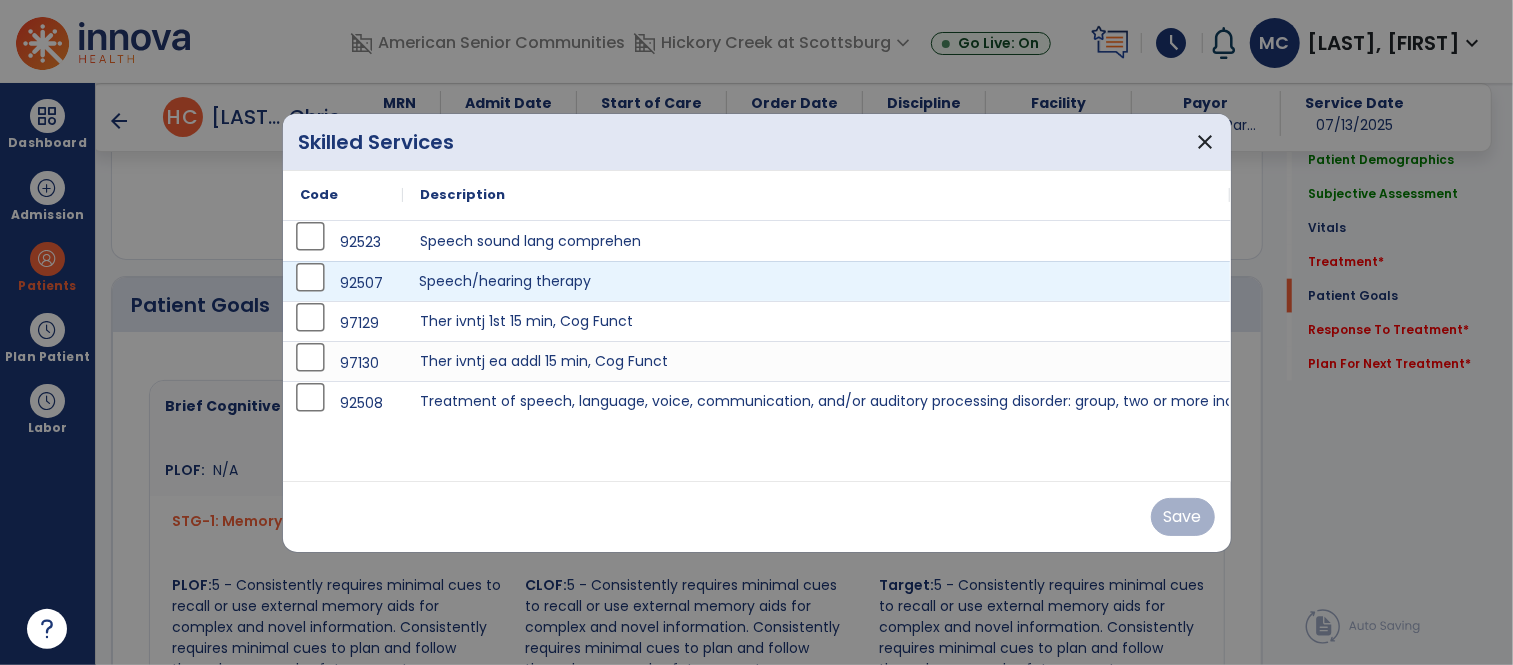 click on "Speech/hearing therapy" at bounding box center [817, 281] 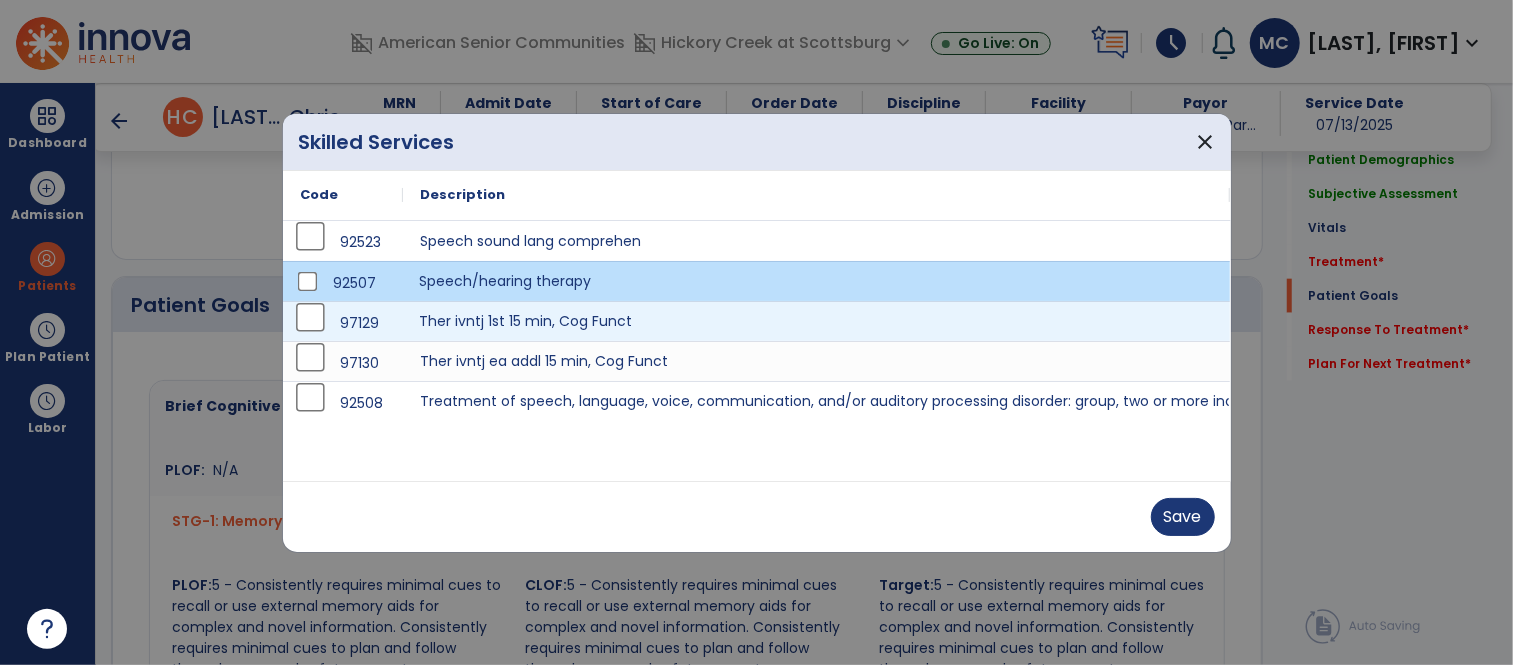 click on "Ther ivntj 1st 15 min, Cog Funct" at bounding box center [817, 321] 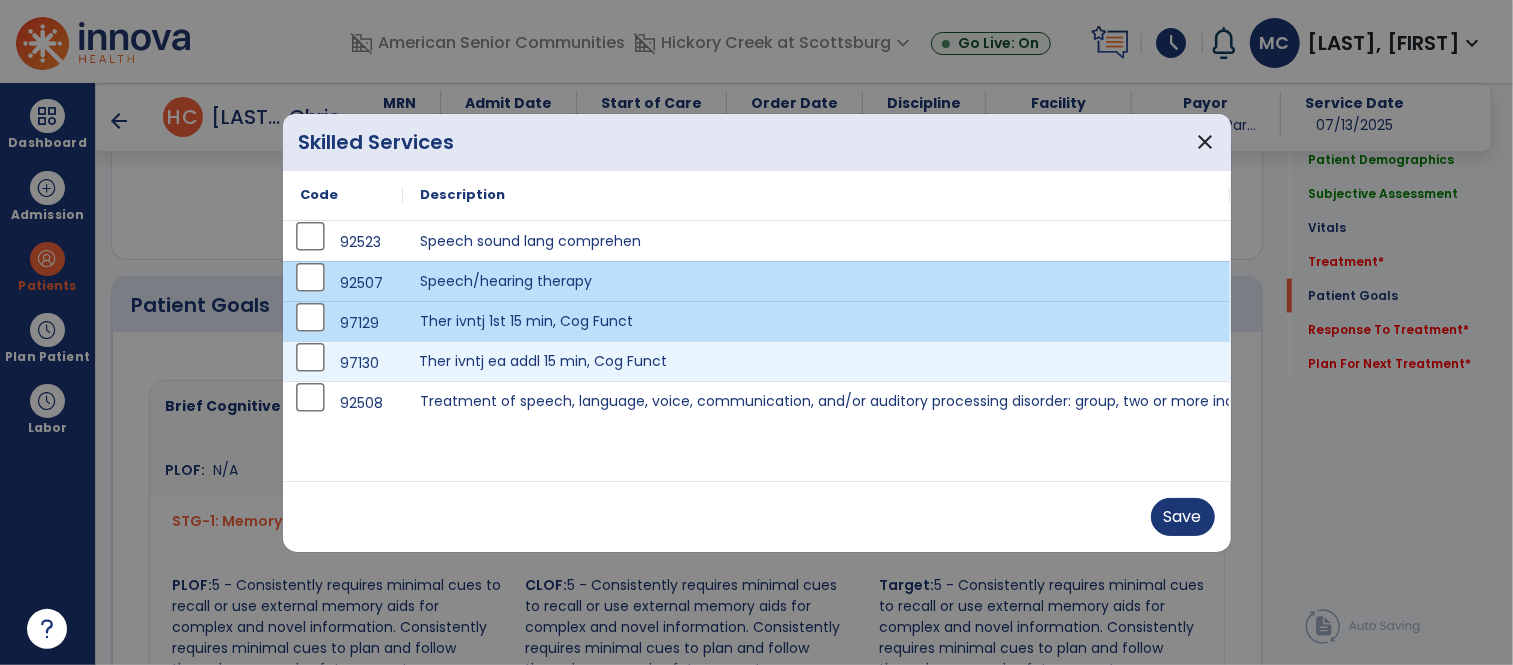 click on "Ther ivntj ea addl 15 min, Cog Funct" at bounding box center [817, 361] 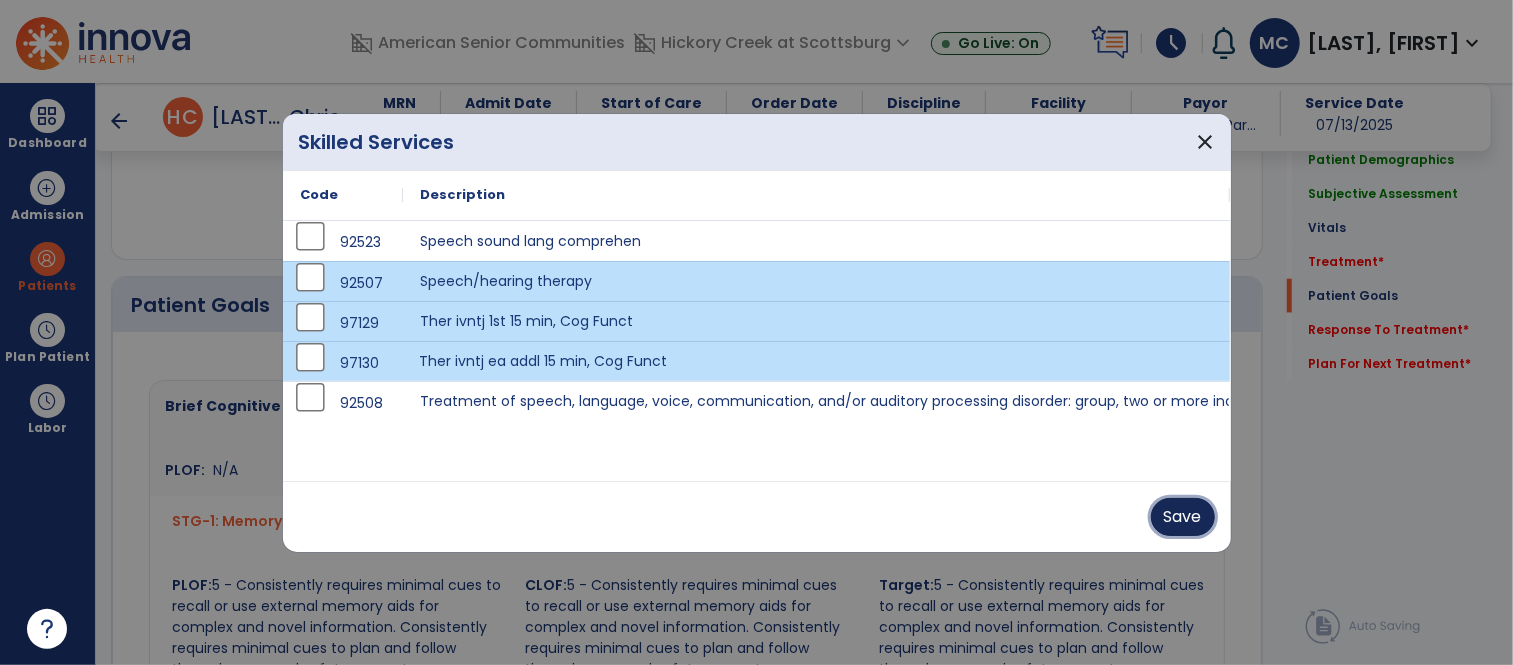 click on "Save" at bounding box center [1183, 517] 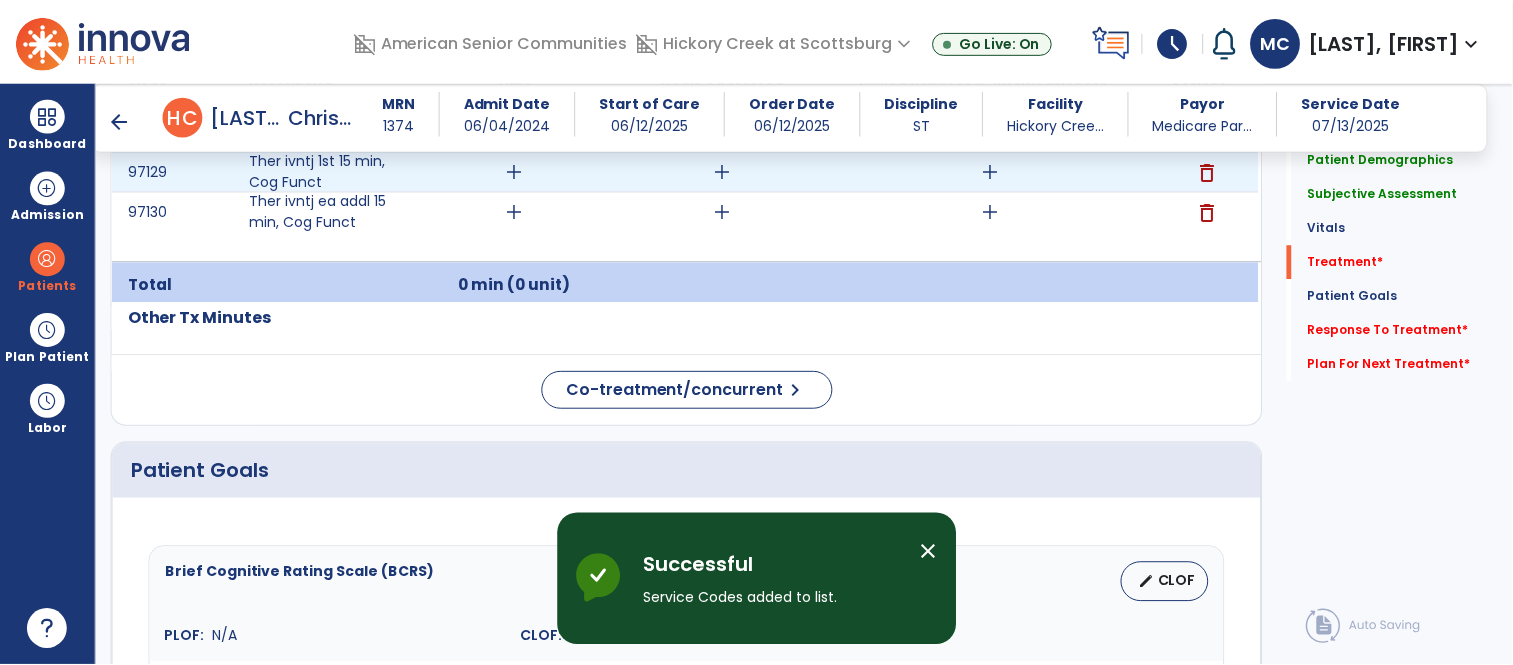 scroll, scrollTop: 1157, scrollLeft: 0, axis: vertical 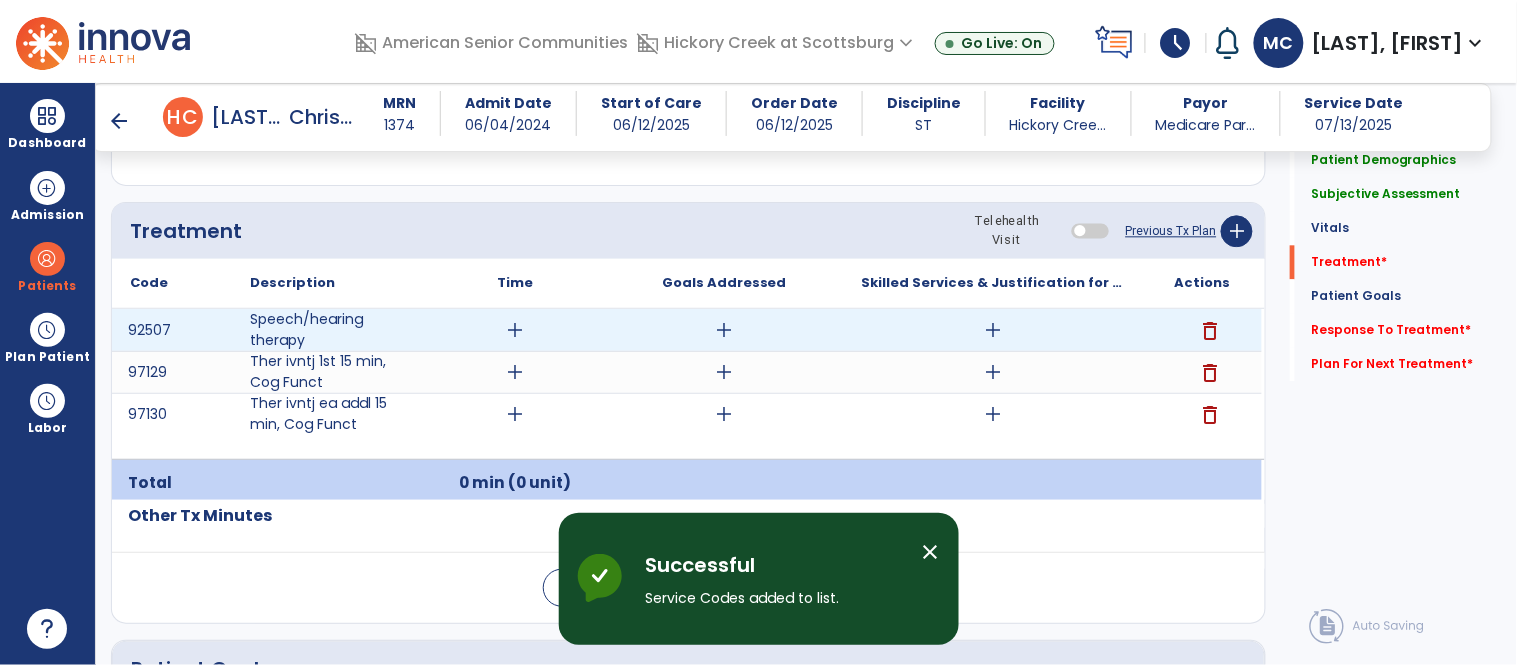 click on "add" at bounding box center (993, 330) 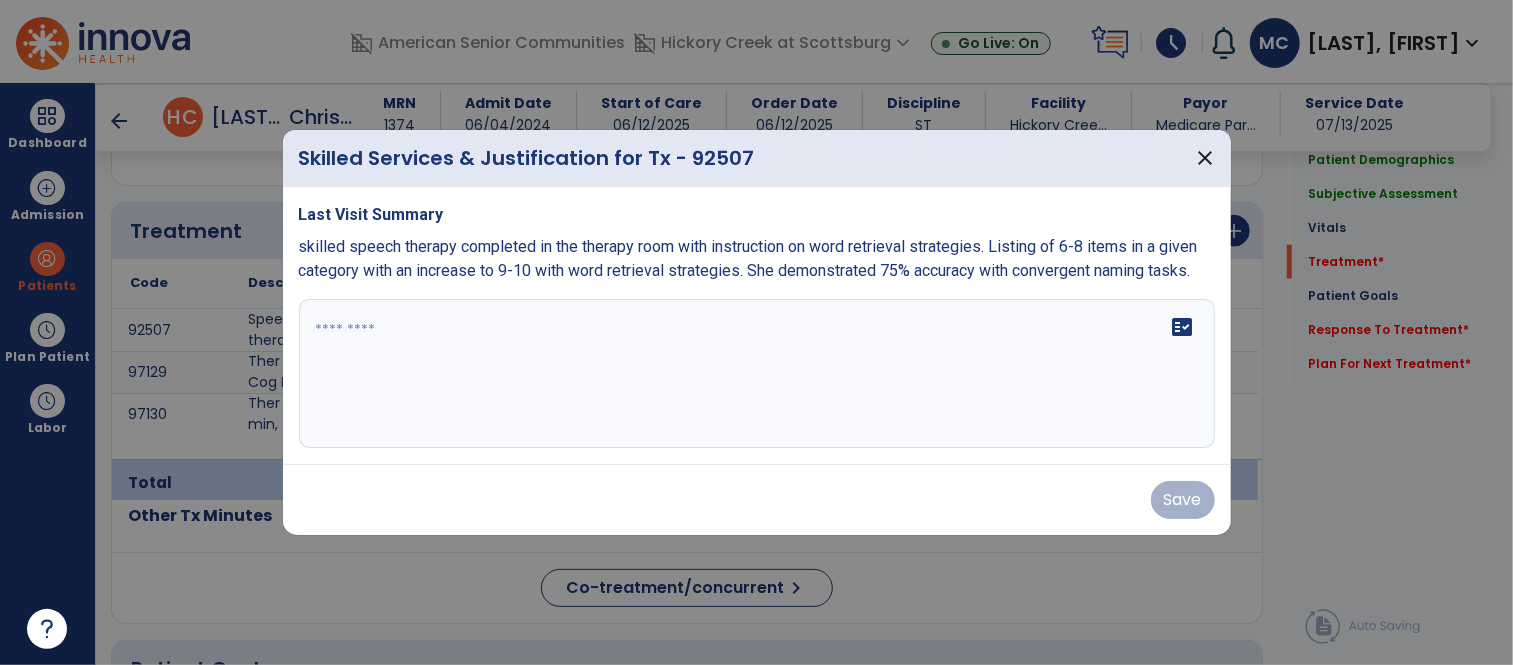 scroll, scrollTop: 1157, scrollLeft: 0, axis: vertical 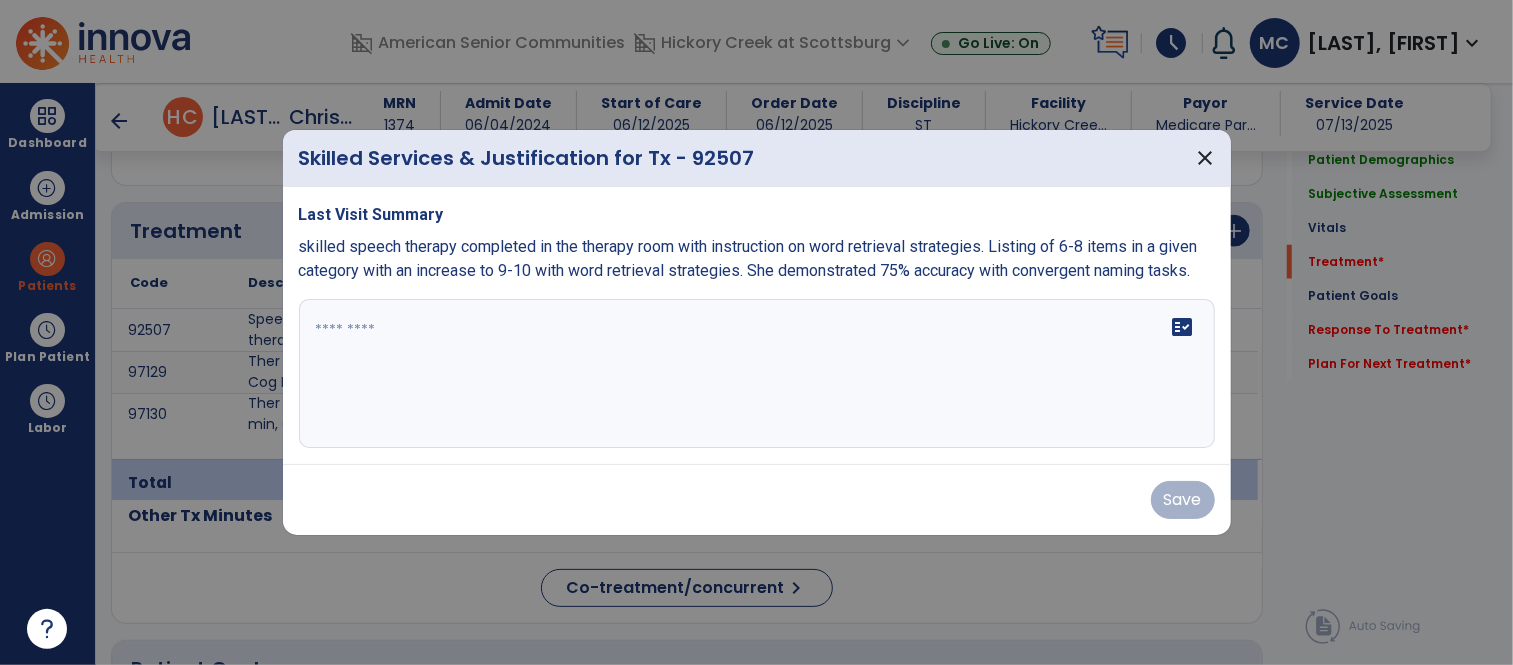click at bounding box center [757, 374] 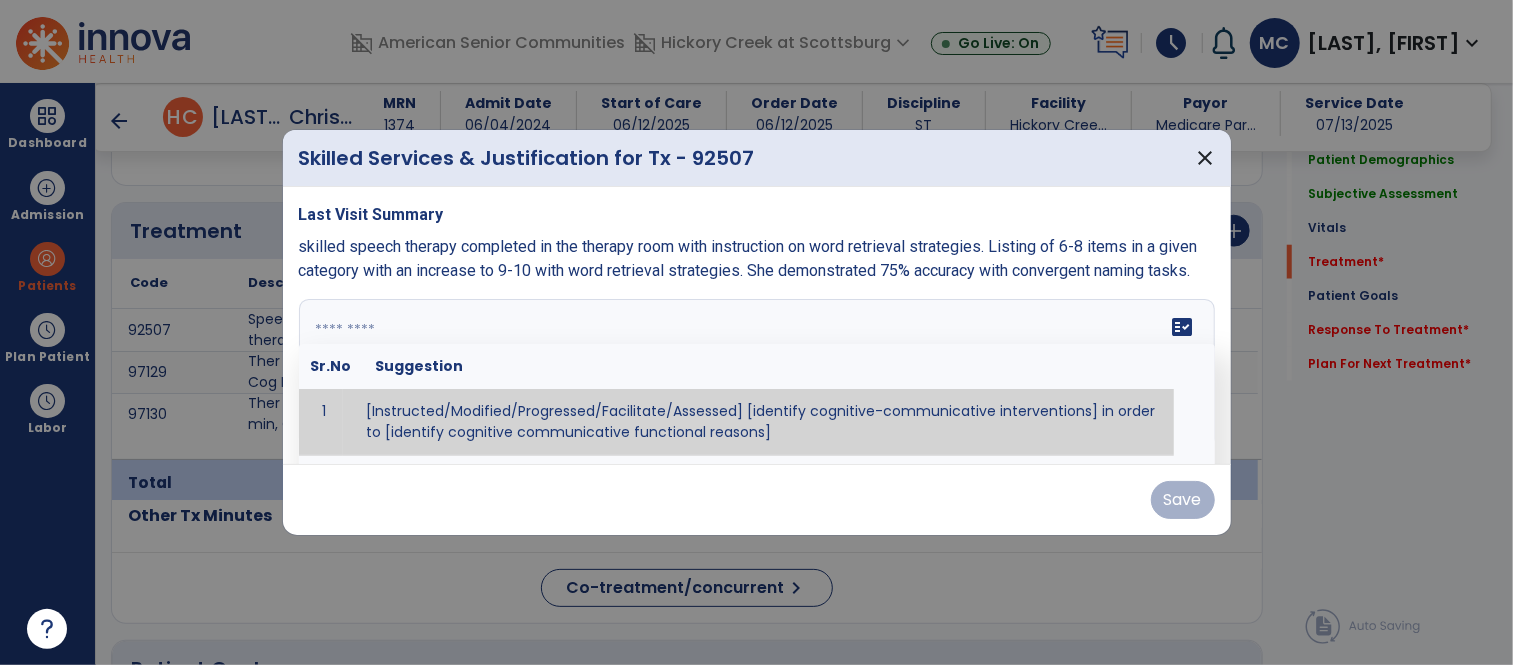 click on "skilled speech therapy completed in the therapy room with instruction on word retrieval strategies. Listing of 6-8 items in a given category with an increase to 9-10 with word retrieval strategies. She demonstrated 75% accuracy with convergent naming tasks." at bounding box center [748, 258] 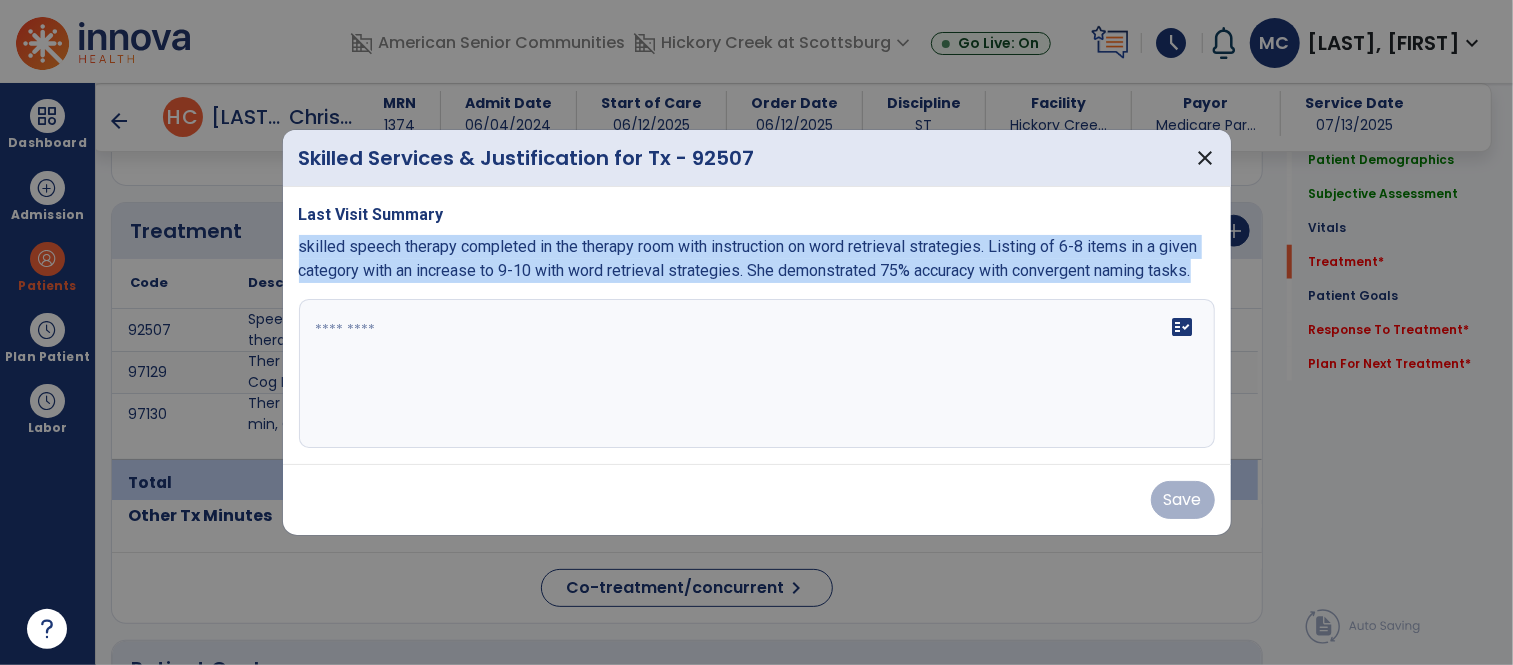drag, startPoint x: 298, startPoint y: 244, endPoint x: 1212, endPoint y: 263, distance: 914.19745 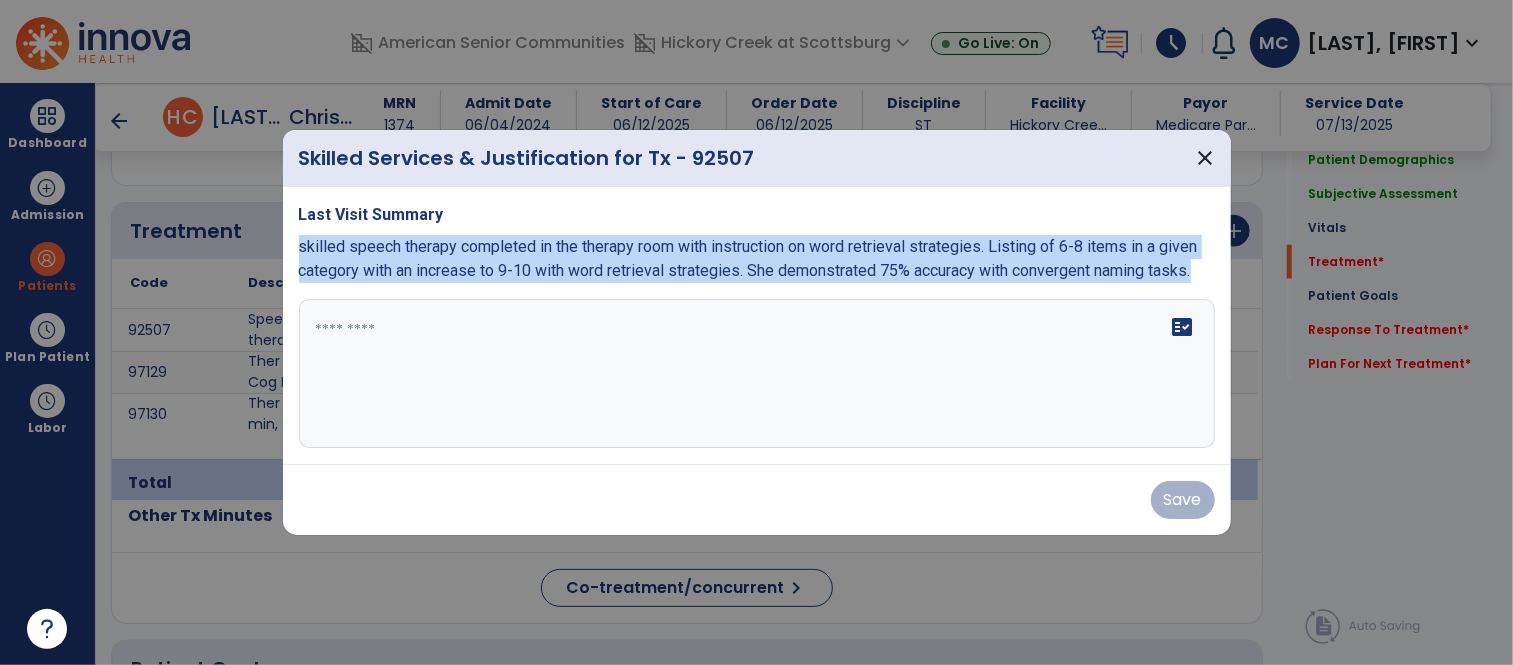 click on "skilled speech therapy completed in the therapy room with instruction on word retrieval strategies. Listing of 6-8 items in a given category with an increase to 9-10 with word retrieval strategies. She demonstrated 75% accuracy with convergent naming tasks." at bounding box center [757, 259] 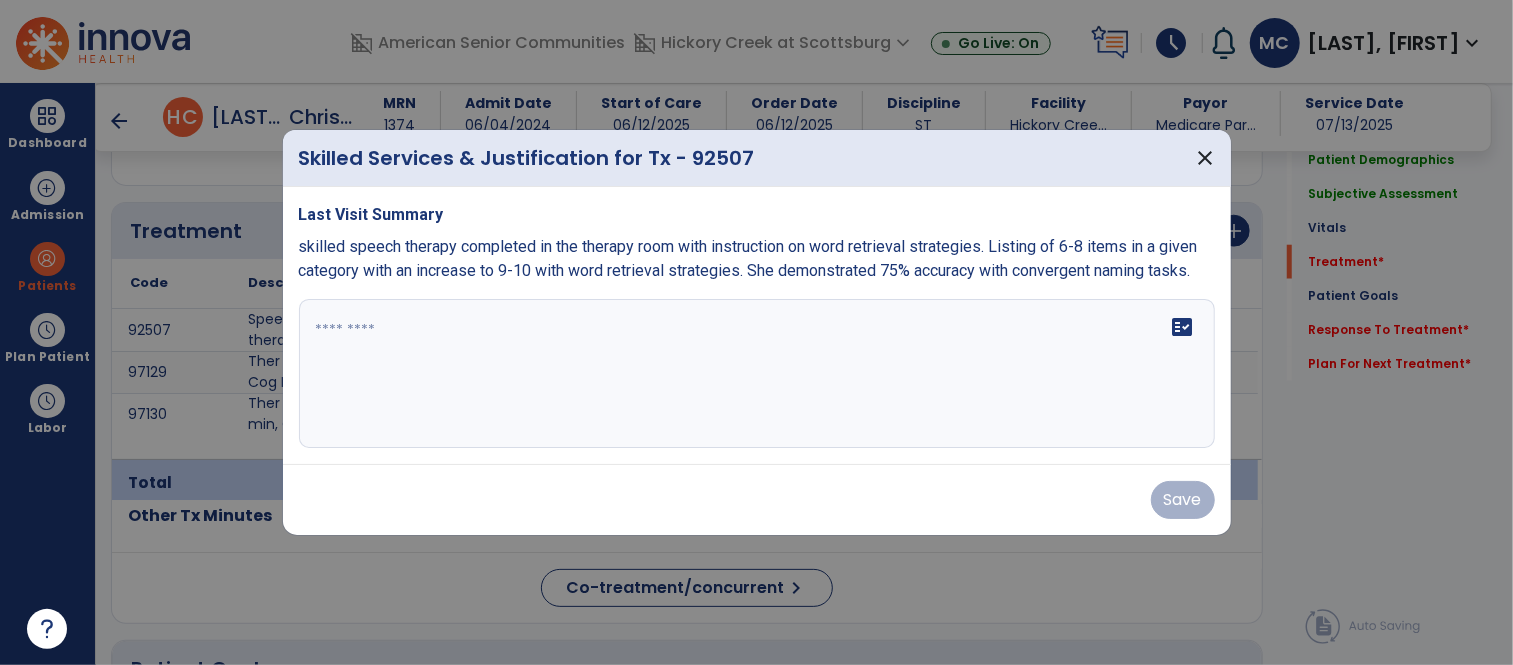 click on "fact_check" at bounding box center (757, 374) 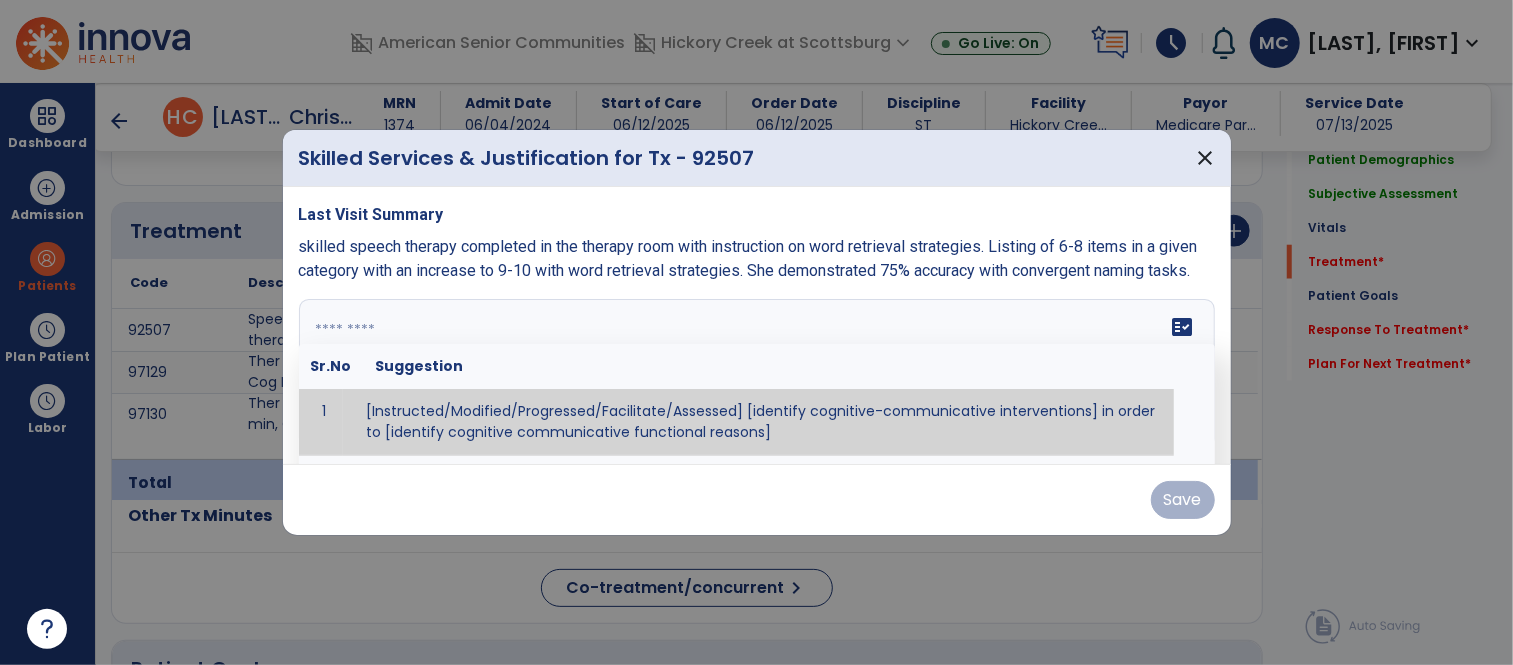 paste on "**********" 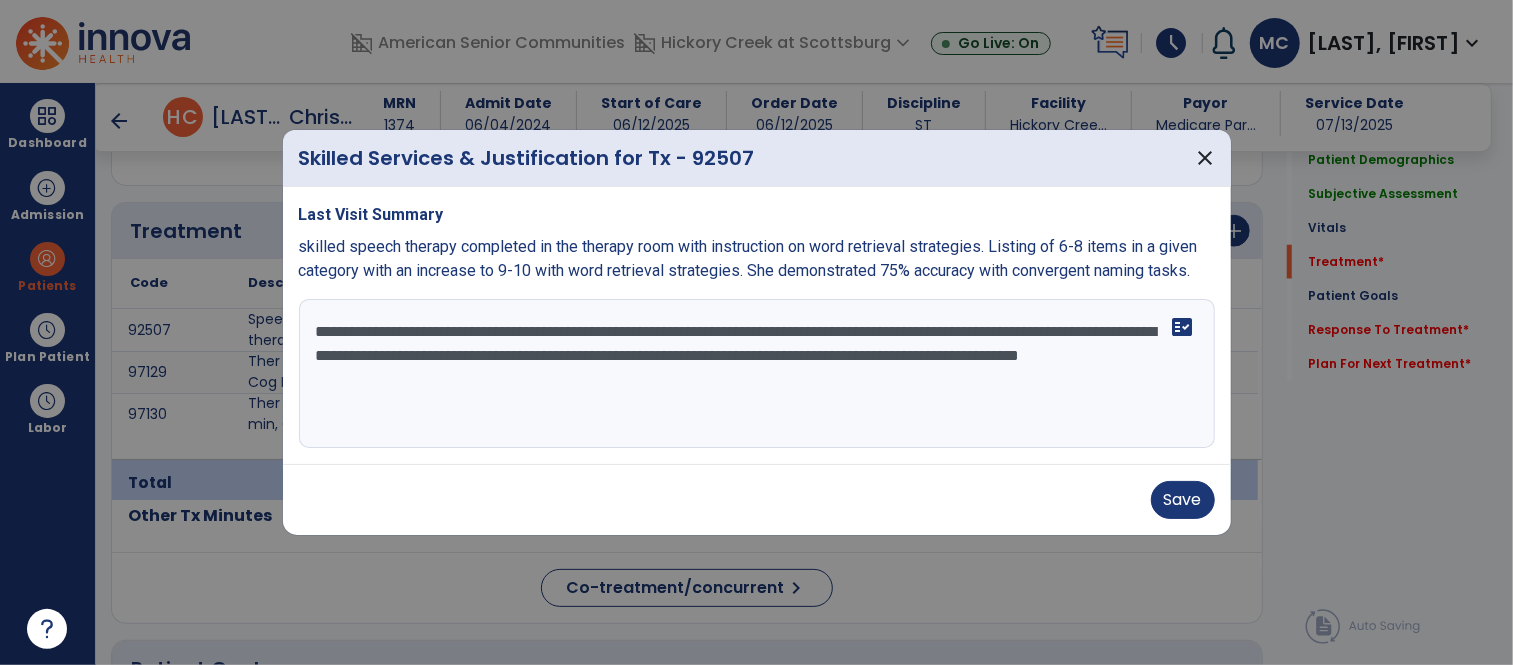 click on "**********" at bounding box center [757, 374] 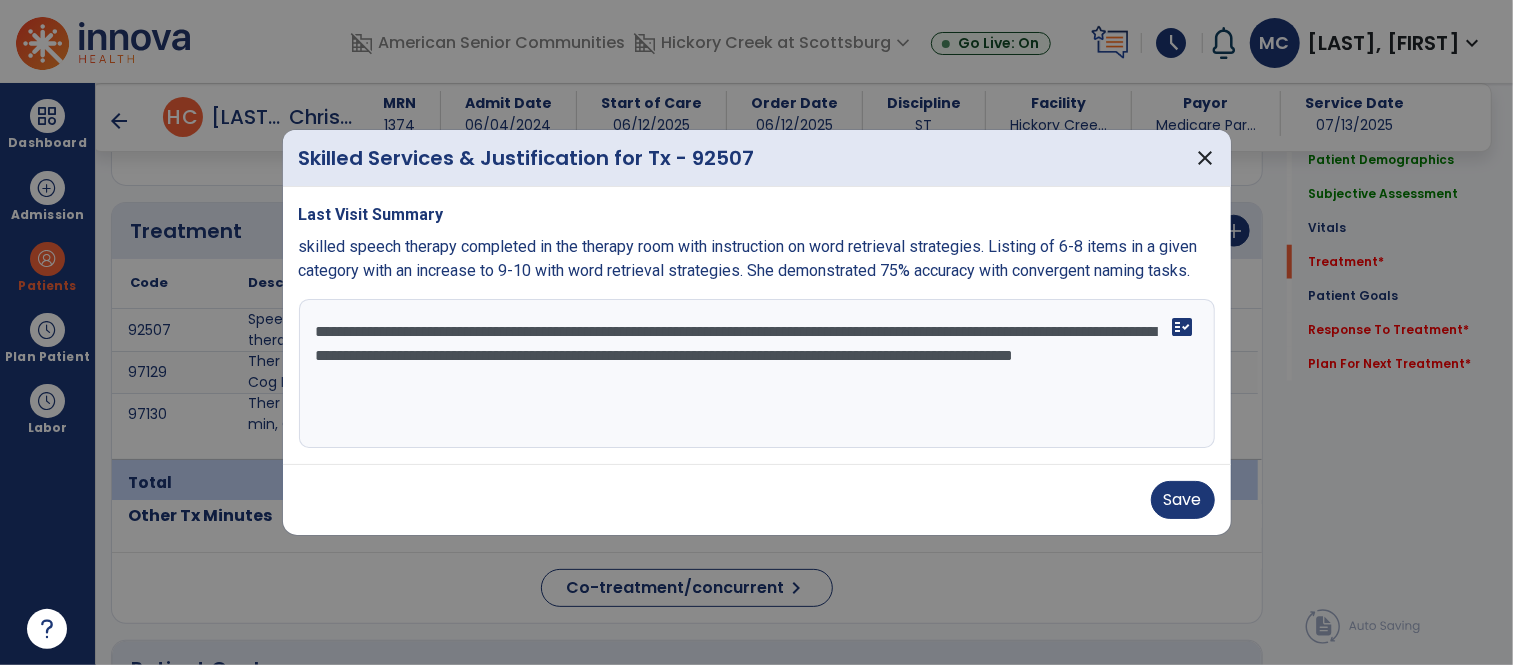 click on "**********" at bounding box center (757, 374) 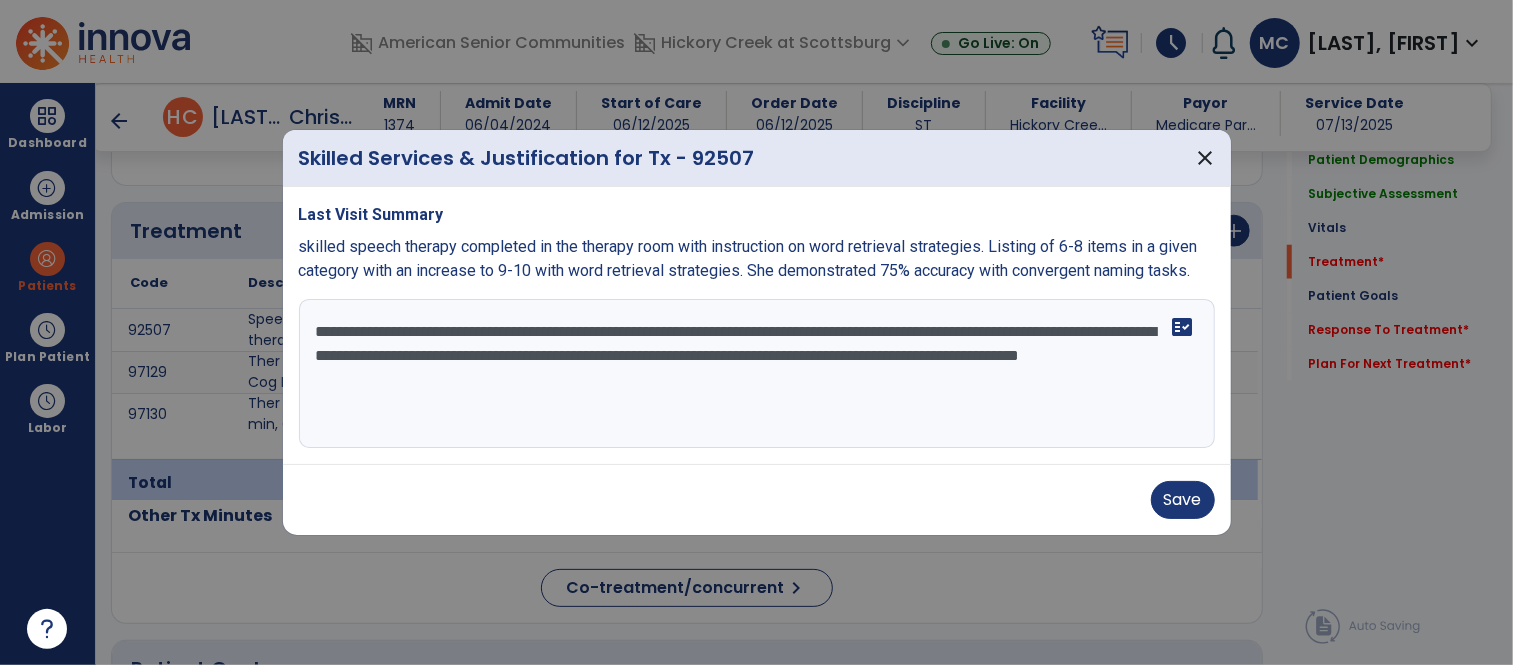 click on "**********" at bounding box center (757, 374) 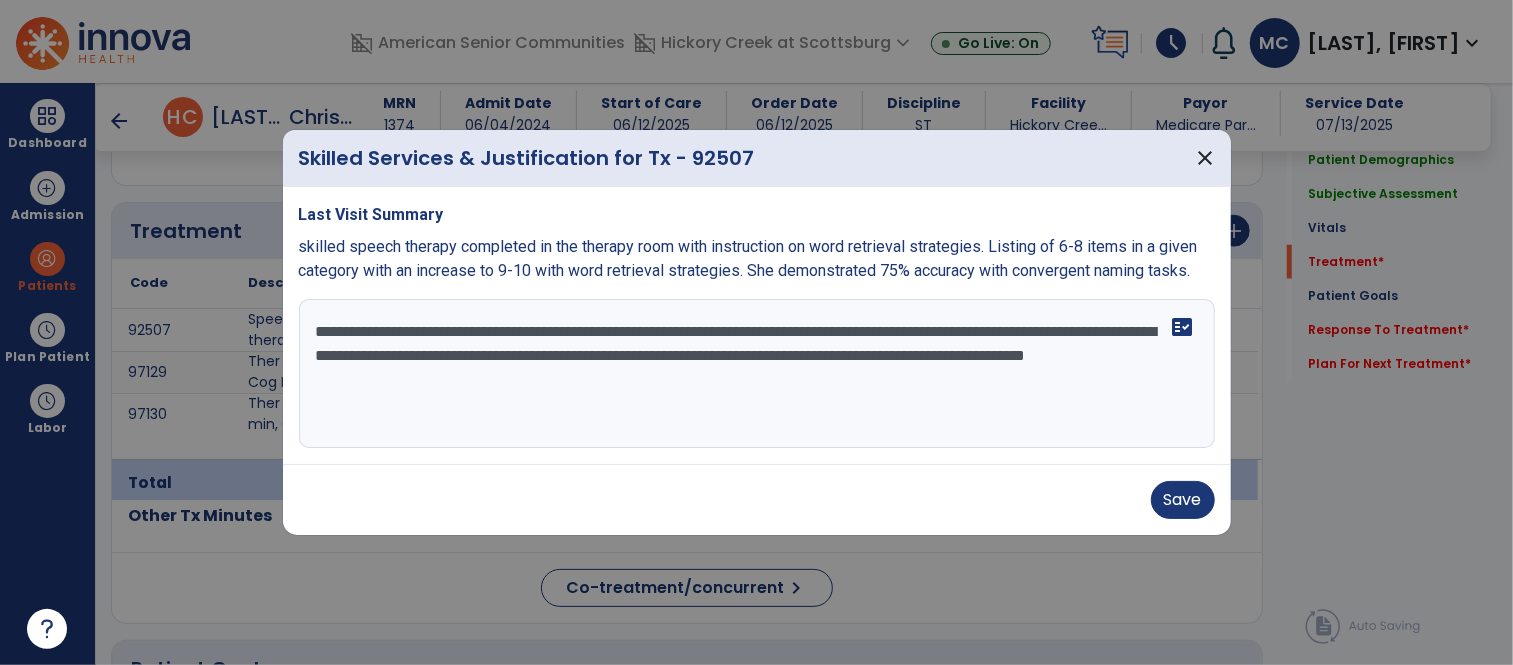 click on "**********" at bounding box center [757, 374] 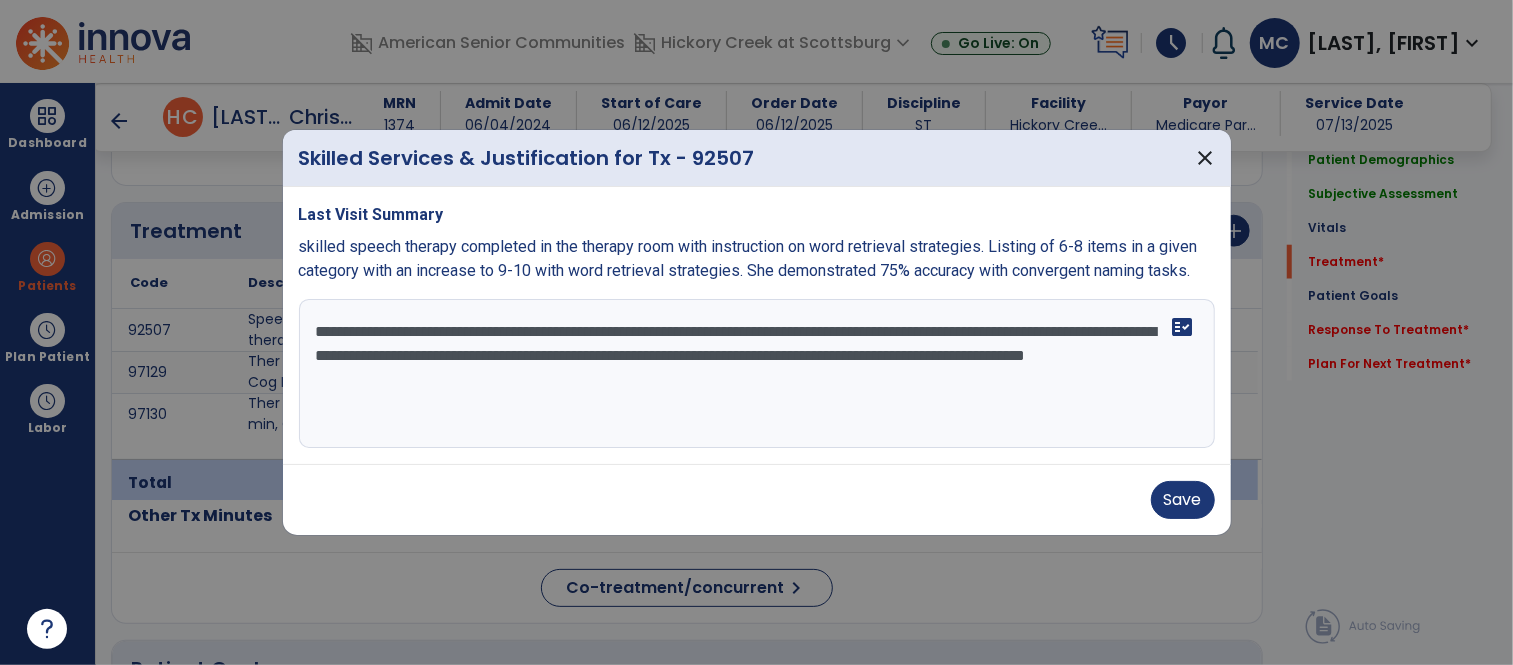 type on "**********" 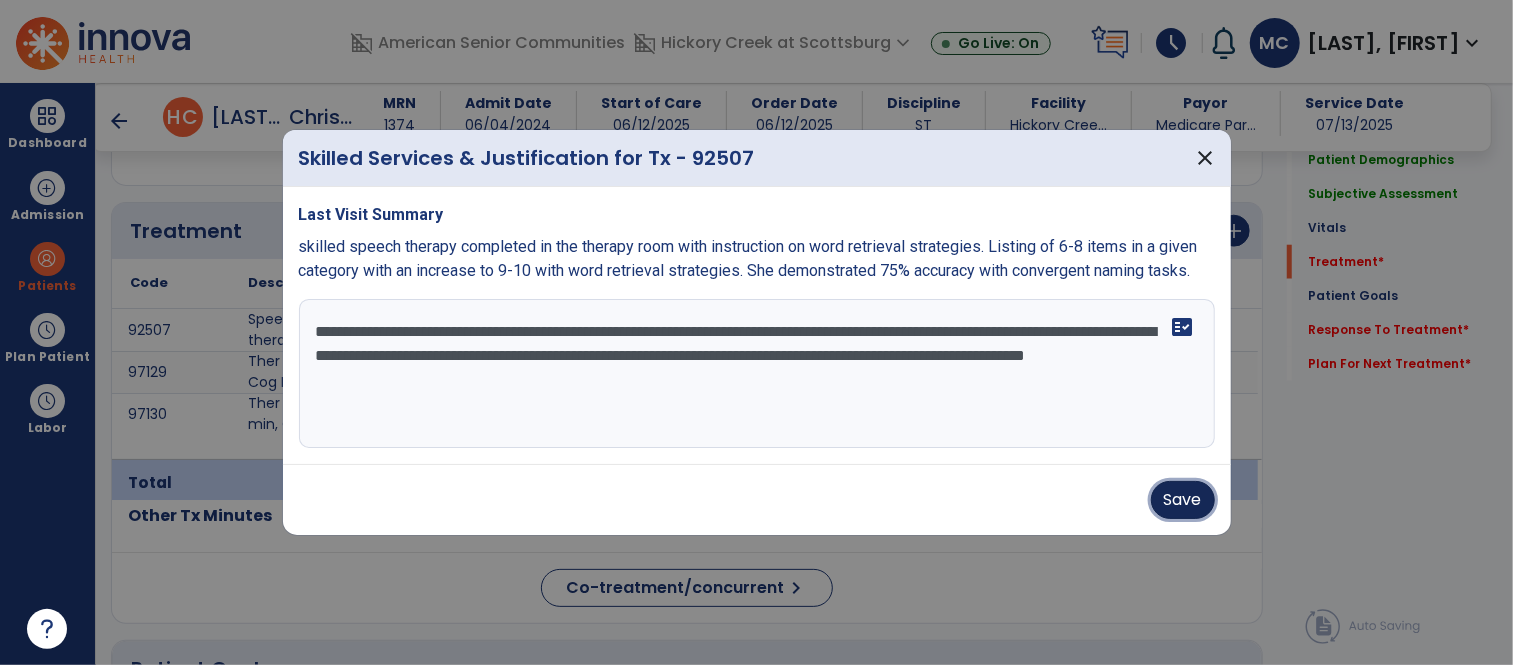 click on "Save" at bounding box center (1183, 500) 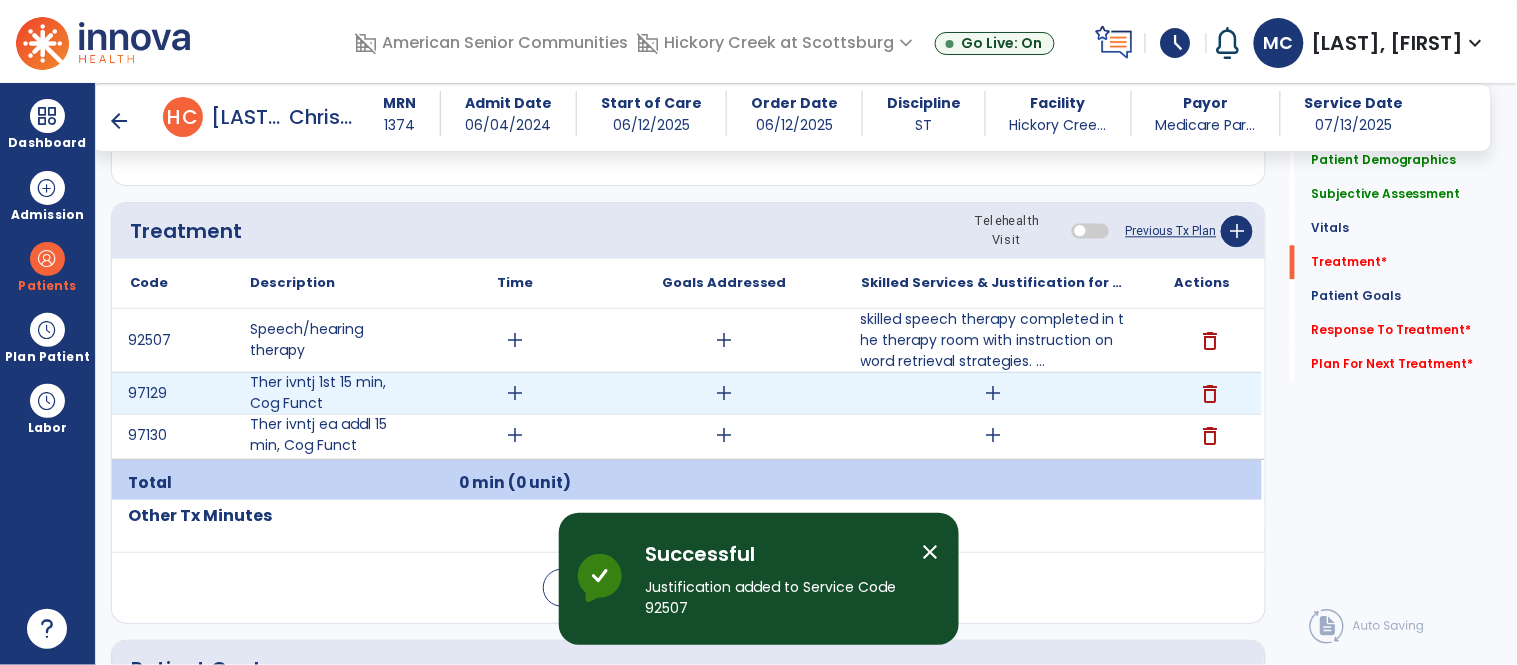 click on "add" at bounding box center (993, 393) 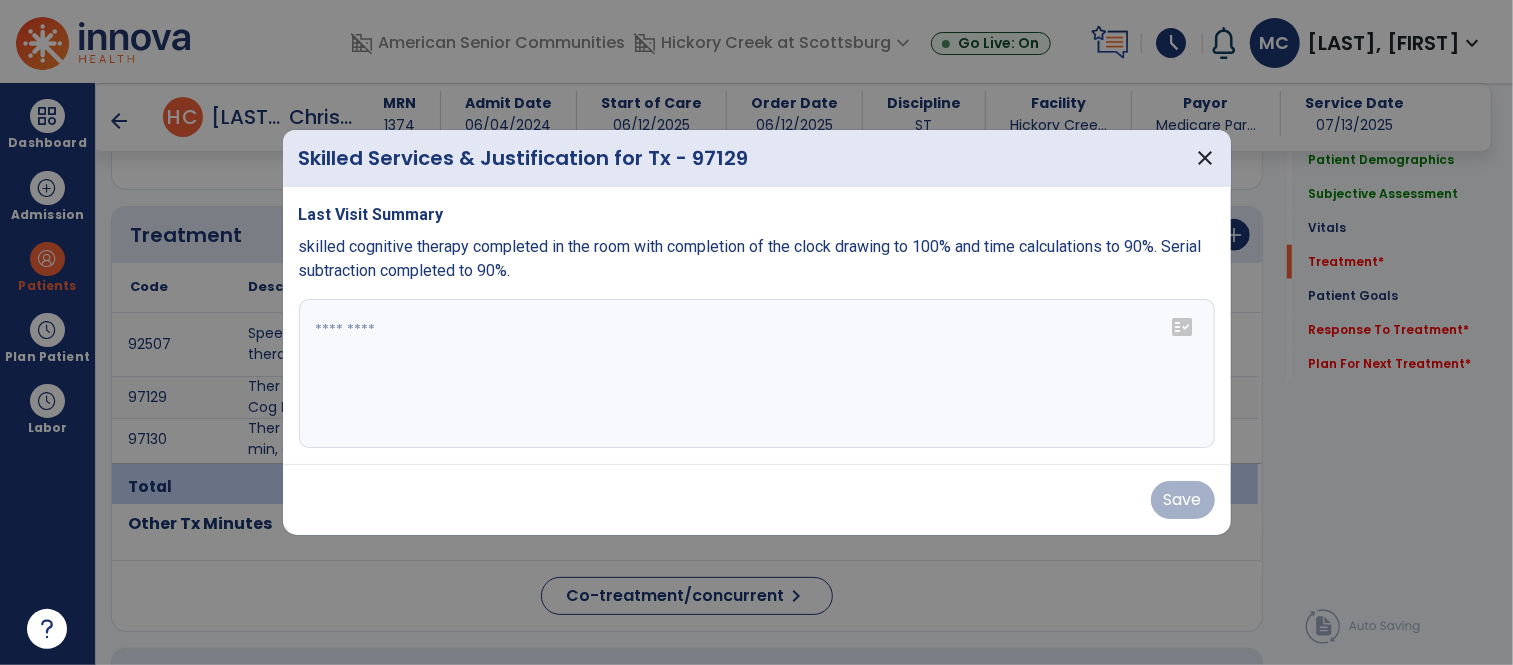 scroll, scrollTop: 1157, scrollLeft: 0, axis: vertical 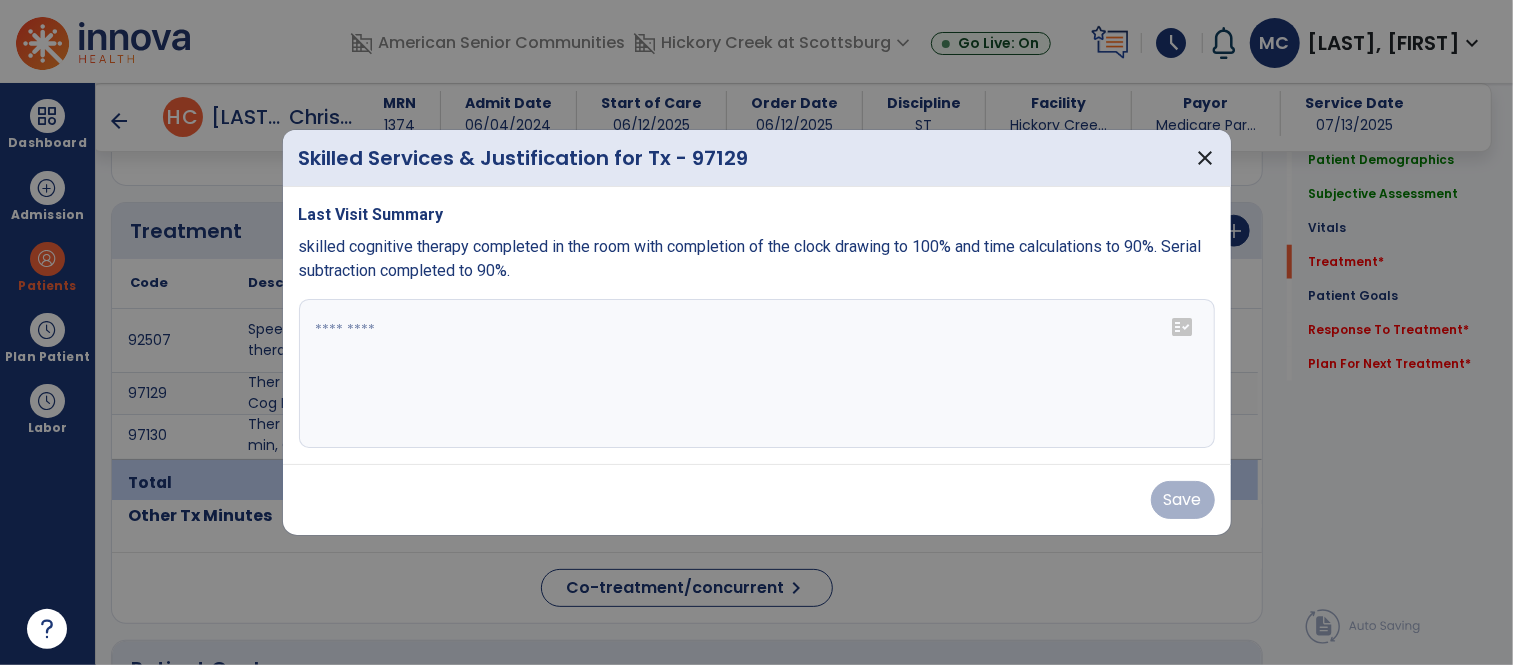 click at bounding box center [757, 374] 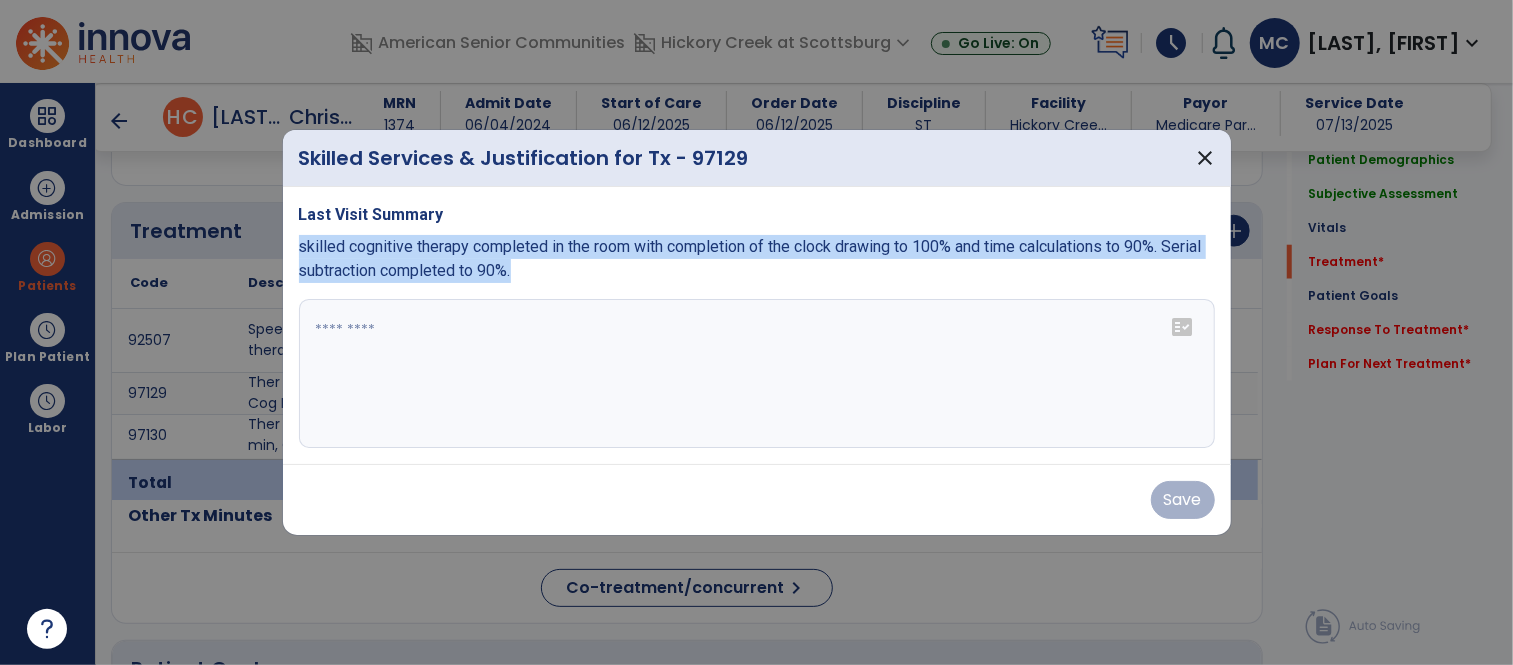 drag, startPoint x: 573, startPoint y: 274, endPoint x: 287, endPoint y: 236, distance: 288.51343 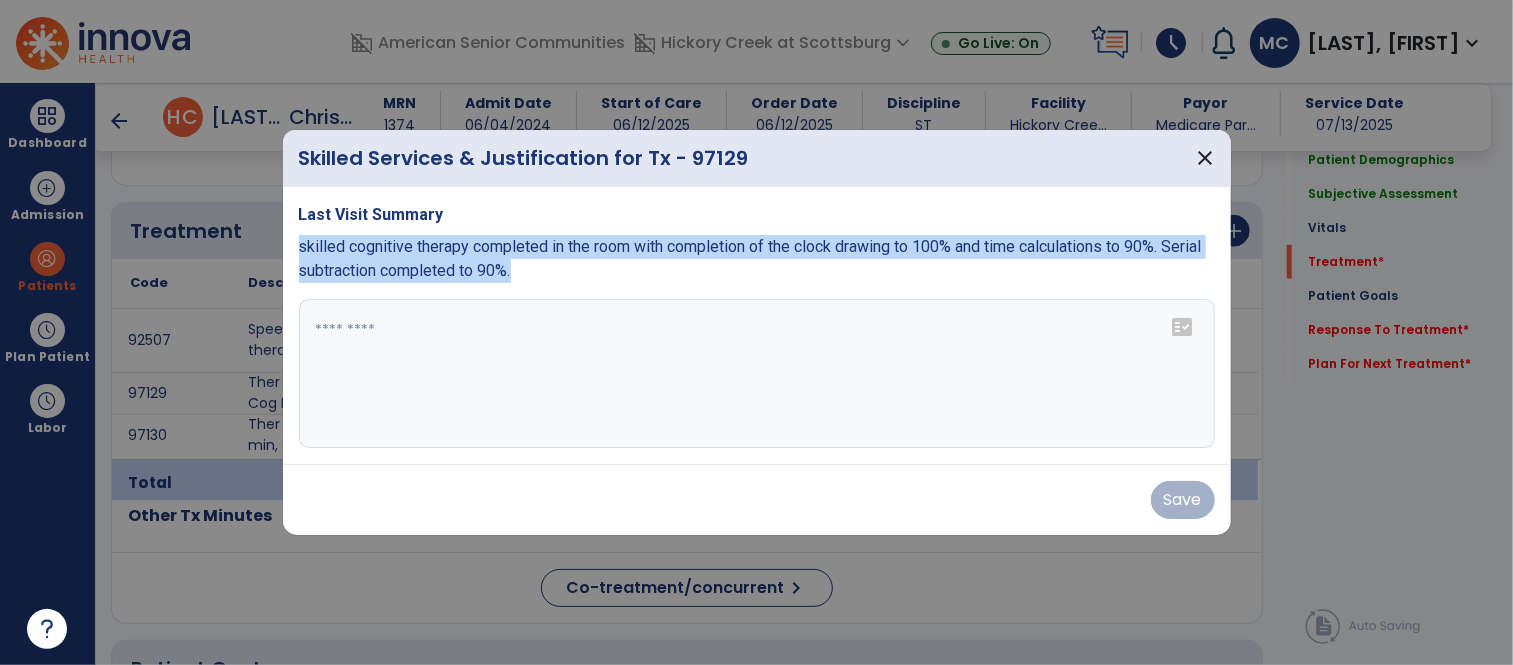 click on "Last Visit Summary skilled cognitive therapy completed in the room with completion of the clock drawing to 100% and time calculations to 90%. Serial subtraction completed to 90%.   fact_check" at bounding box center [757, 326] 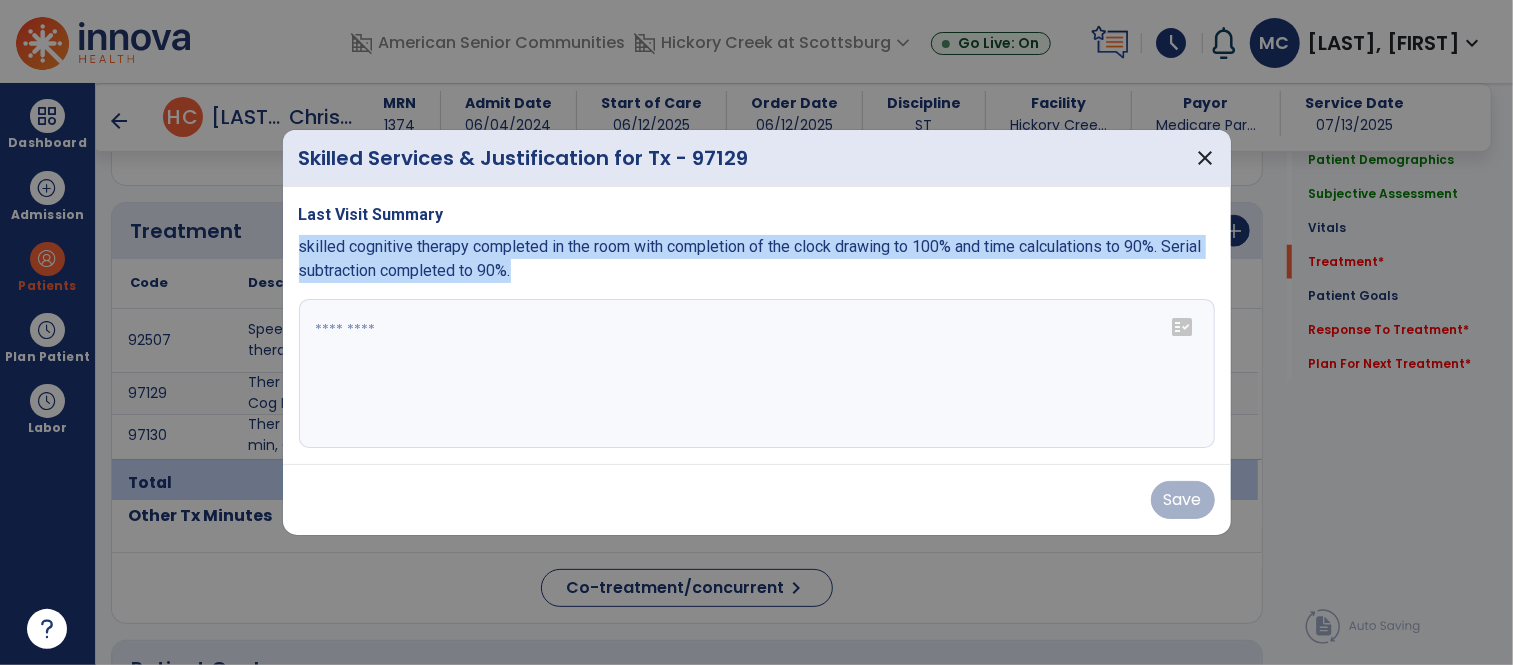copy on "skilled cognitive therapy completed in the room with completion of the clock drawing to 100% and time calculations to 90%. Serial subtraction completed to 90%." 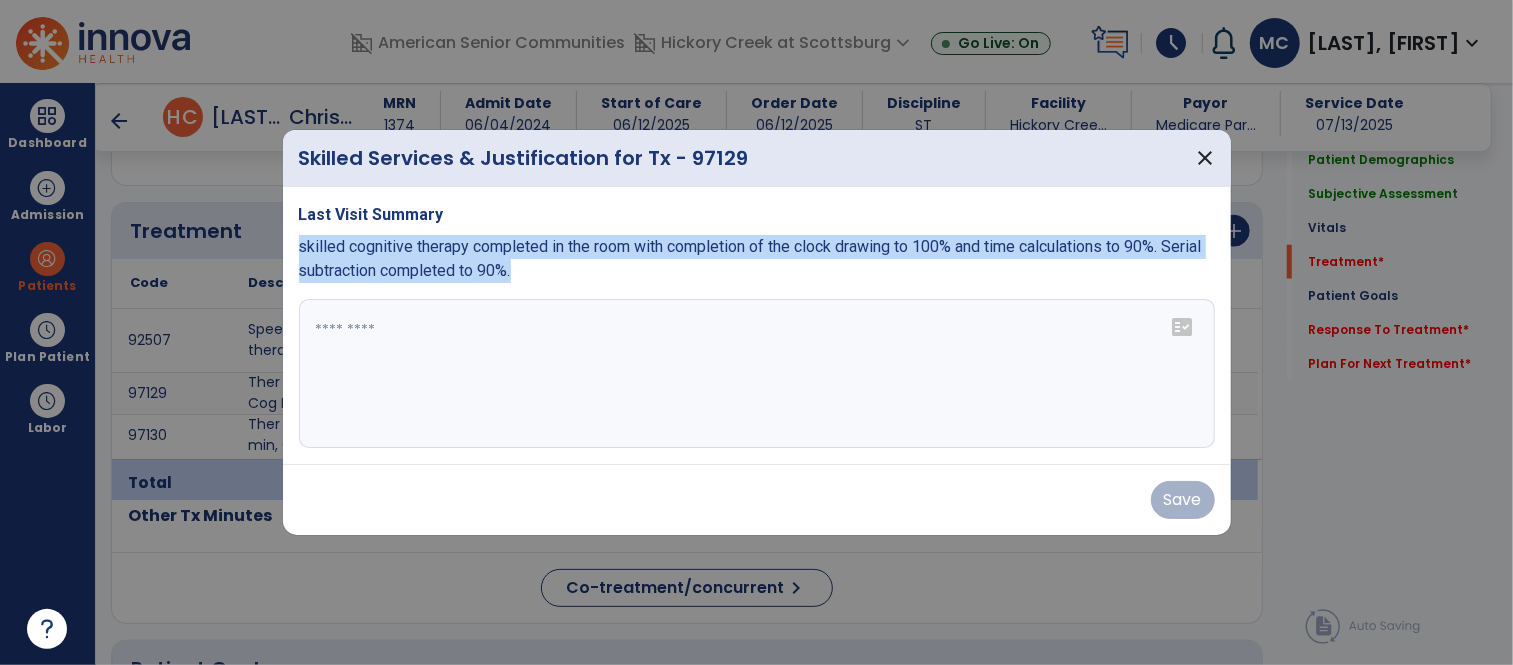 click at bounding box center (757, 374) 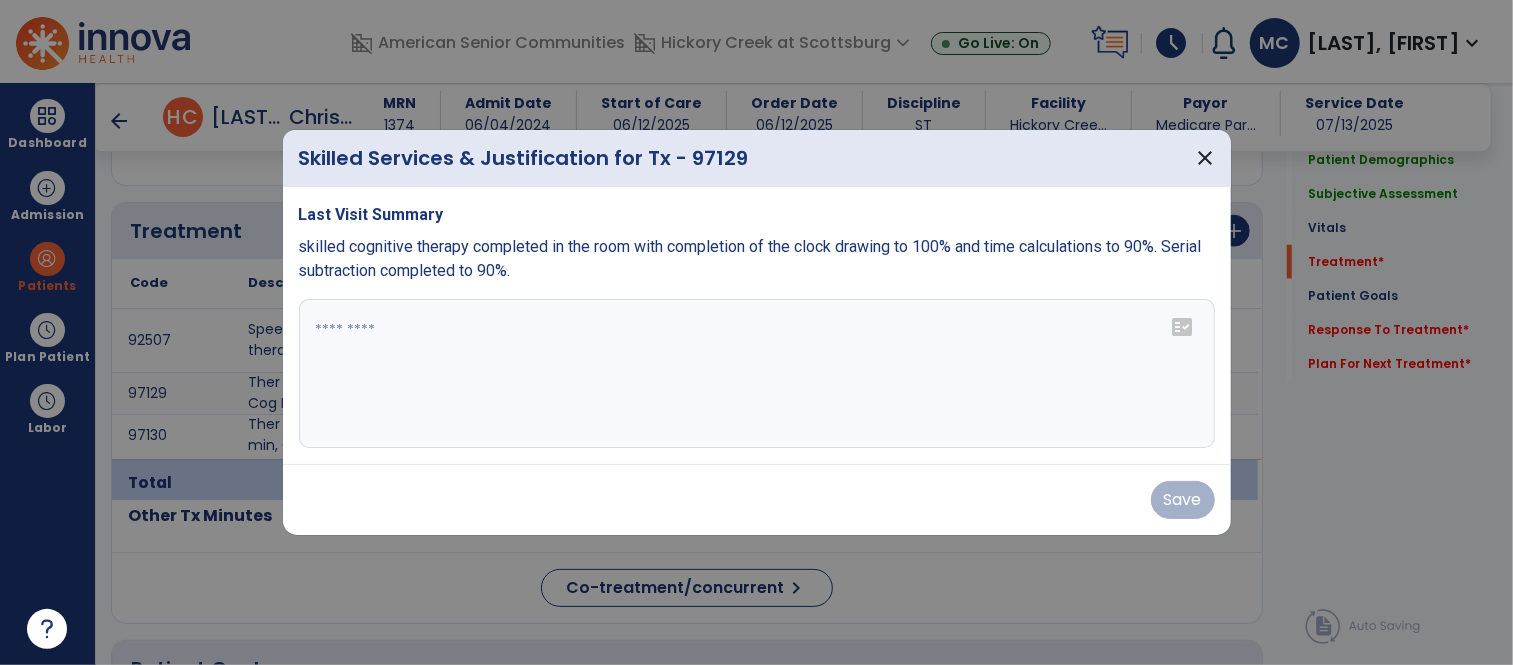 paste on "**********" 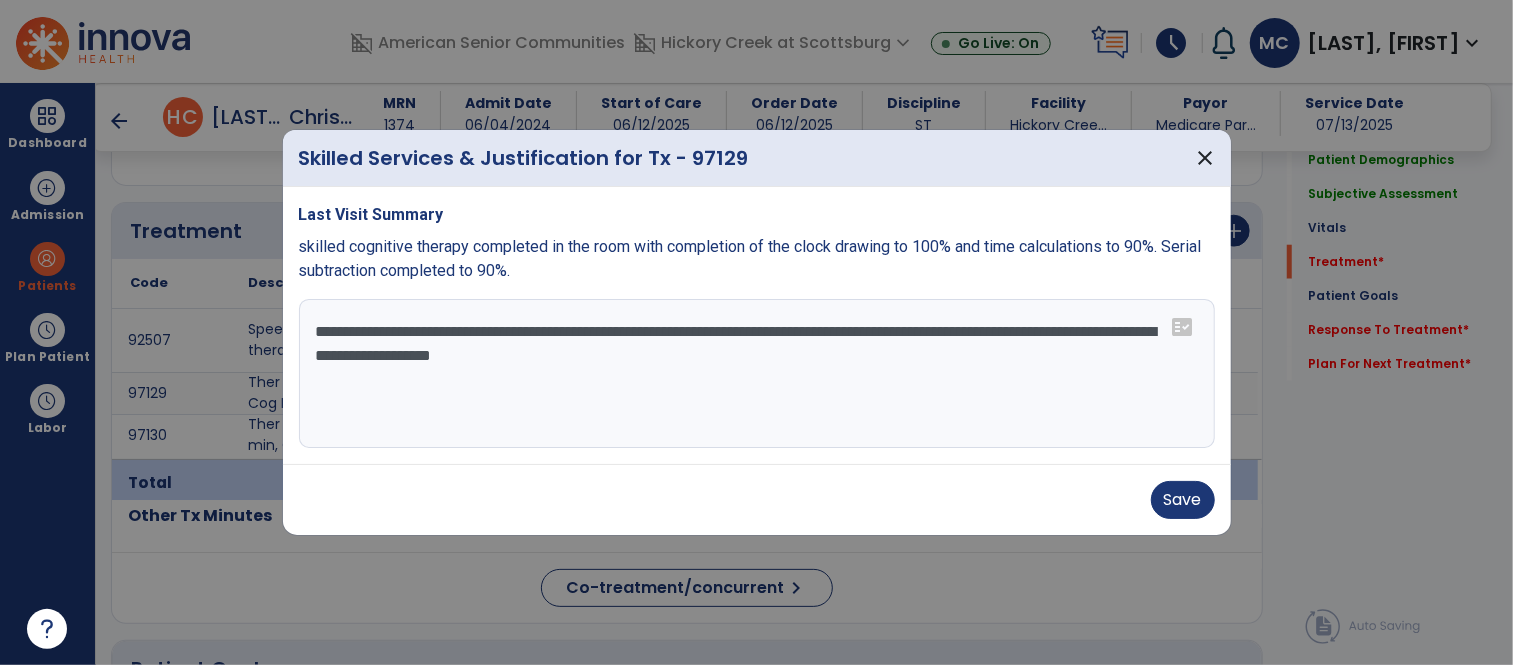 drag, startPoint x: 1047, startPoint y: 333, endPoint x: 1020, endPoint y: 328, distance: 27.45906 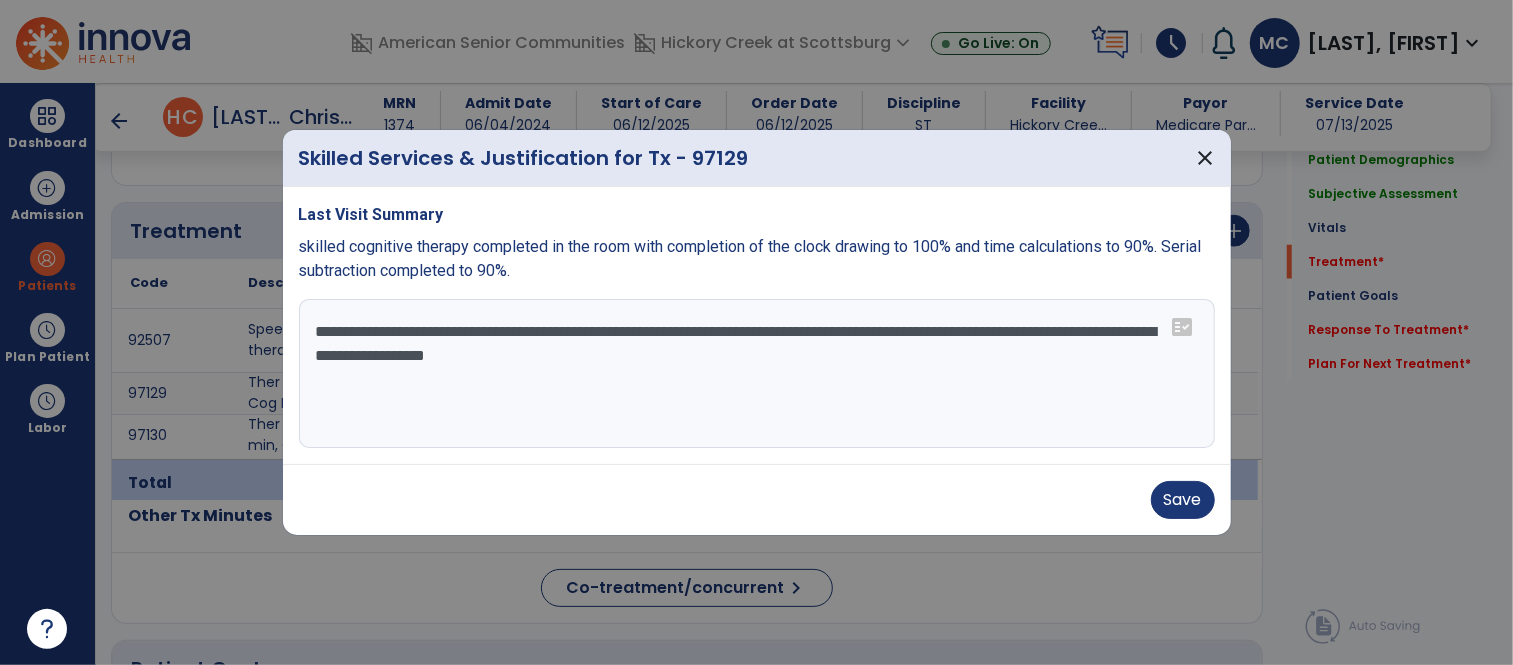 drag, startPoint x: 753, startPoint y: 356, endPoint x: 735, endPoint y: 356, distance: 18 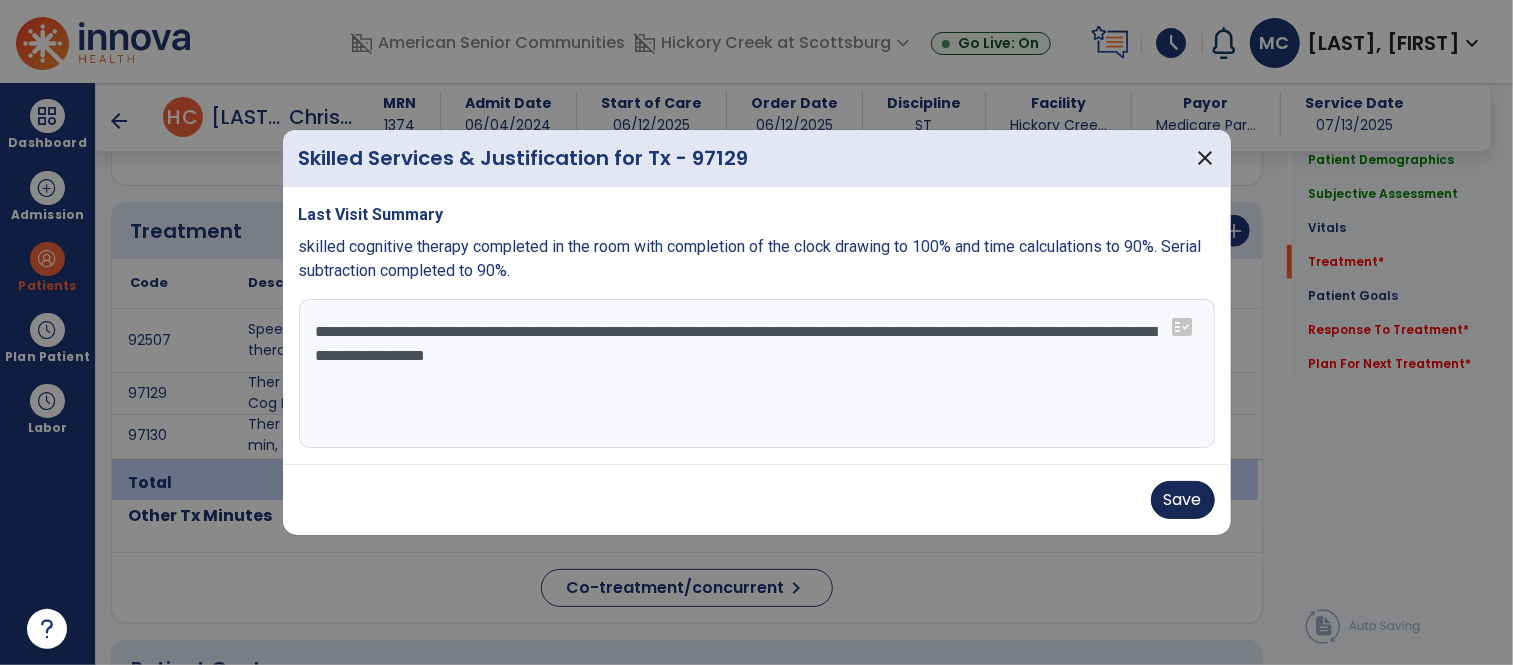 type on "**********" 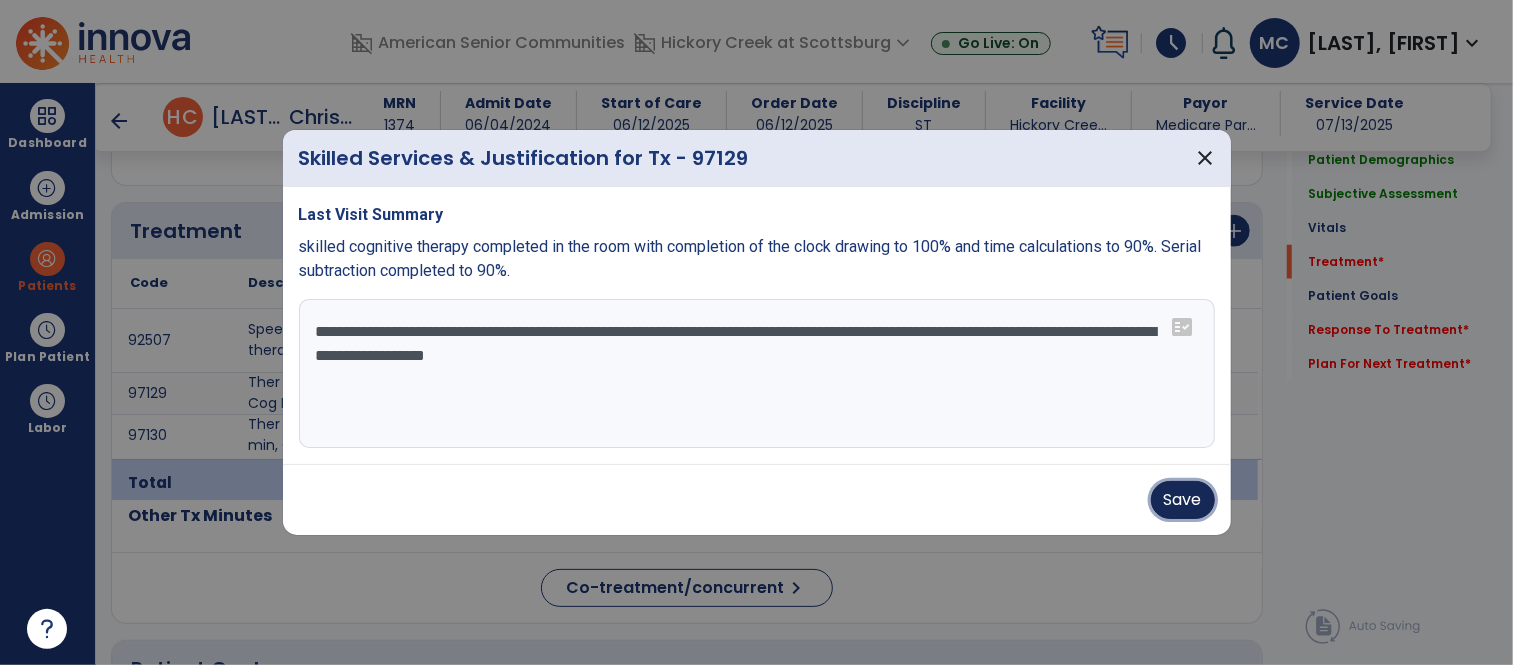 click on "Save" at bounding box center [1183, 500] 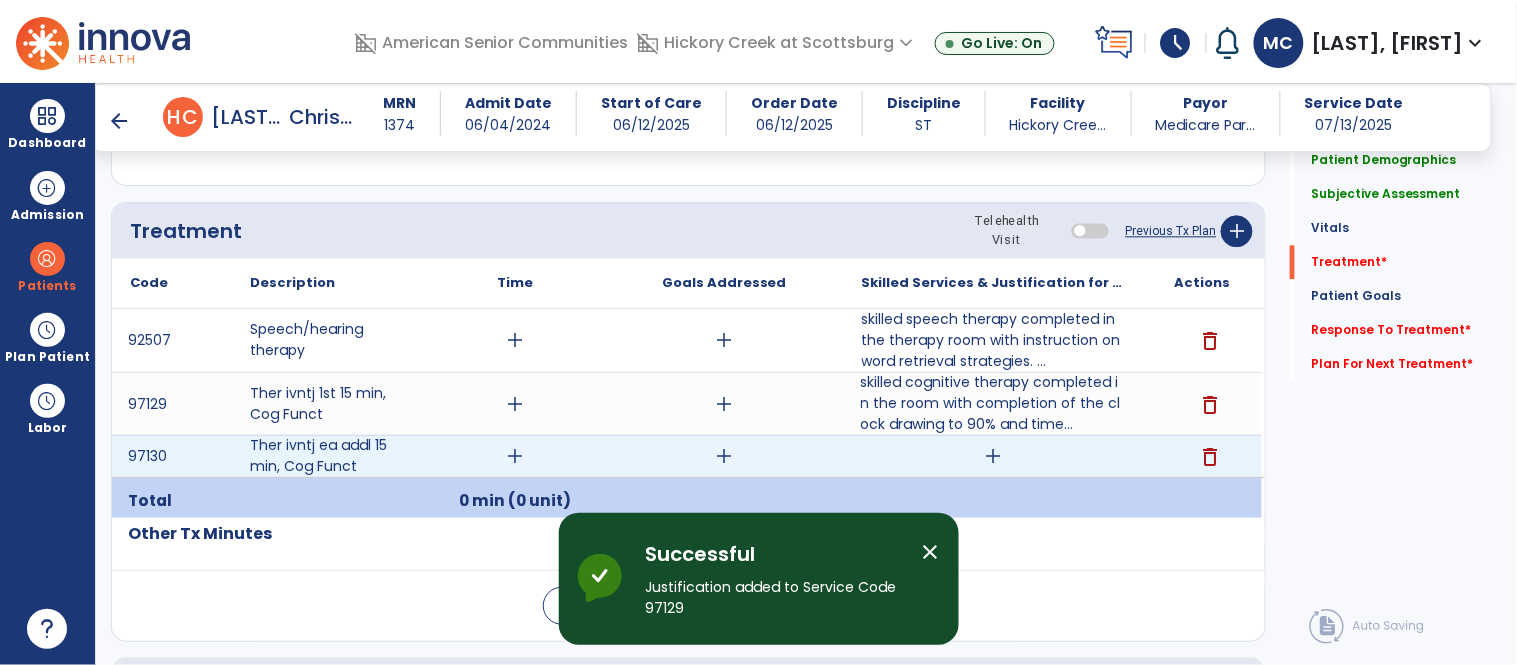 click on "add" at bounding box center (993, 456) 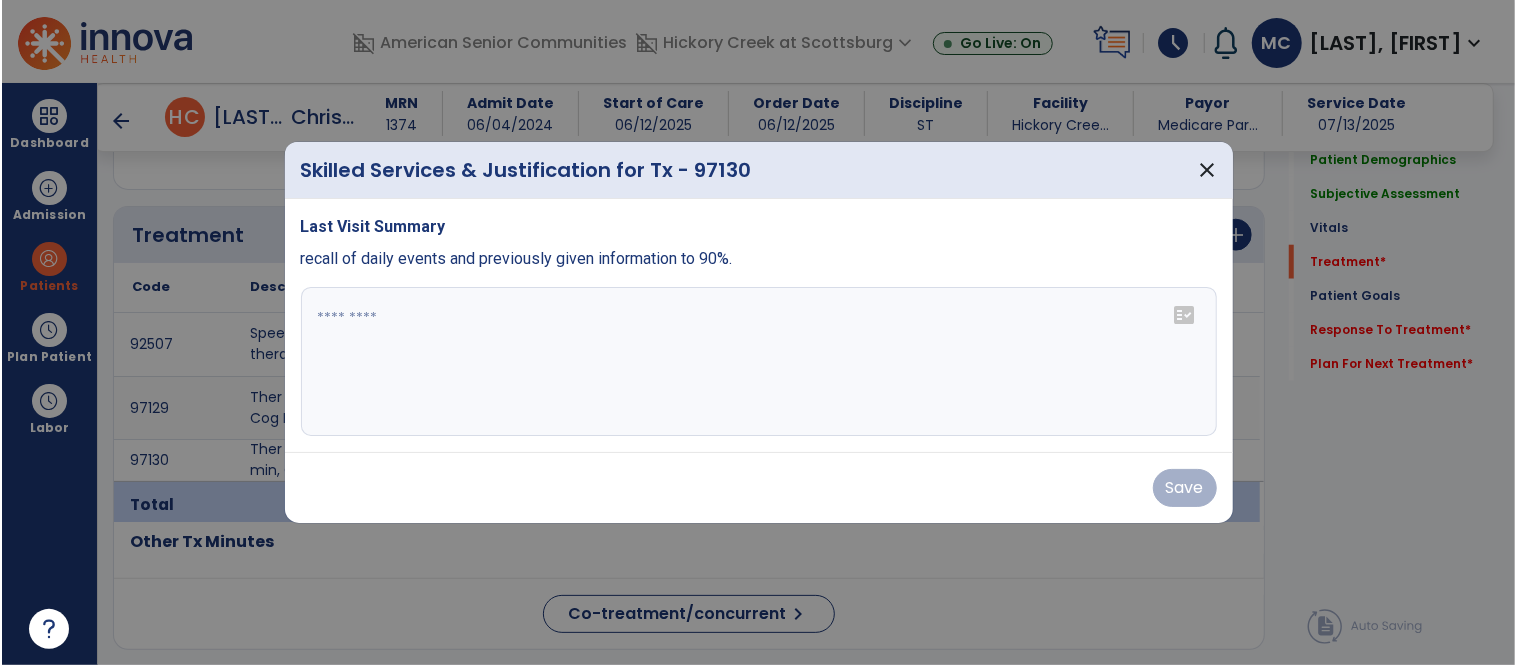 scroll, scrollTop: 1157, scrollLeft: 0, axis: vertical 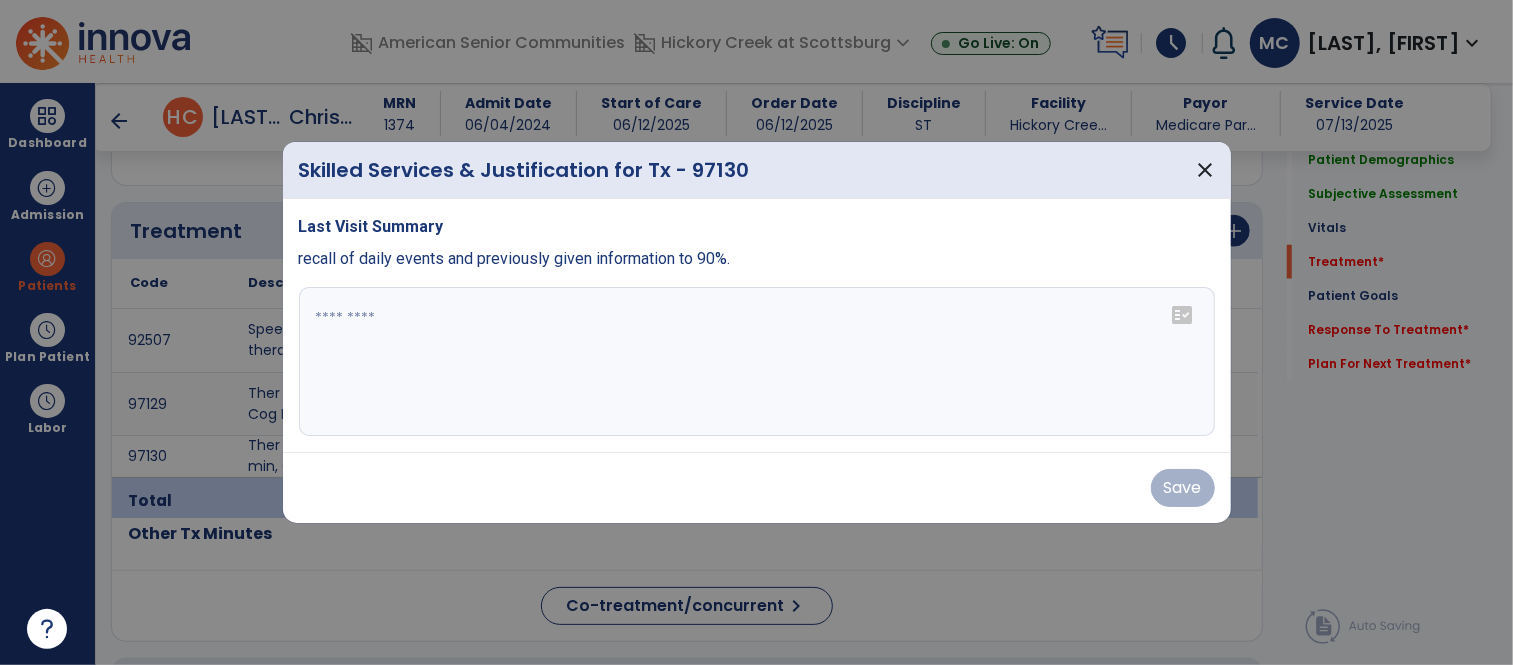 click at bounding box center [757, 362] 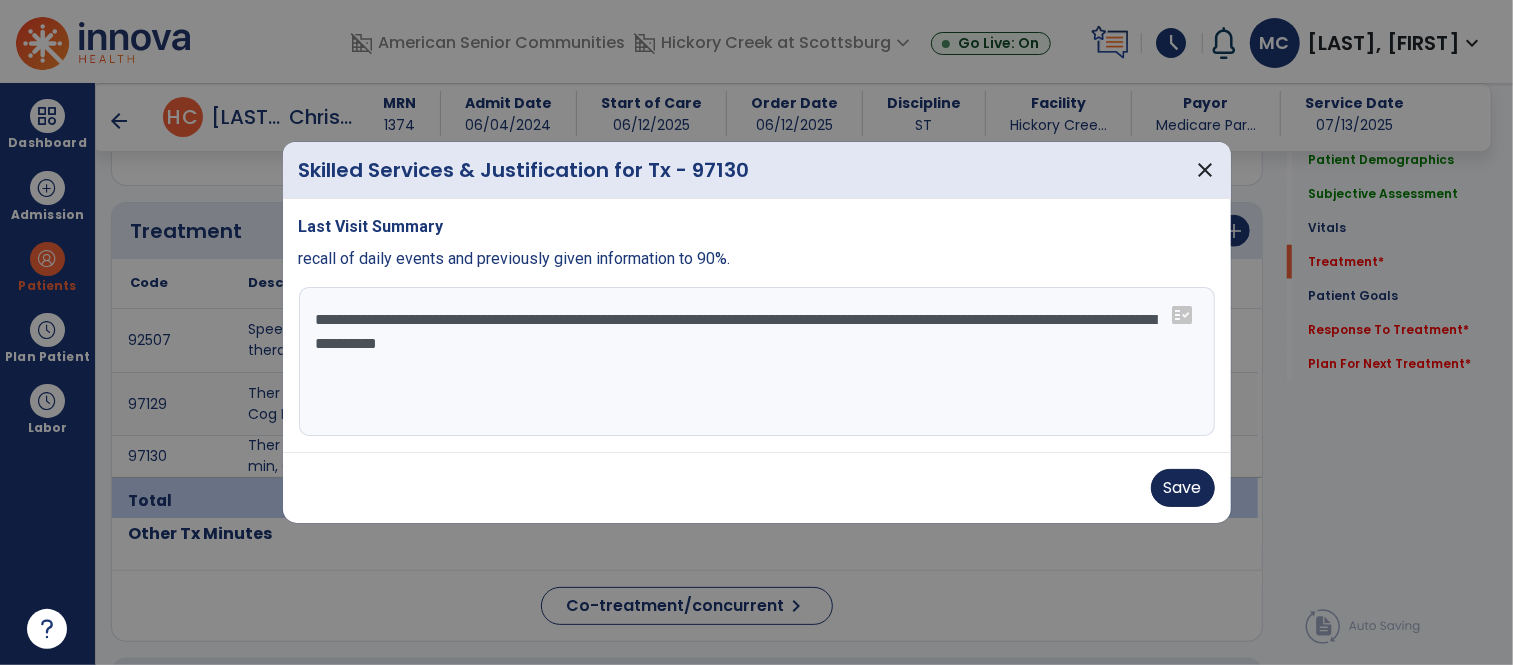 type on "**********" 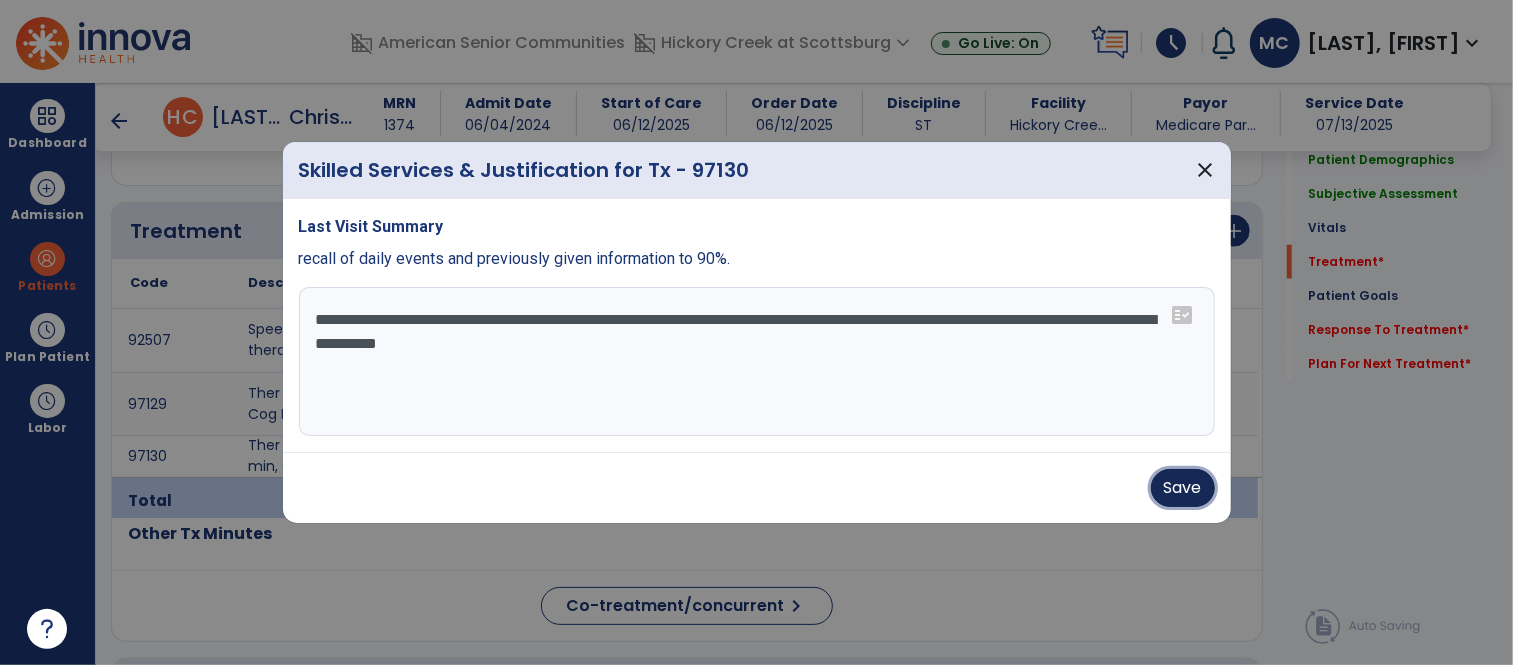 click on "Save" at bounding box center (1183, 488) 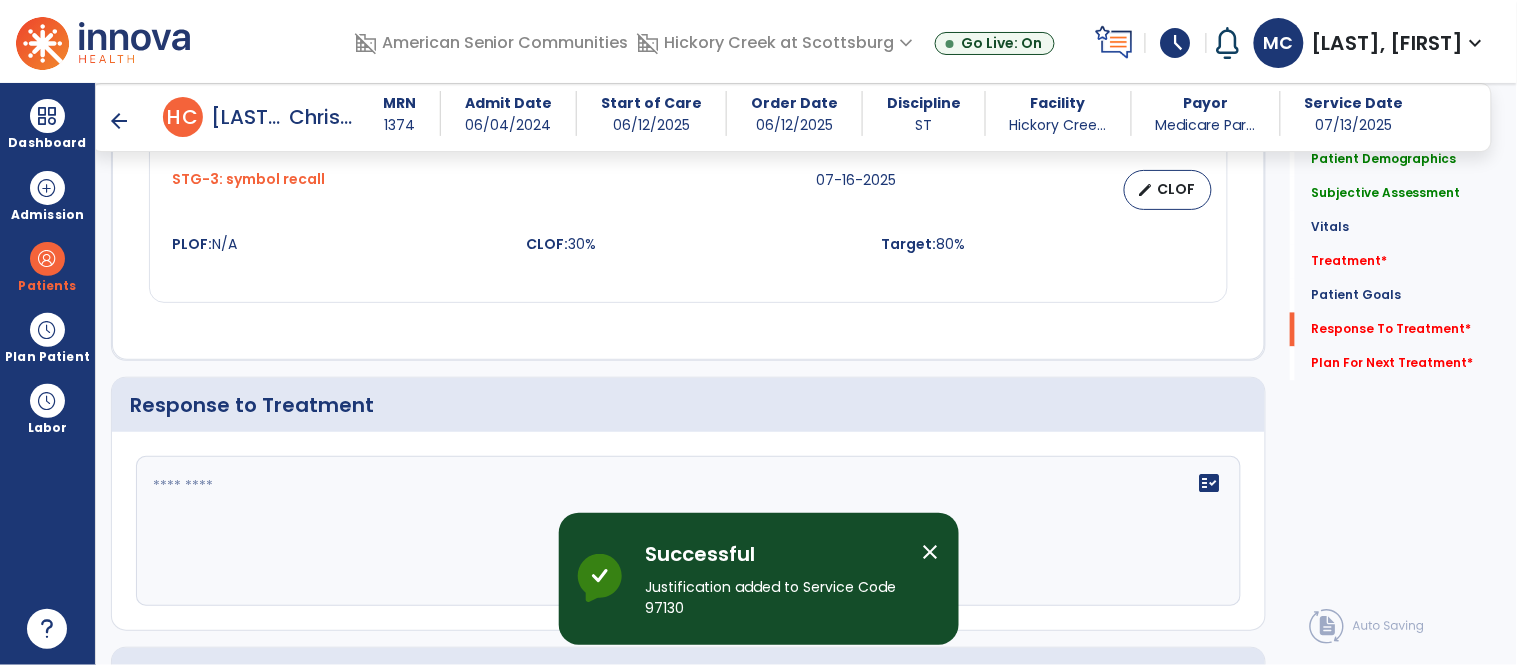 scroll, scrollTop: 3171, scrollLeft: 0, axis: vertical 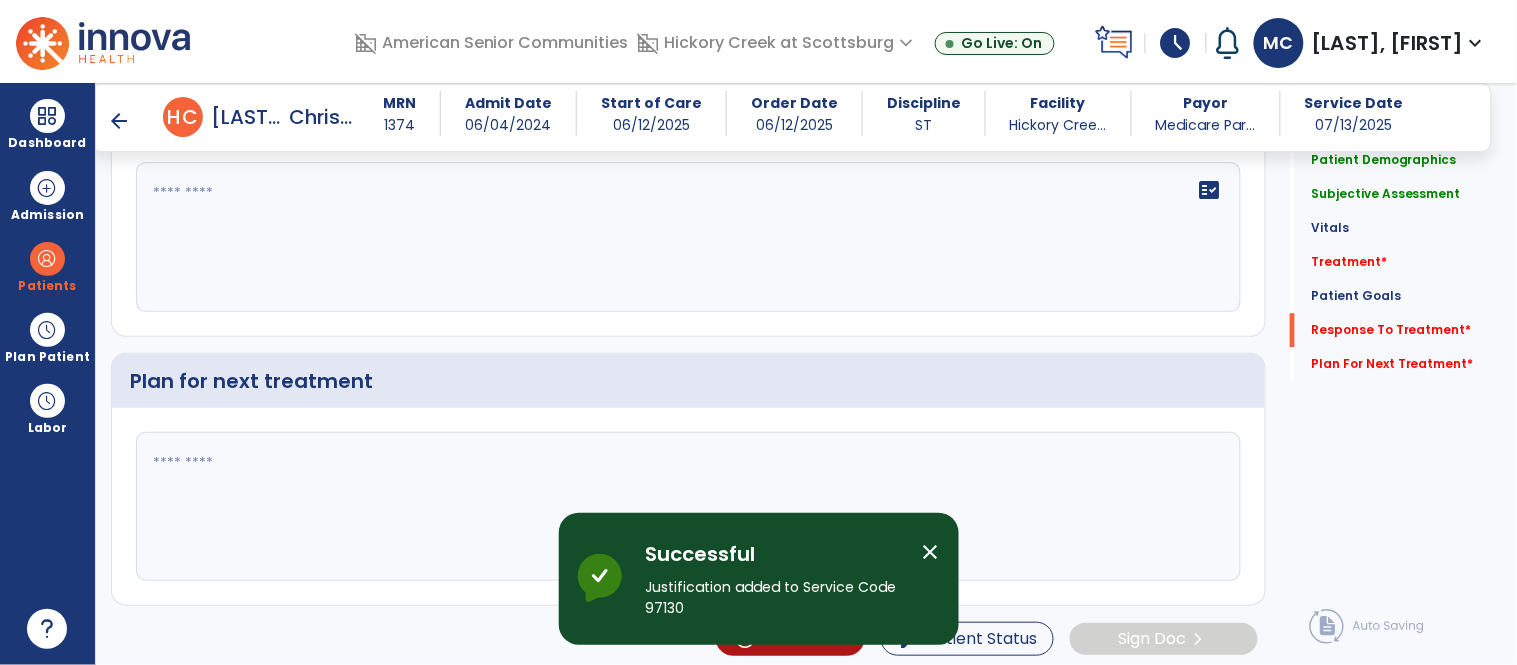 click on "fact_check" 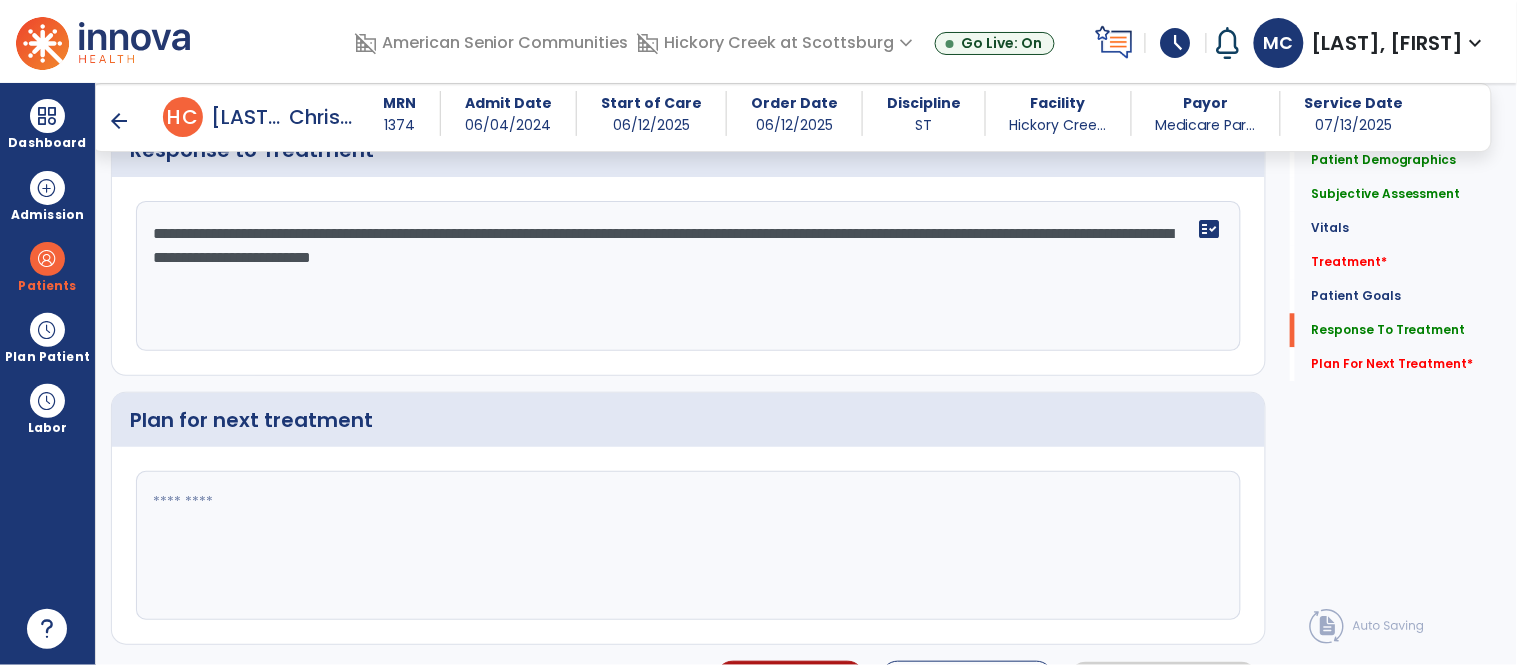 scroll, scrollTop: 3171, scrollLeft: 0, axis: vertical 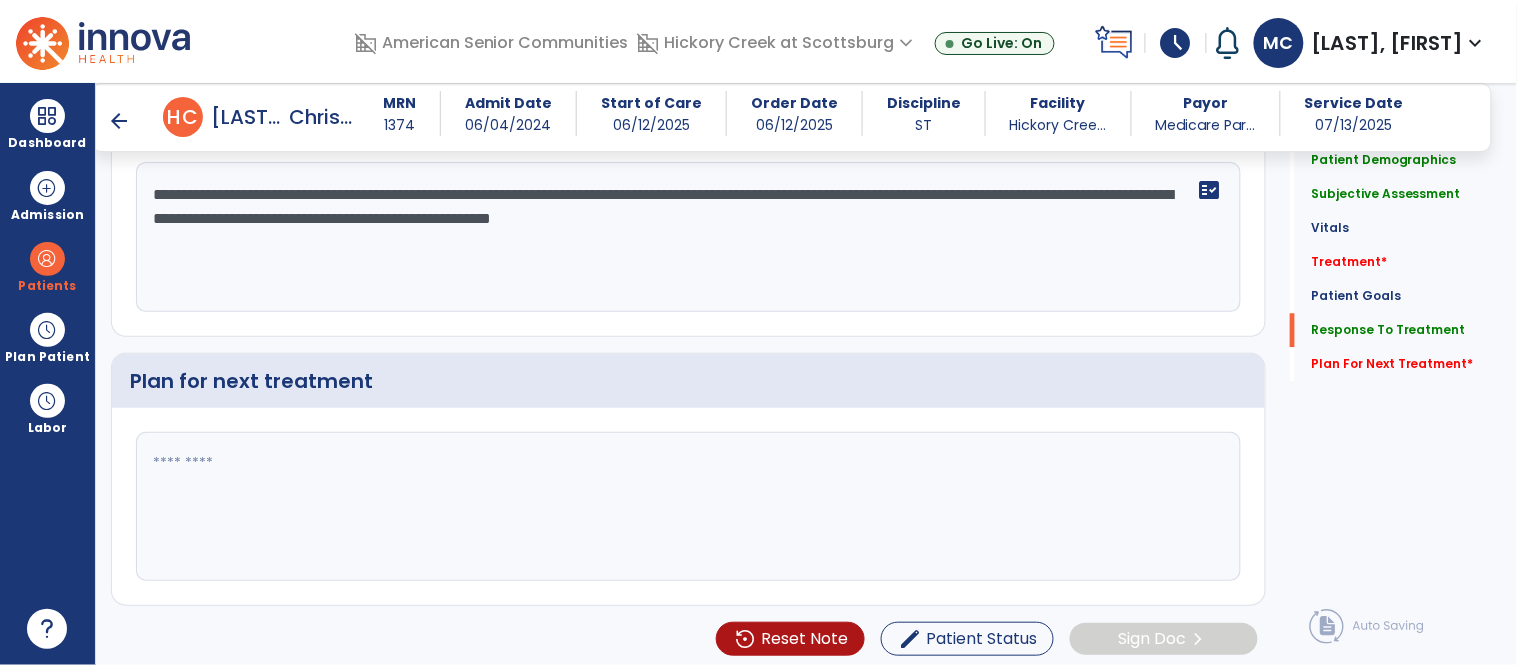 type on "**********" 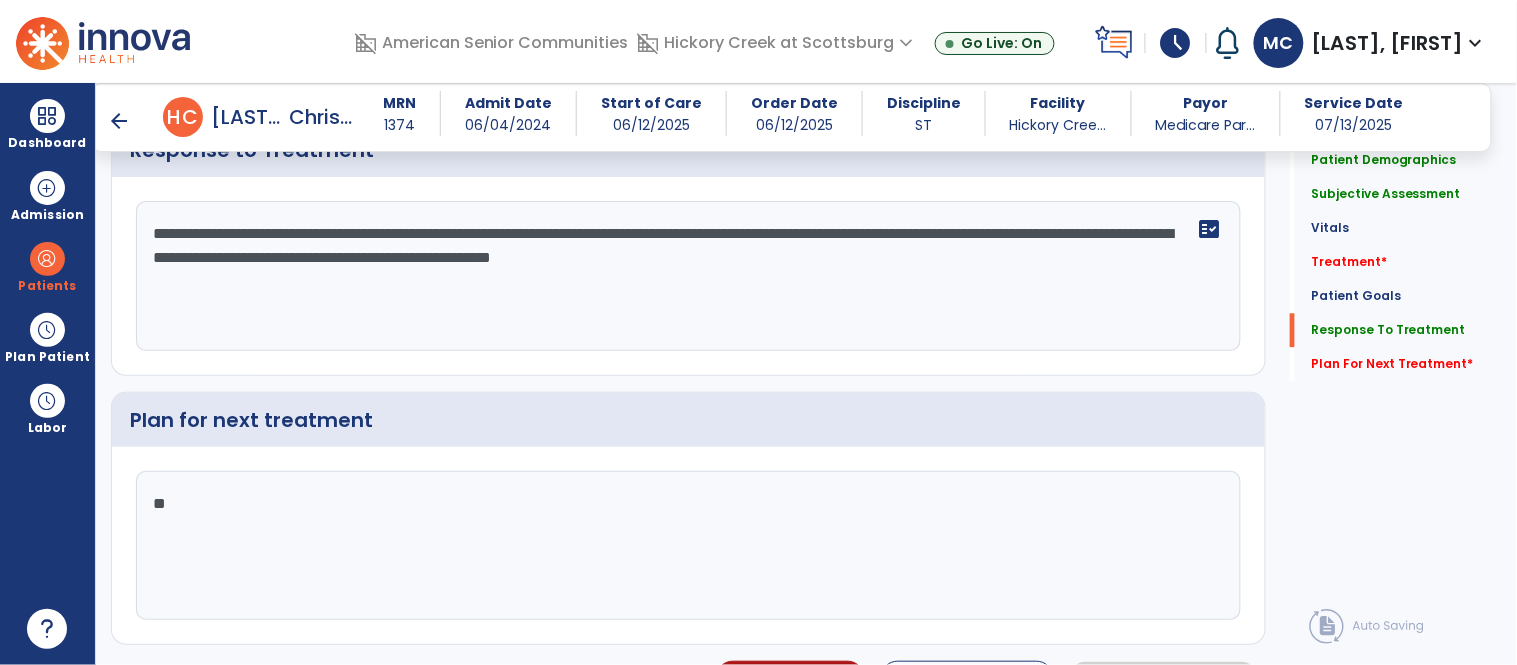 scroll, scrollTop: 3171, scrollLeft: 0, axis: vertical 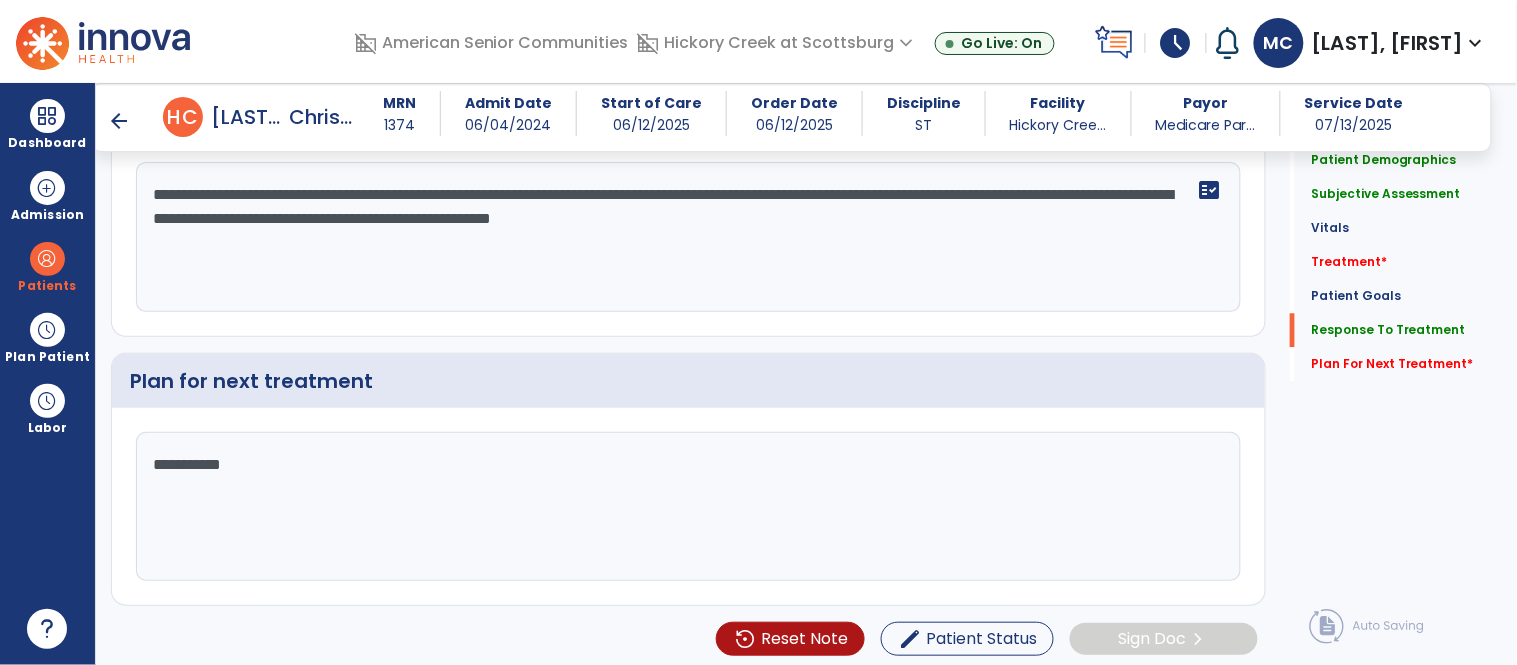 type on "**********" 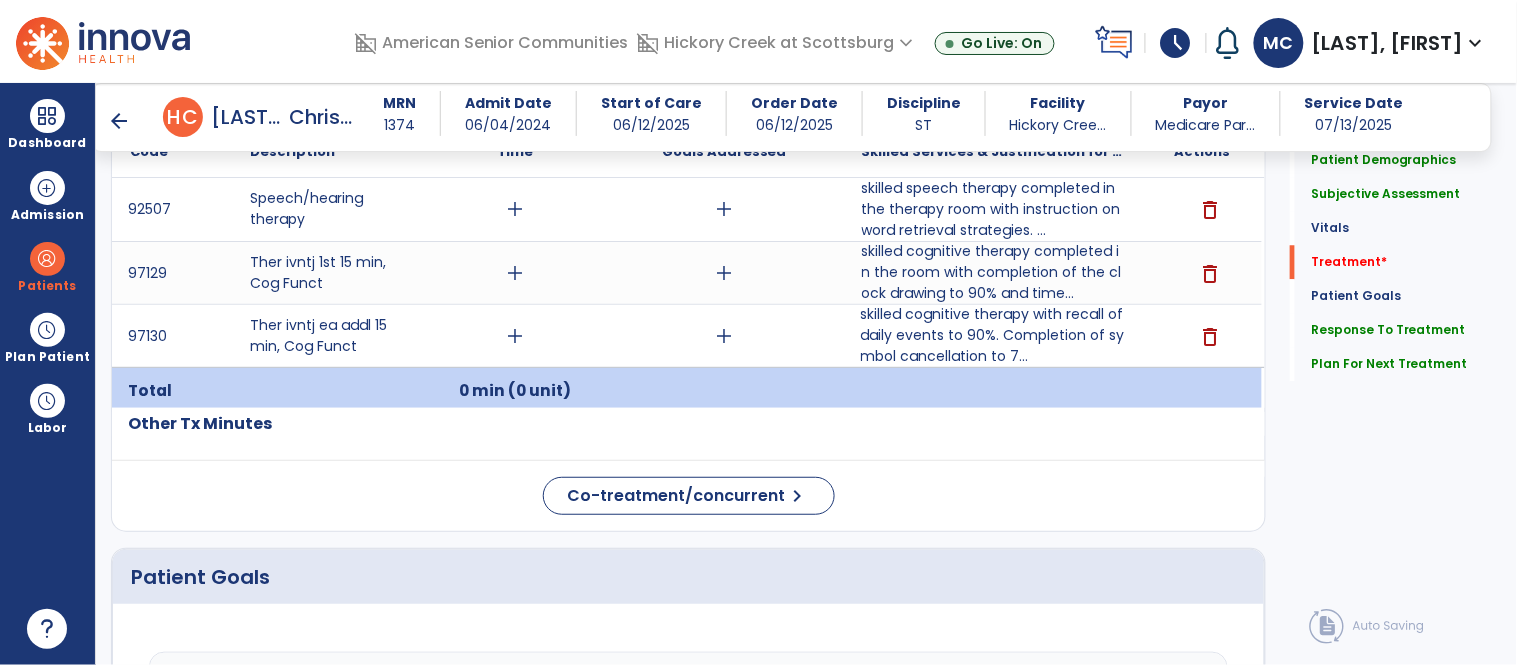 scroll, scrollTop: 1287, scrollLeft: 0, axis: vertical 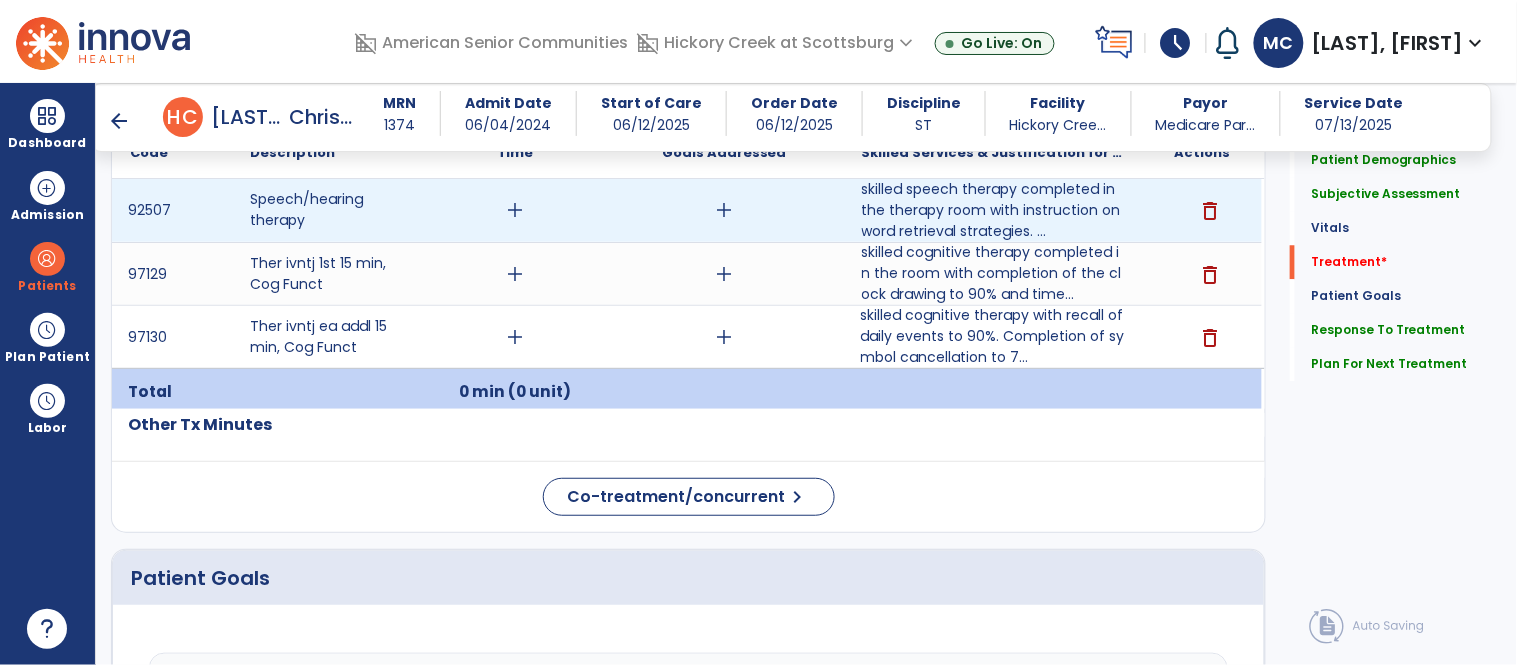 type on "**********" 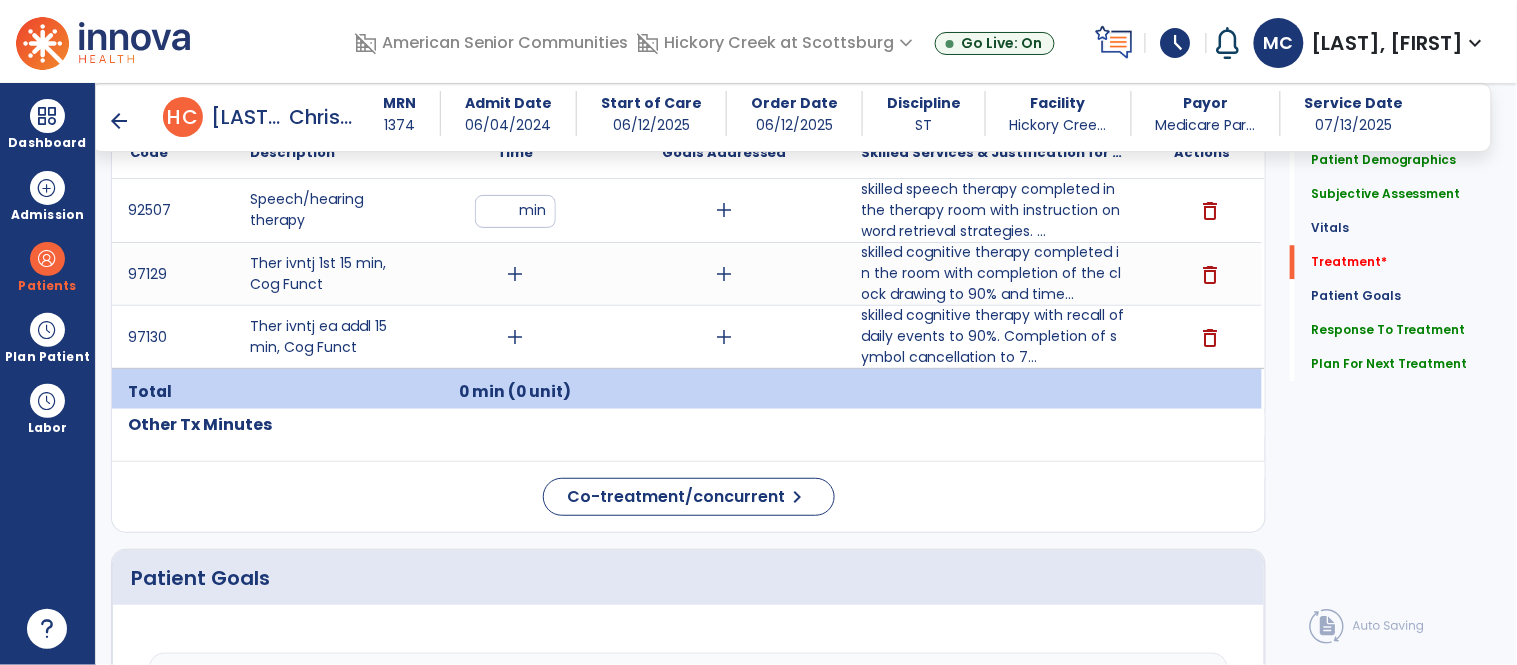 type on "**" 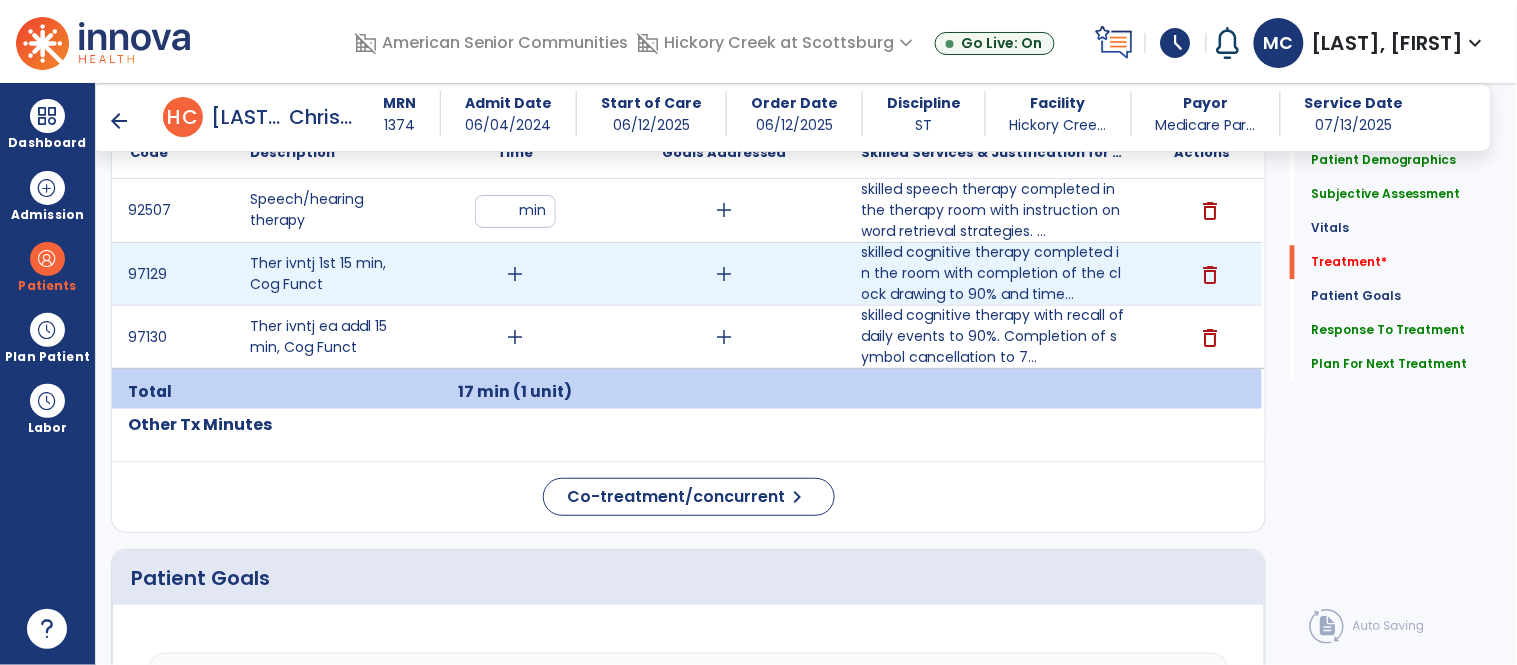 click on "add" at bounding box center [515, 274] 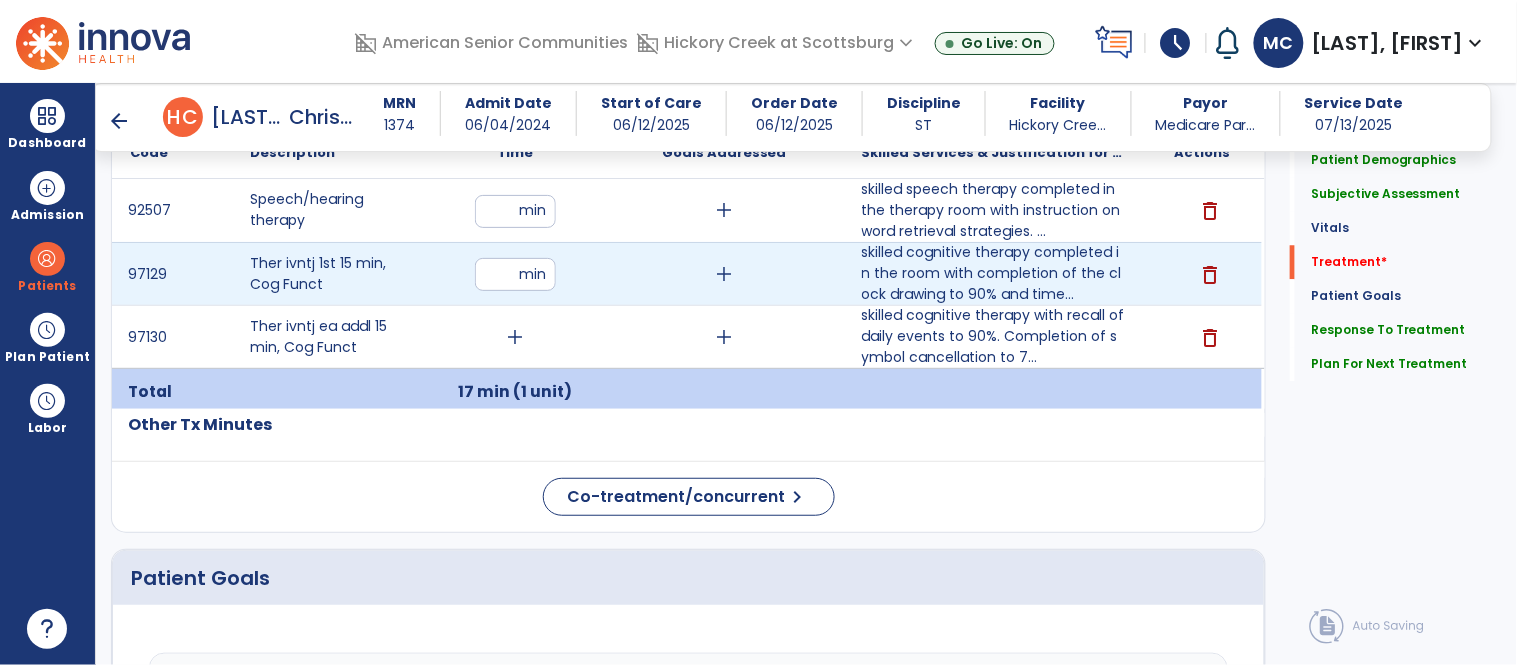 type on "**" 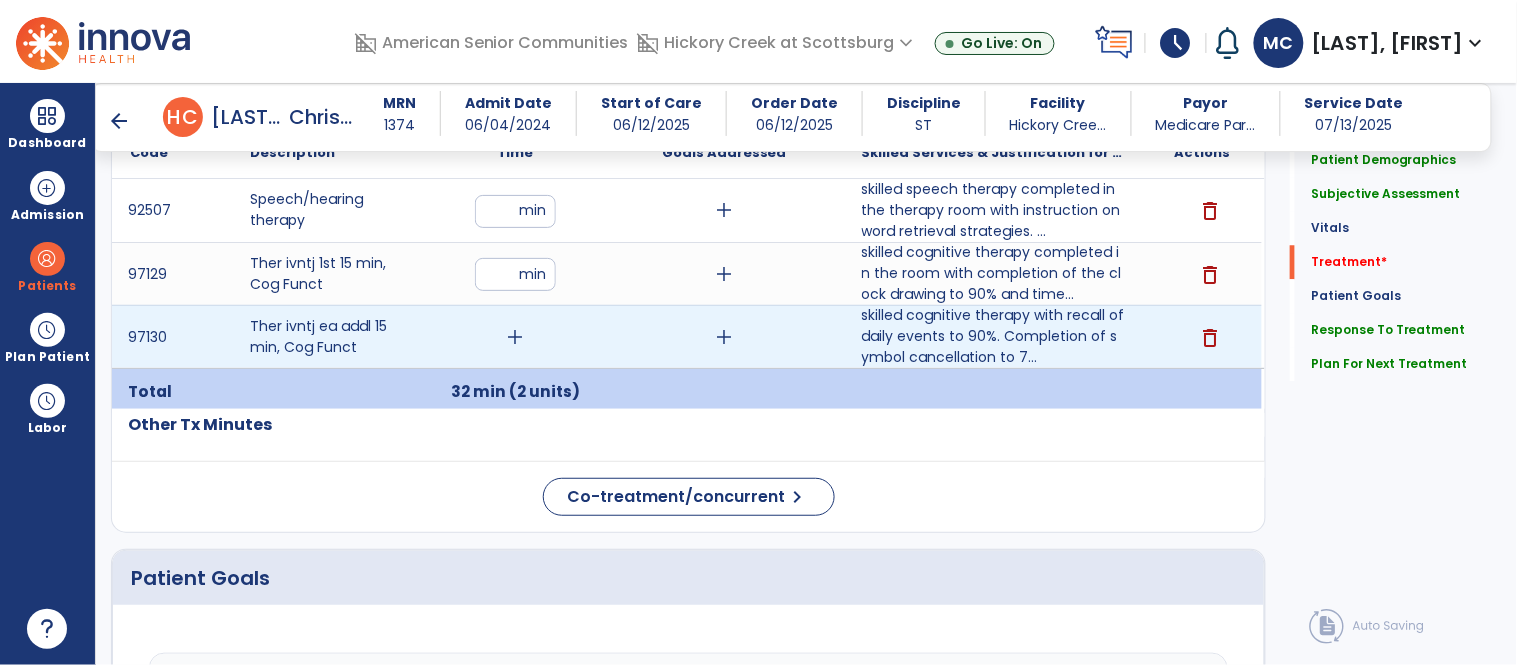 click on "add" at bounding box center [515, 337] 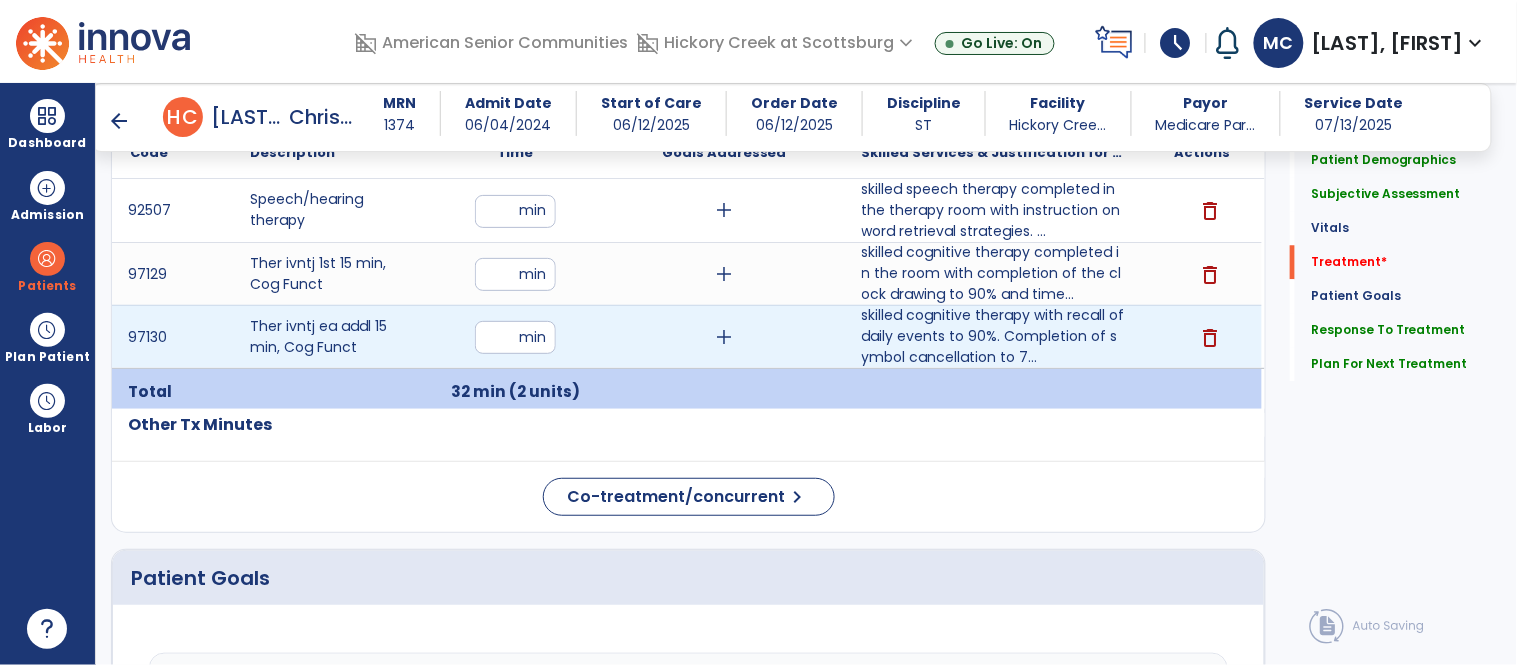 type on "**" 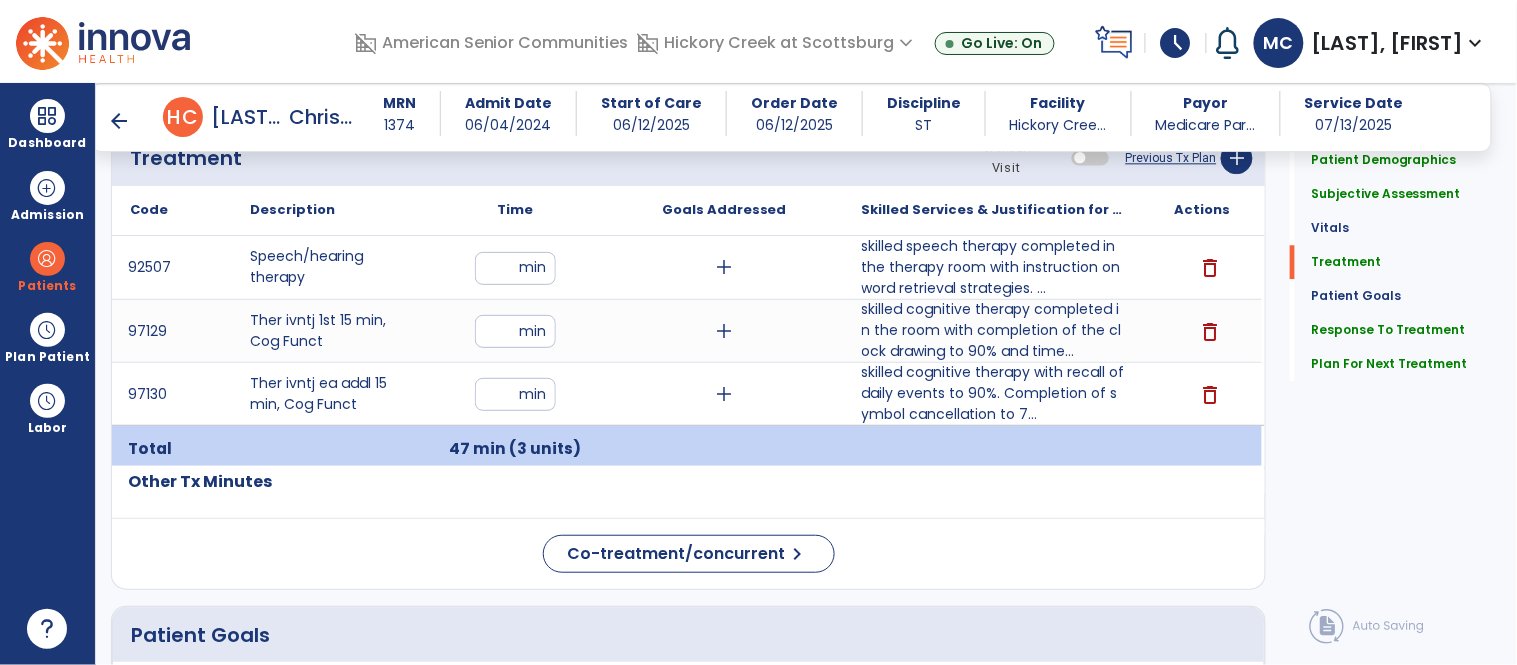 scroll, scrollTop: 1167, scrollLeft: 0, axis: vertical 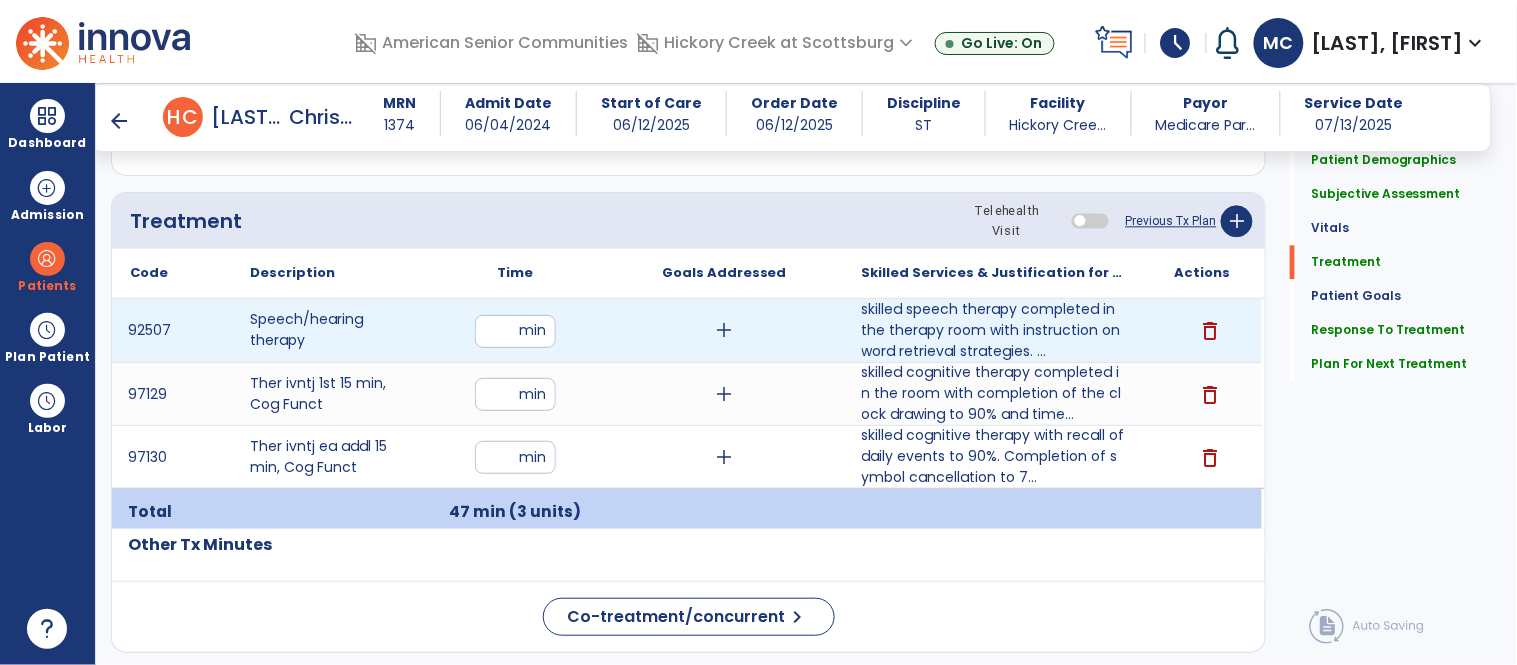 drag, startPoint x: 507, startPoint y: 332, endPoint x: 483, endPoint y: 334, distance: 24.083189 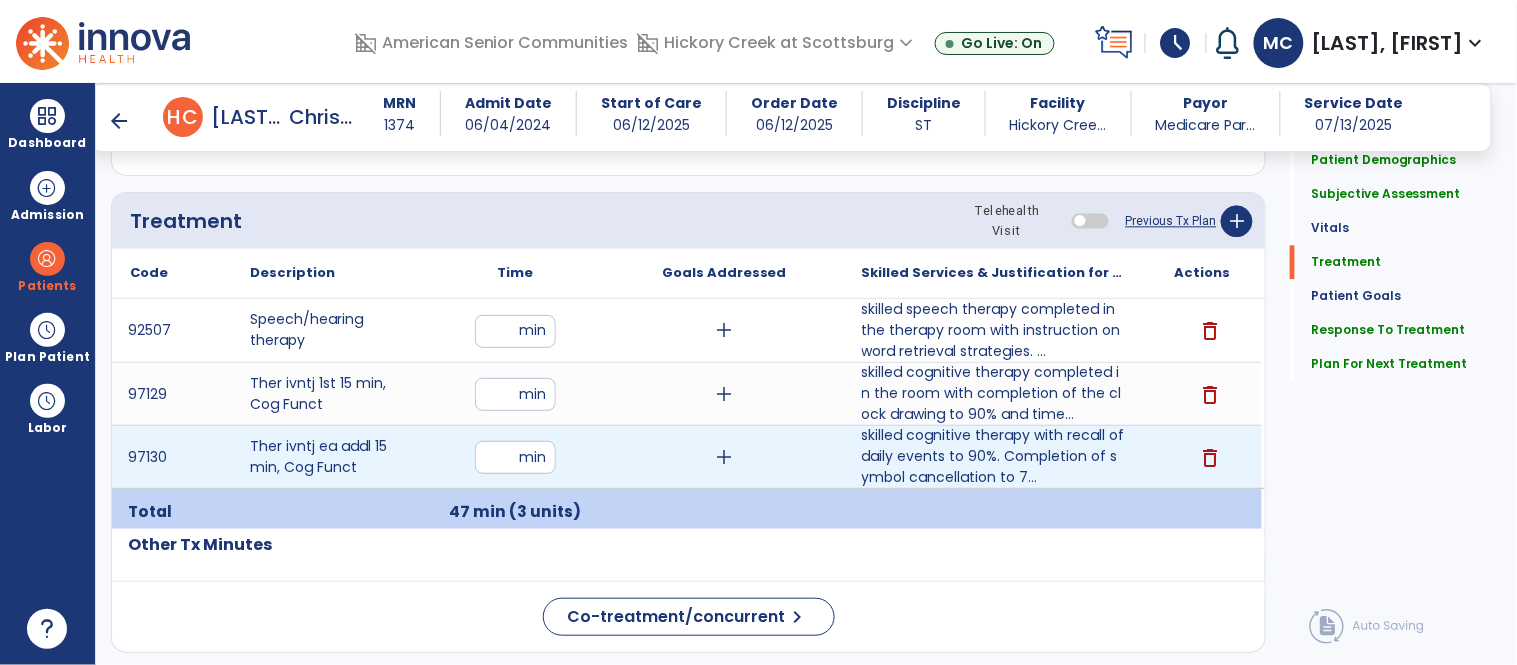 type on "**" 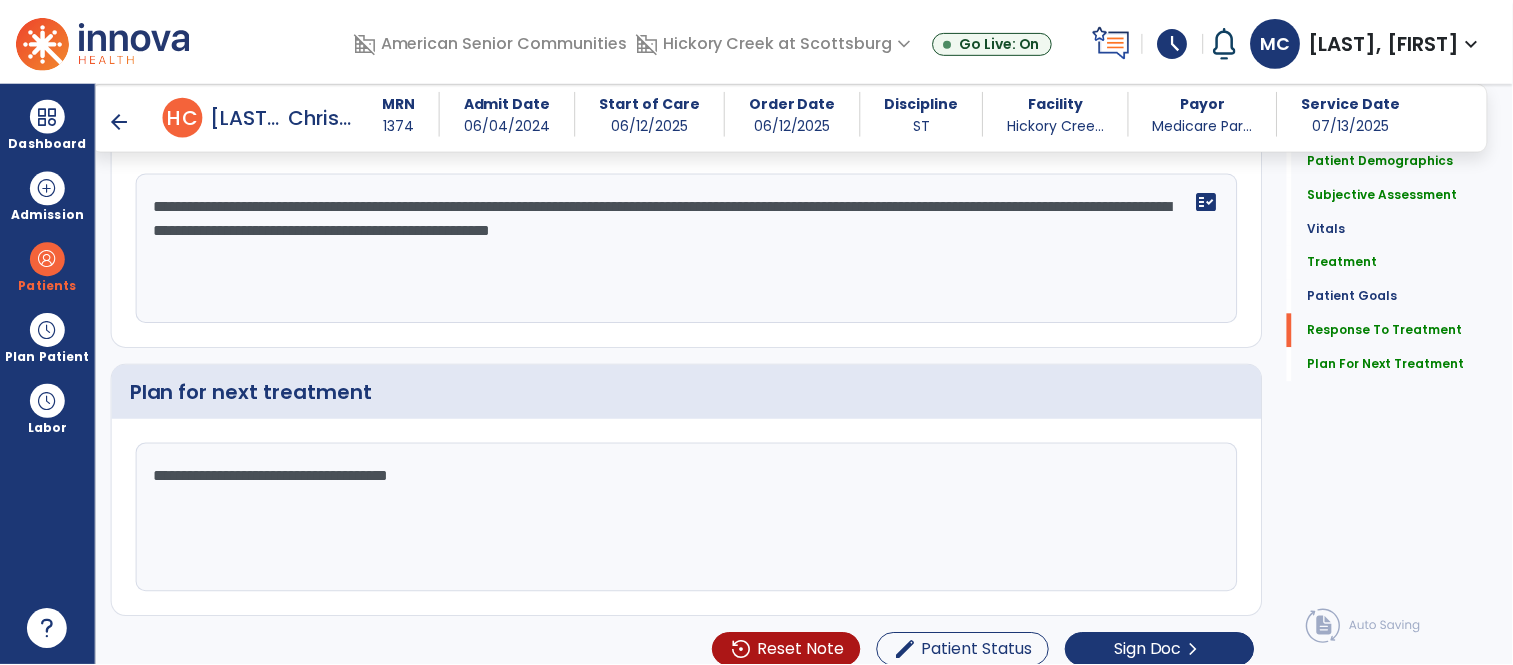scroll, scrollTop: 3182, scrollLeft: 0, axis: vertical 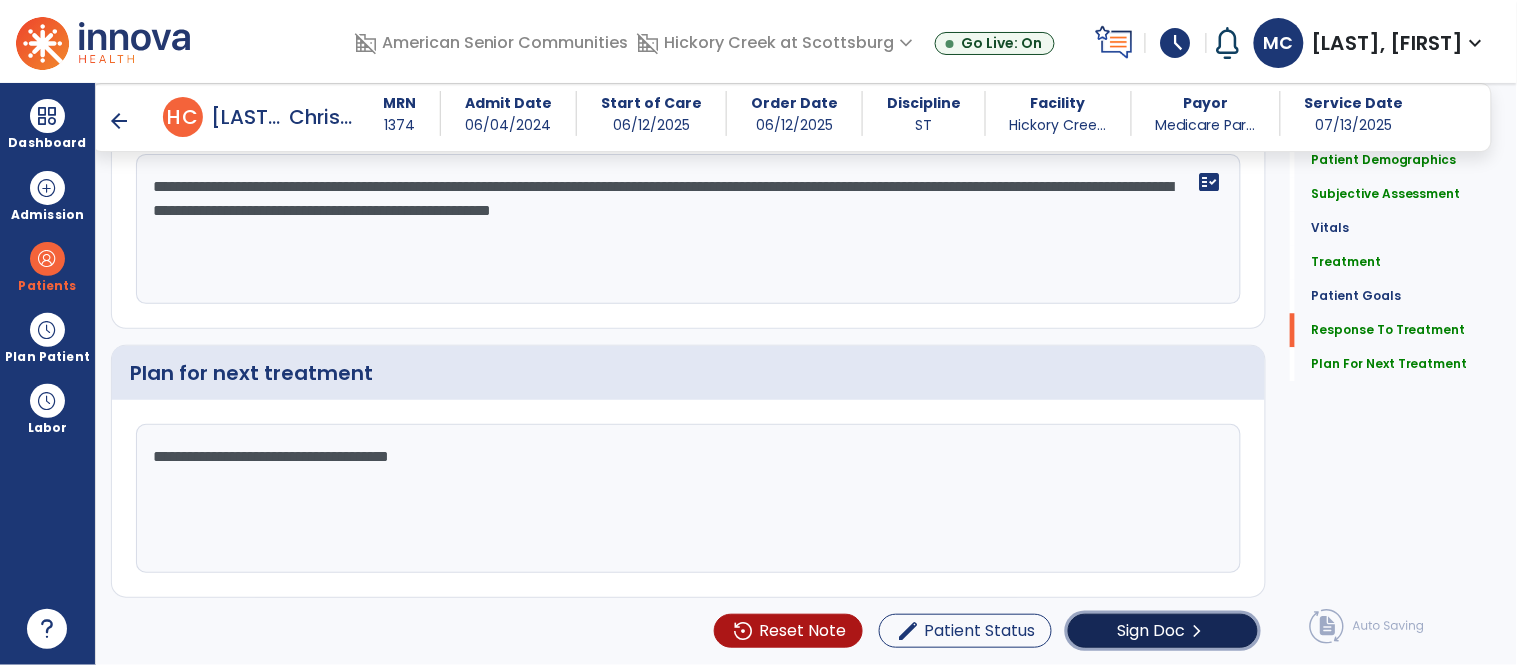 click on "chevron_right" 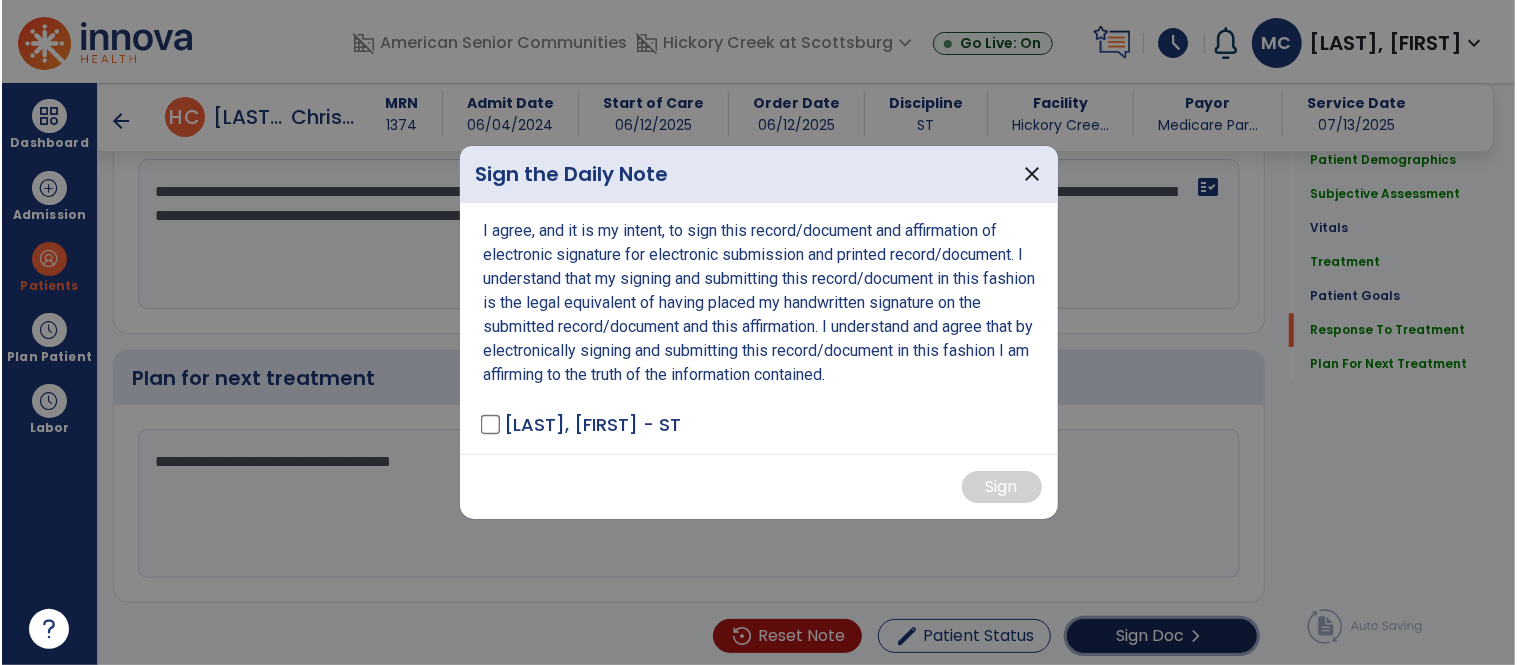 scroll, scrollTop: 3182, scrollLeft: 0, axis: vertical 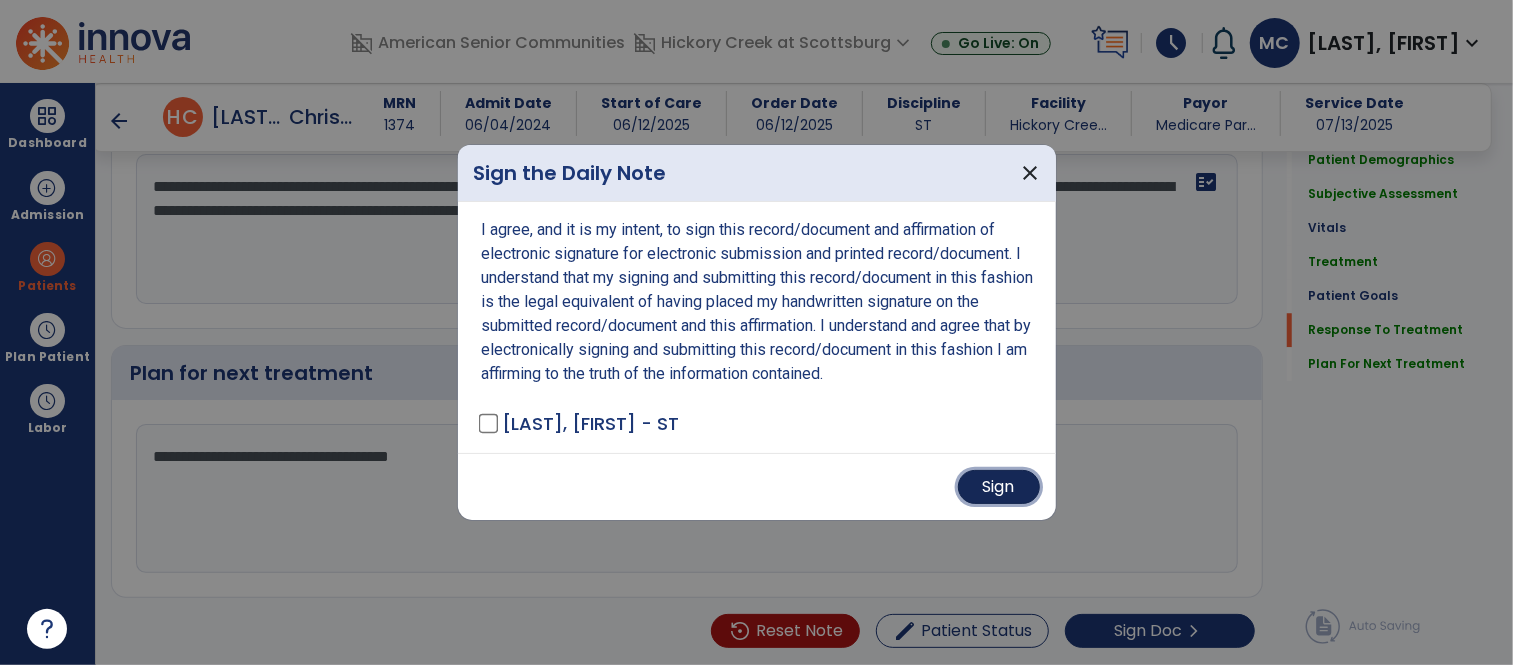 drag, startPoint x: 1010, startPoint y: 489, endPoint x: 1010, endPoint y: 477, distance: 12 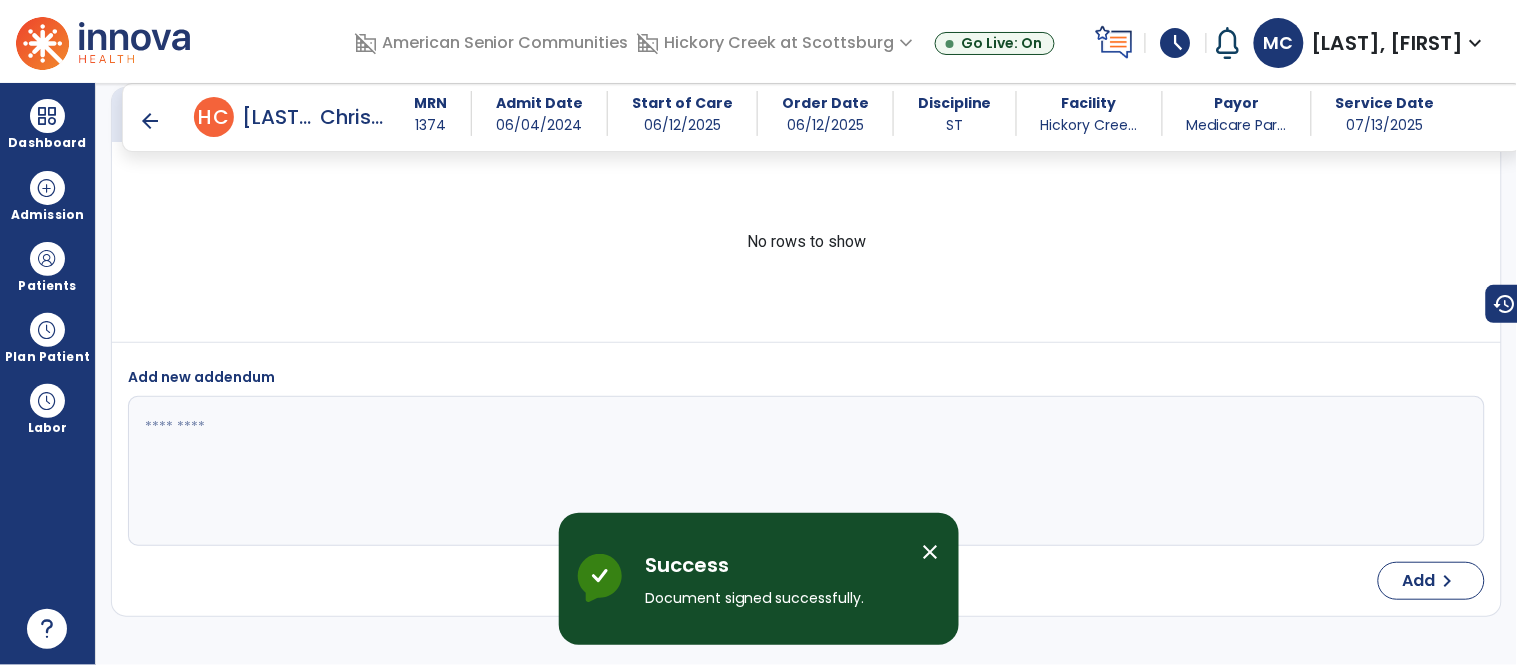 scroll, scrollTop: 4905, scrollLeft: 0, axis: vertical 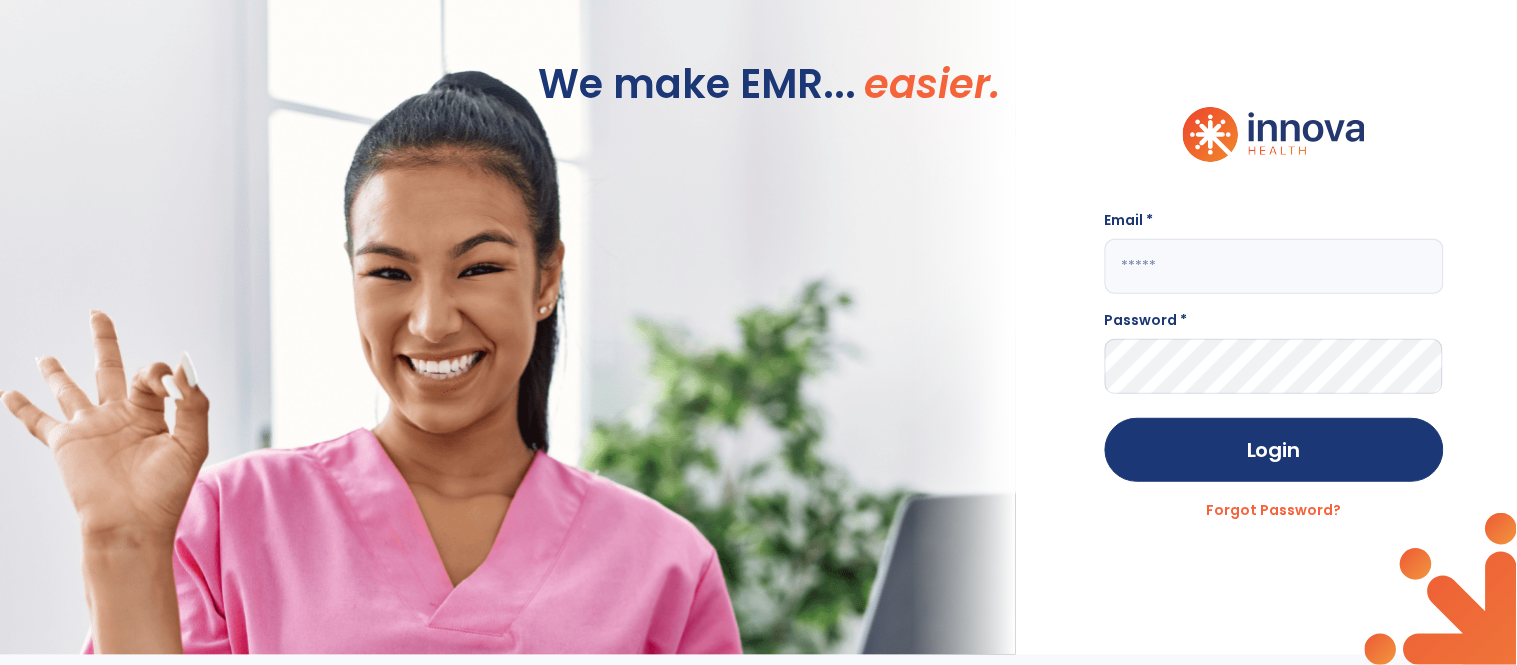 click 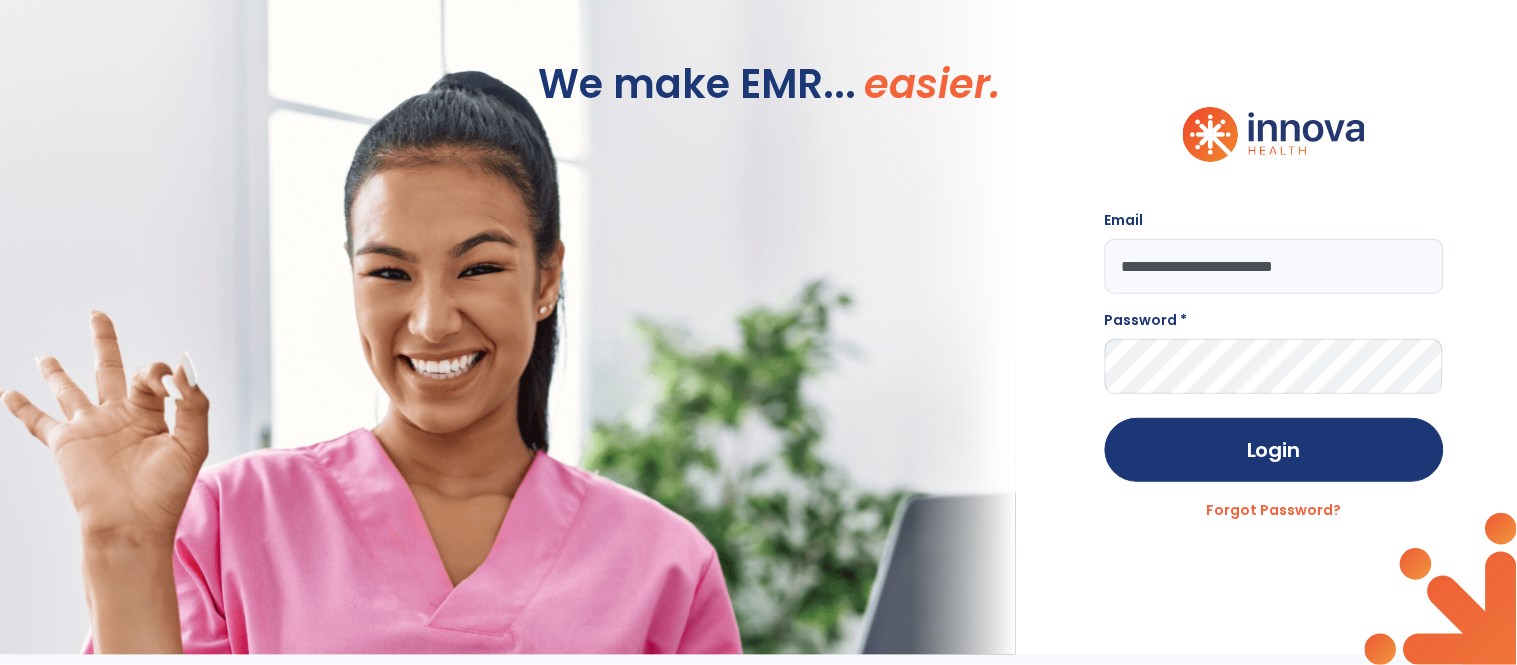 type on "**********" 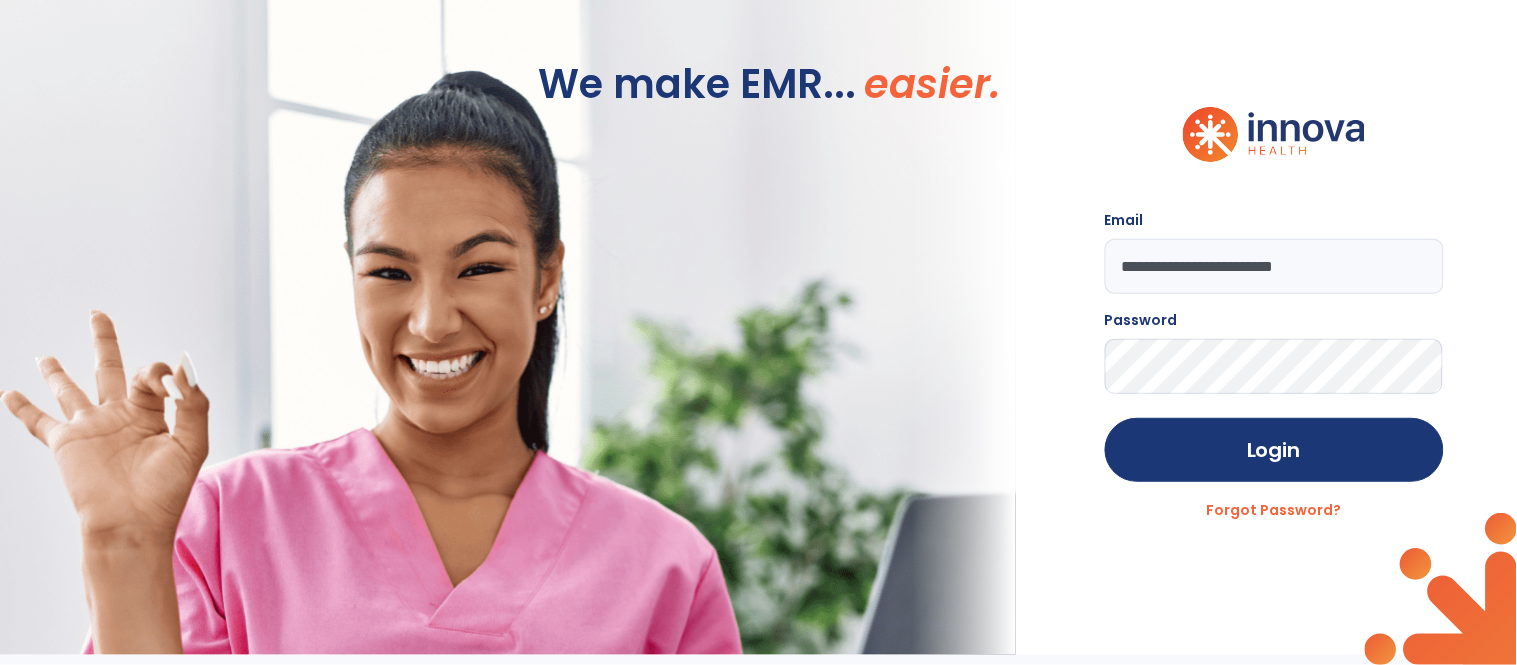 click on "Login" 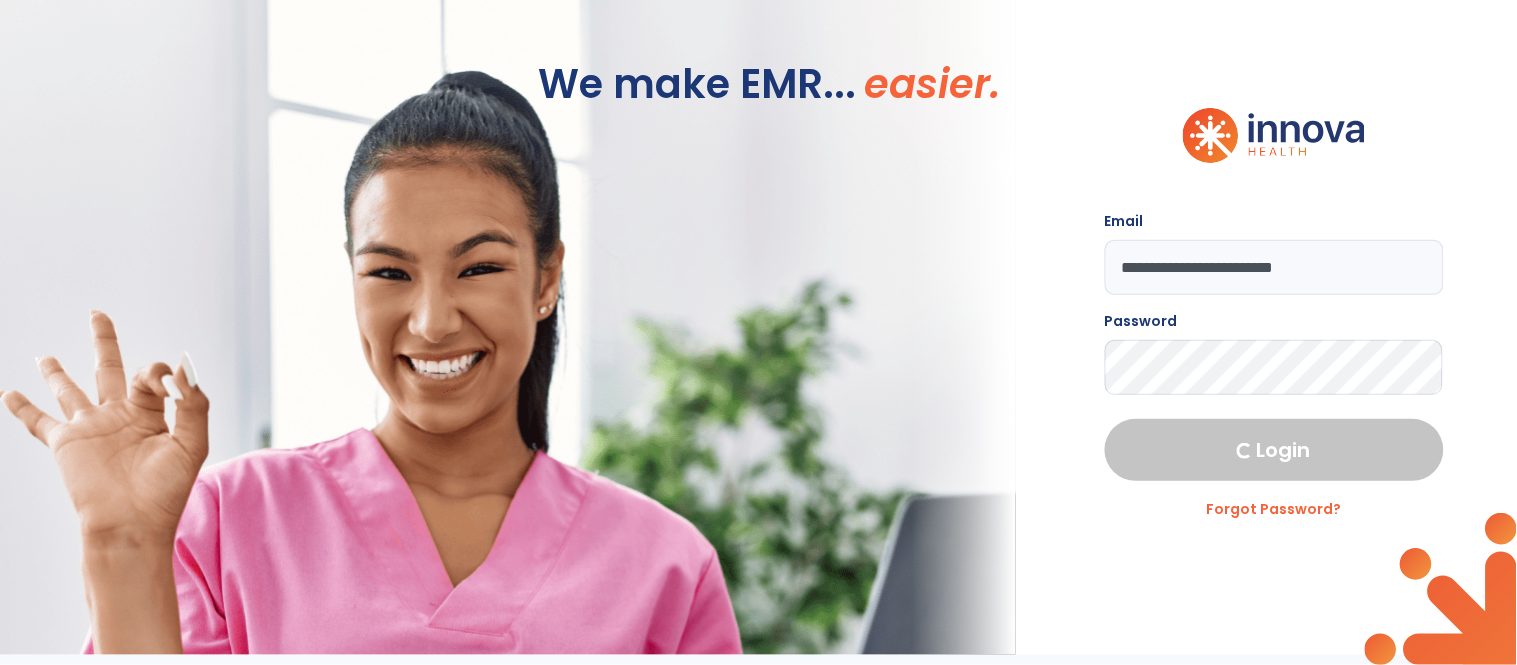 select on "****" 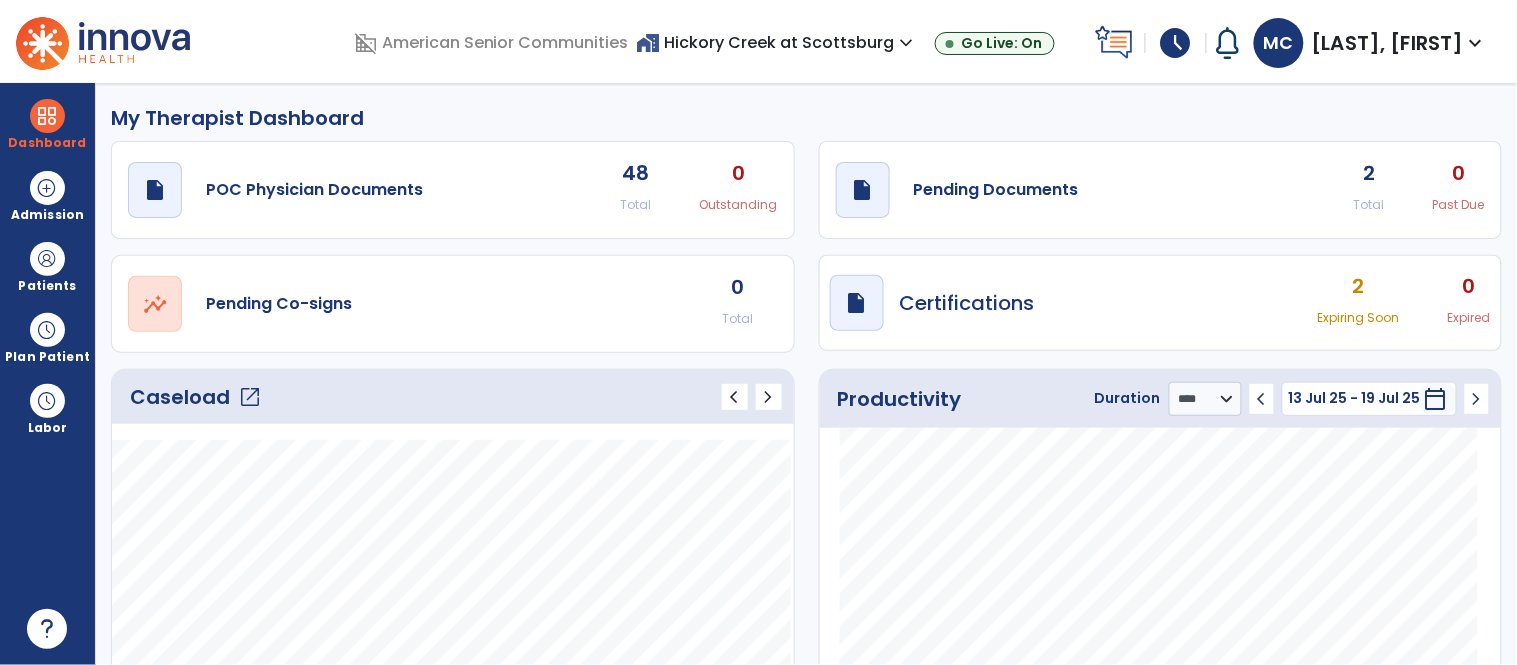 click on "open_in_new" 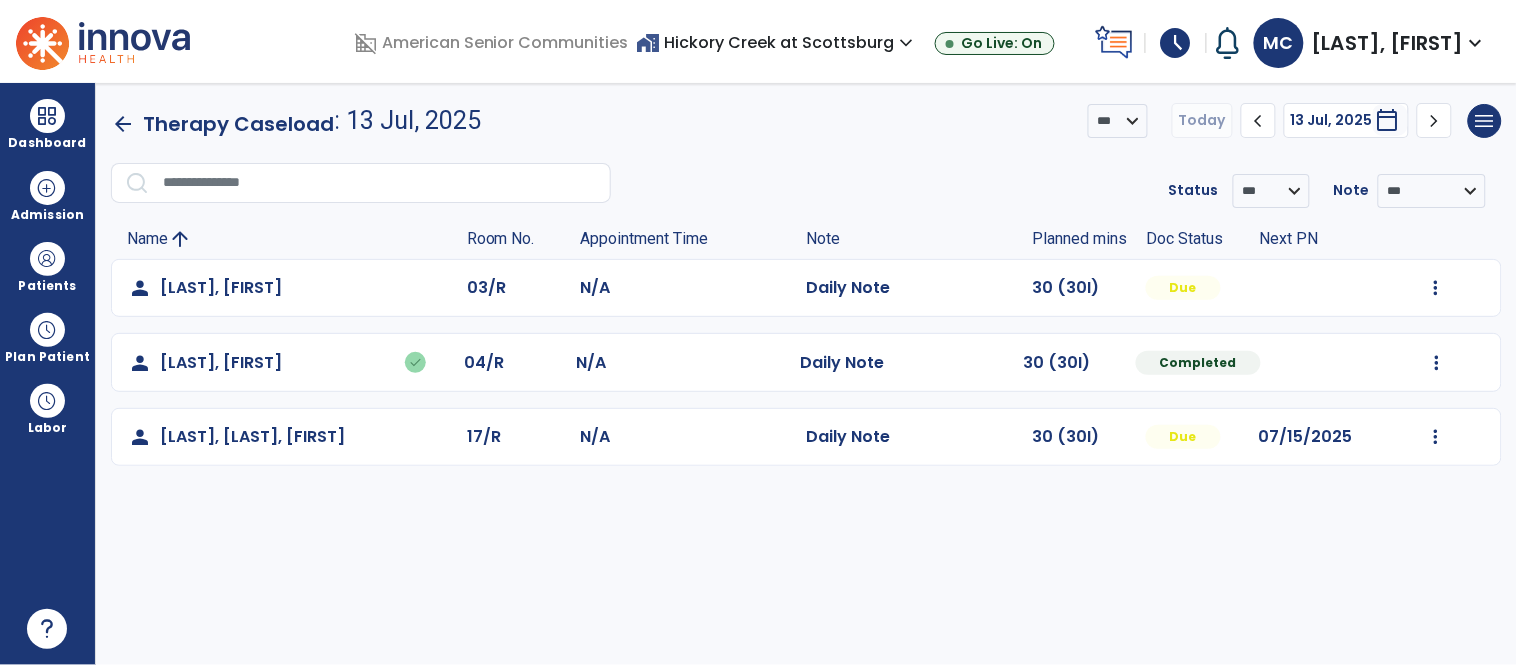 click on "Mark Visit As Complete   Reset Note   Open Document   G + C Mins" 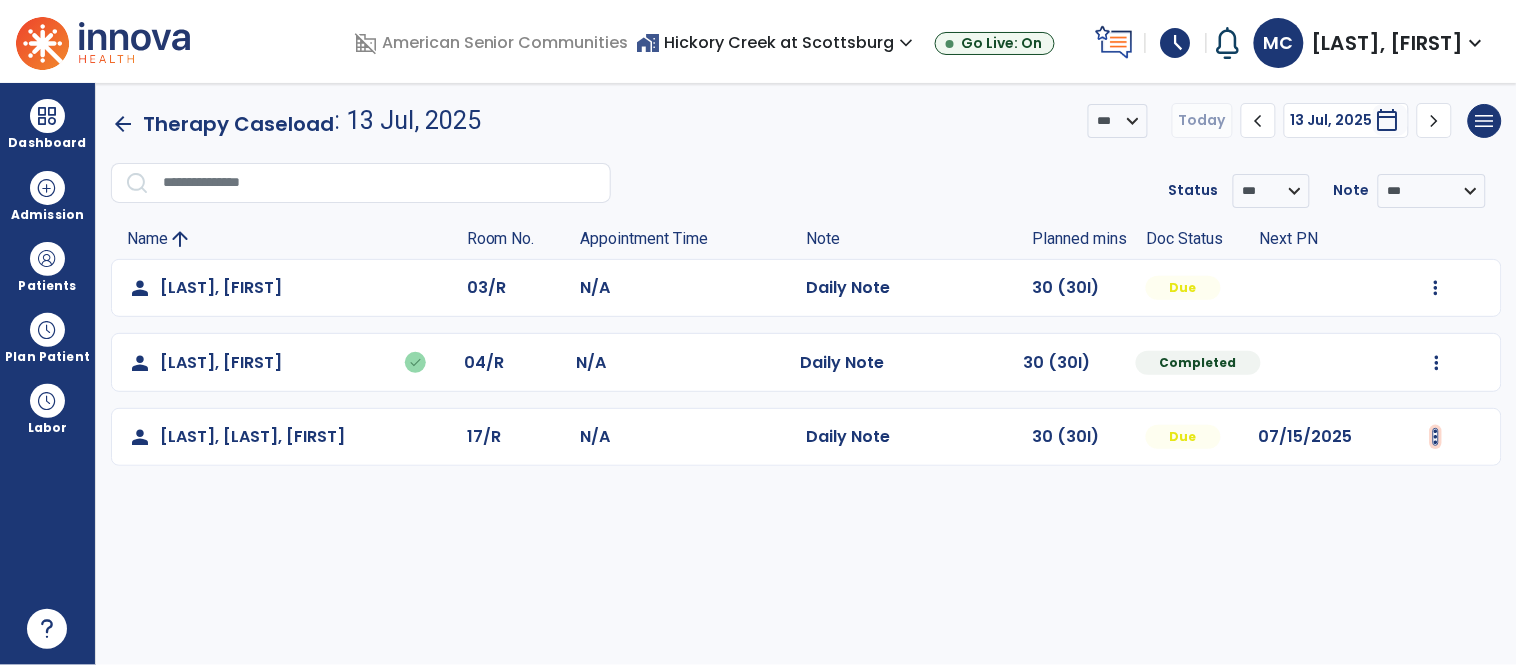 click at bounding box center (1436, 288) 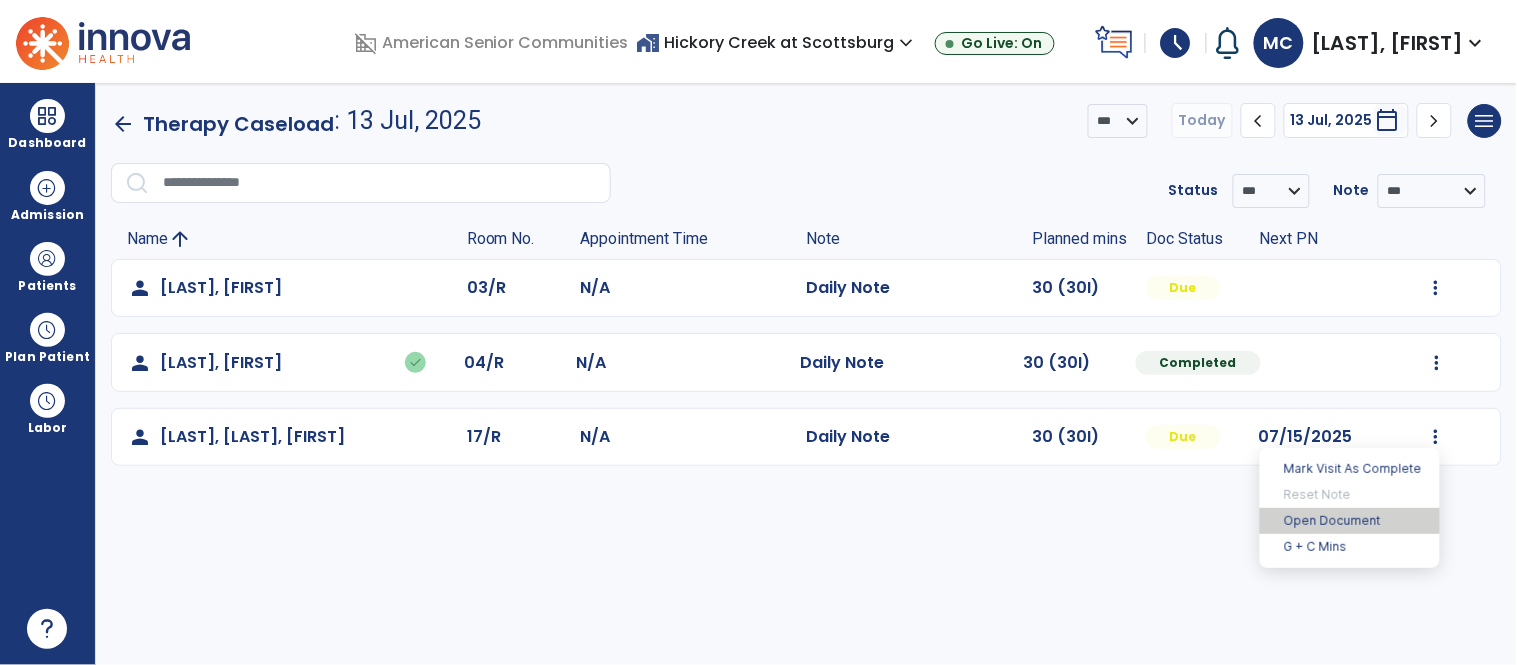 click on "Open Document" at bounding box center (1350, 521) 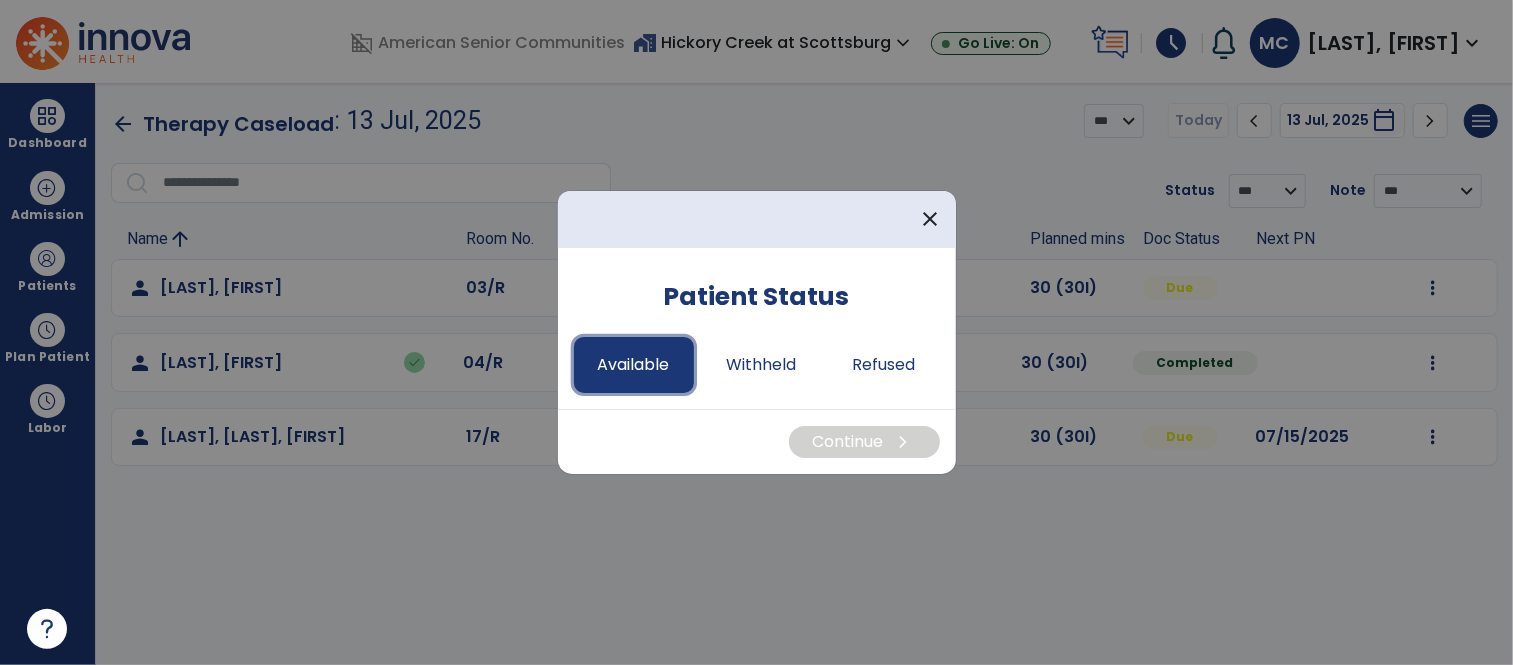 click on "Available" at bounding box center (634, 365) 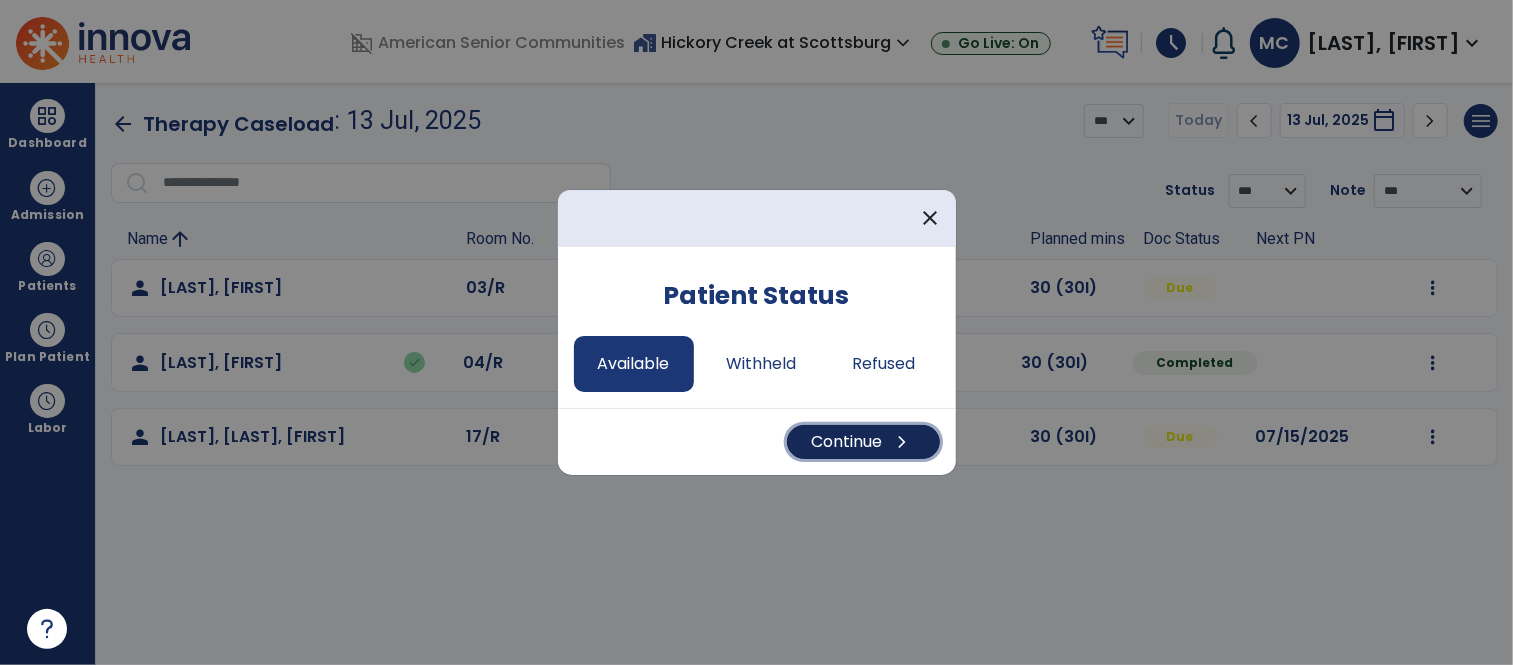 click on "chevron_right" at bounding box center [903, 442] 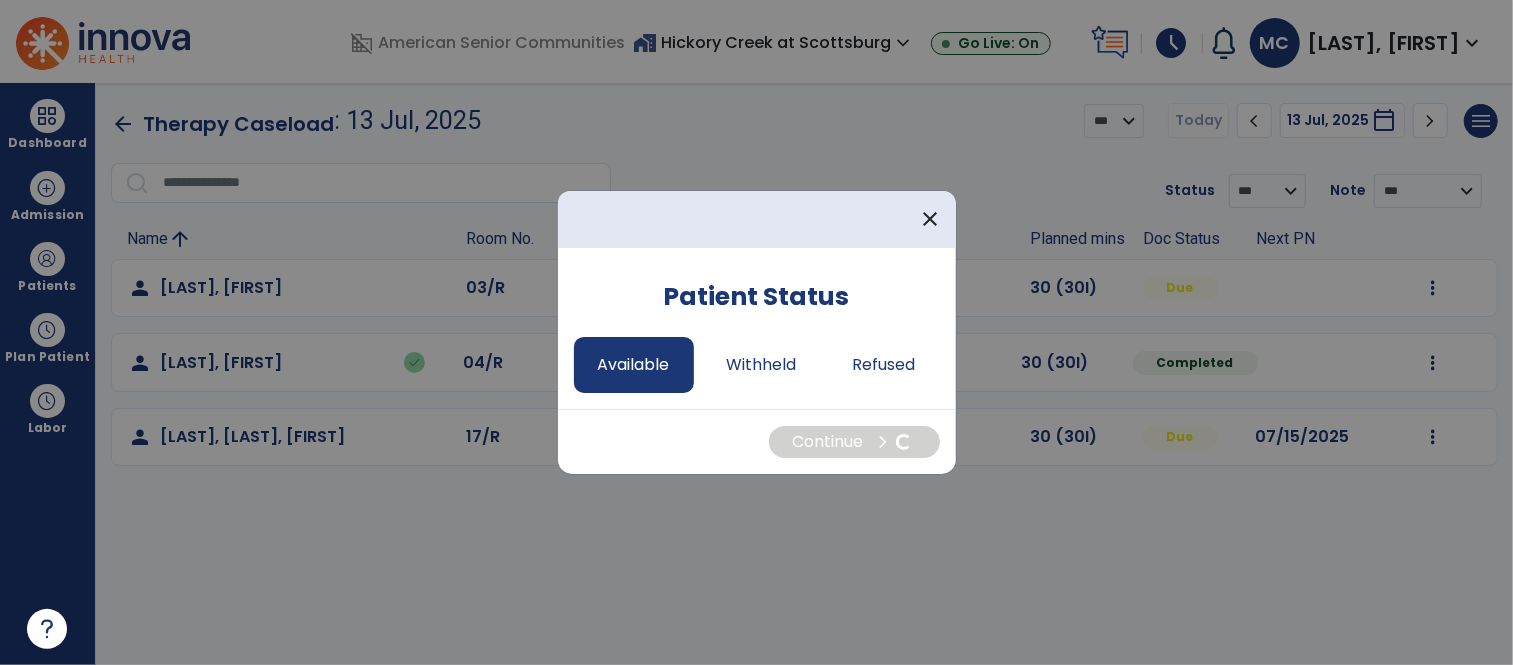 select on "*" 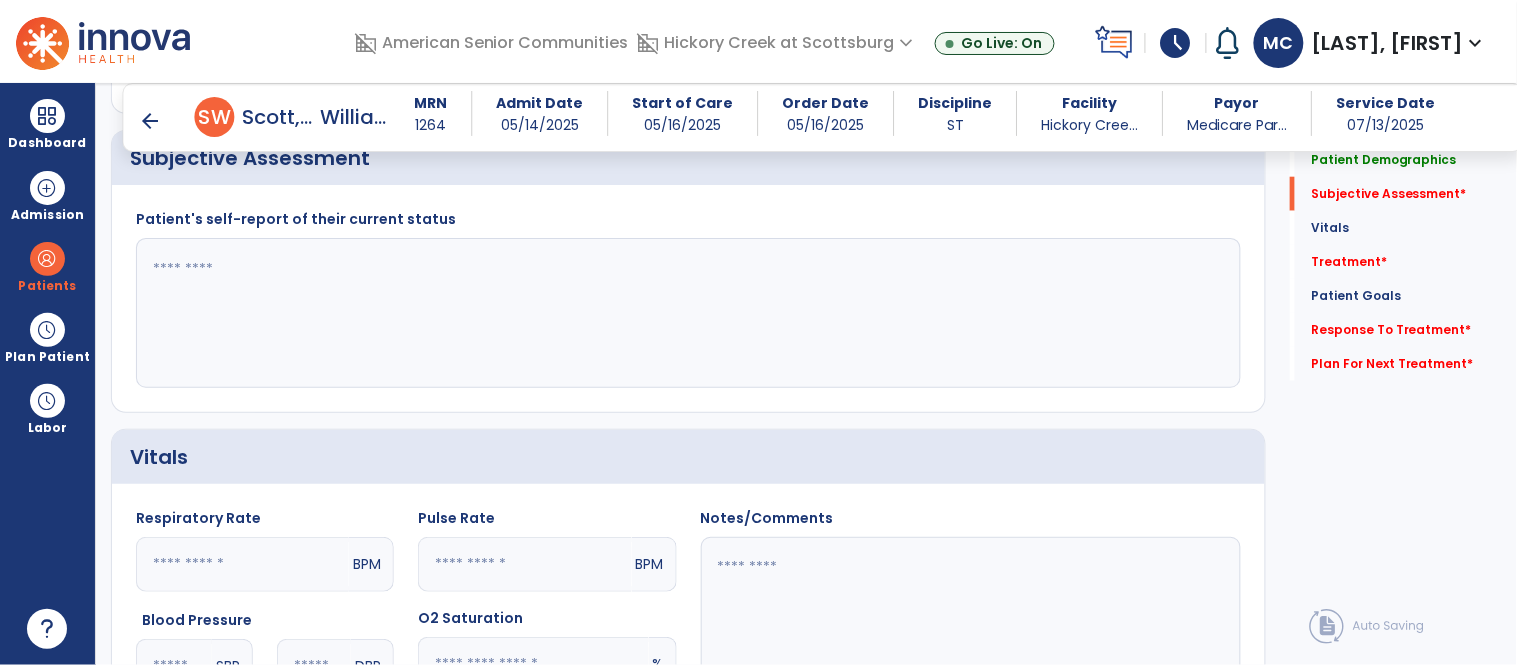 scroll, scrollTop: 380, scrollLeft: 0, axis: vertical 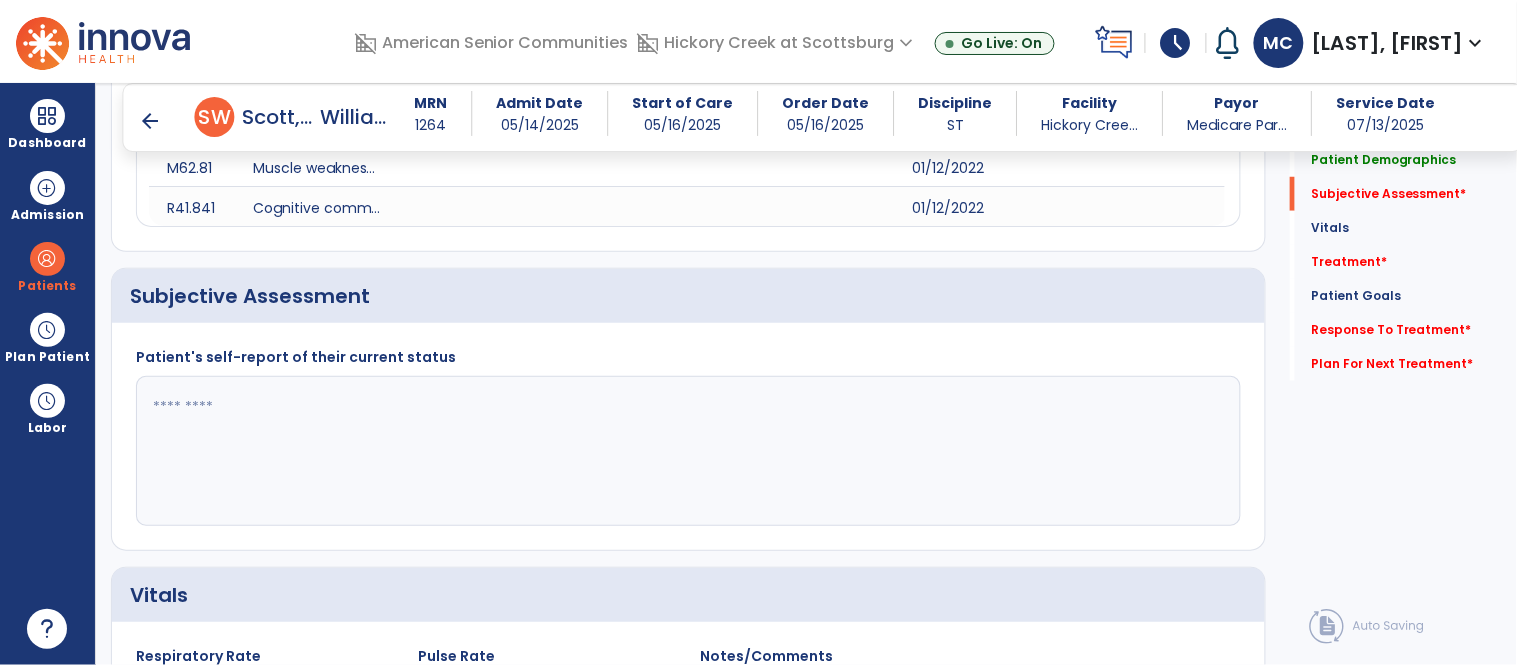 click 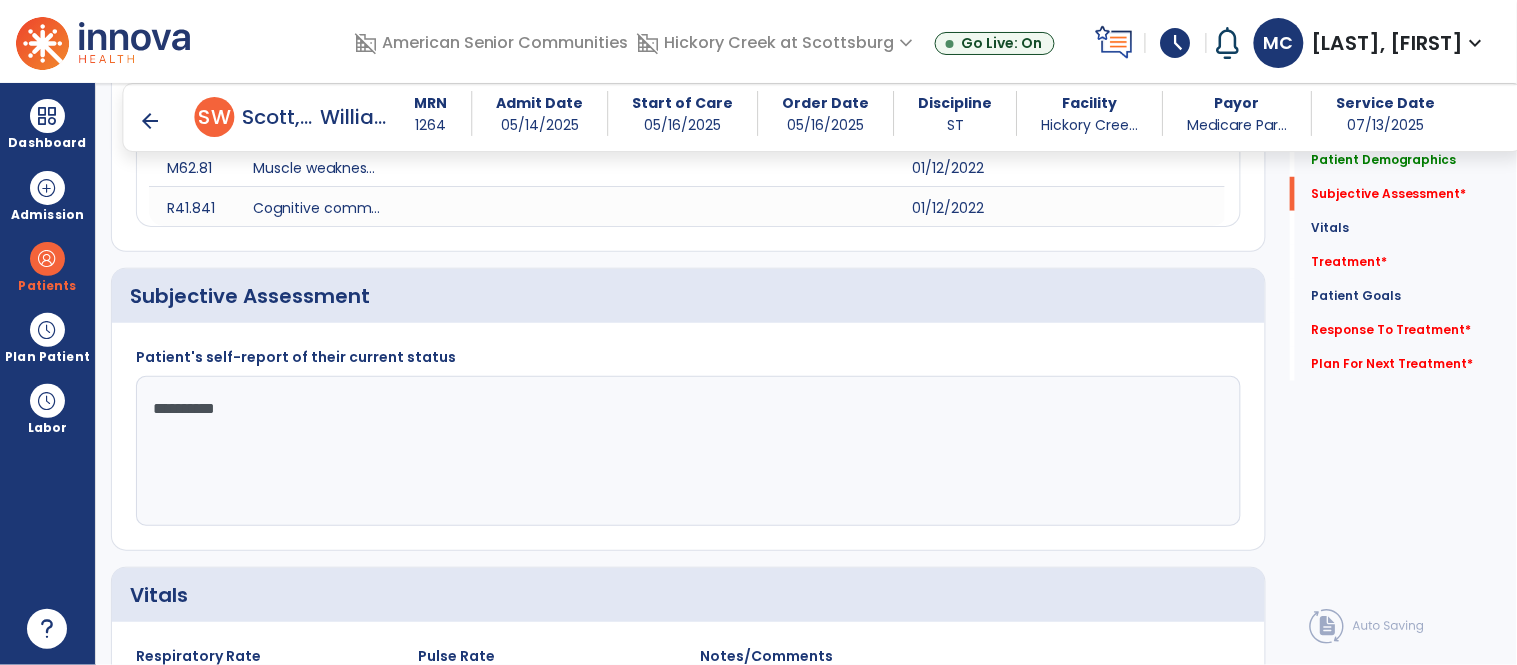 type on "**********" 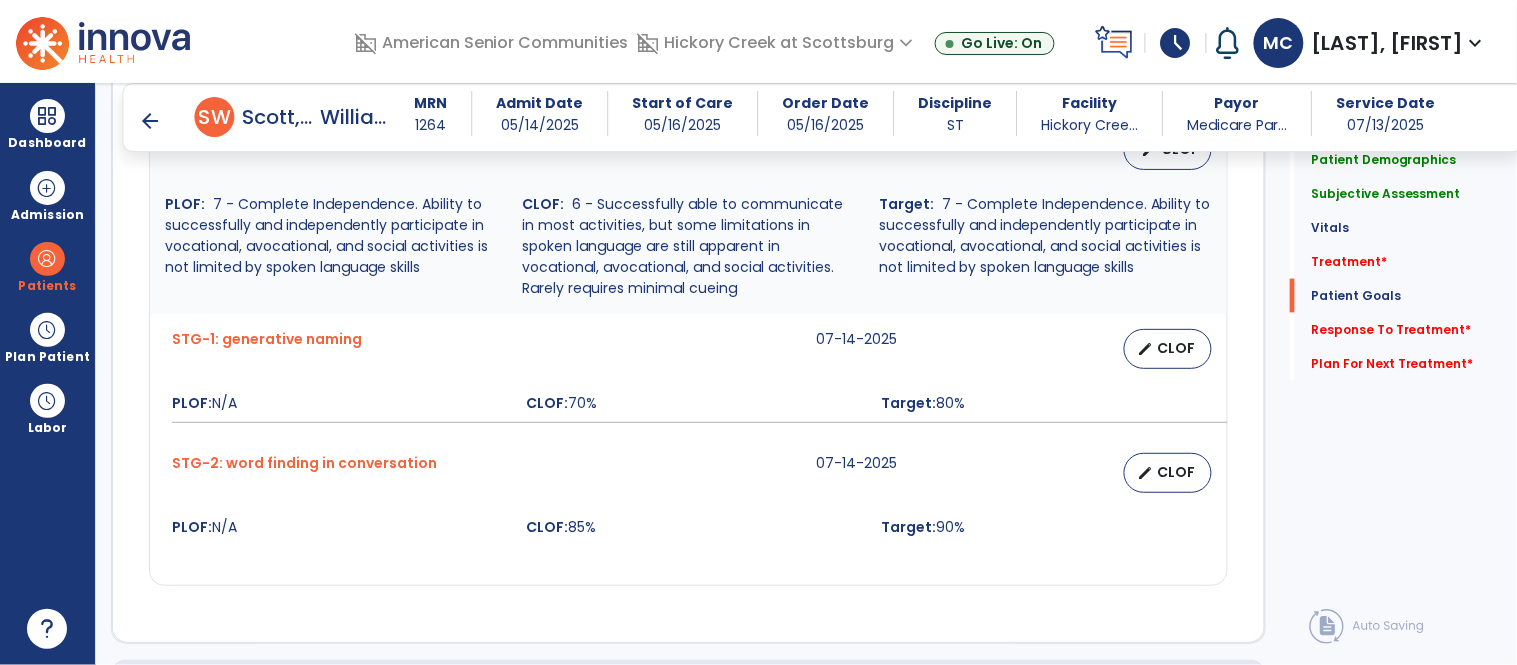 scroll, scrollTop: 2507, scrollLeft: 0, axis: vertical 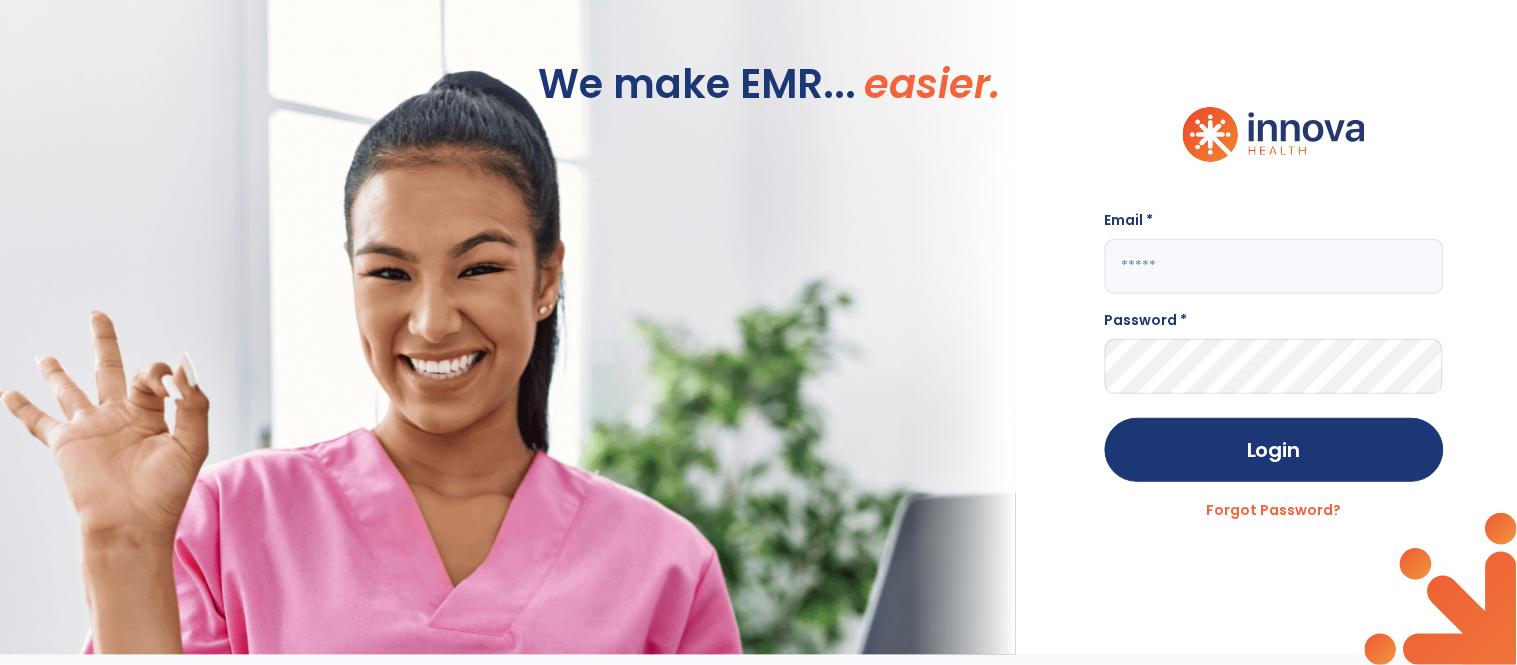 drag, startPoint x: 1389, startPoint y: 283, endPoint x: 1362, endPoint y: 262, distance: 34.20526 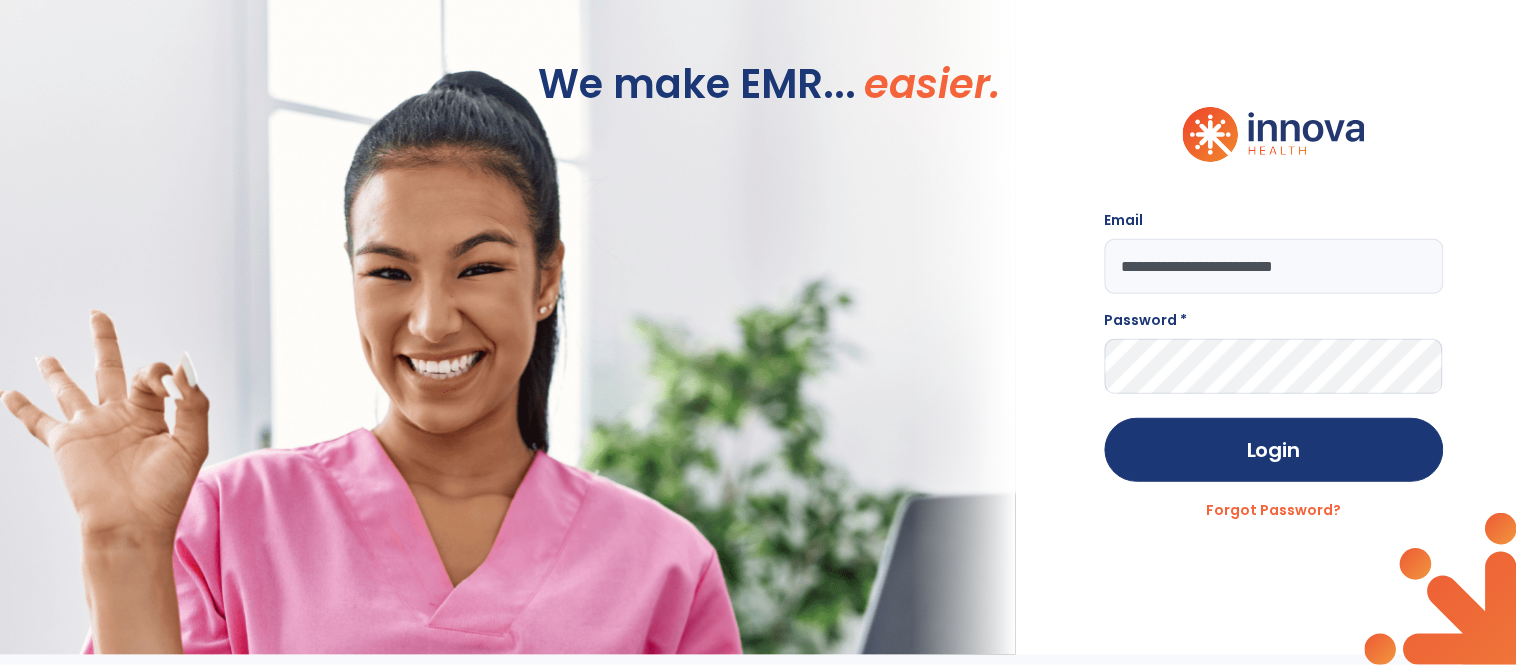 type on "**********" 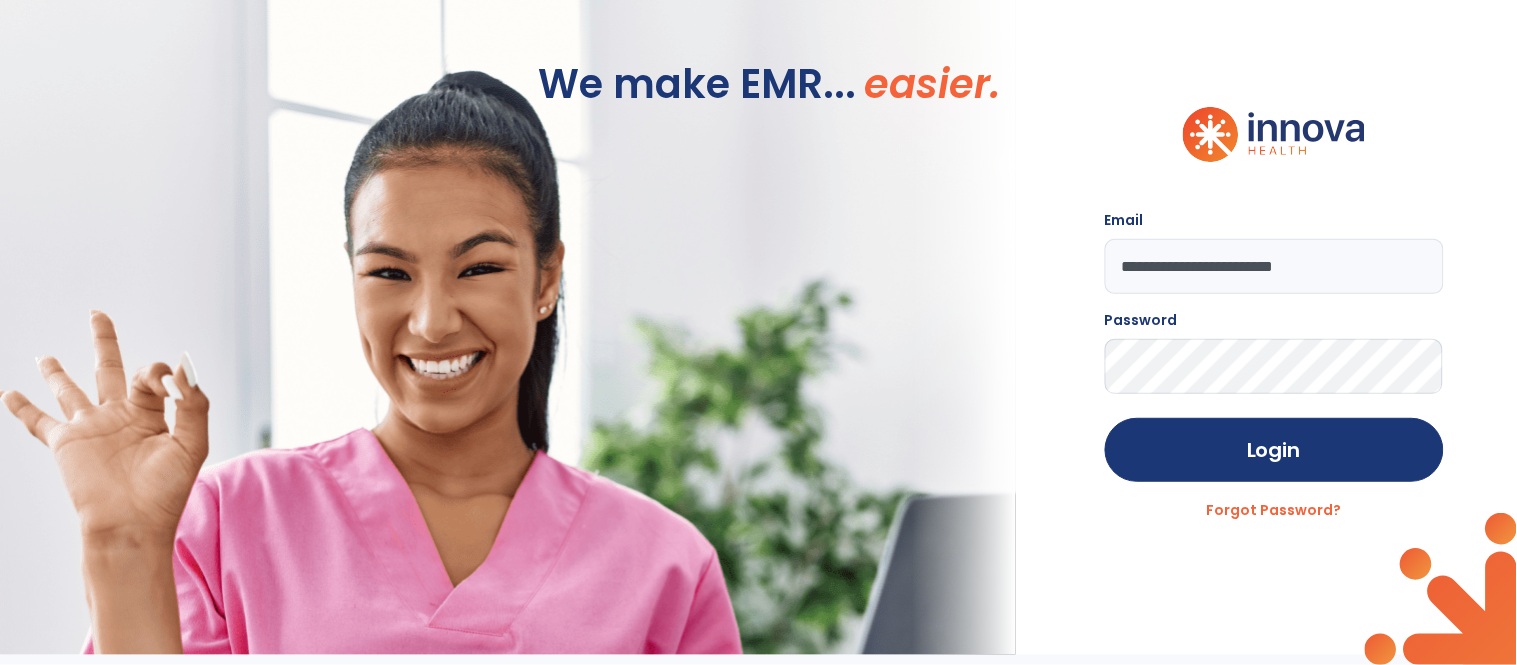 click on "Login" 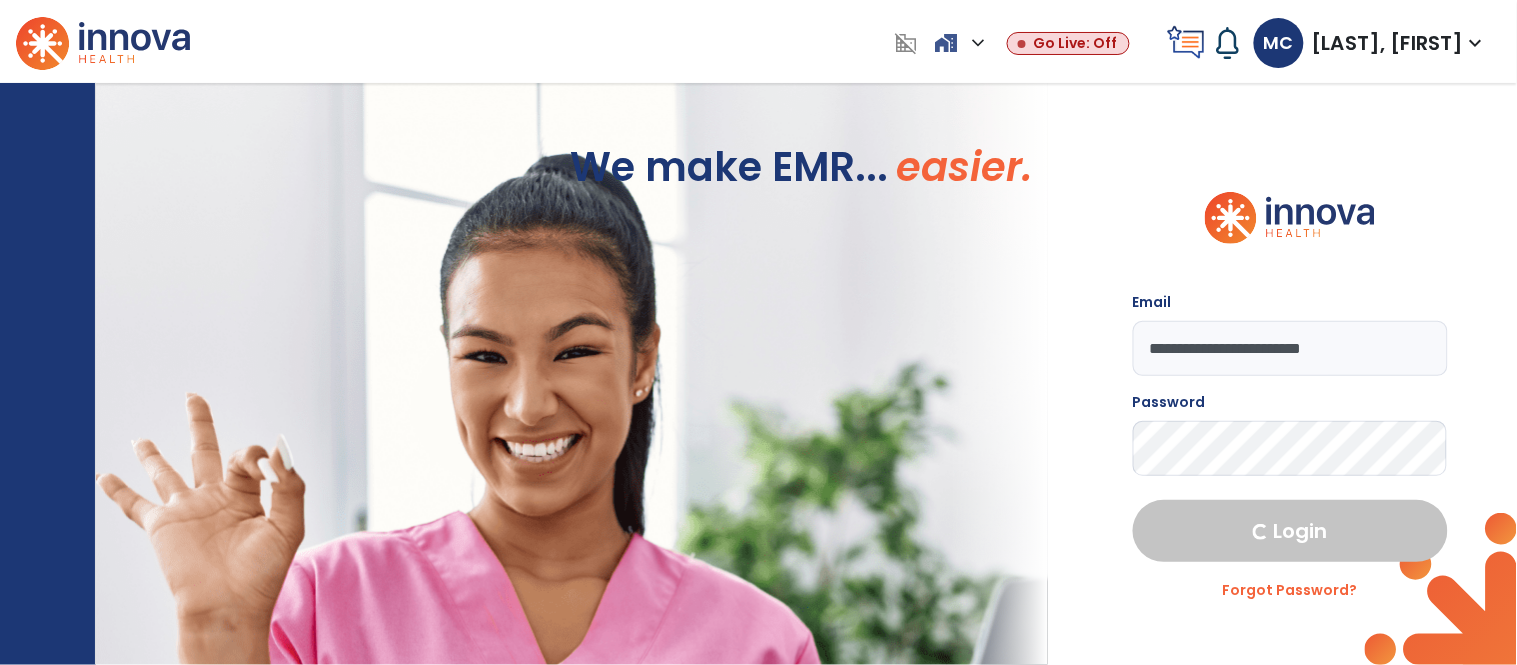 select on "****" 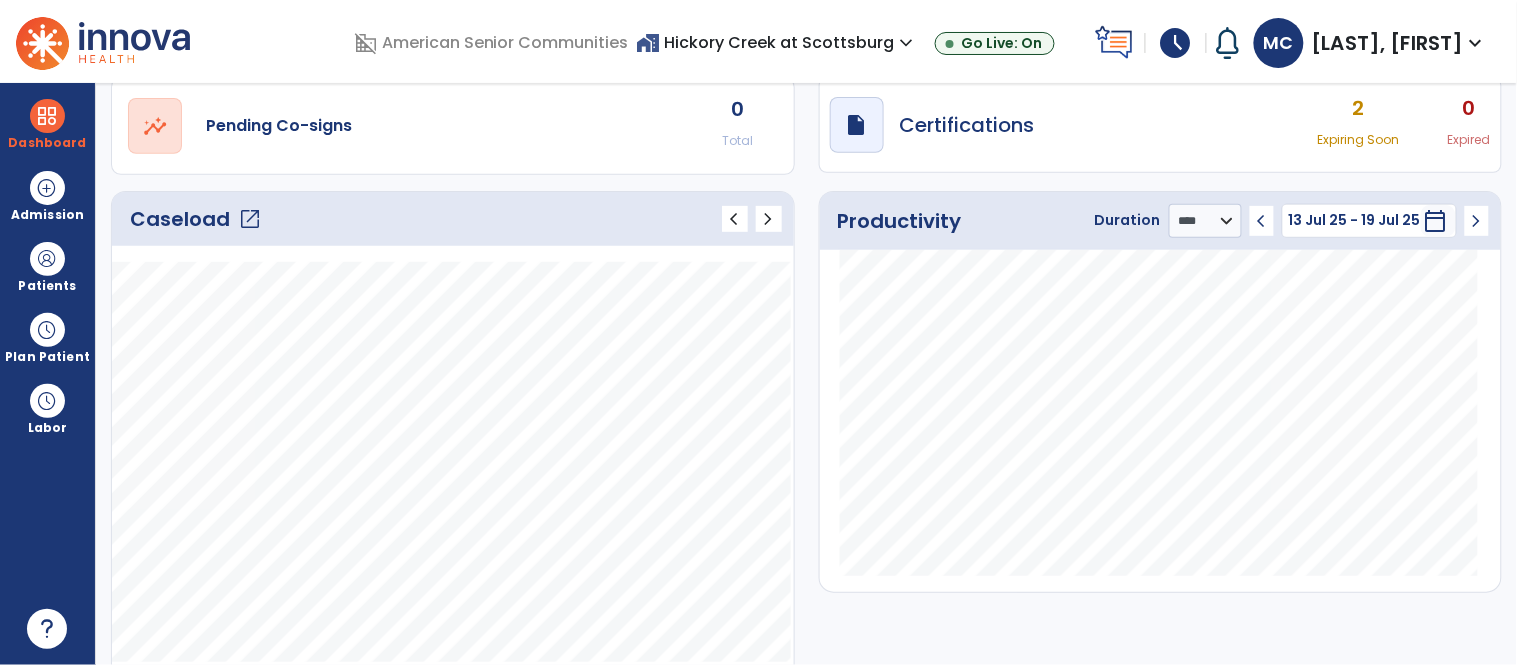 scroll, scrollTop: 197, scrollLeft: 0, axis: vertical 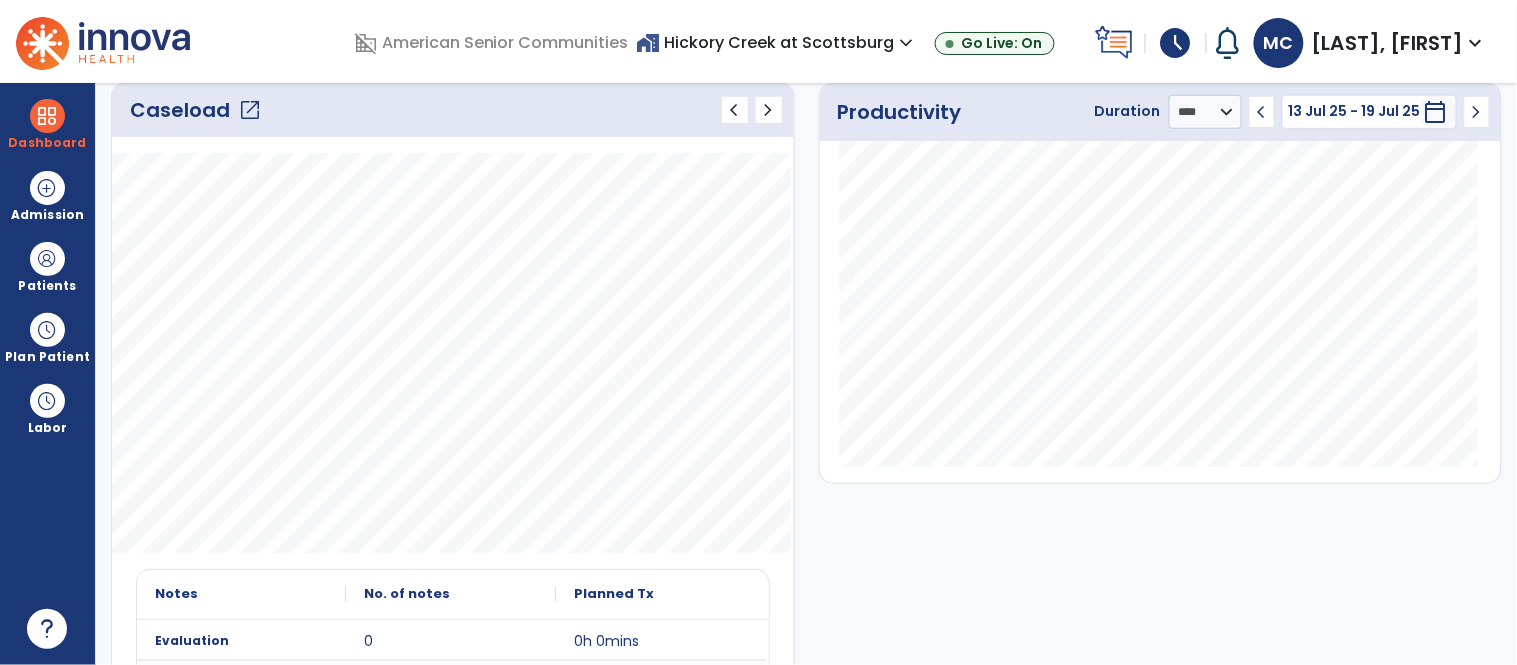 click on "open_in_new" 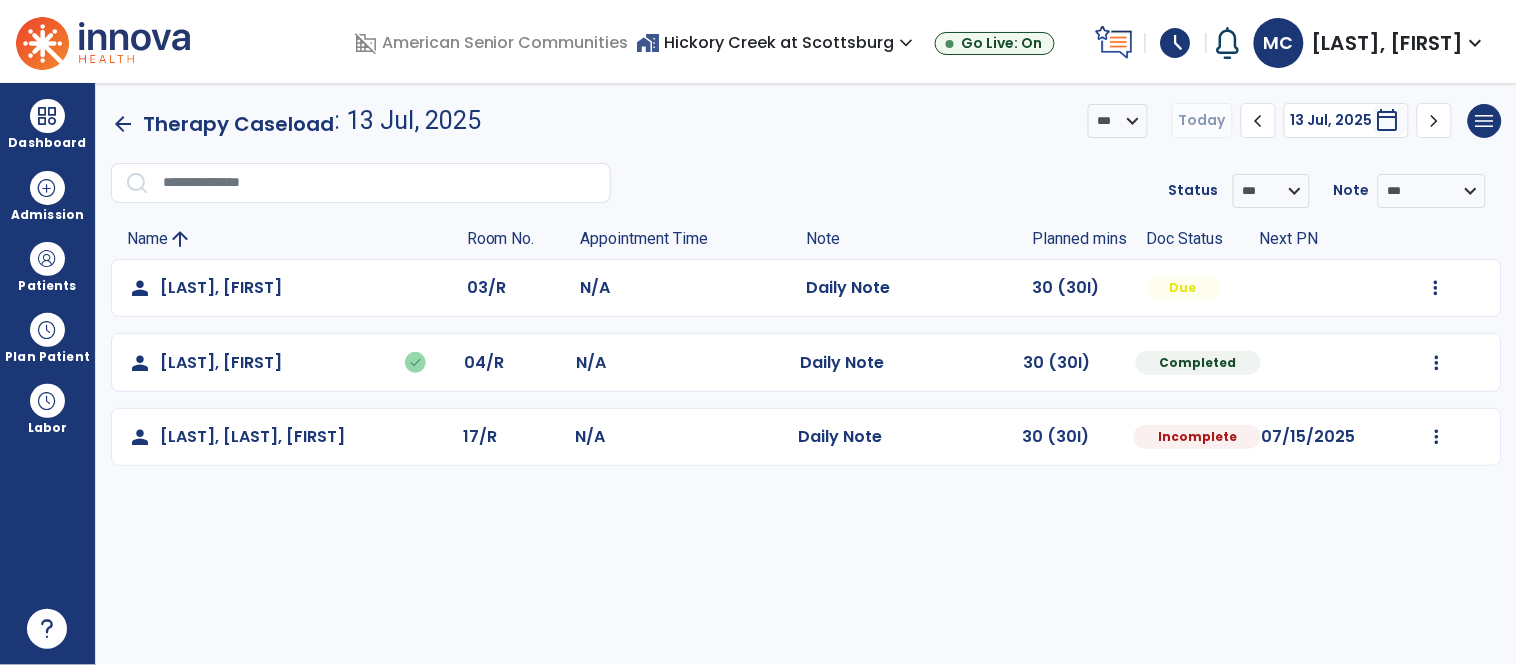 scroll, scrollTop: 0, scrollLeft: 0, axis: both 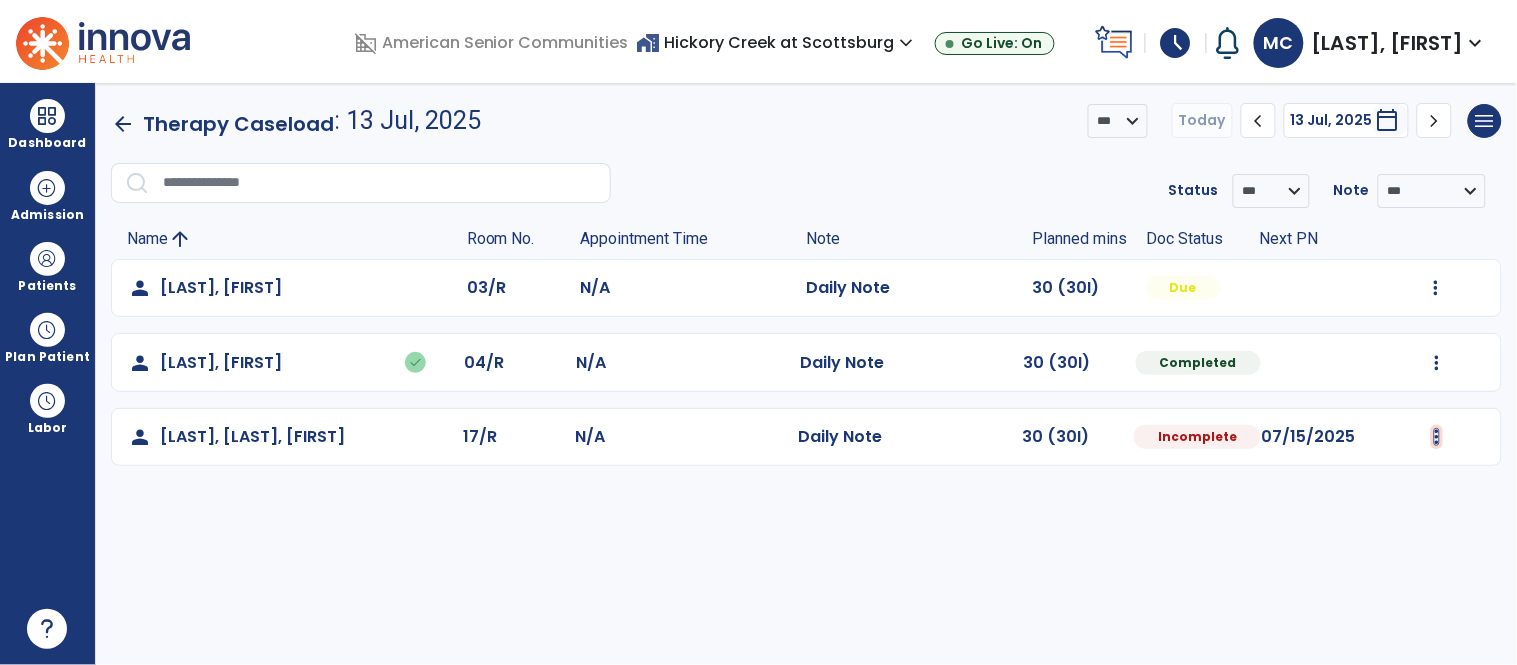 click at bounding box center [1436, 288] 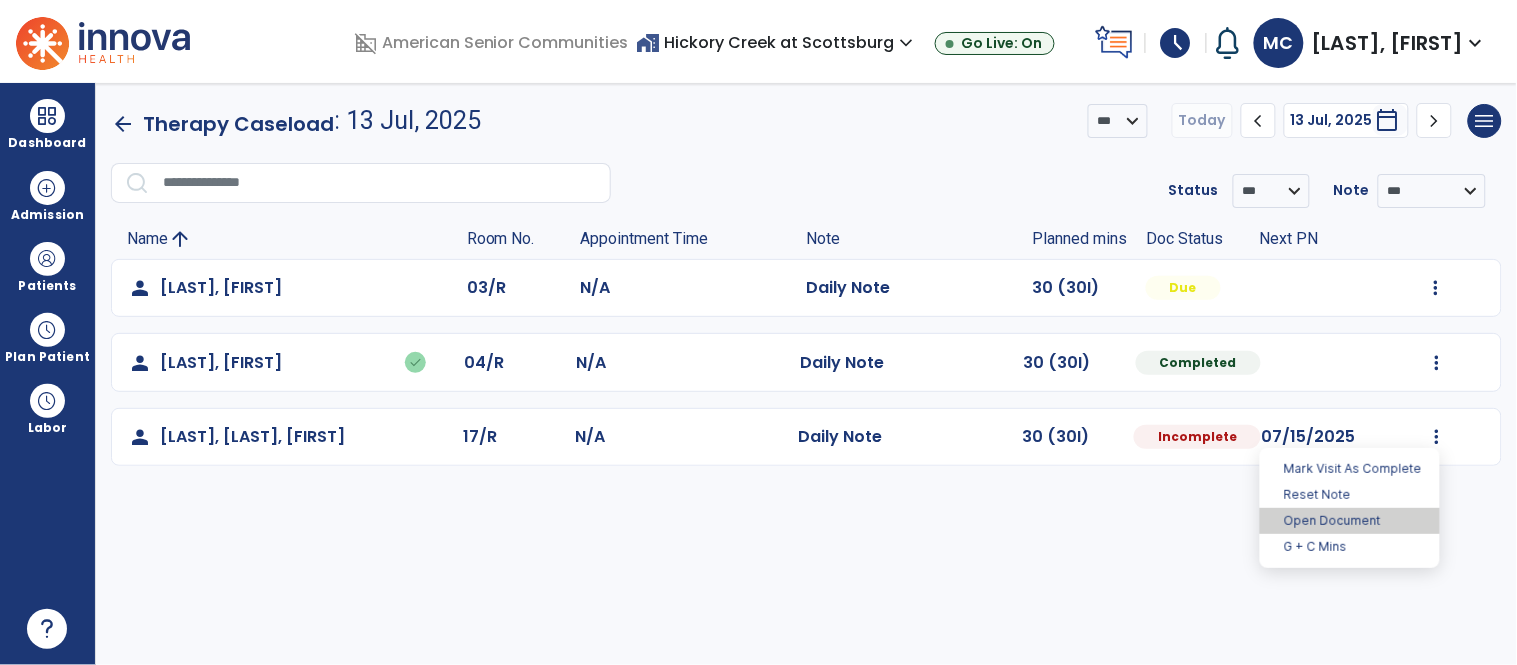 click on "Open Document" at bounding box center (1350, 521) 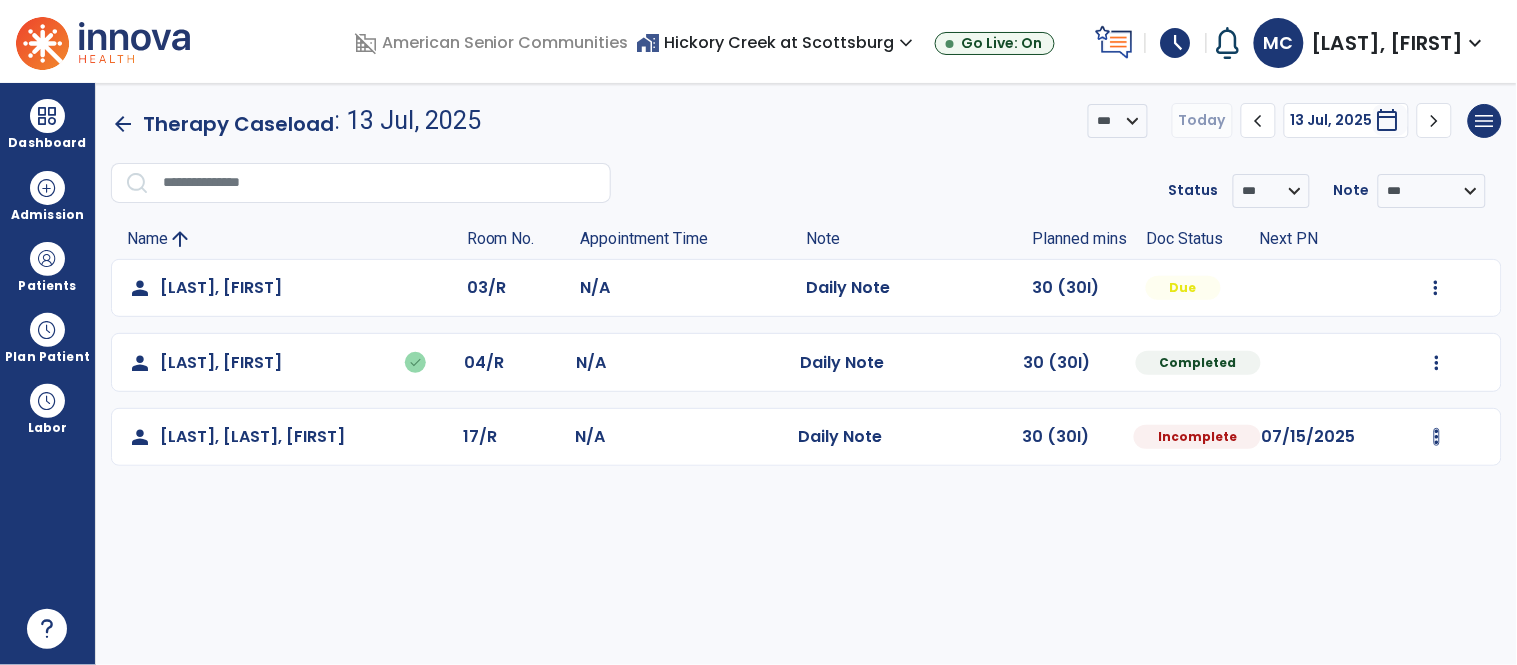 select on "*" 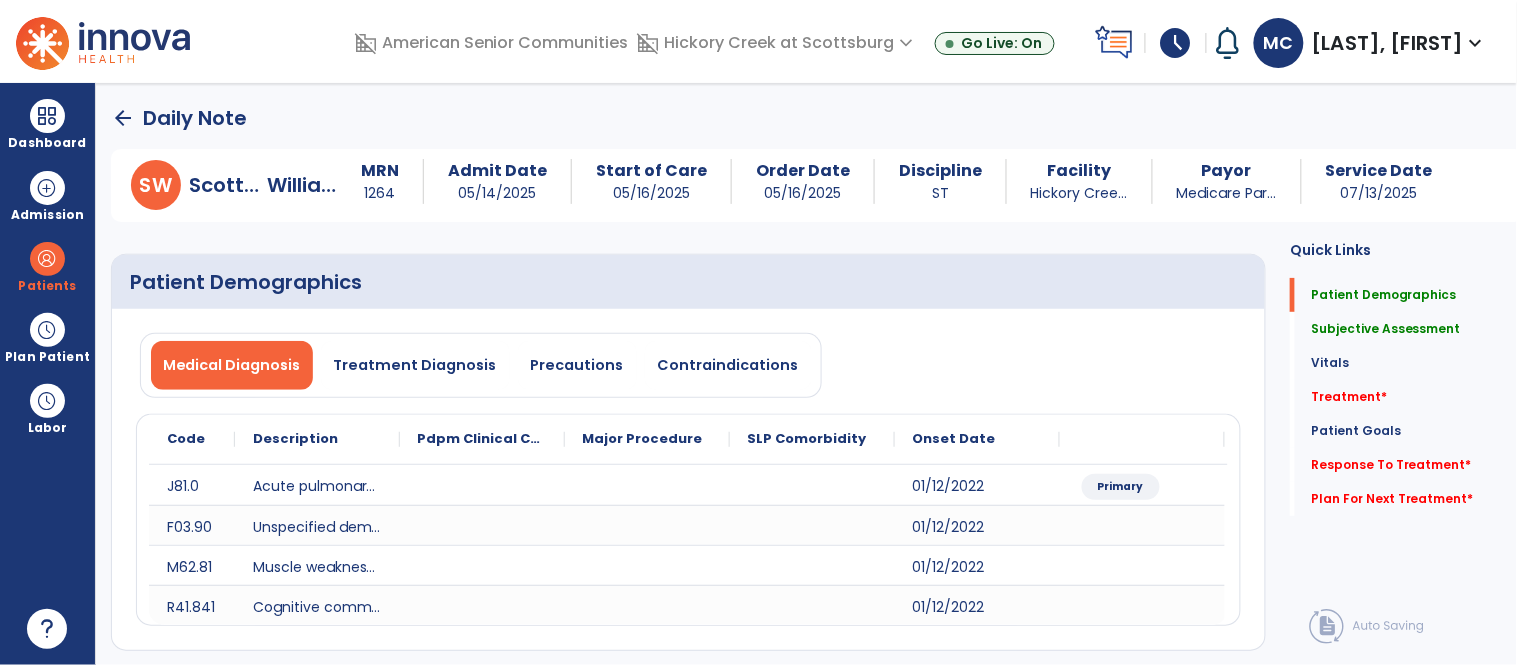click on "Medical Diagnosis   Treatment Diagnosis   Precautions   Contraindications" 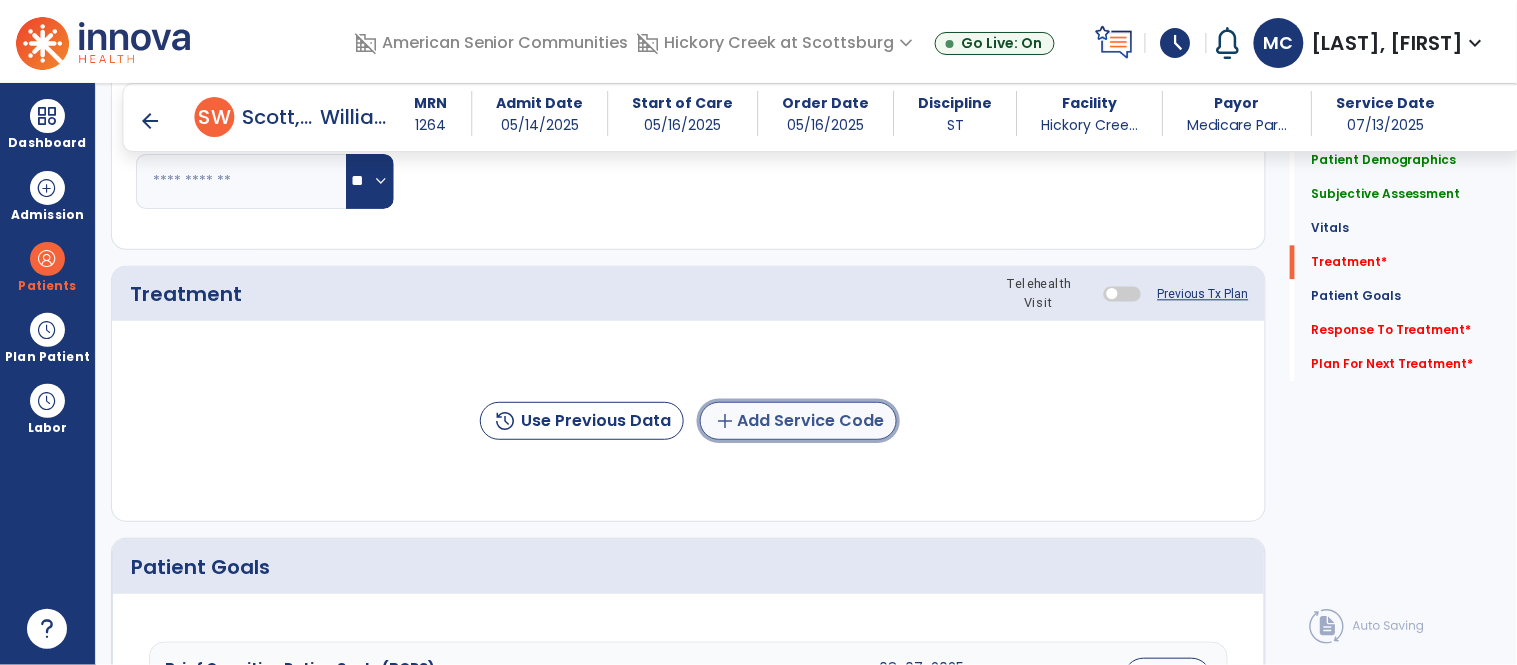 click on "add  Add Service Code" 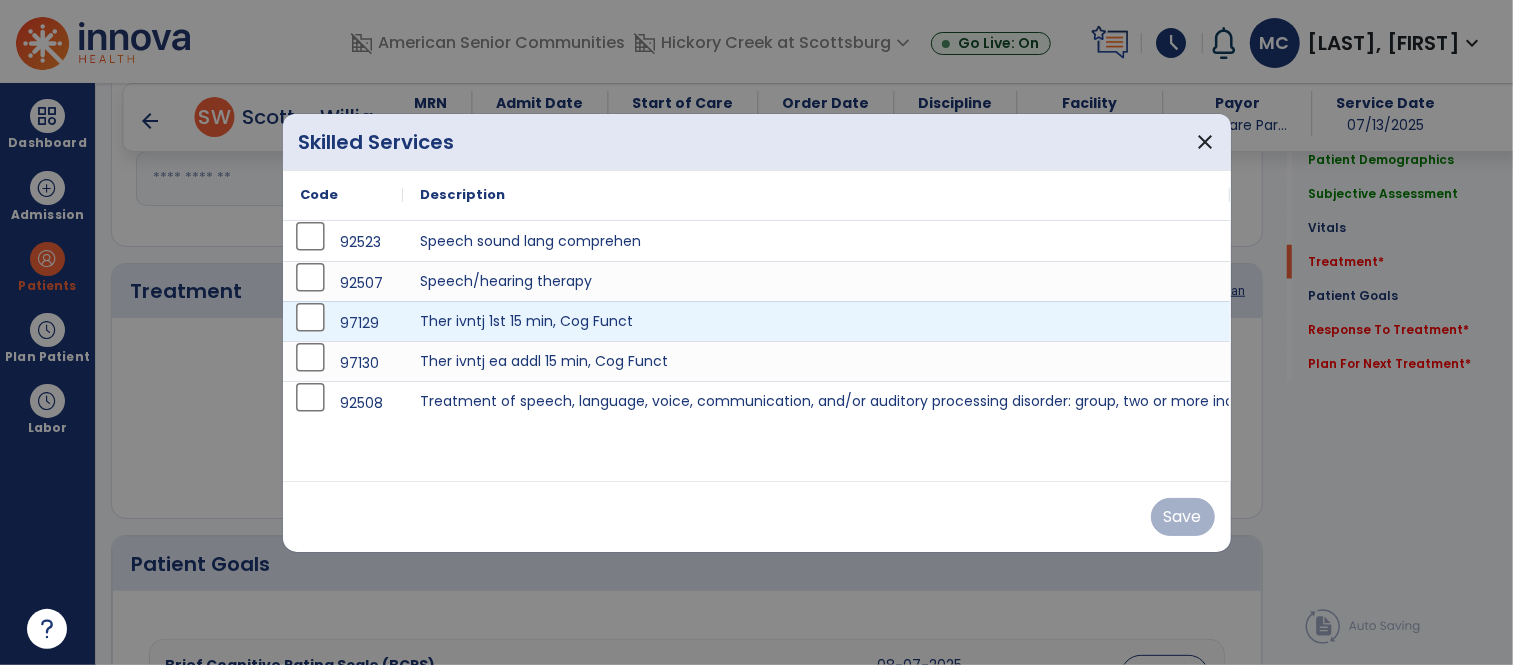 scroll, scrollTop: 1103, scrollLeft: 0, axis: vertical 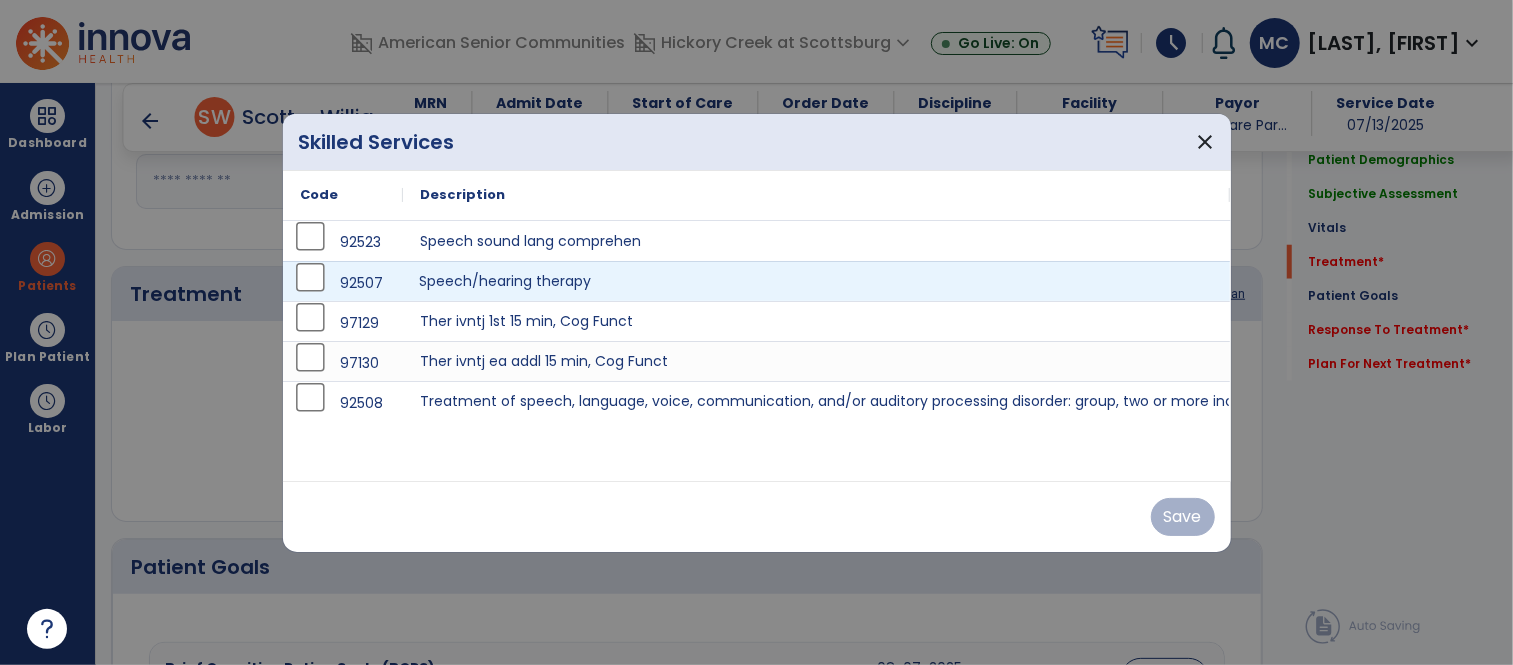 click on "Speech/hearing therapy" at bounding box center [817, 281] 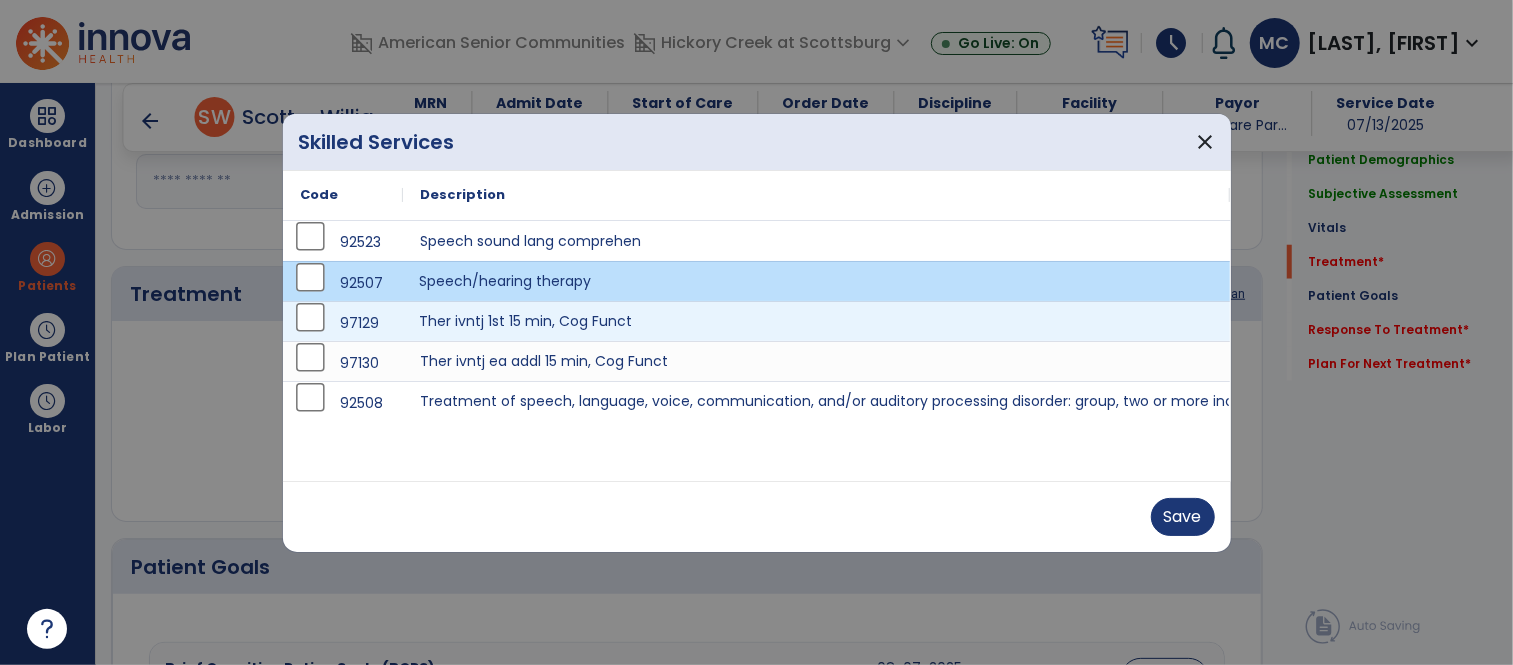 click on "Ther ivntj 1st 15 min, Cog Funct" at bounding box center [817, 321] 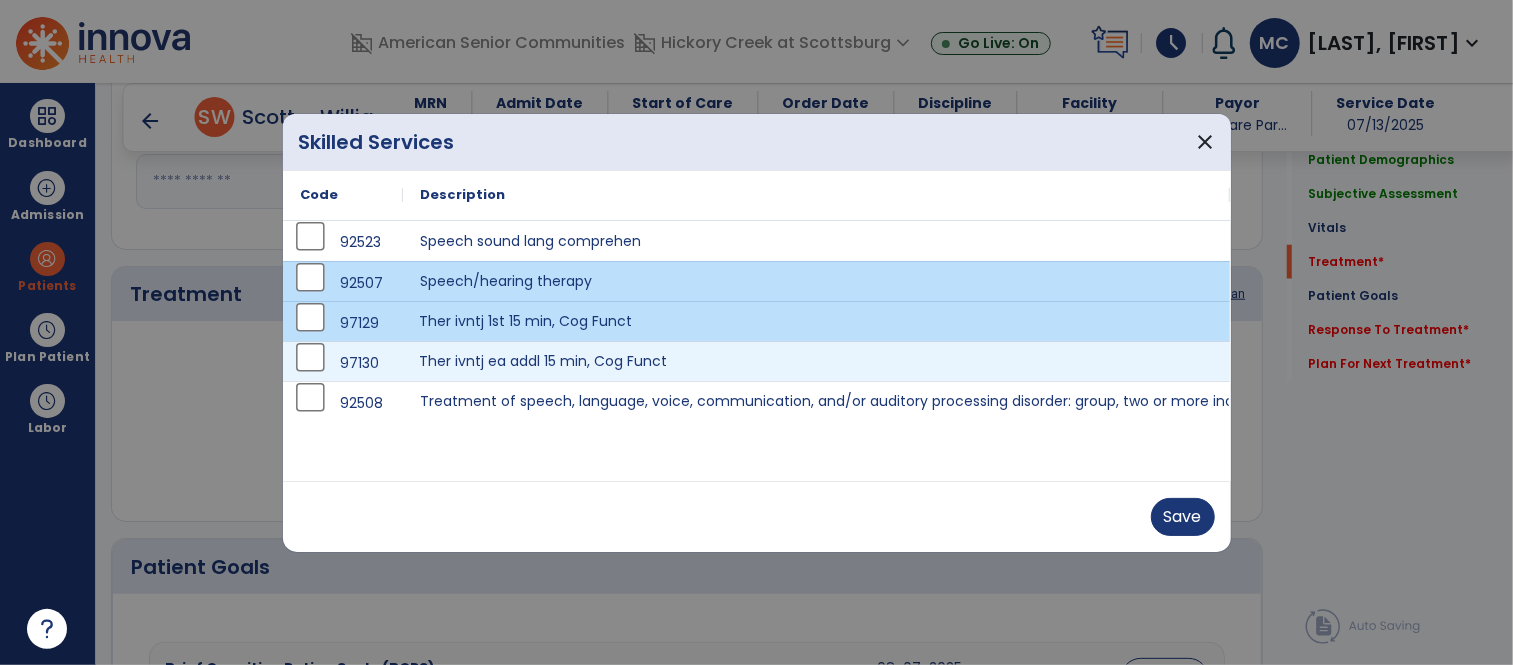 click on "Ther ivntj ea addl 15 min, Cog Funct" at bounding box center [817, 361] 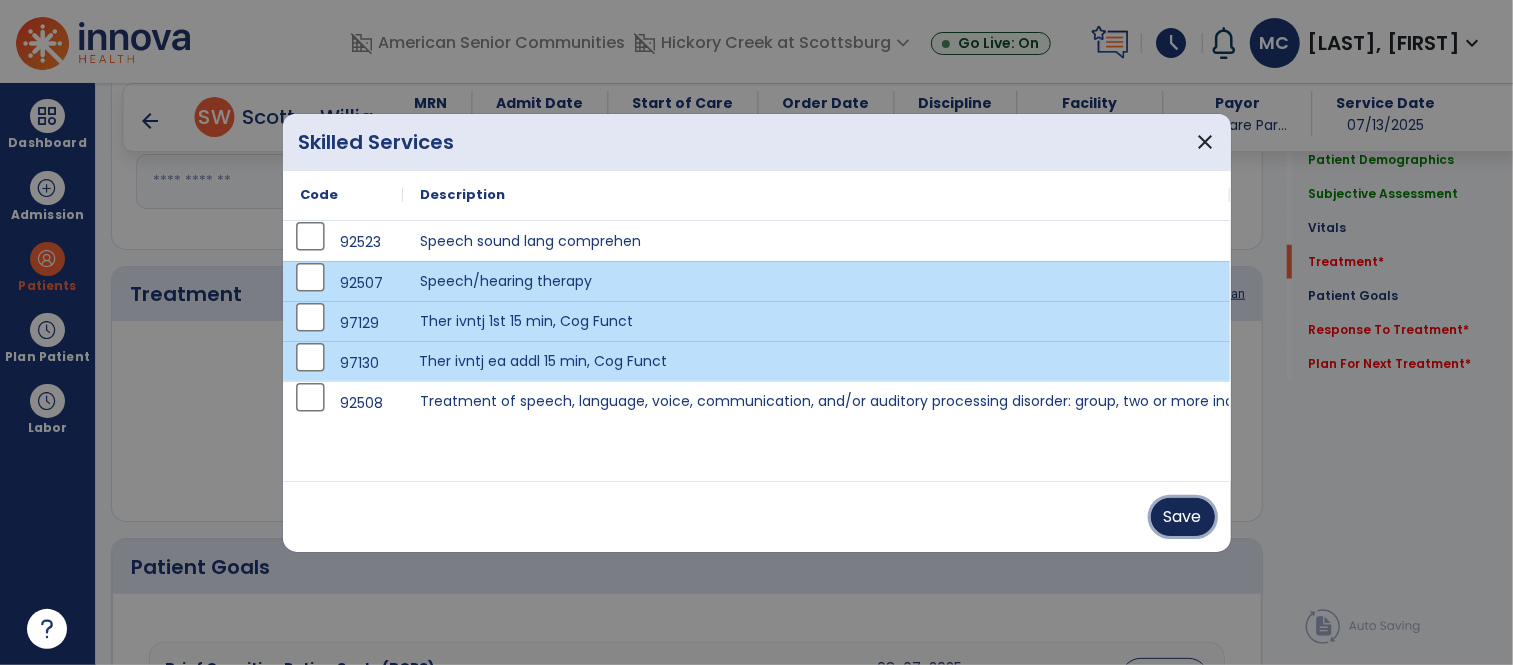 click on "Save" at bounding box center (1183, 517) 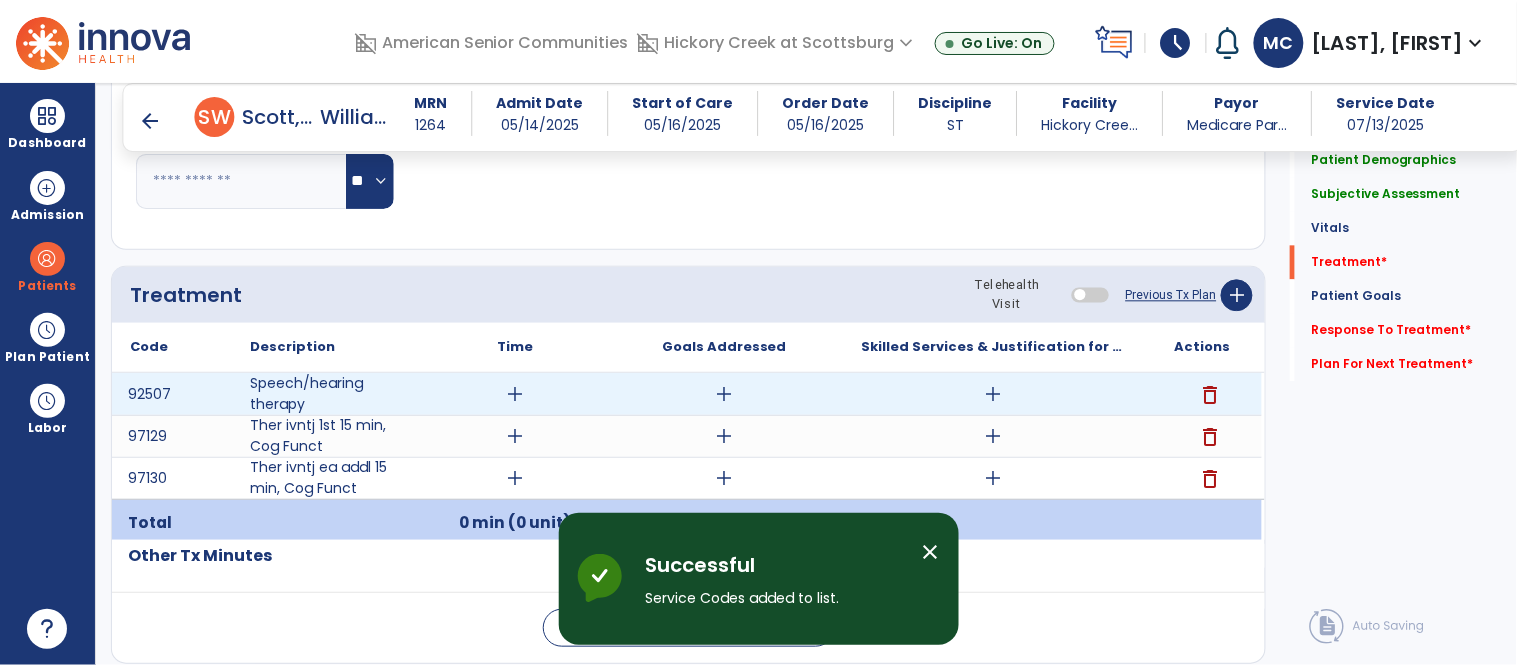 click on "add" at bounding box center [993, 394] 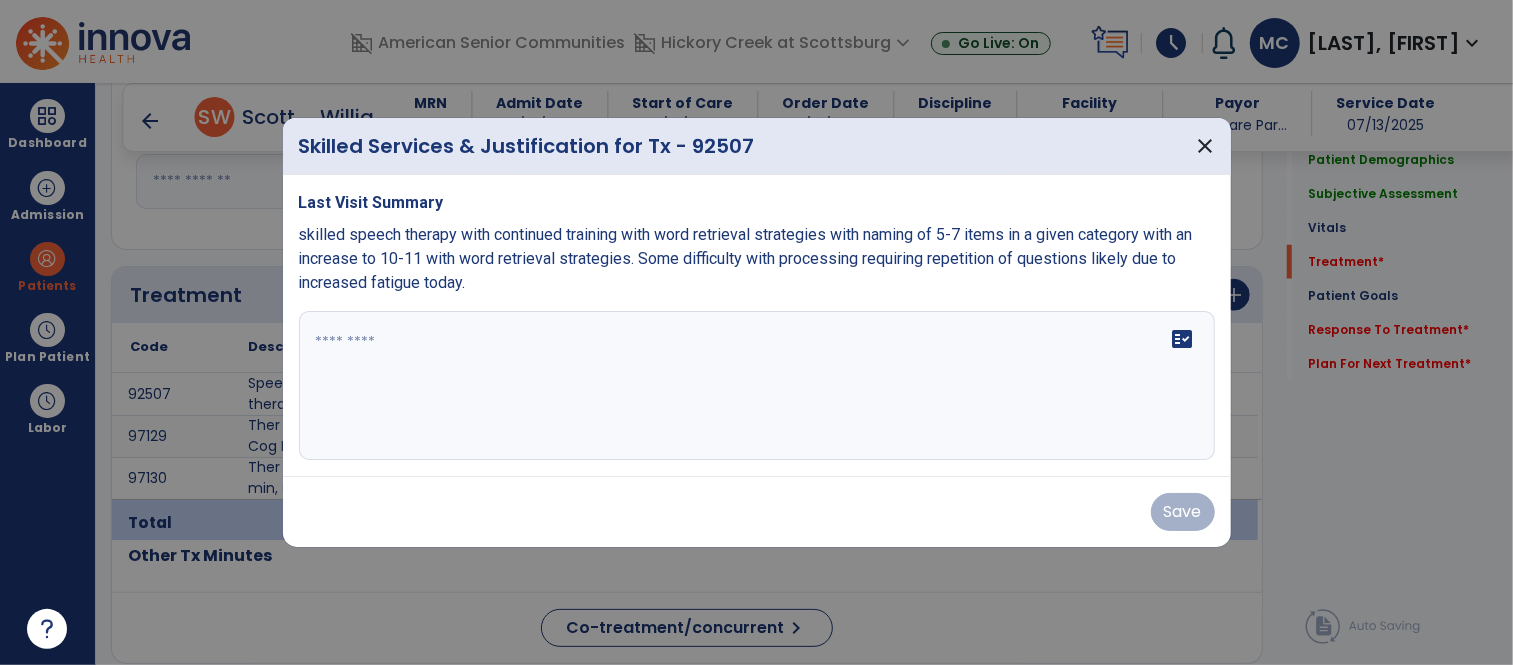 scroll, scrollTop: 1103, scrollLeft: 0, axis: vertical 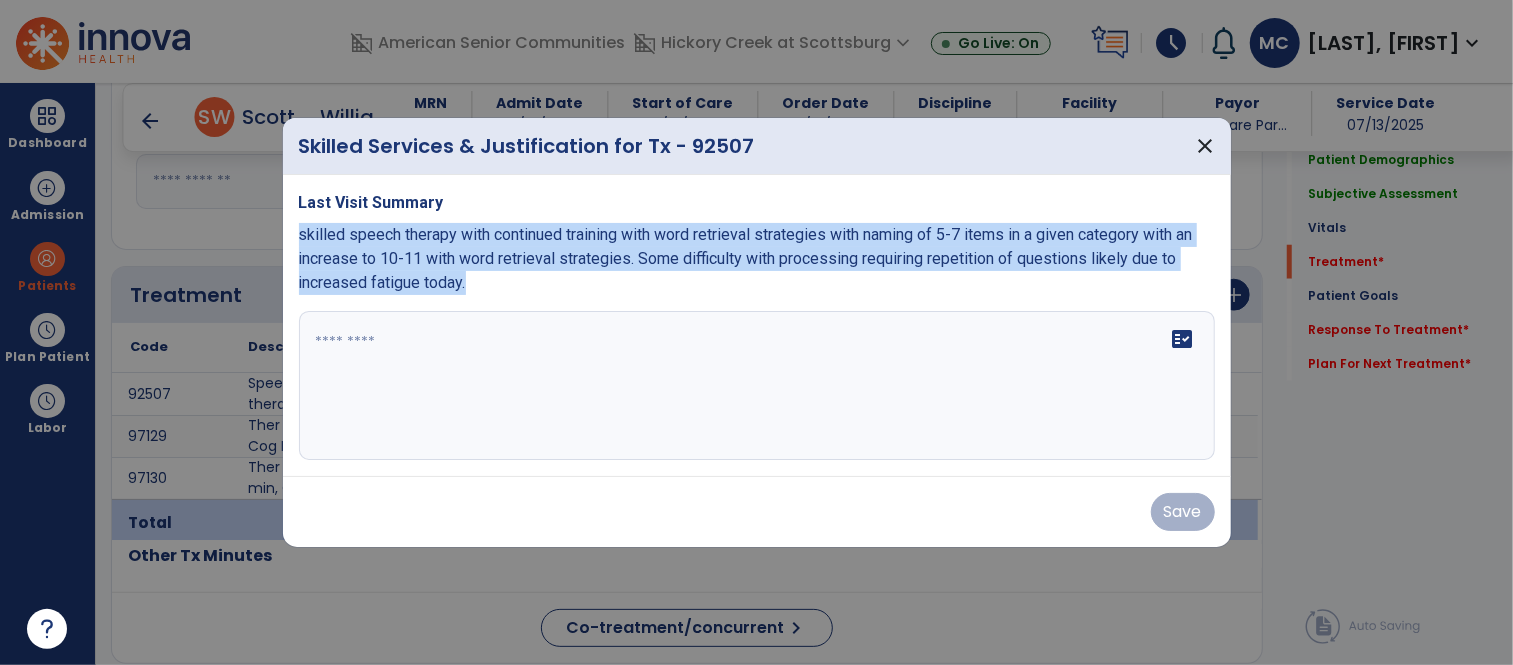 drag, startPoint x: 485, startPoint y: 288, endPoint x: 300, endPoint y: 228, distance: 194.4865 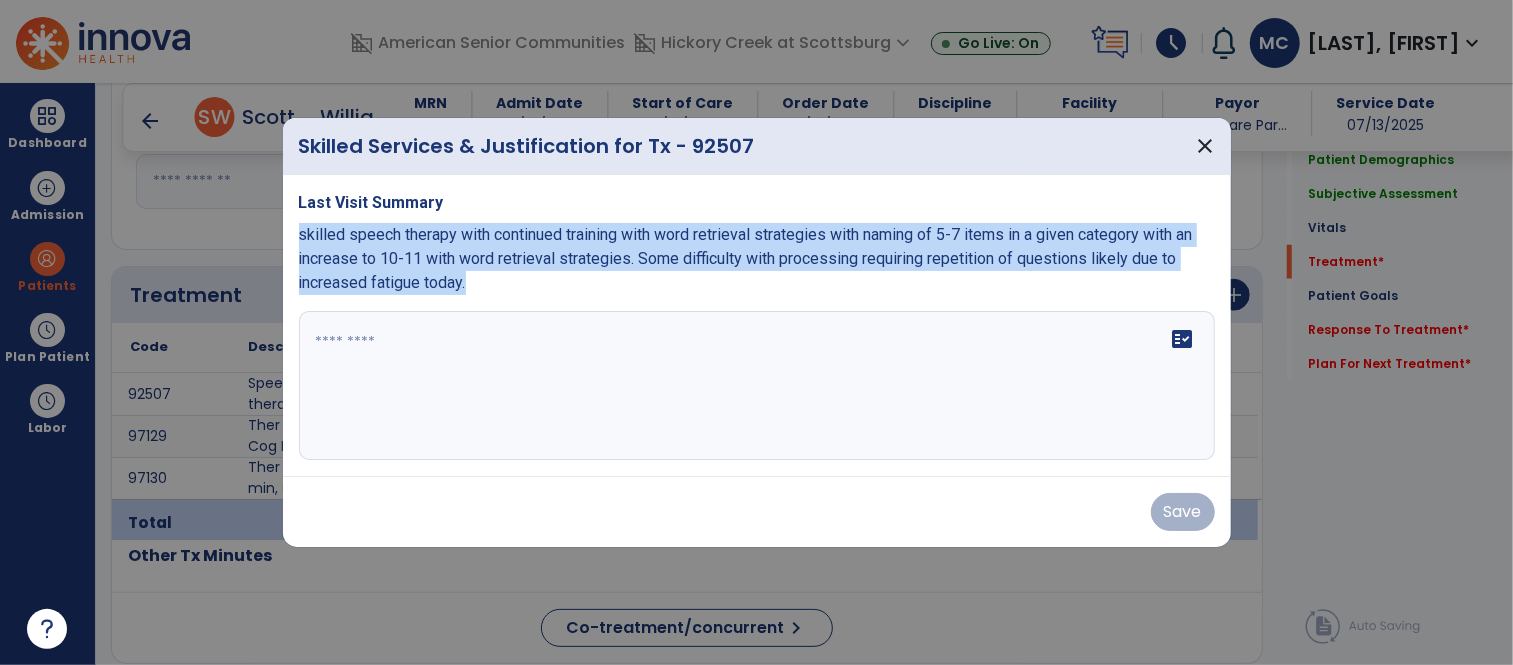 click on "skilled speech therapy with continued training with word retrieval strategies with  naming of 5-7 items in a given category with an increase to 10-11 with word retrieval strategies. Some difficulty with processing requiring repetition of questions likely due to increased fatigue today." at bounding box center (757, 259) 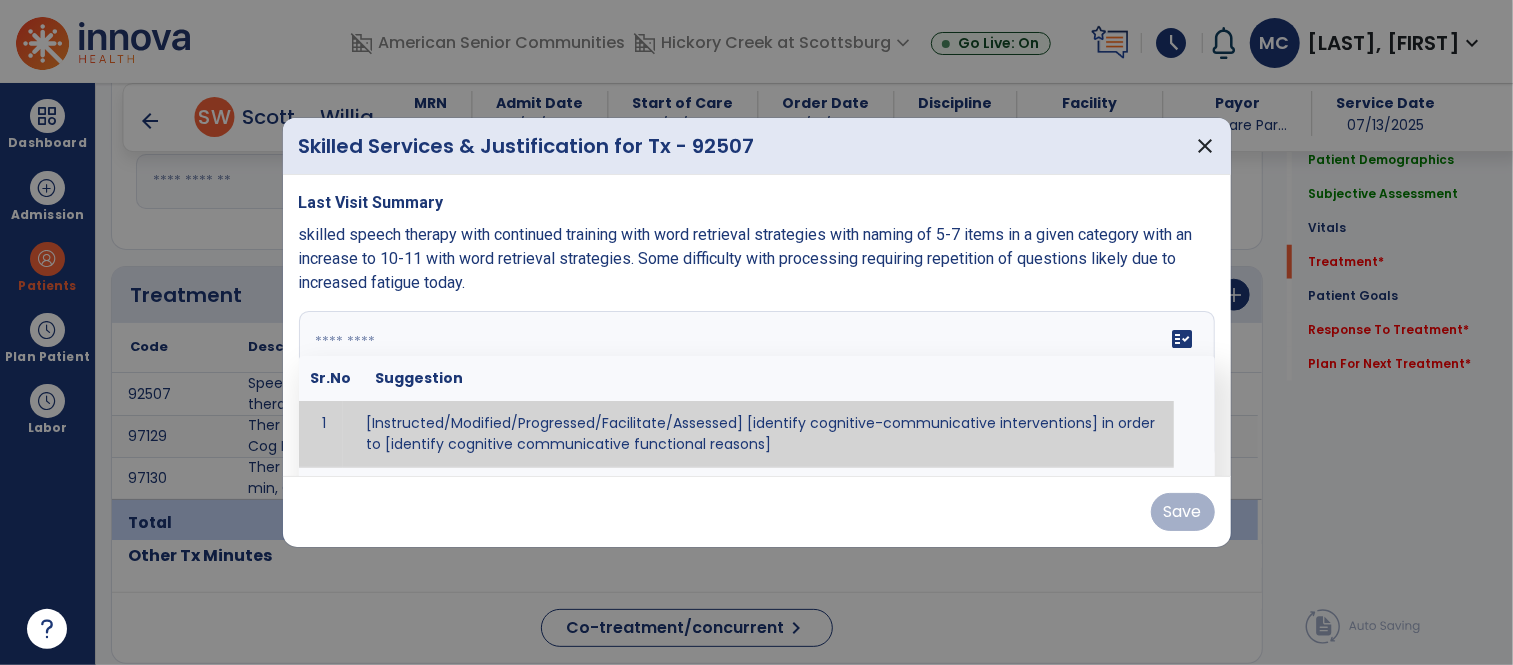 click on "fact_check  Sr.No Suggestion 1 [Instructed/Modified/Progressed/Facilitate/Assessed] [identify cognitive-communicative interventions] in order to [identify cognitive communicative functional reasons] 2 Assessed cognitive-communicative skills using [identify test]." at bounding box center (757, 386) 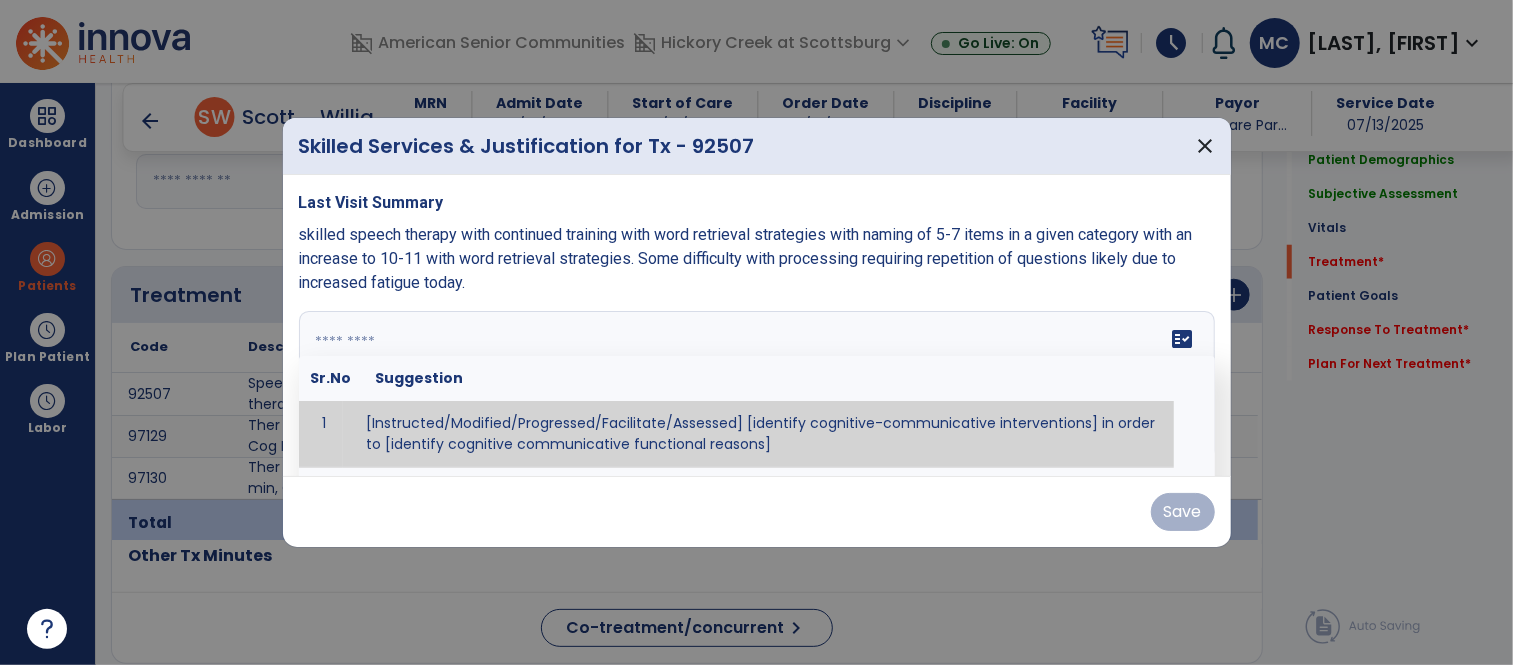 paste on "**********" 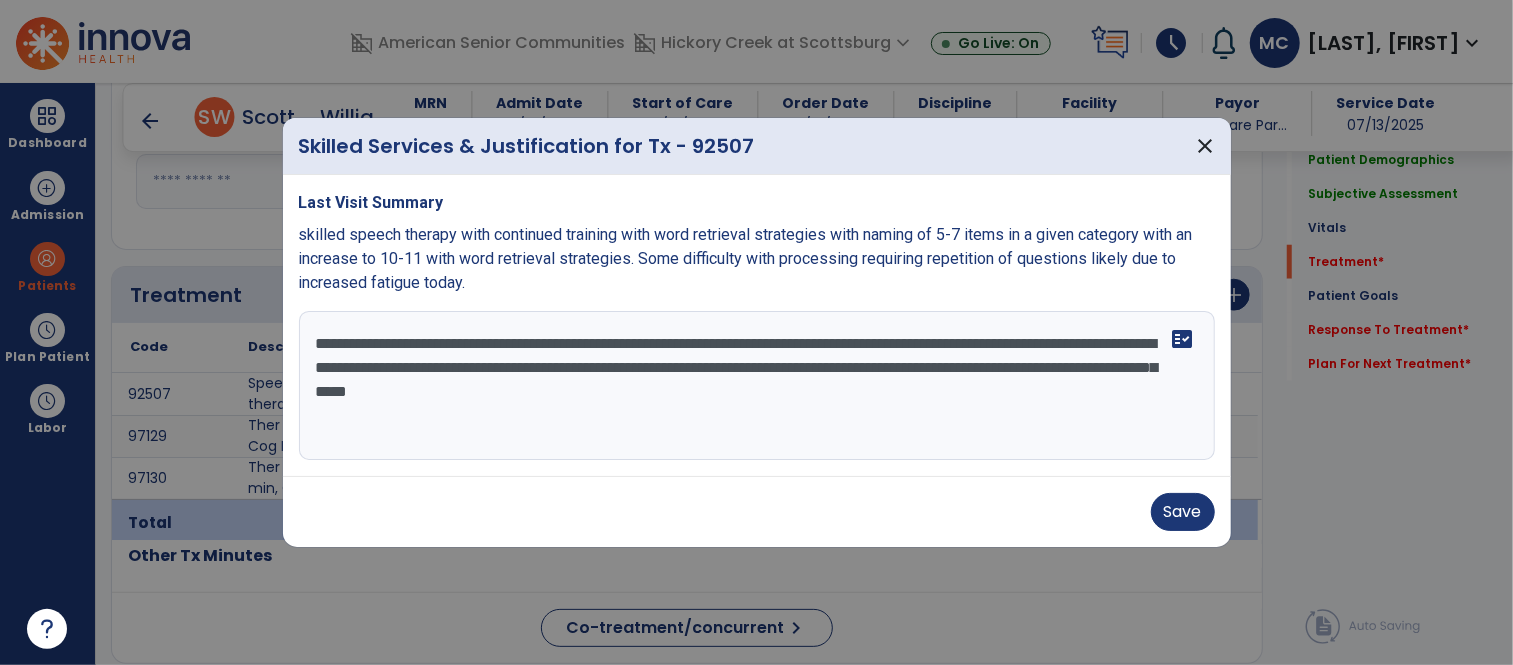drag, startPoint x: 1050, startPoint y: 342, endPoint x: 1073, endPoint y: 346, distance: 23.345236 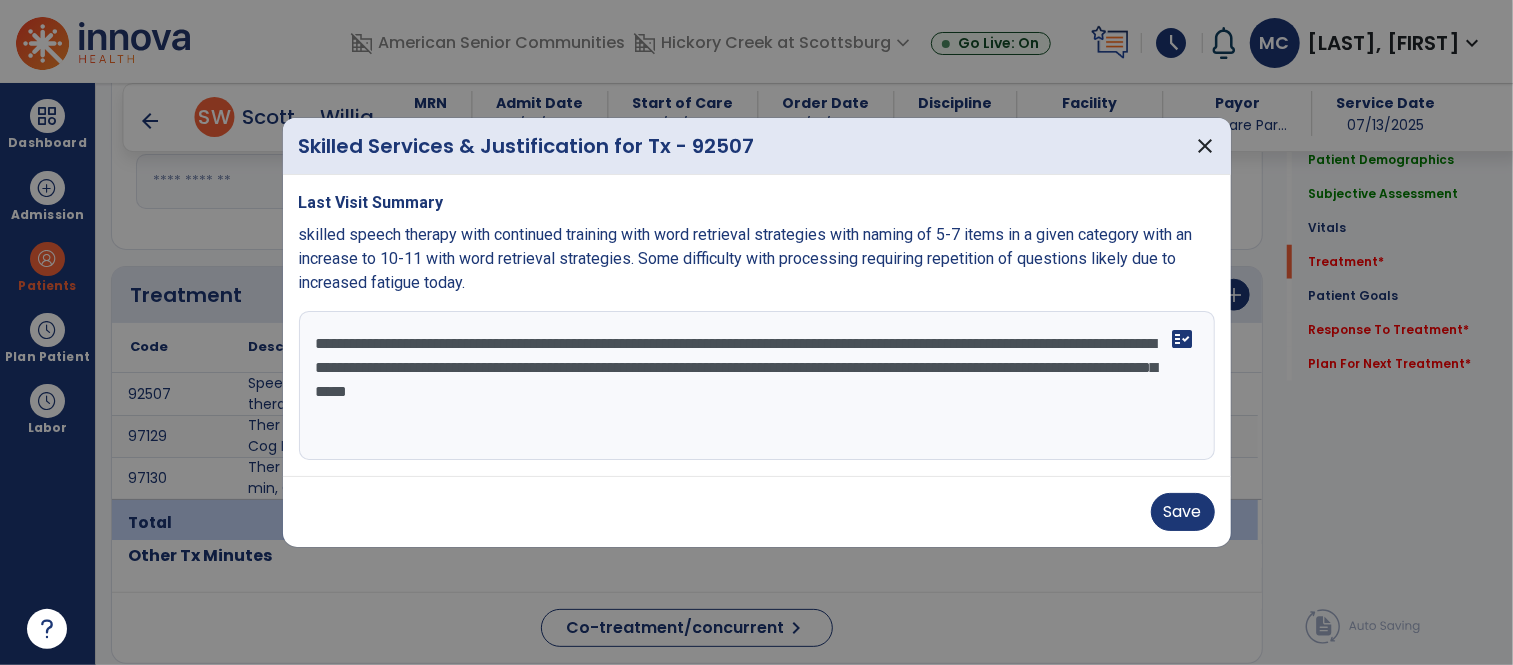 click on "**********" at bounding box center [757, 386] 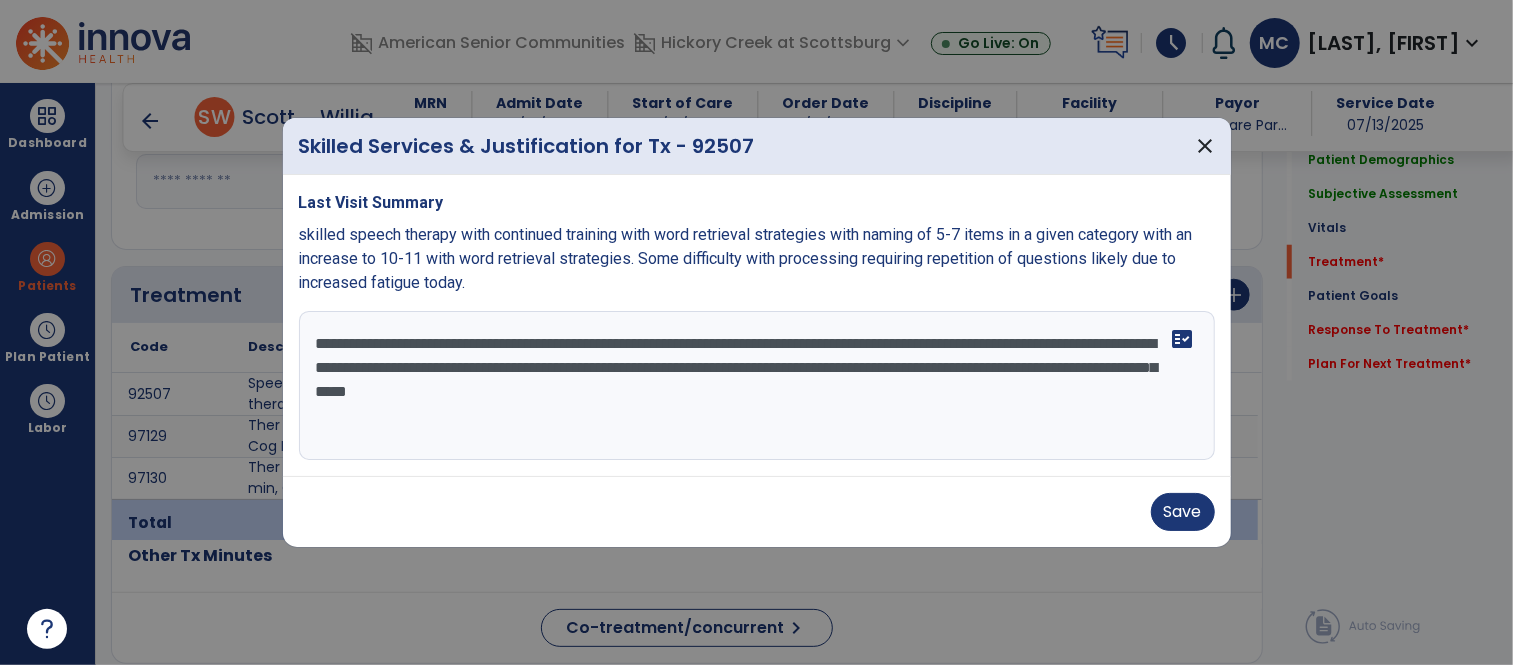 click on "**********" at bounding box center (757, 386) 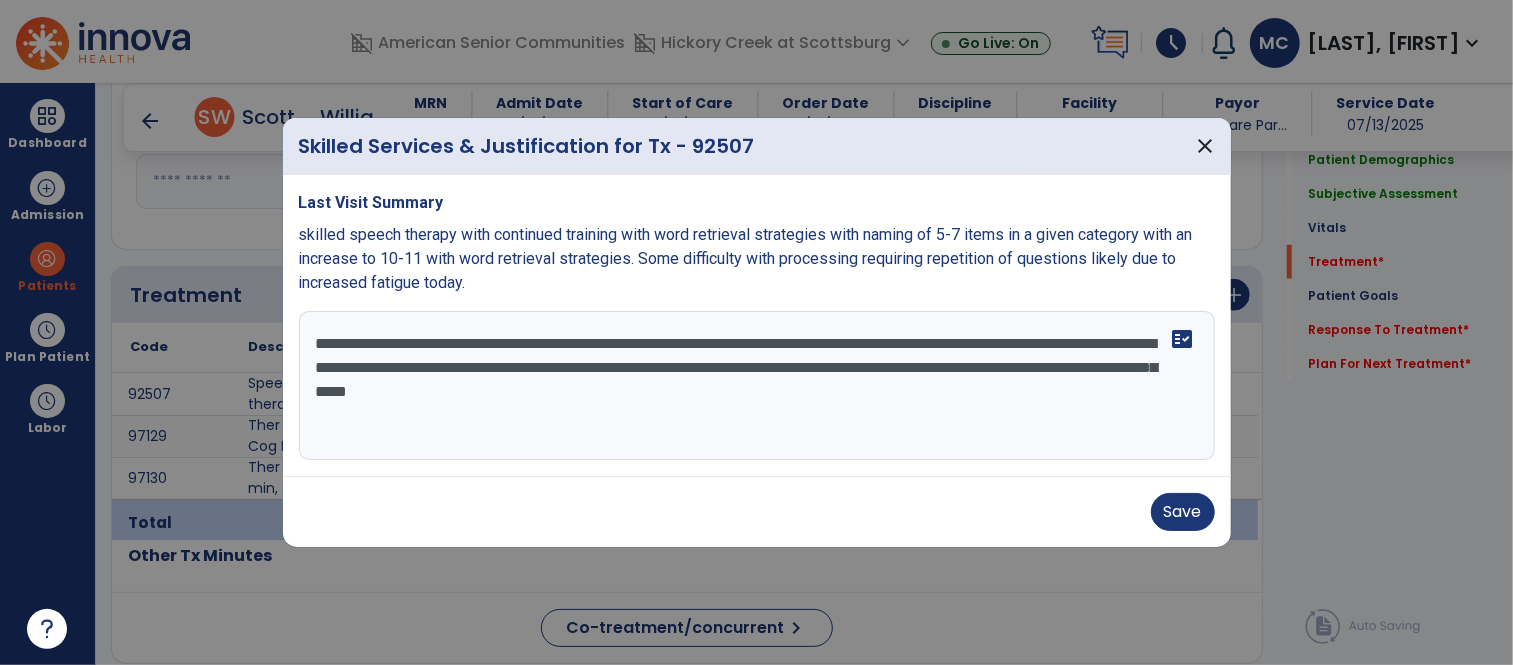 drag, startPoint x: 598, startPoint y: 361, endPoint x: 633, endPoint y: 365, distance: 35.22783 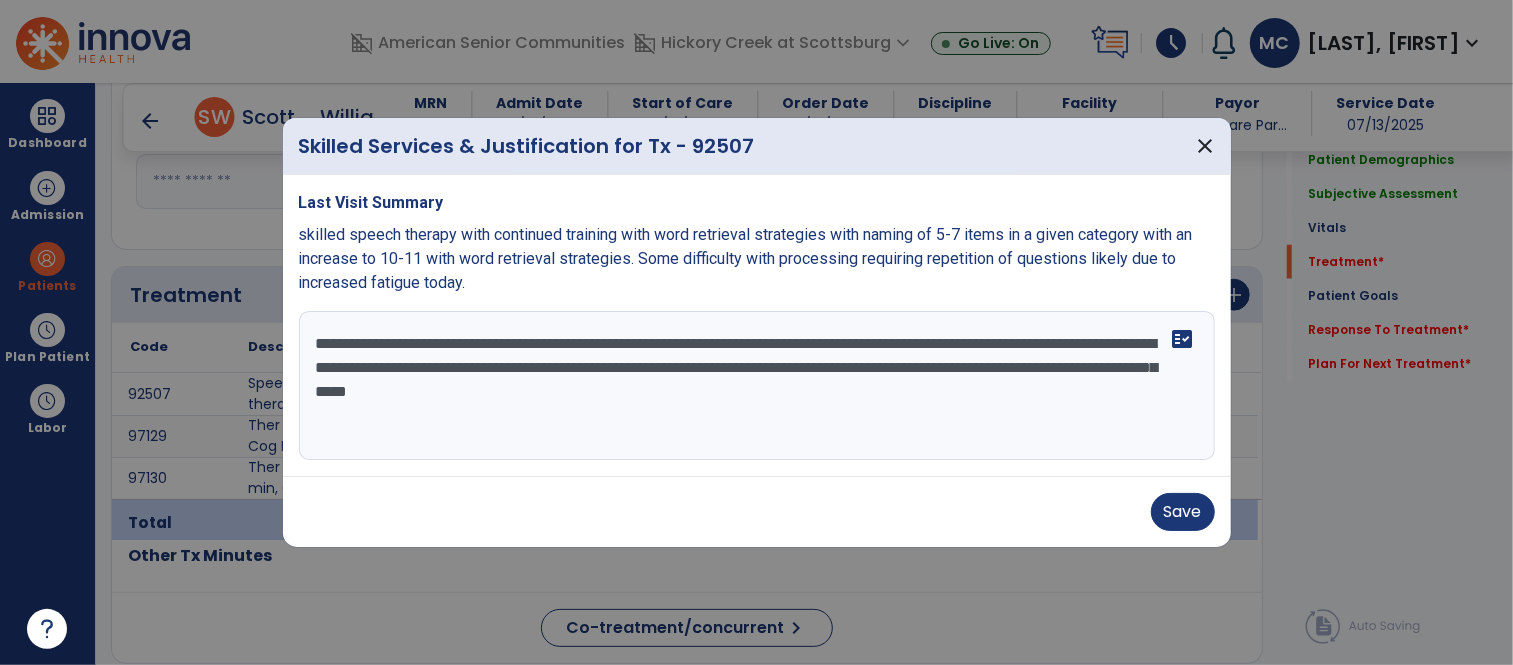 click on "**********" at bounding box center (757, 386) 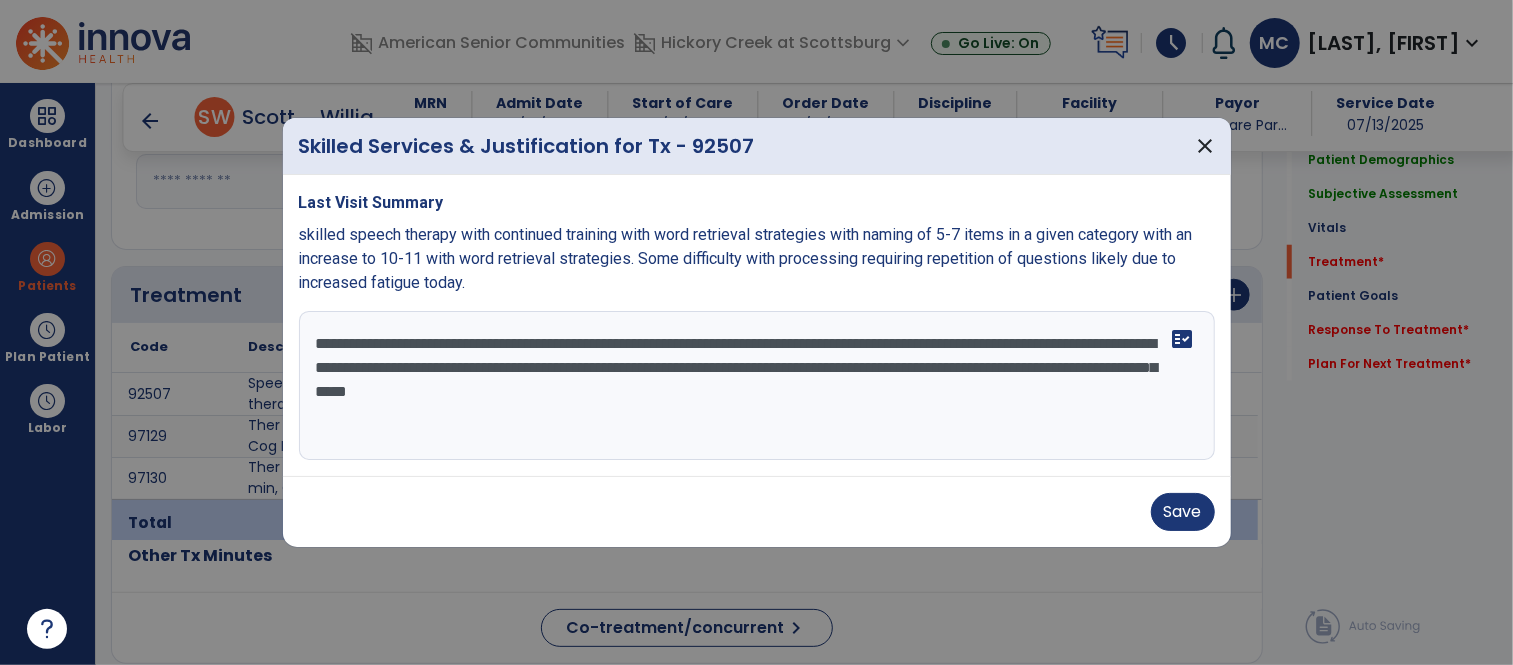 click on "**********" at bounding box center (757, 386) 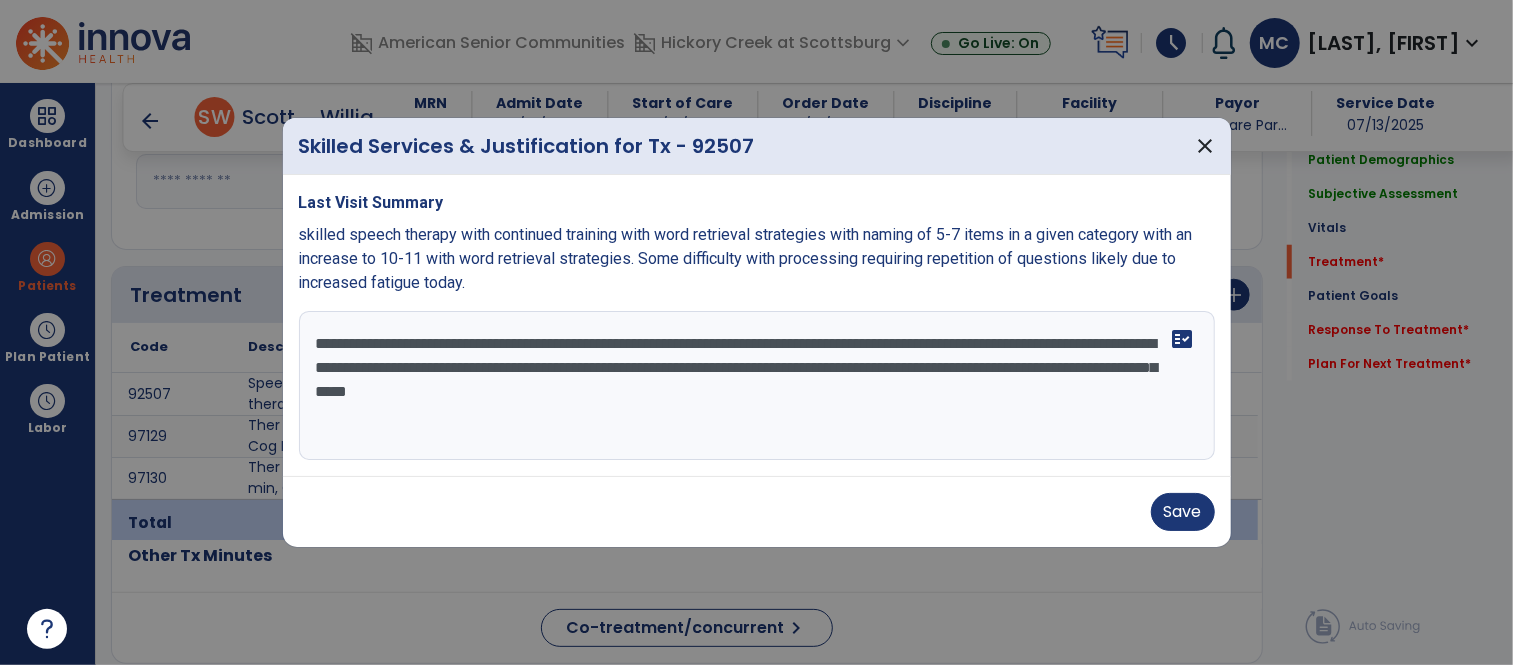 drag, startPoint x: 874, startPoint y: 368, endPoint x: 906, endPoint y: 399, distance: 44.553337 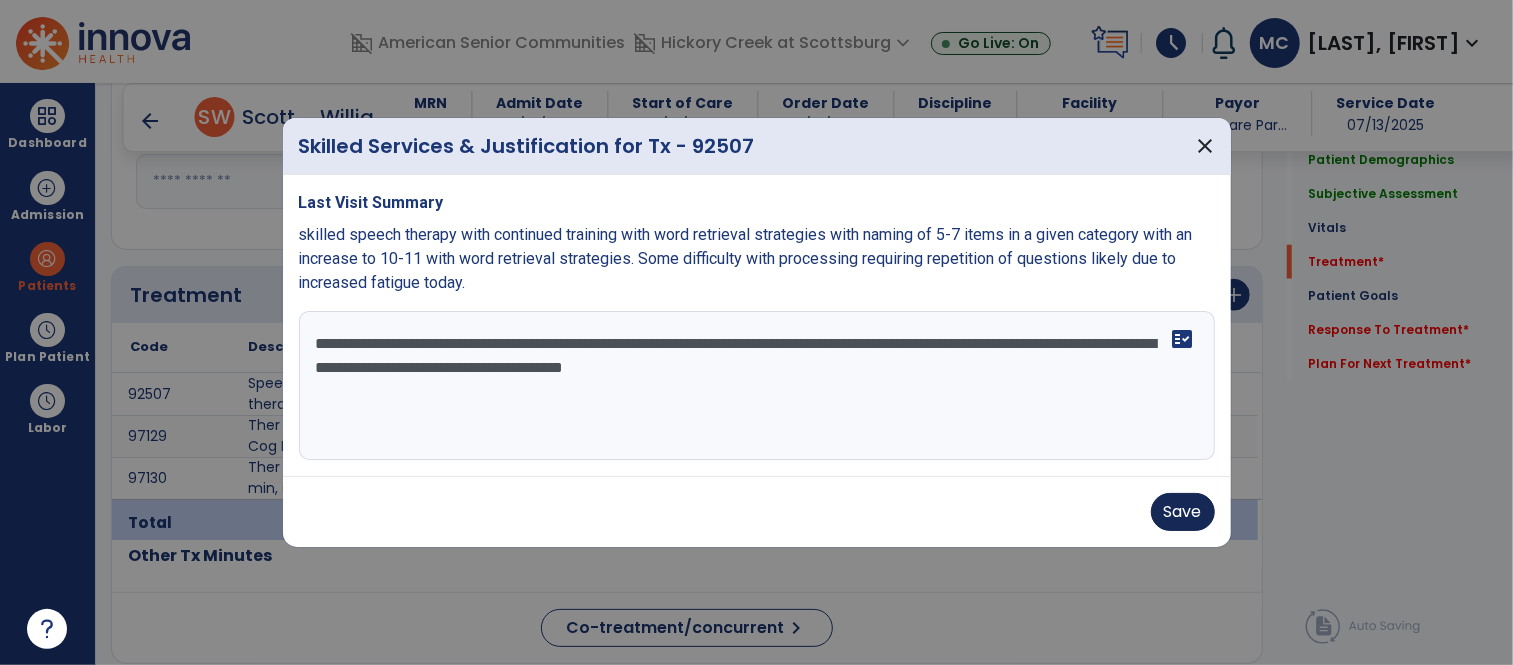 type on "**********" 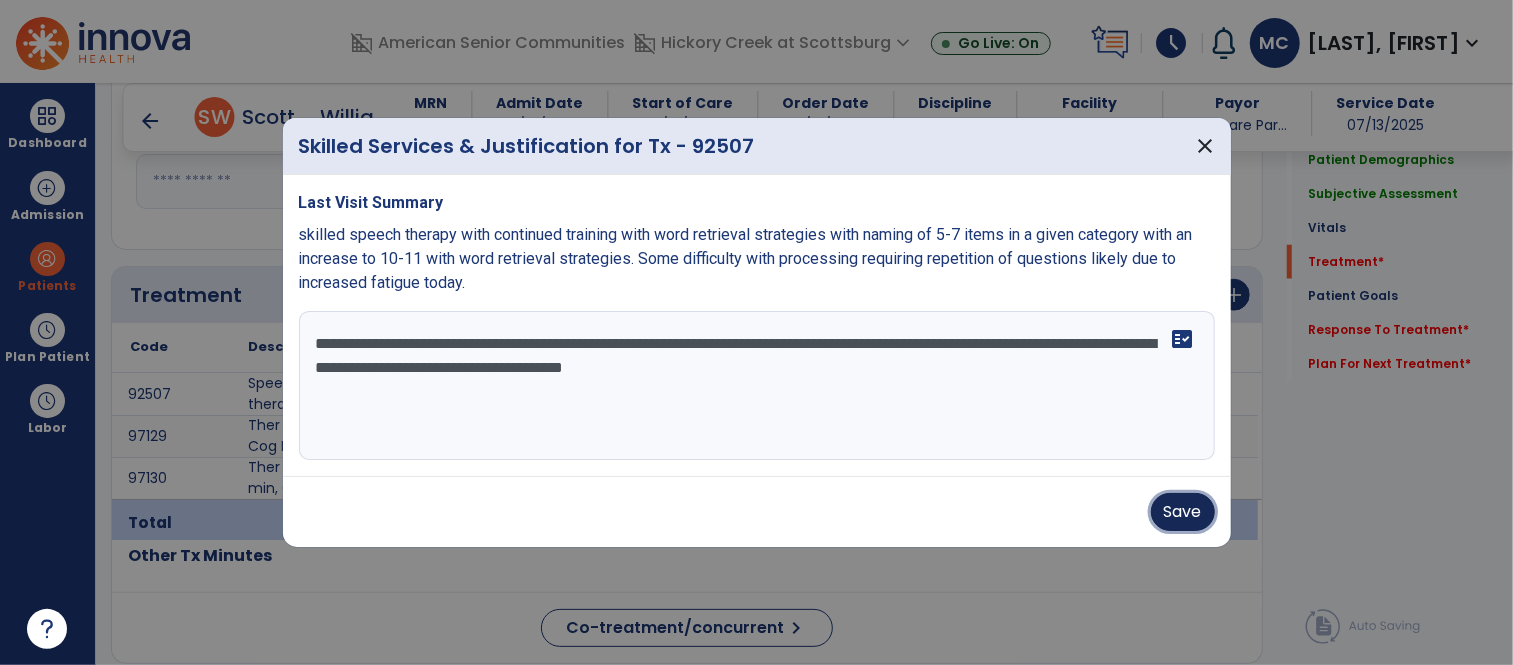 click on "Save" at bounding box center (1183, 512) 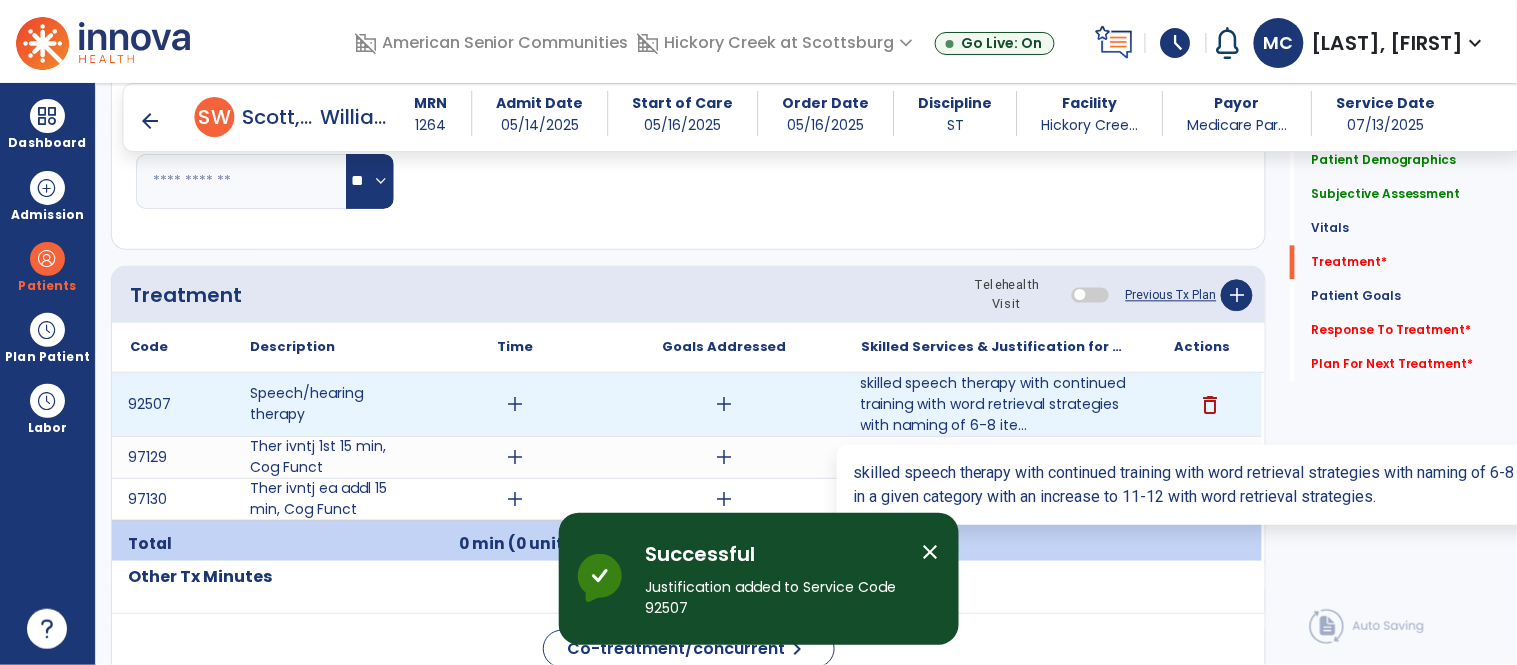 click on "skilled speech therapy with continued training with word retrieval strategies with naming of 6-8 ite..." at bounding box center (993, 404) 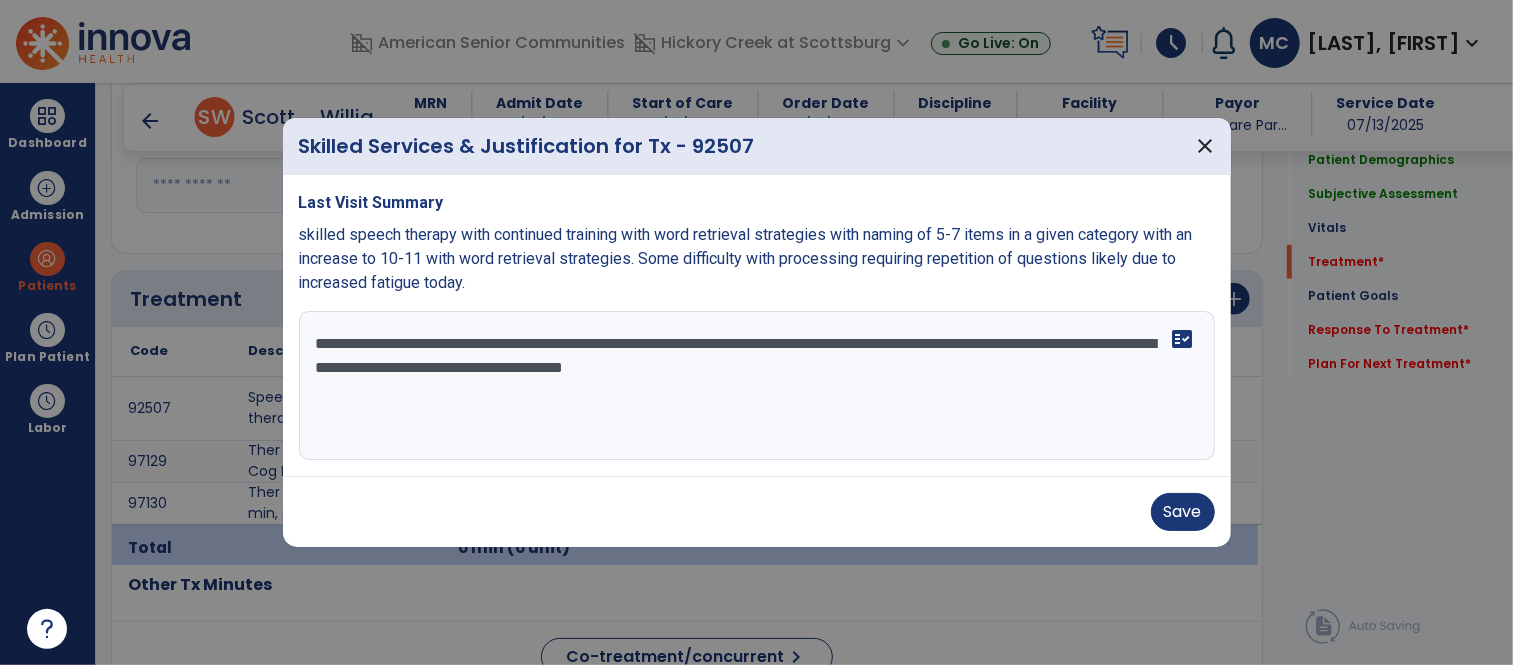 scroll, scrollTop: 1103, scrollLeft: 0, axis: vertical 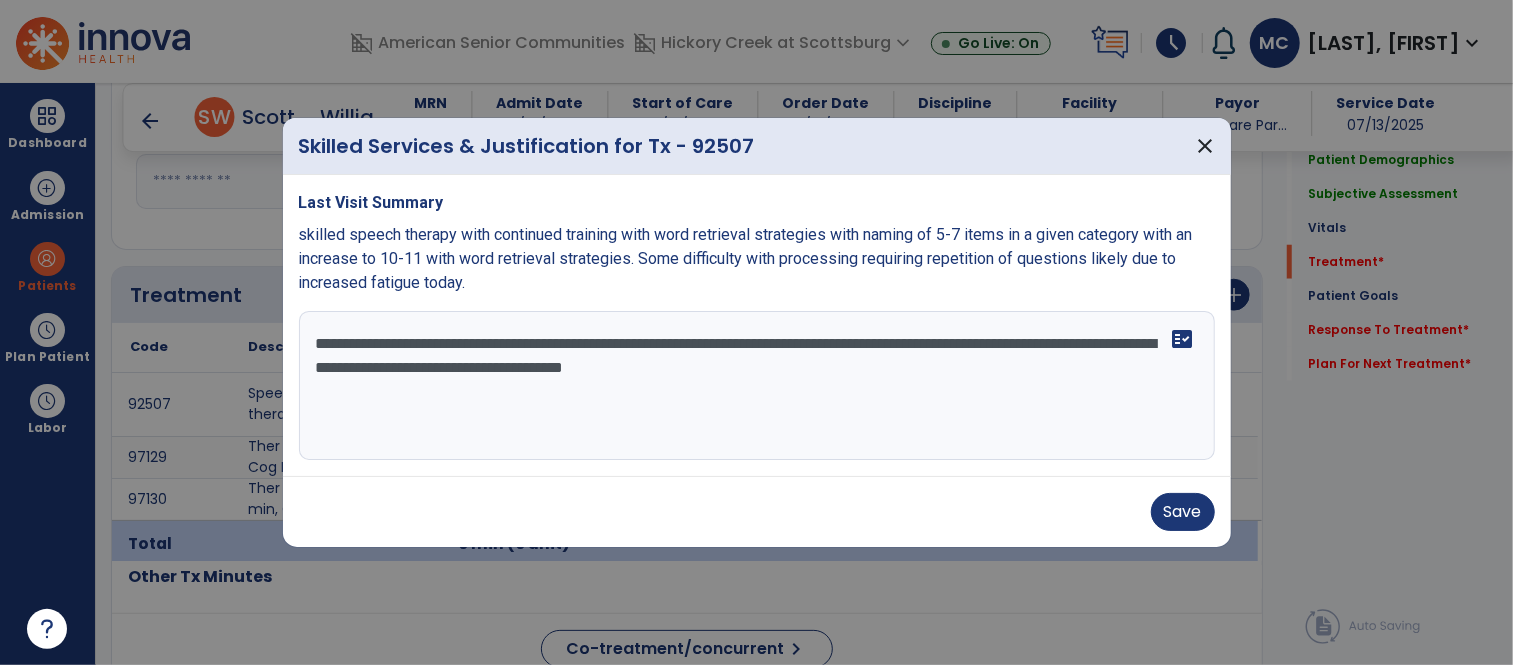 click on "**********" at bounding box center (757, 386) 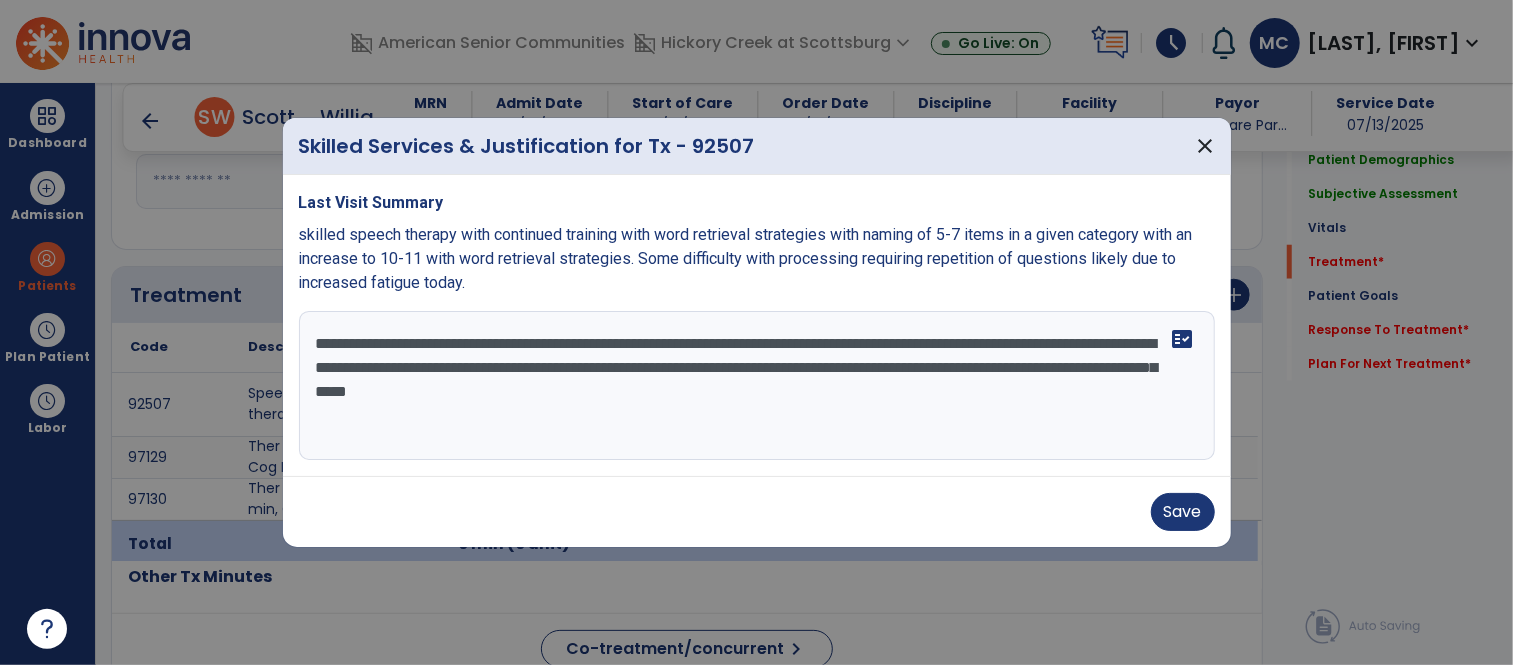 click on "**********" at bounding box center [757, 386] 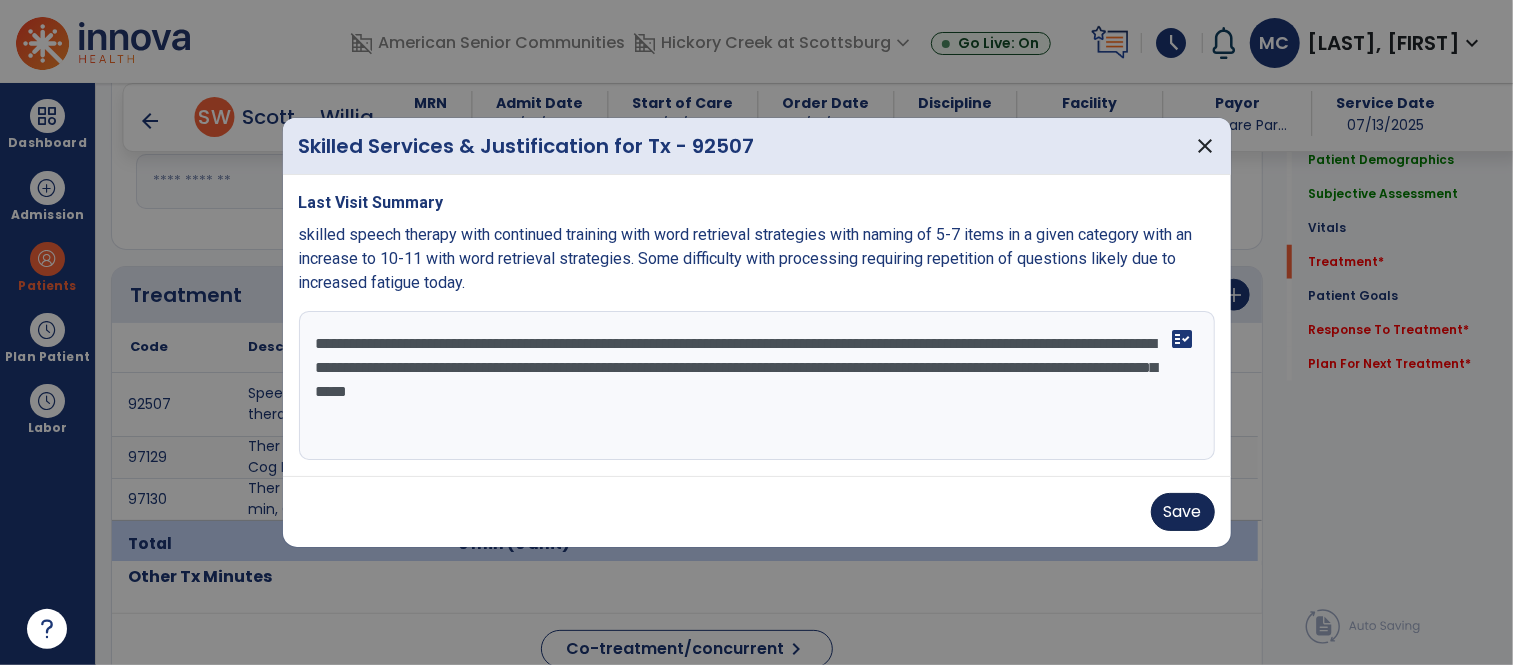 type on "**********" 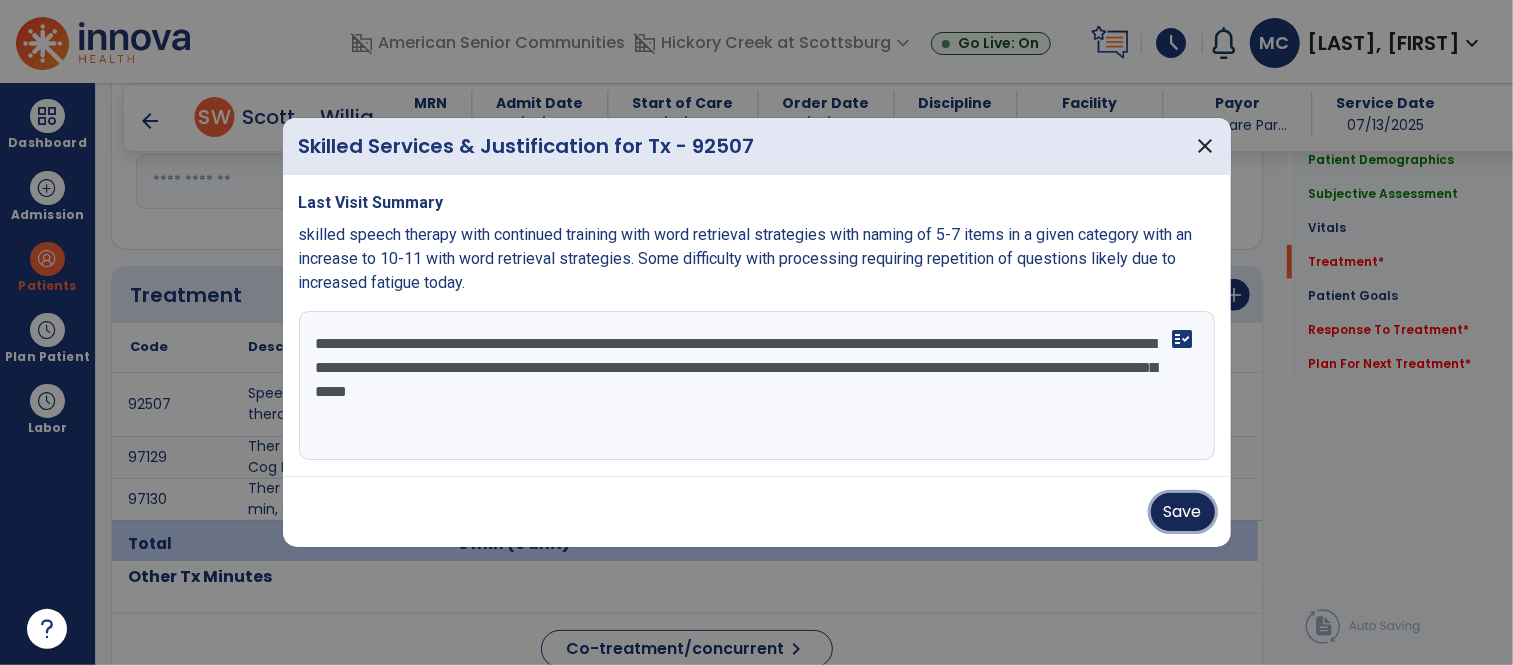 click on "Save" at bounding box center [1183, 512] 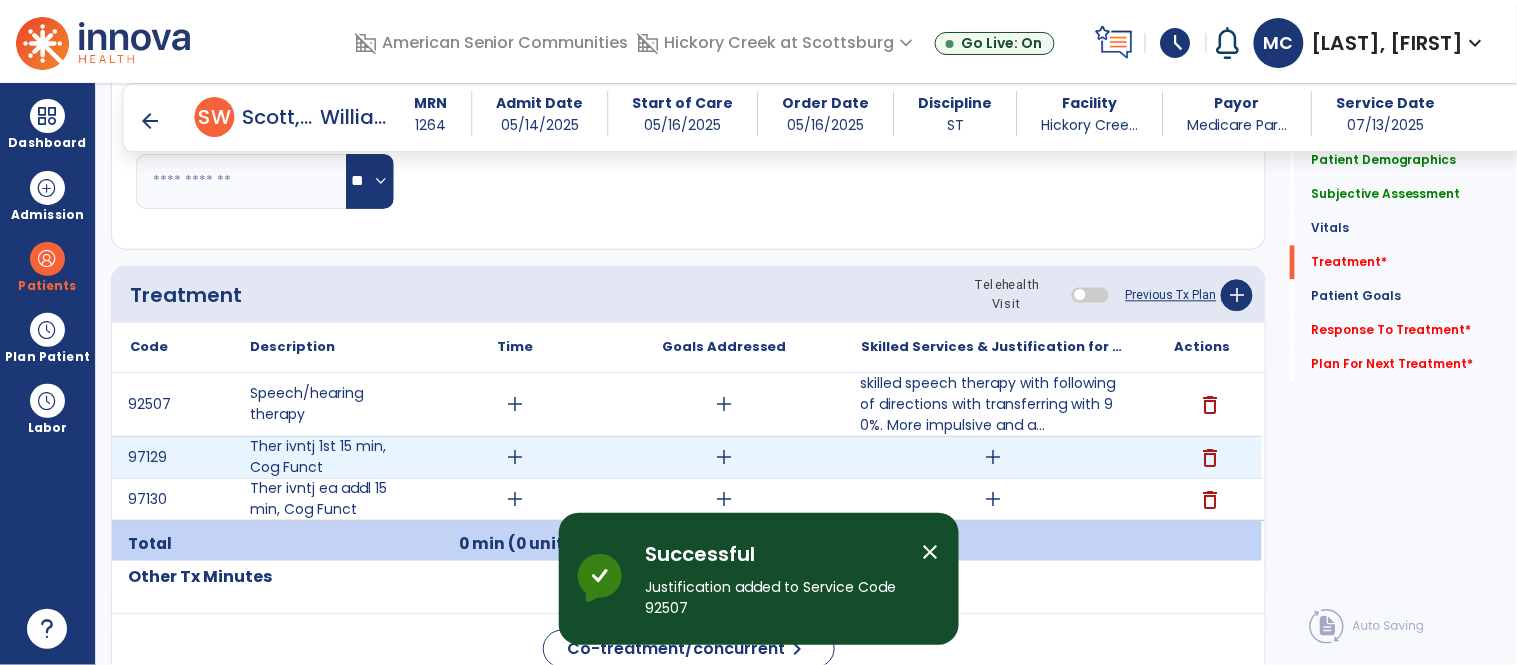 click on "add" at bounding box center [993, 457] 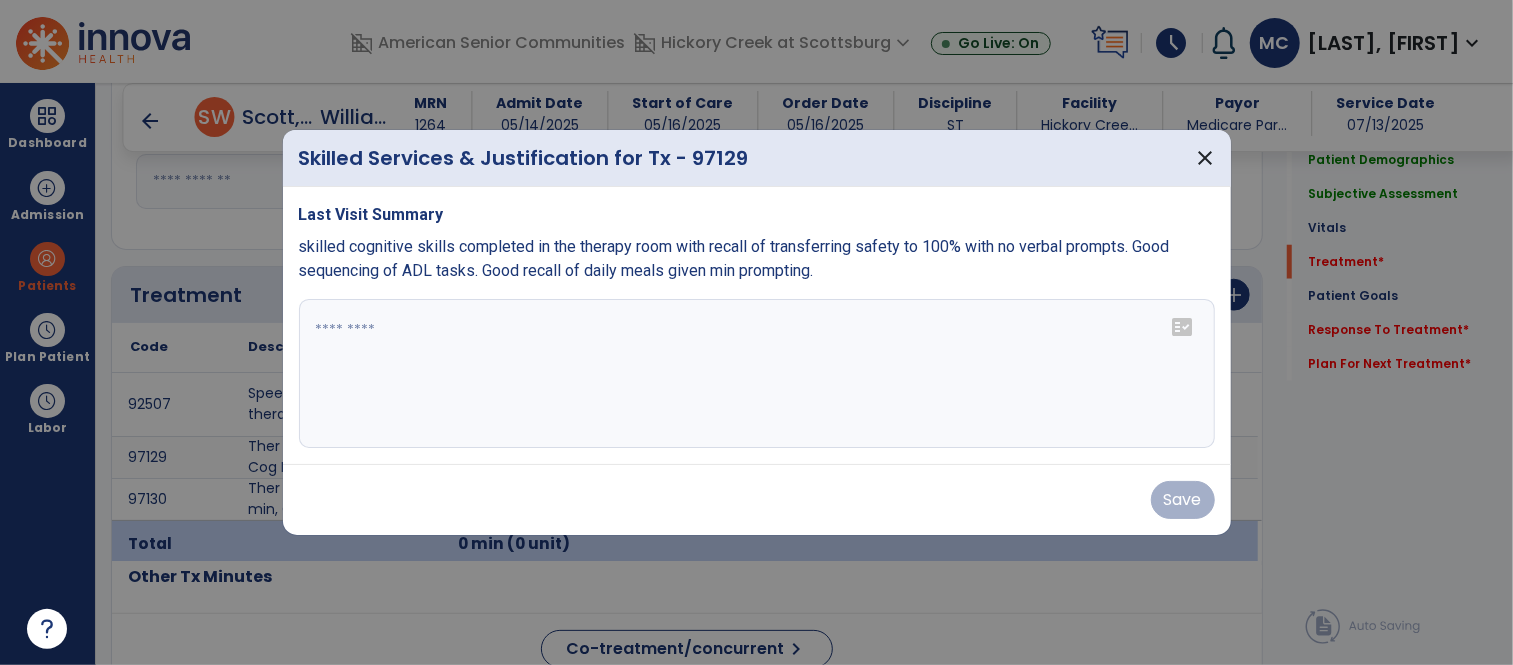 scroll, scrollTop: 1103, scrollLeft: 0, axis: vertical 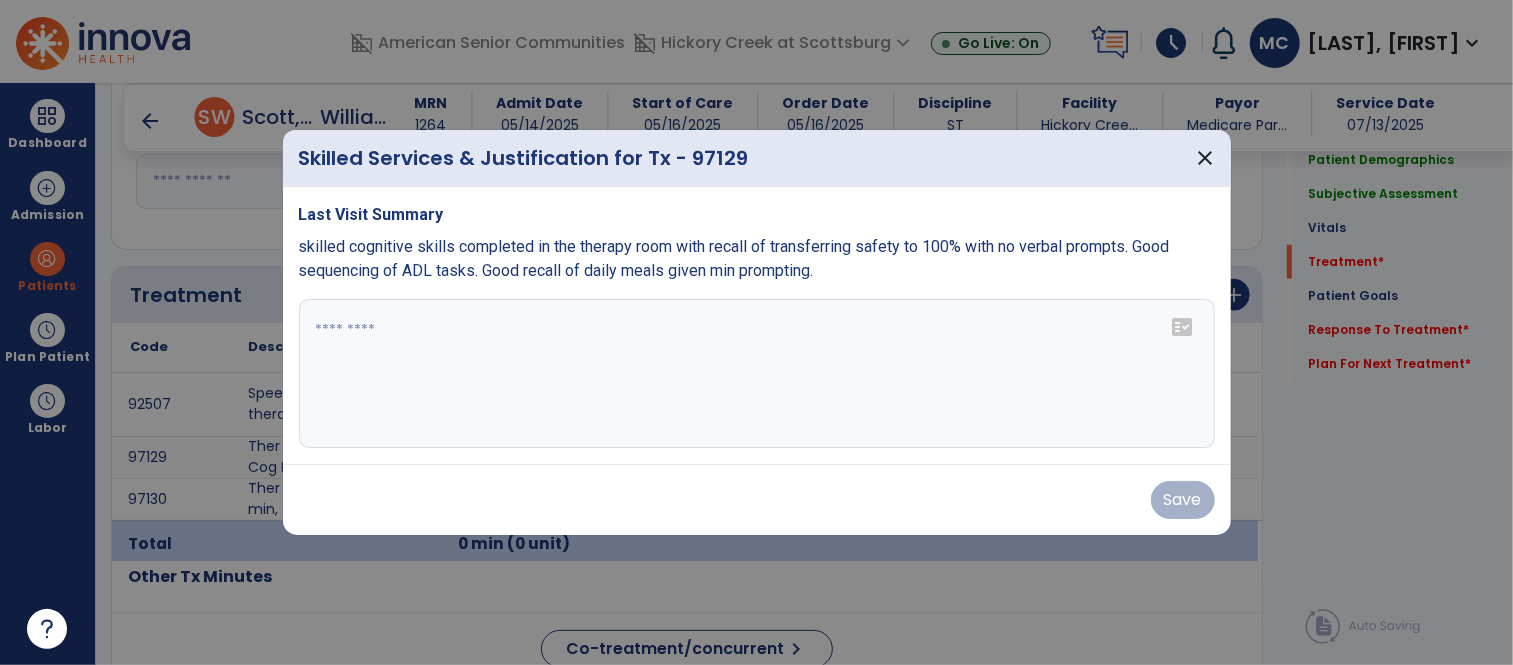 click at bounding box center [757, 374] 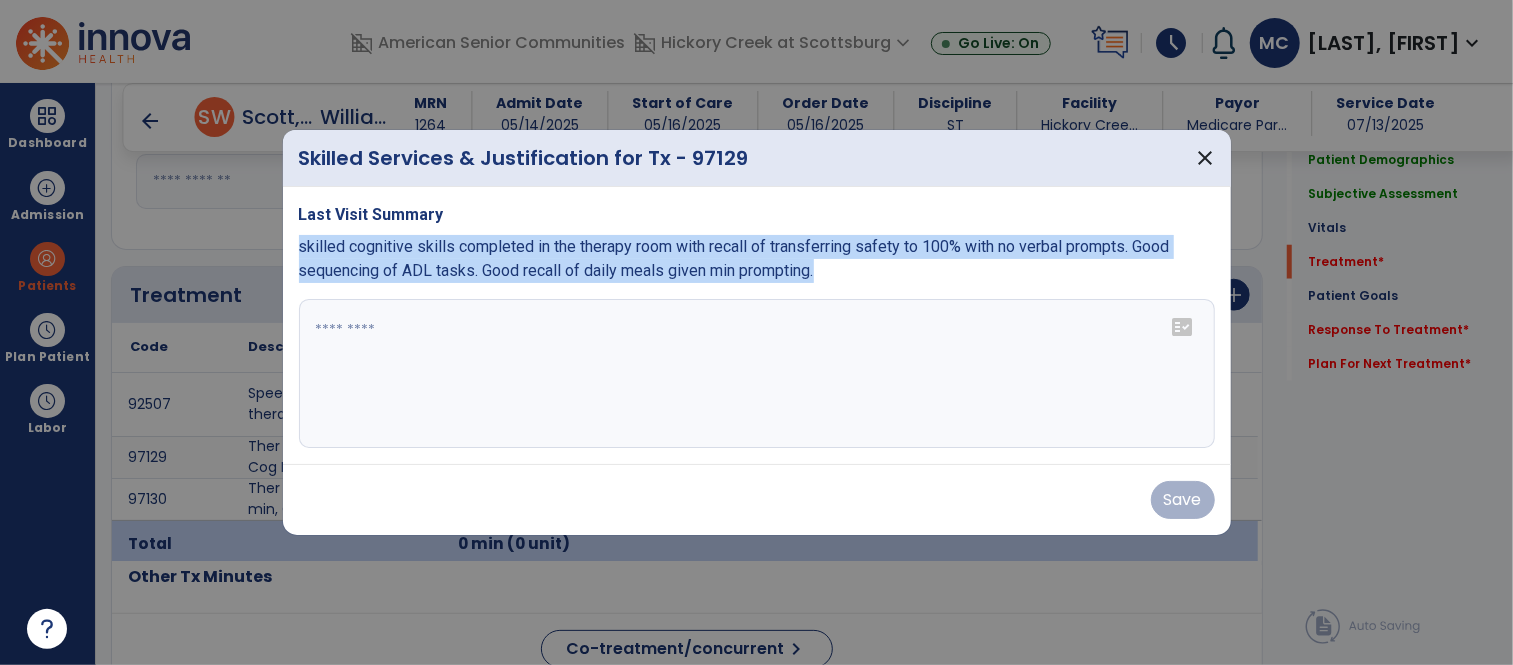 drag, startPoint x: 824, startPoint y: 270, endPoint x: 298, endPoint y: 251, distance: 526.343 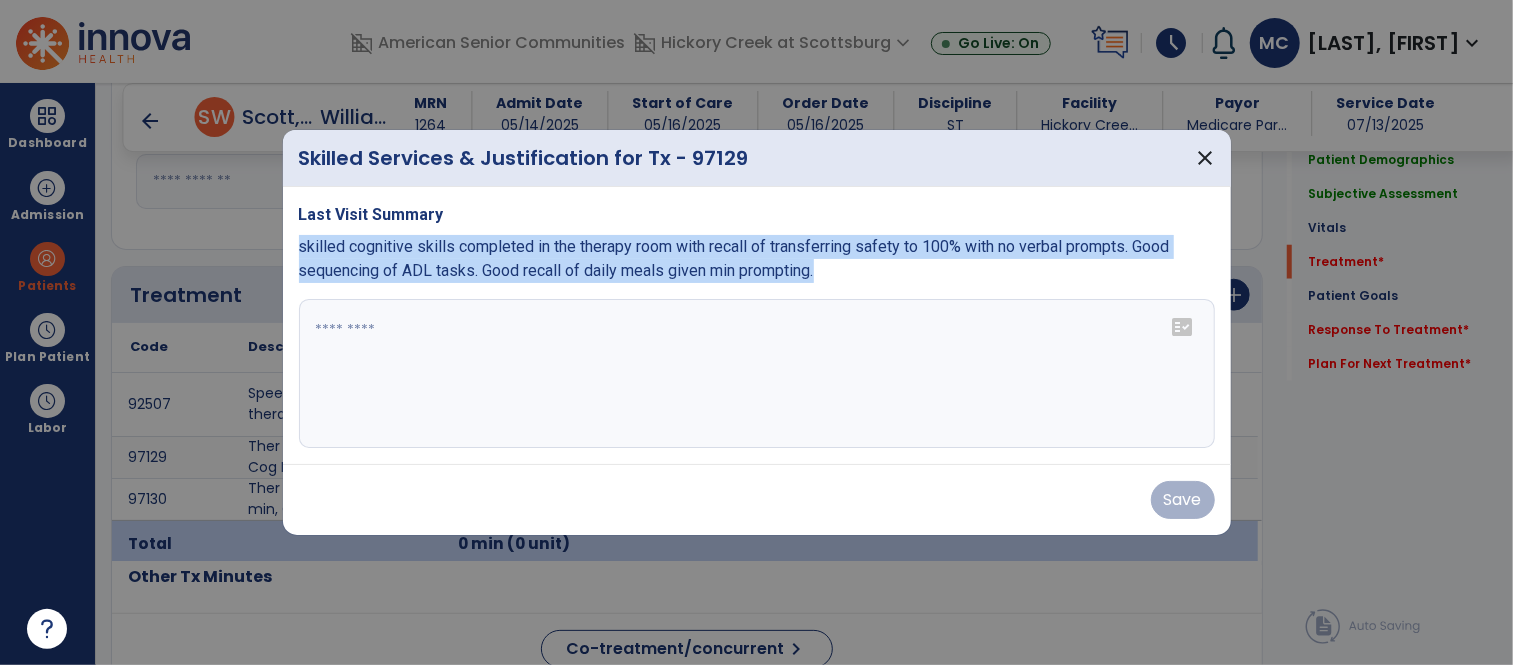 click on "skilled cognitive skills completed in the therapy room with recall of transferring safety to 100% with no verbal prompts. Good sequencing of ADL tasks. Good recall of daily meals given min prompting." at bounding box center [757, 259] 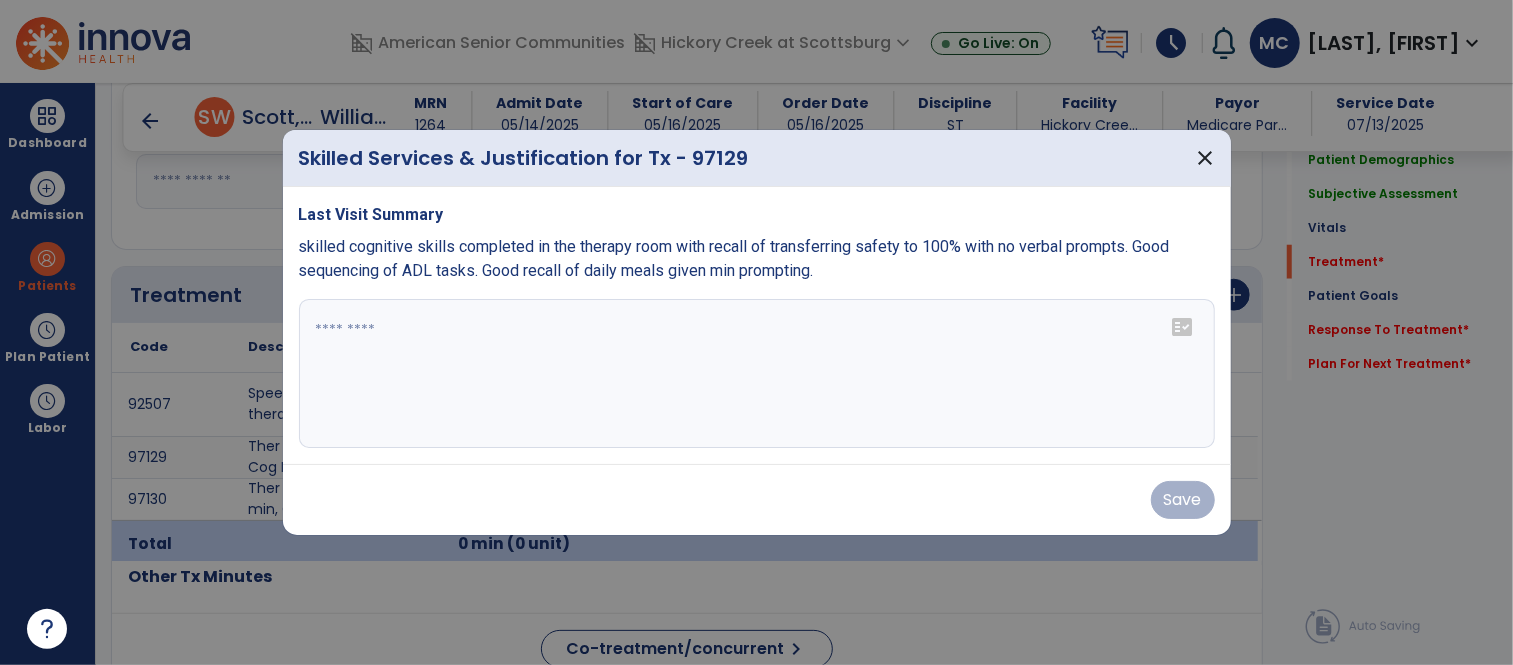 click at bounding box center (757, 374) 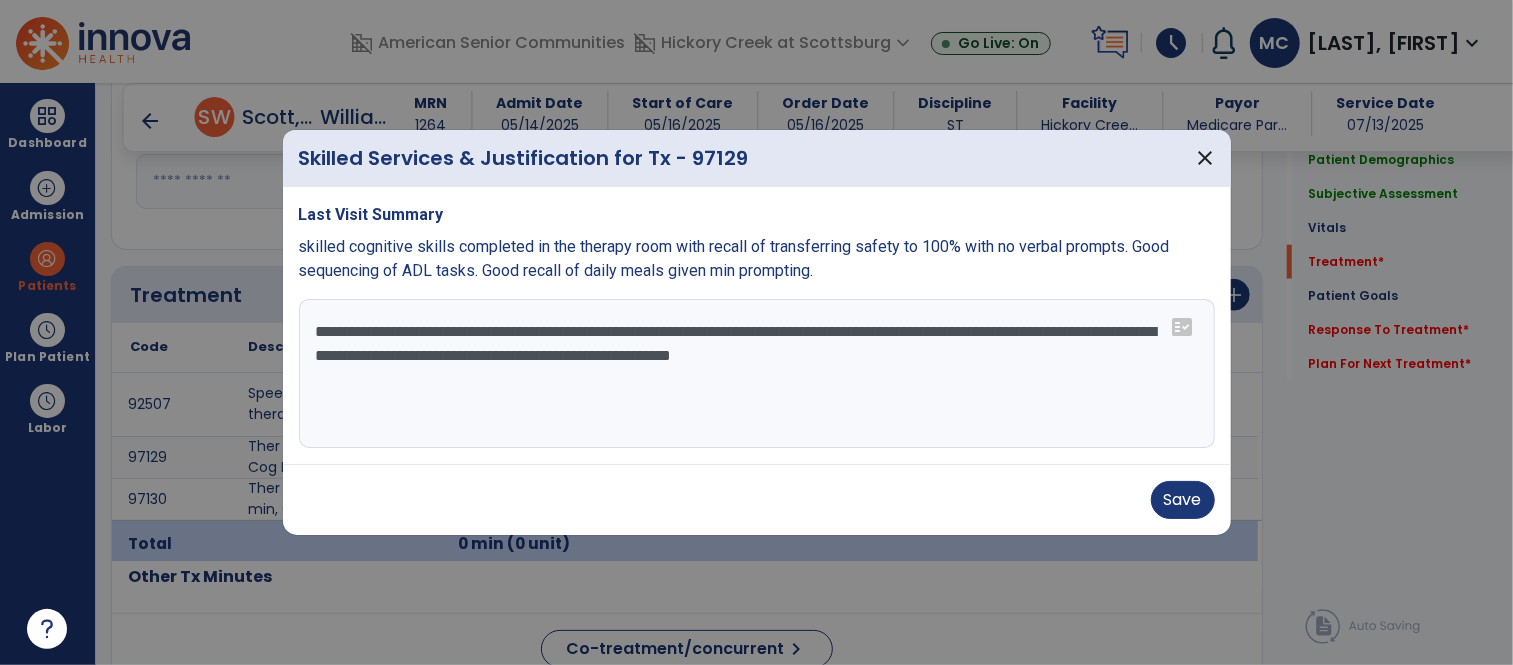 drag, startPoint x: 830, startPoint y: 335, endPoint x: 440, endPoint y: 378, distance: 392.36334 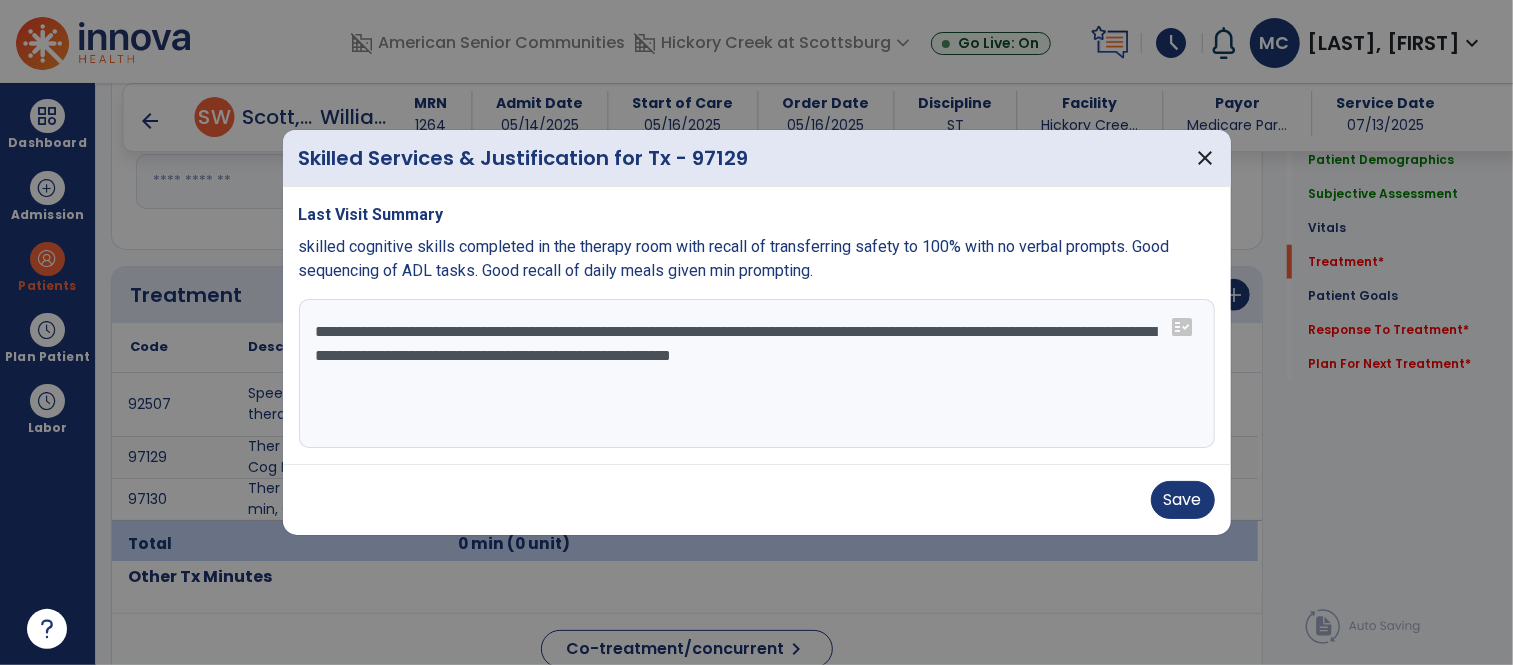 click on "**********" at bounding box center (757, 374) 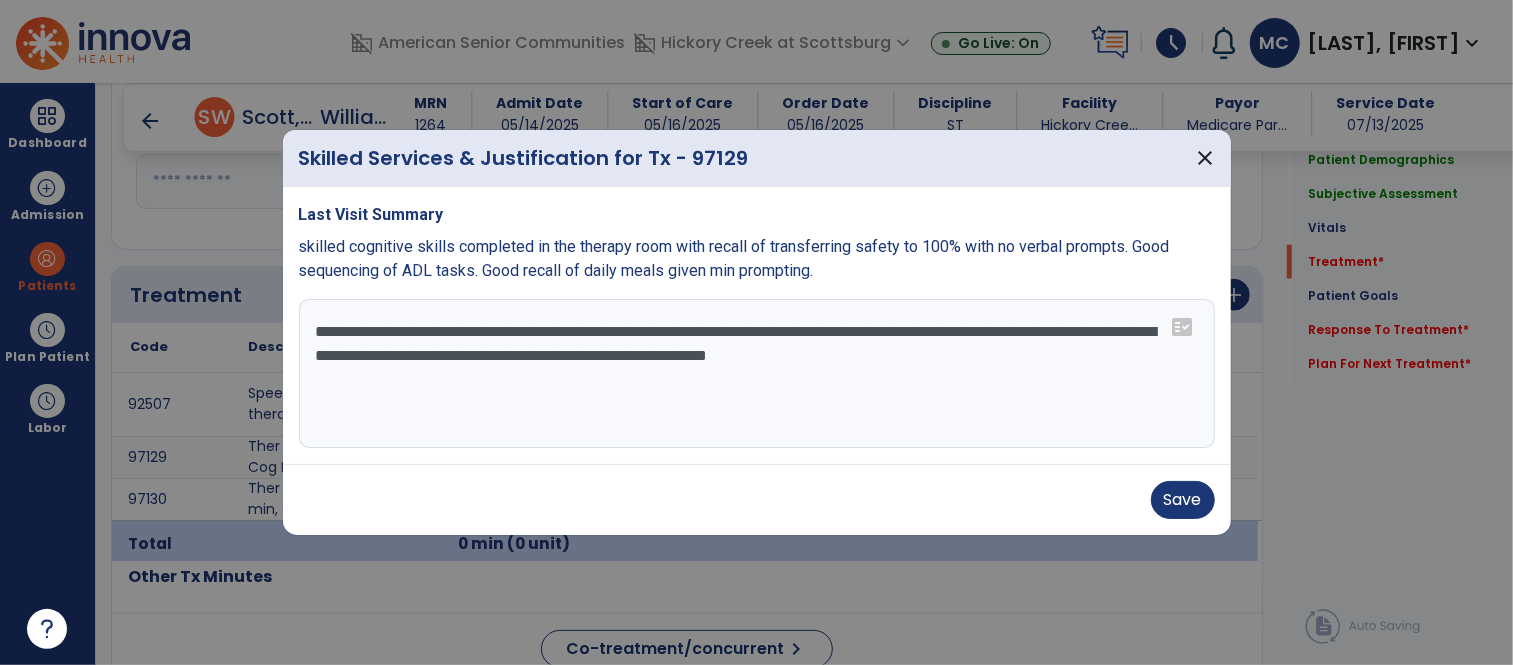 drag, startPoint x: 797, startPoint y: 359, endPoint x: 823, endPoint y: 386, distance: 37.48333 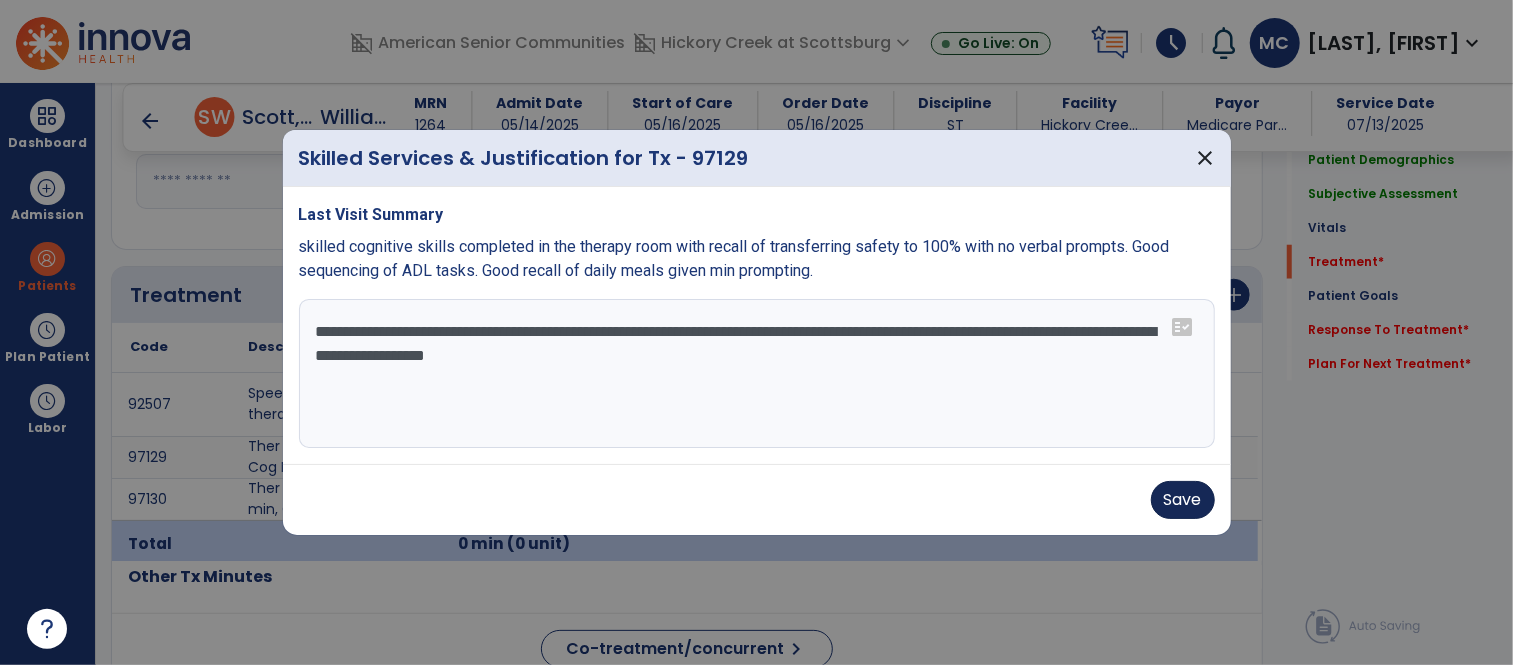 type on "**********" 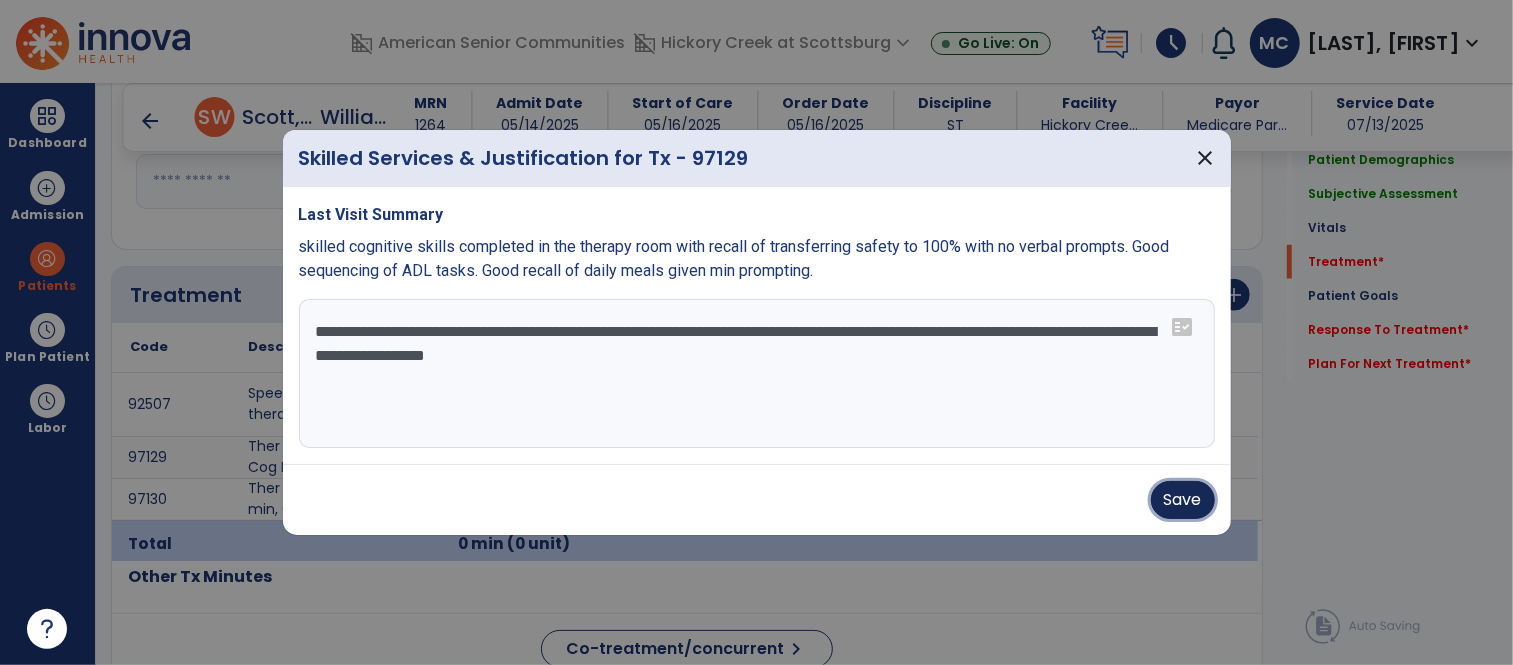 click on "Save" at bounding box center (1183, 500) 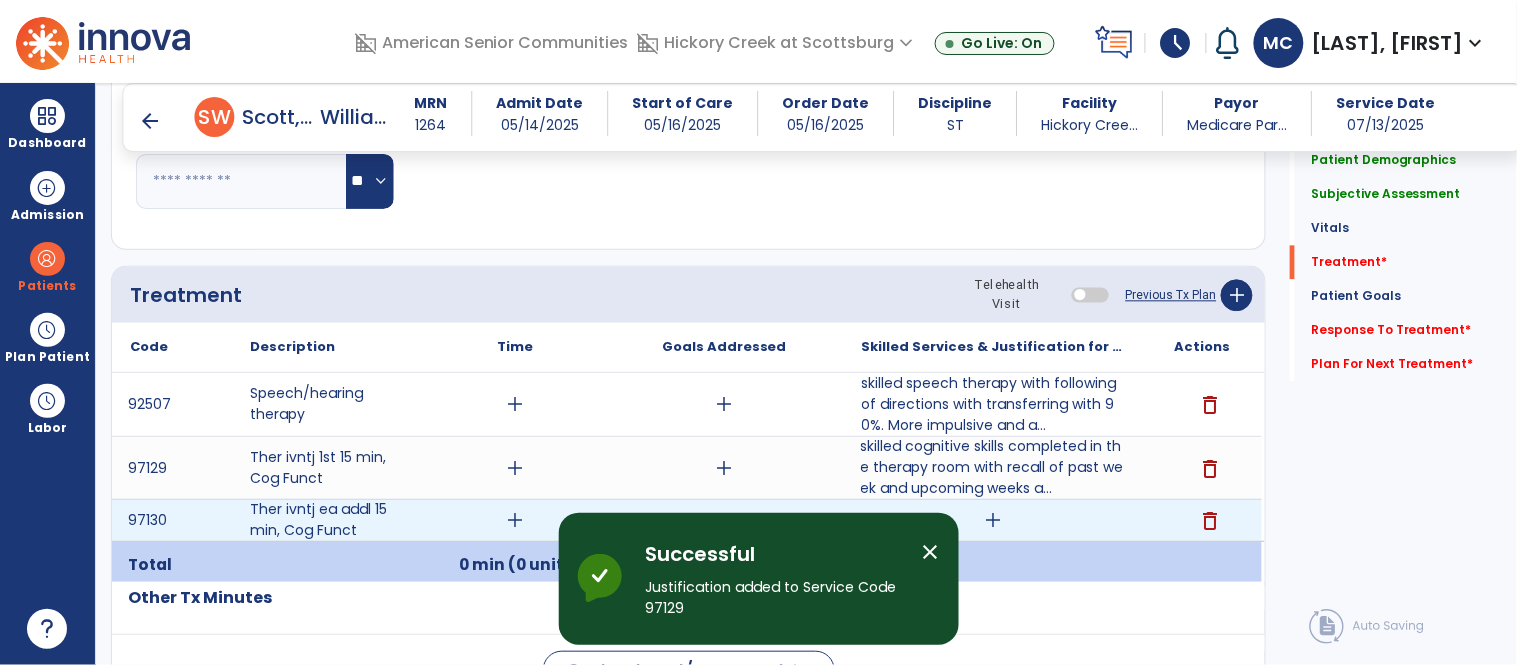 click on "add" at bounding box center (993, 520) 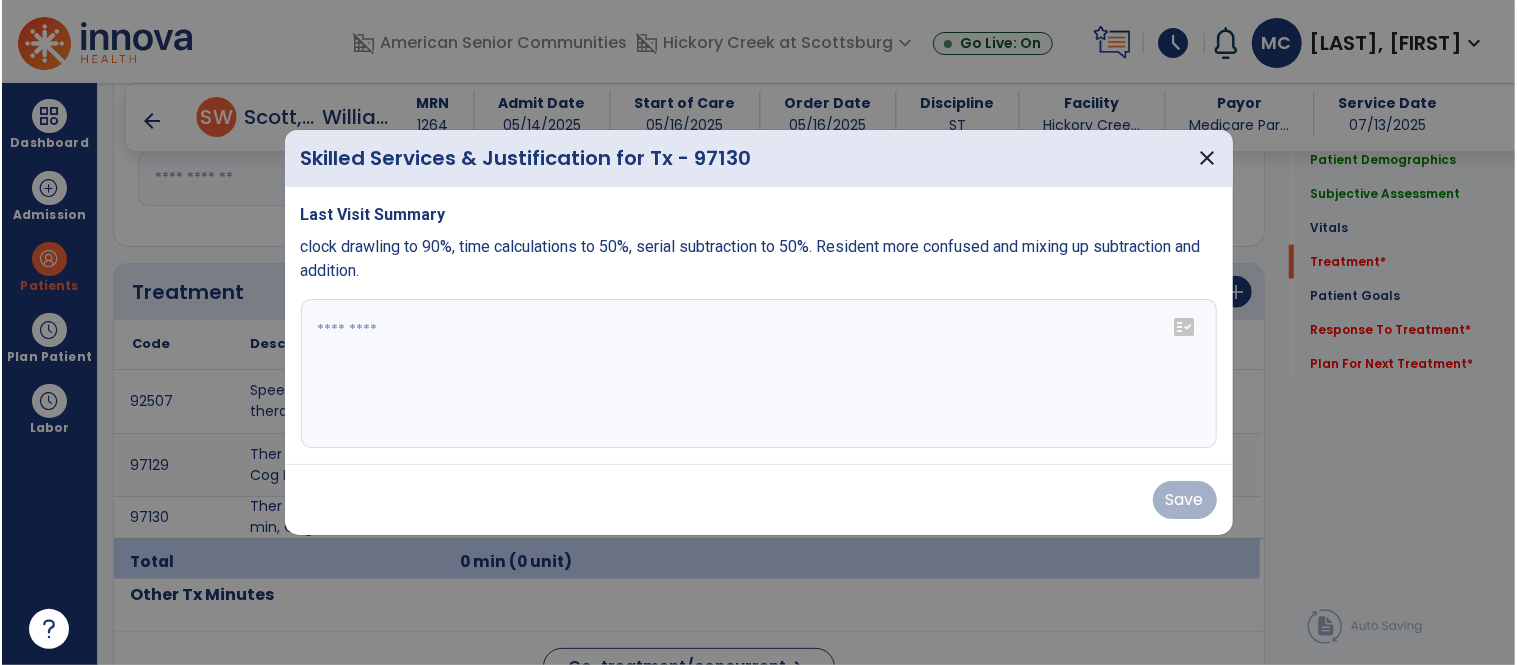 scroll, scrollTop: 1103, scrollLeft: 0, axis: vertical 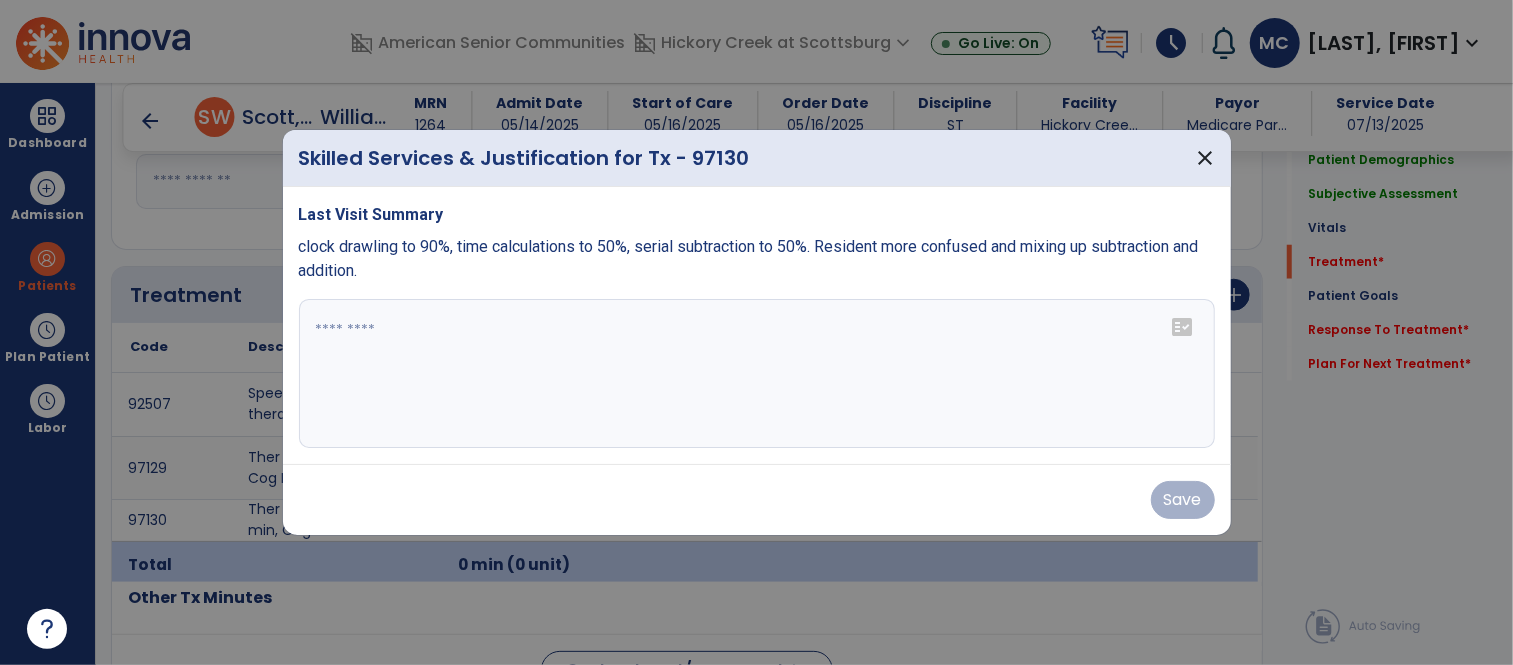 click at bounding box center [757, 374] 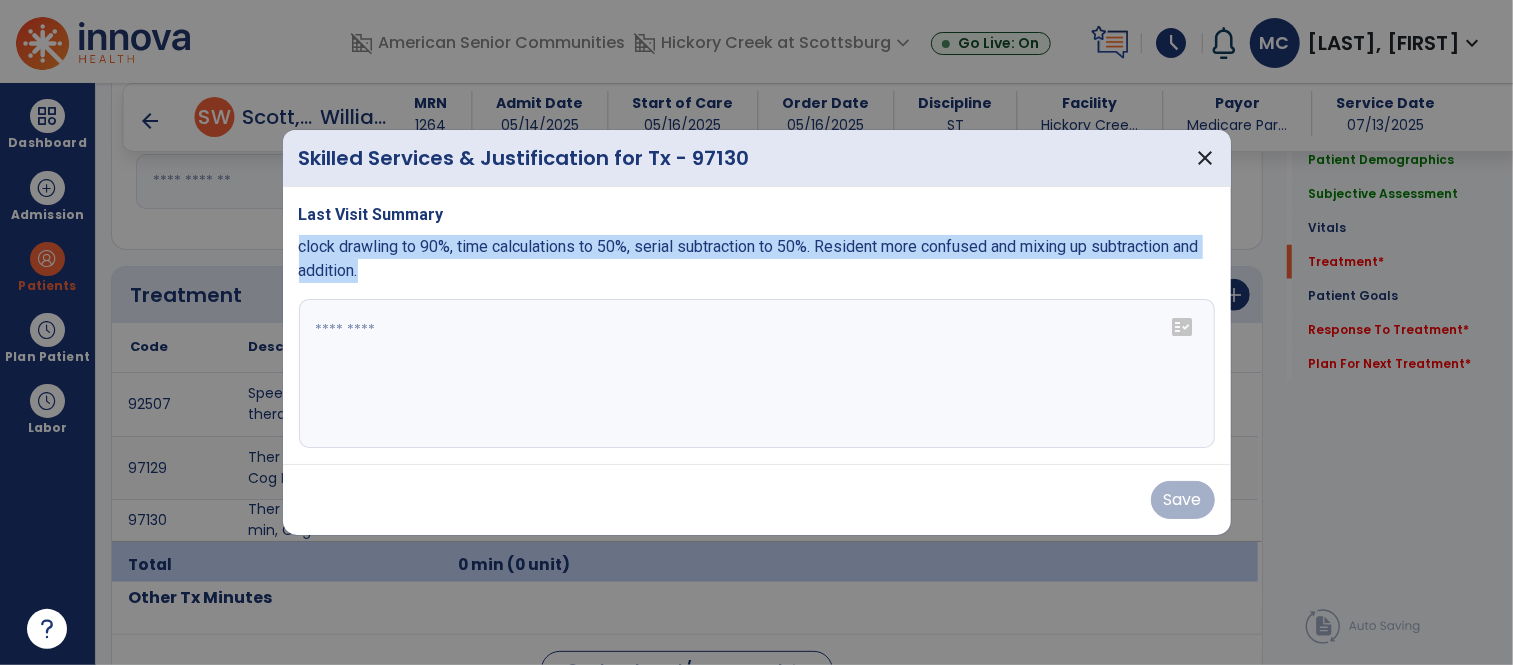 drag, startPoint x: 331, startPoint y: 278, endPoint x: 290, endPoint y: 256, distance: 46.52956 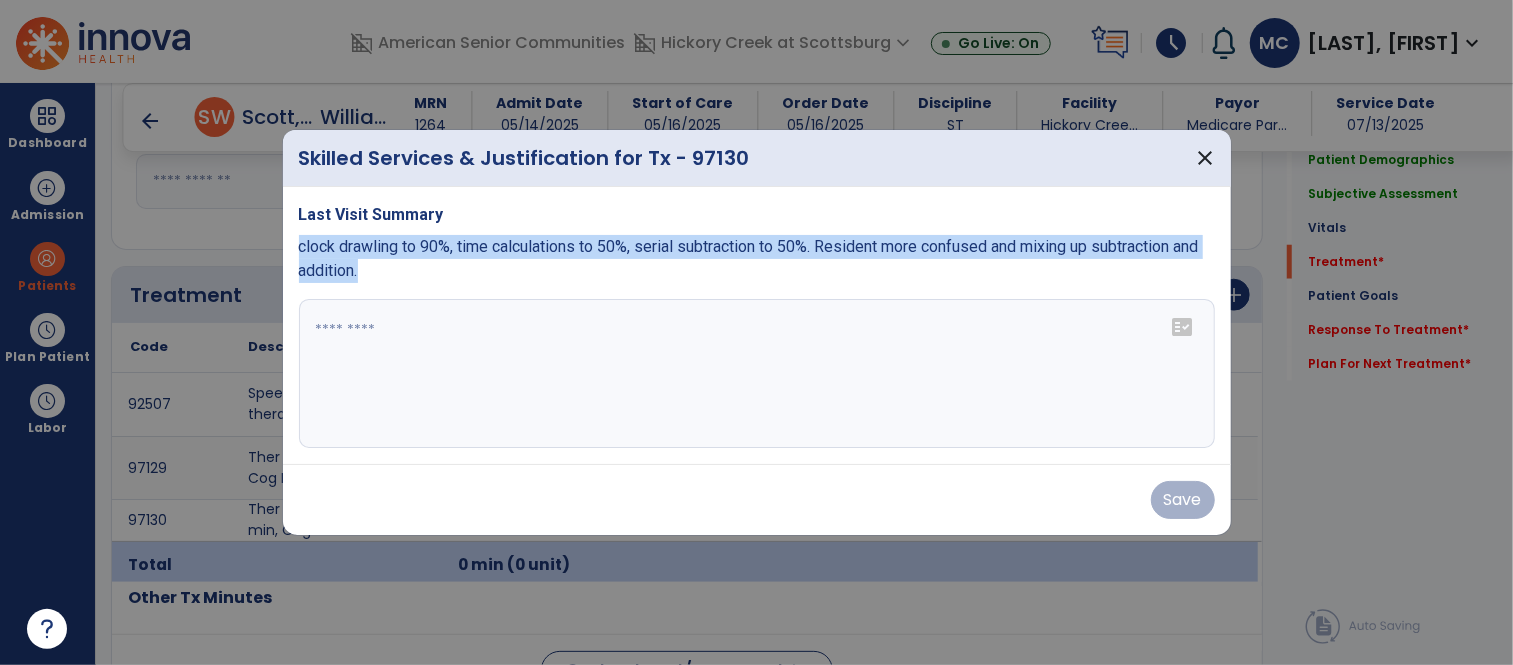 click on "Last Visit Summary clock drawling to 90%, time calculations to 50%, serial subtraction to 50%. Resident more confused and mixing up subtraction and addition.   fact_check" at bounding box center (757, 326) 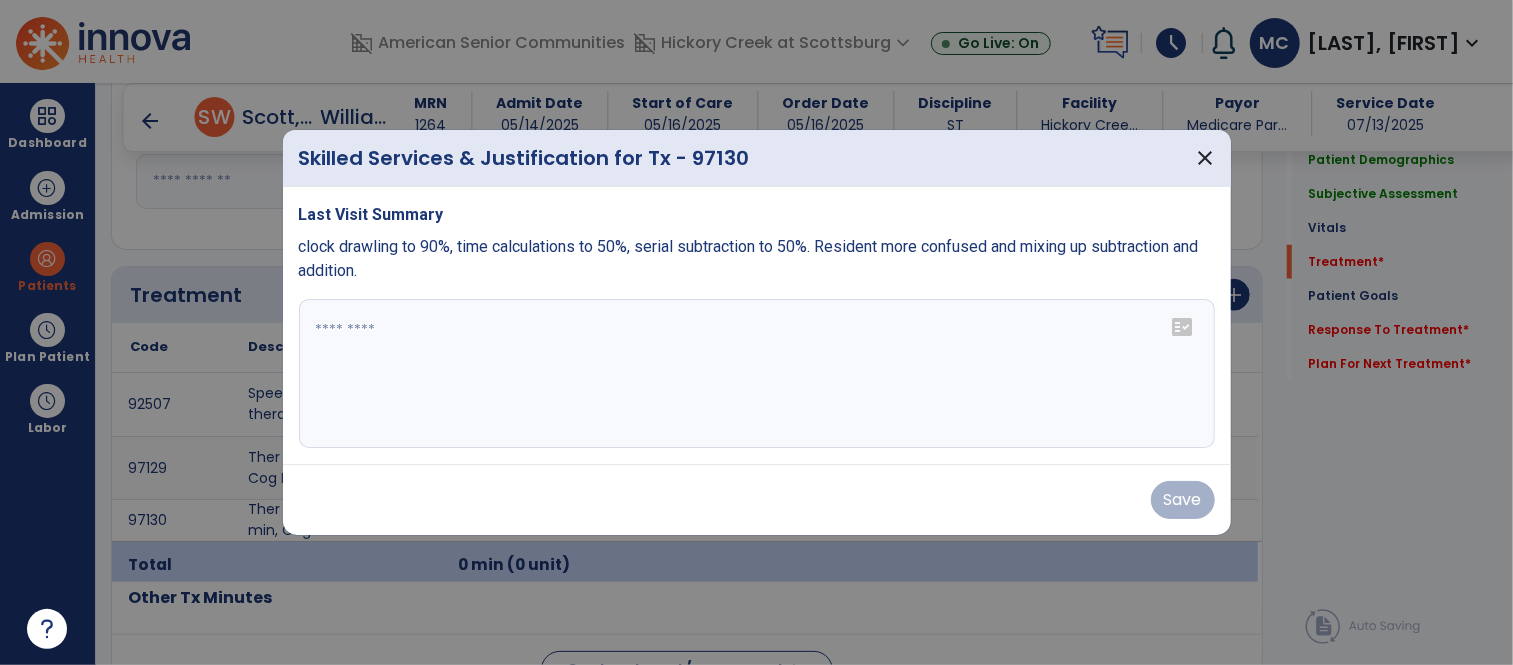 paste on "**********" 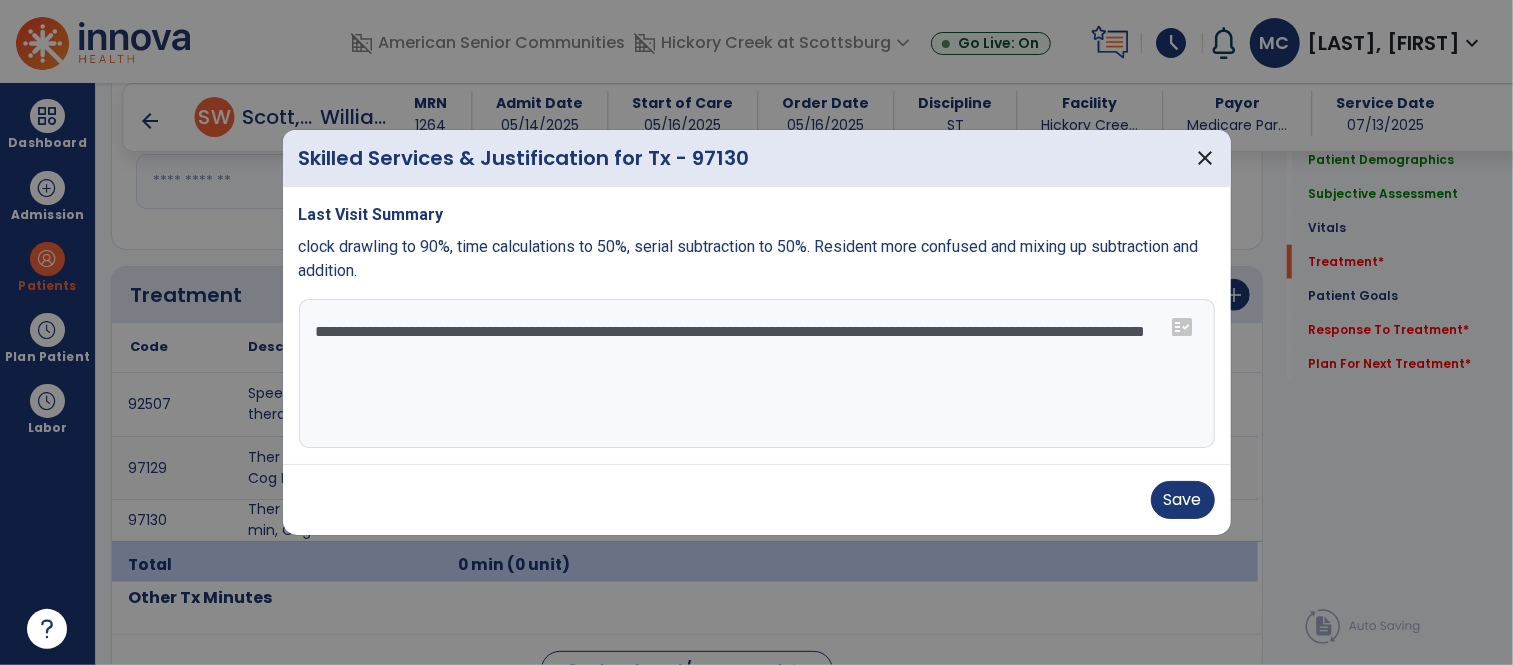 click on "**********" at bounding box center [757, 374] 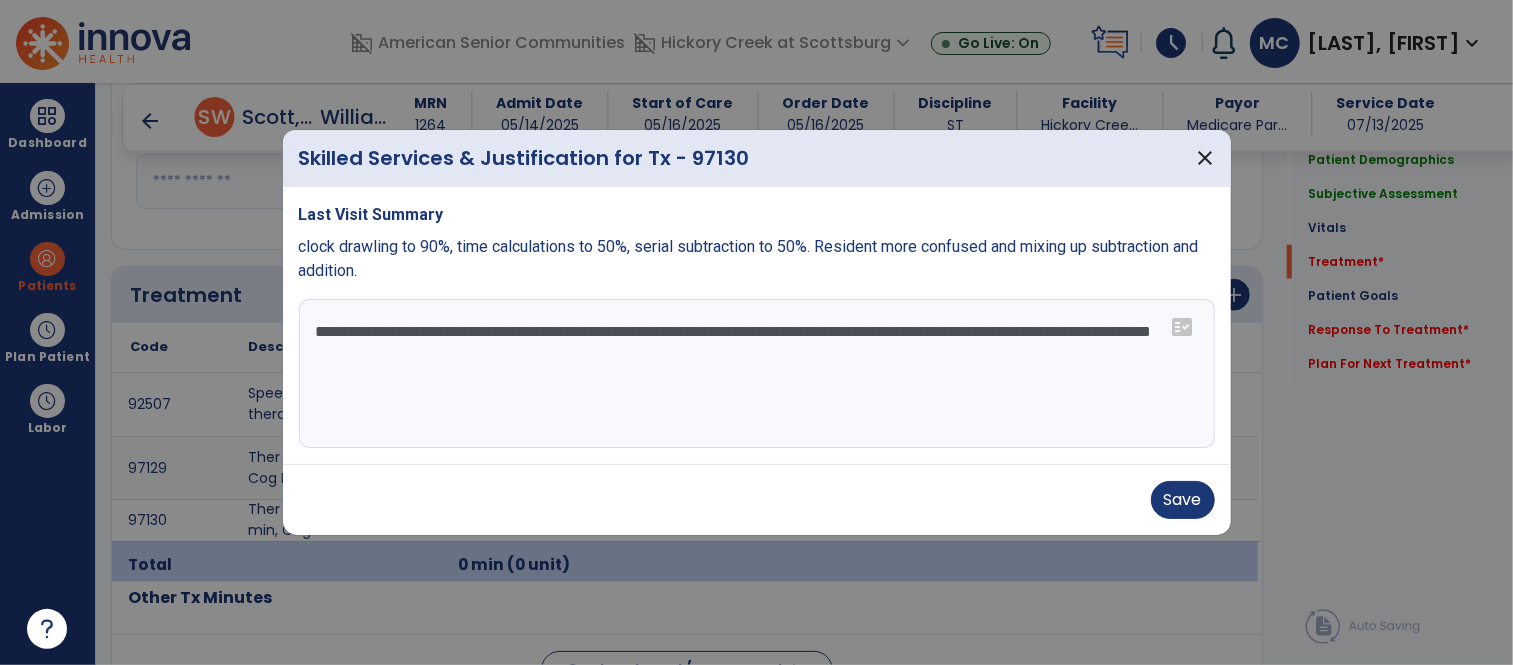 click on "**********" at bounding box center [757, 374] 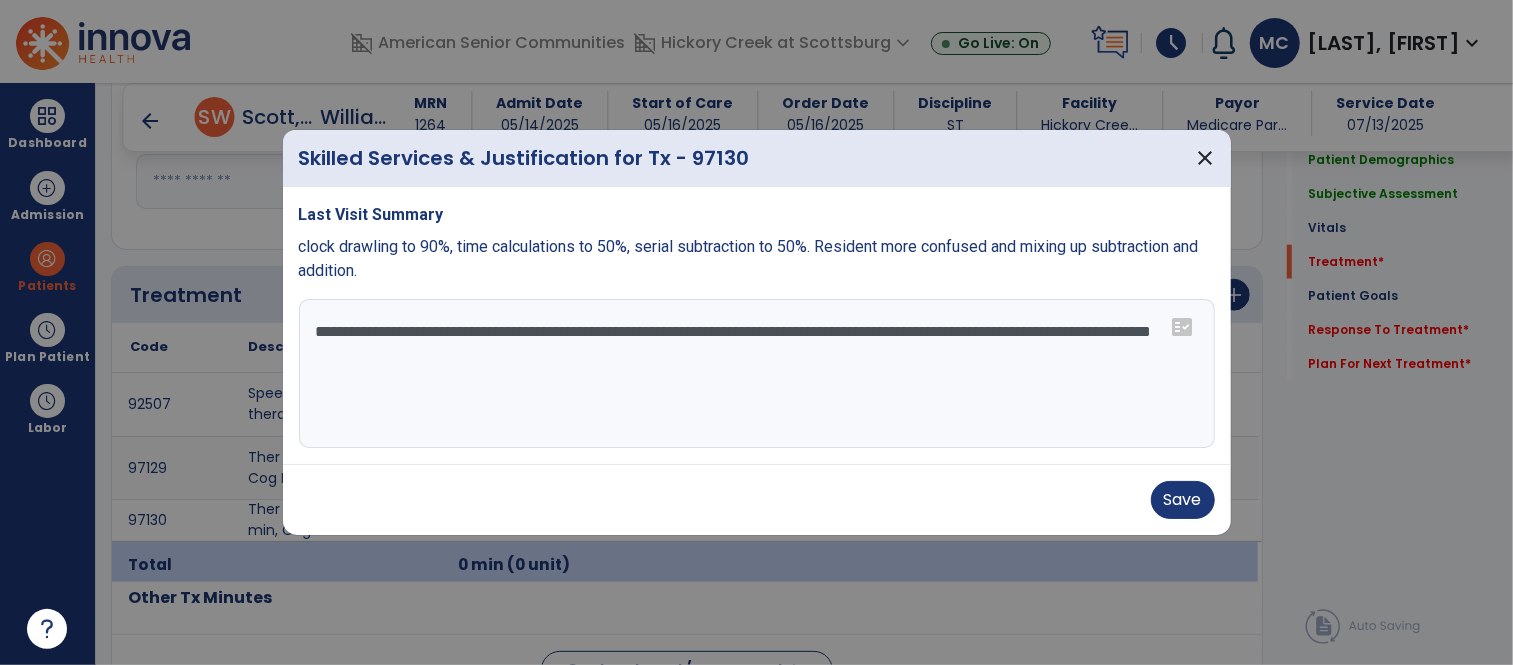 click on "**********" at bounding box center [757, 374] 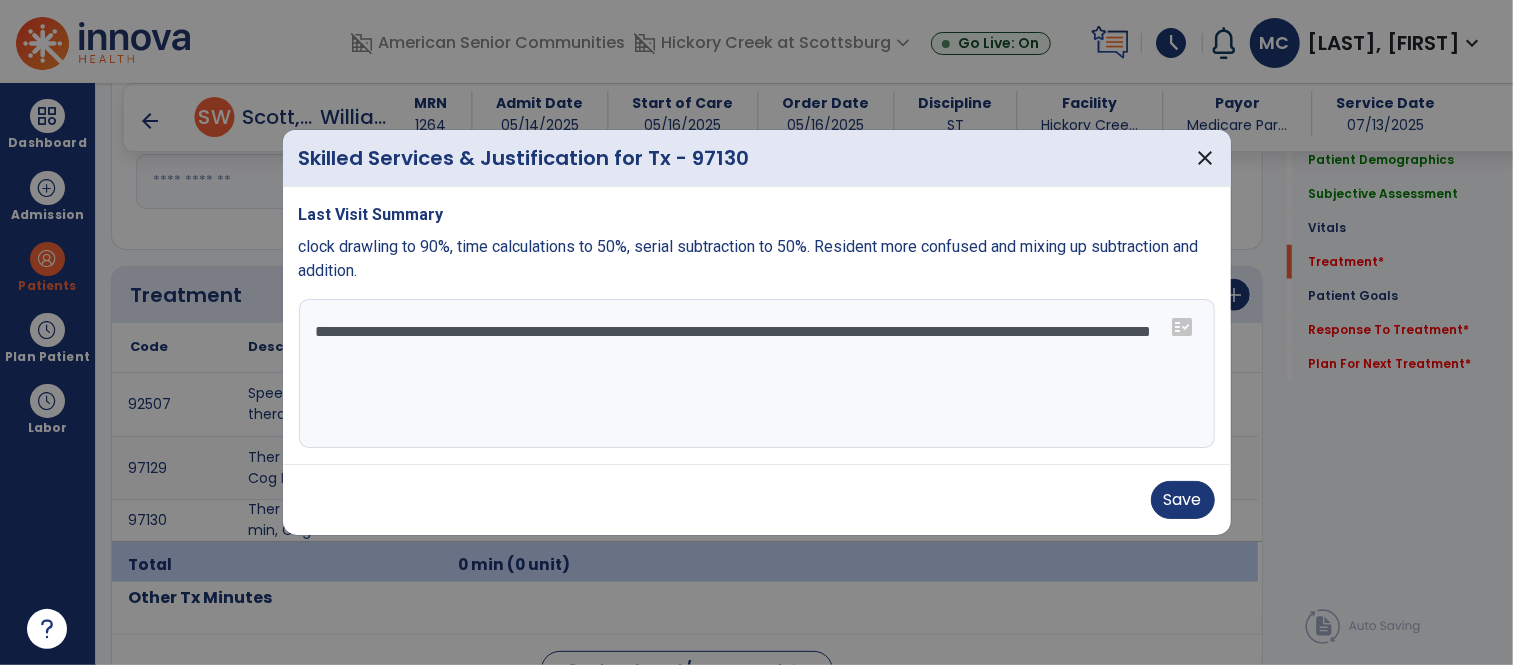 drag, startPoint x: 906, startPoint y: 329, endPoint x: 924, endPoint y: 347, distance: 25.455845 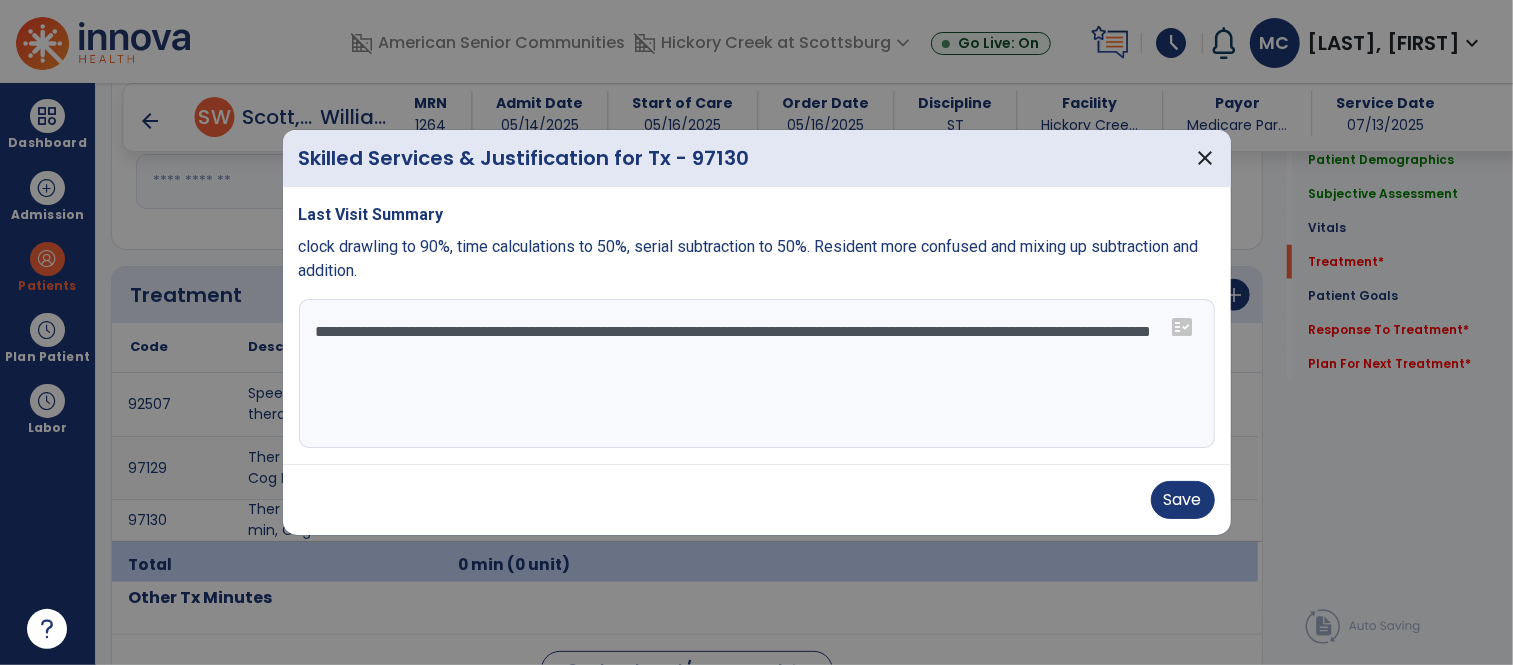 click on "**********" at bounding box center [757, 374] 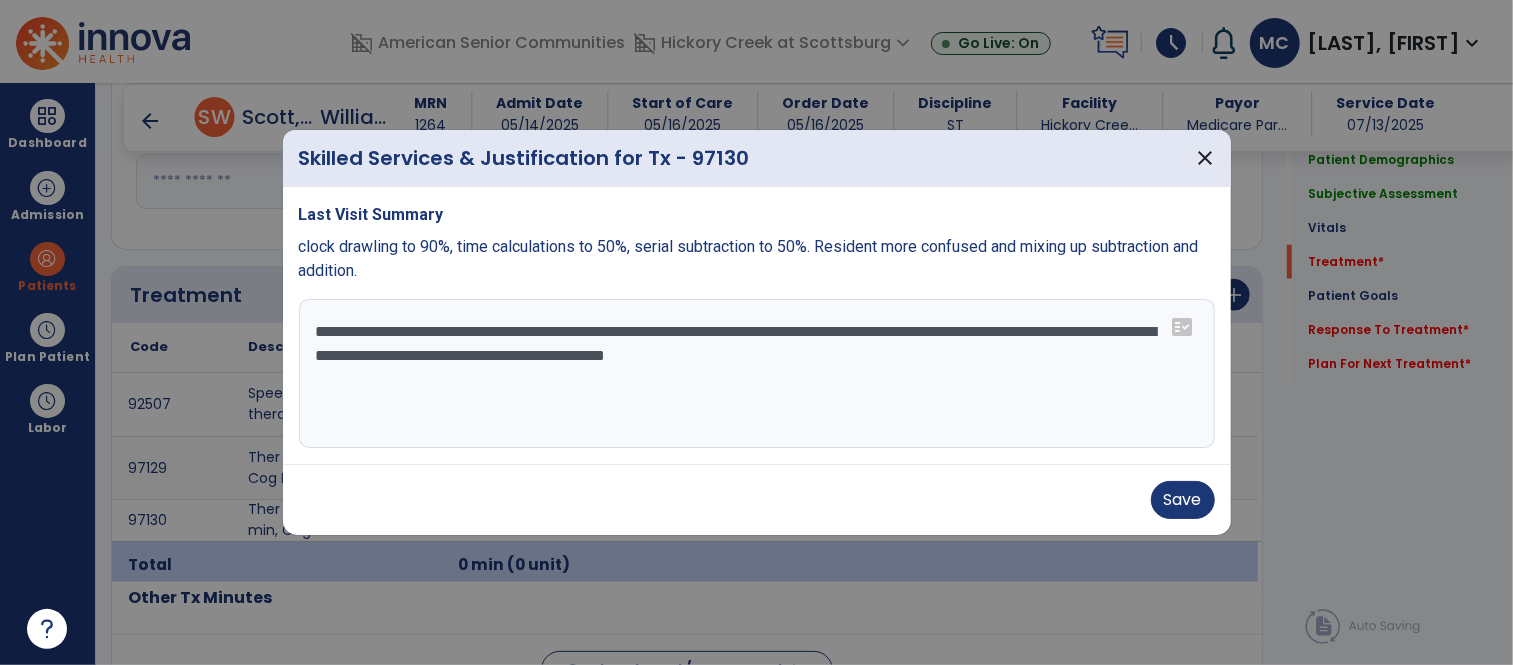 type on "**********" 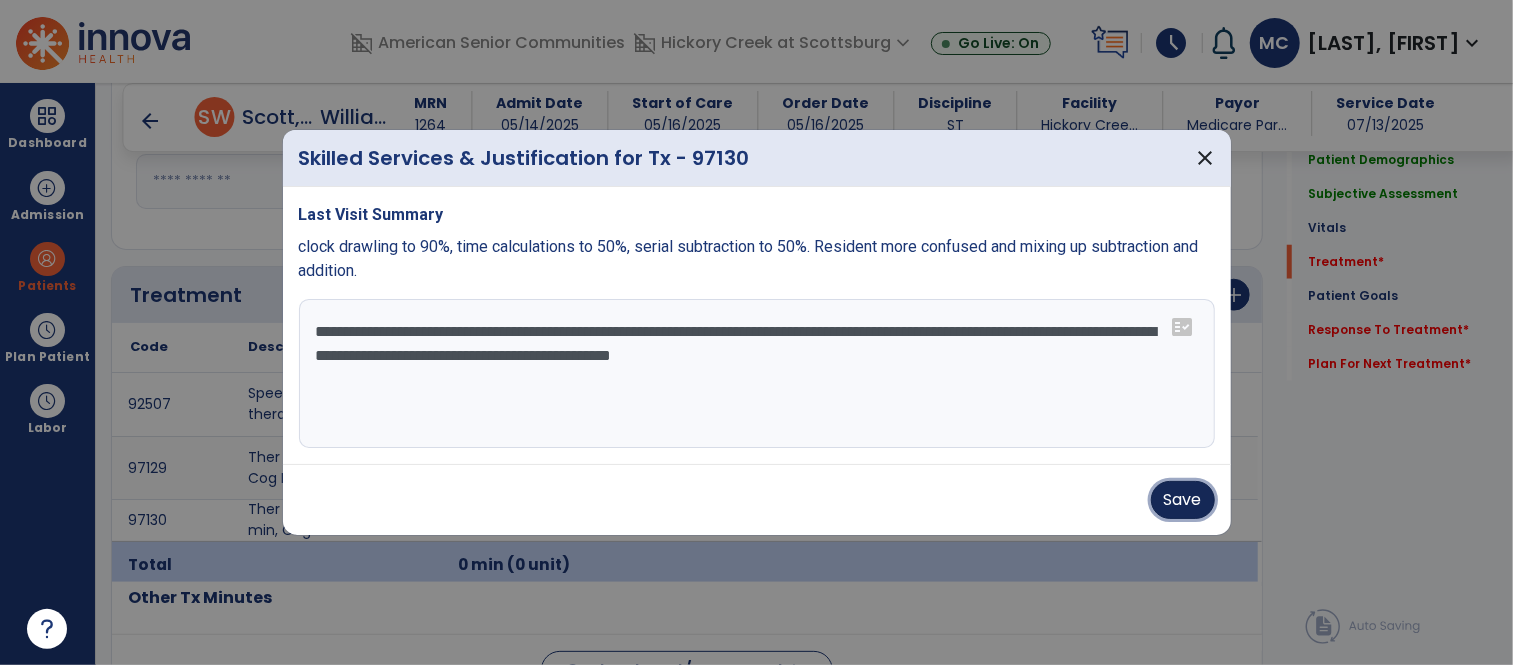 click on "Save" at bounding box center (1183, 500) 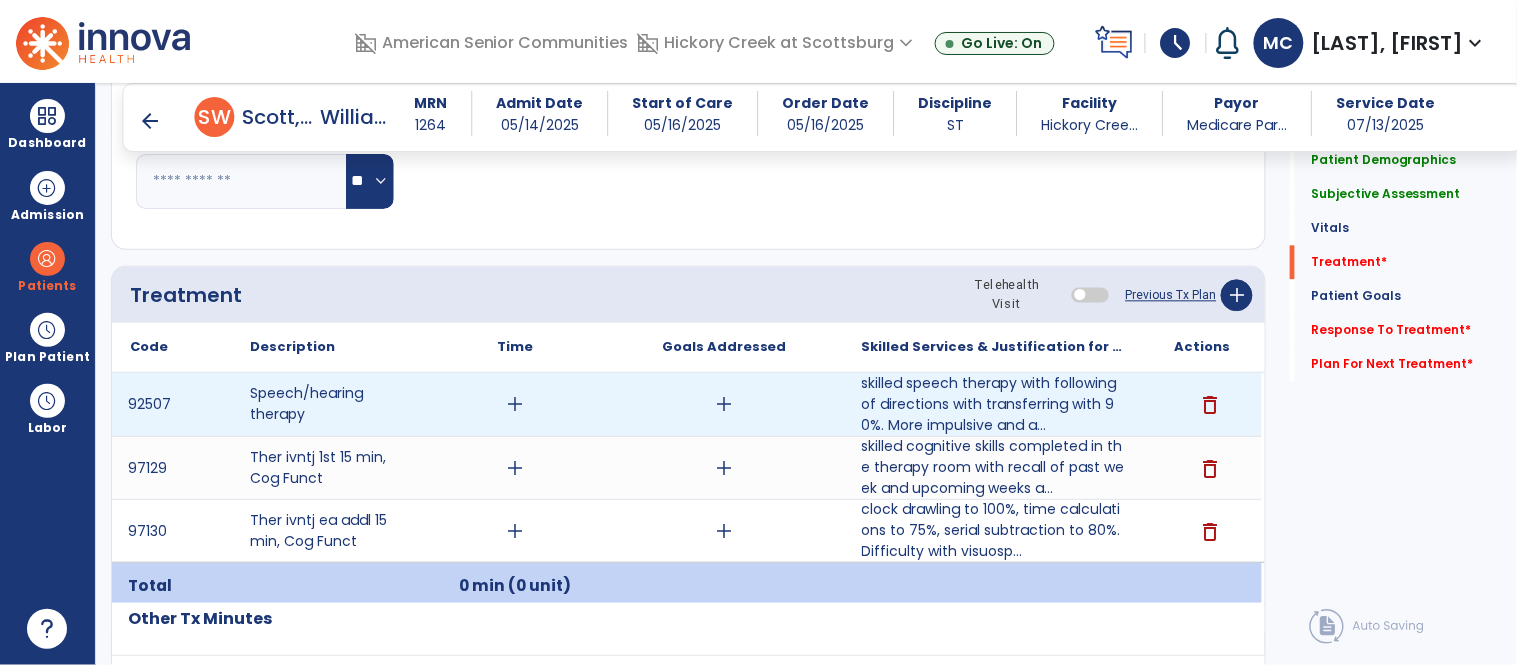 click on "add" at bounding box center [515, 404] 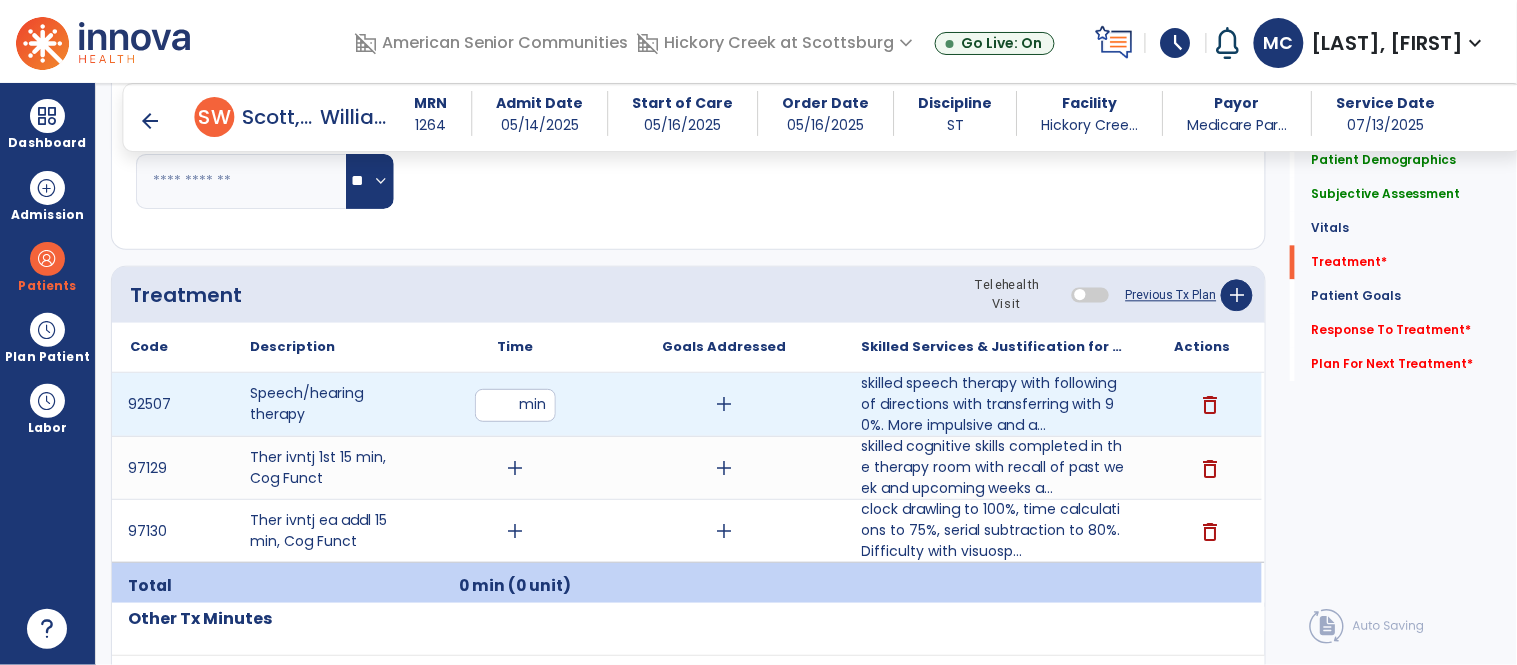type on "**" 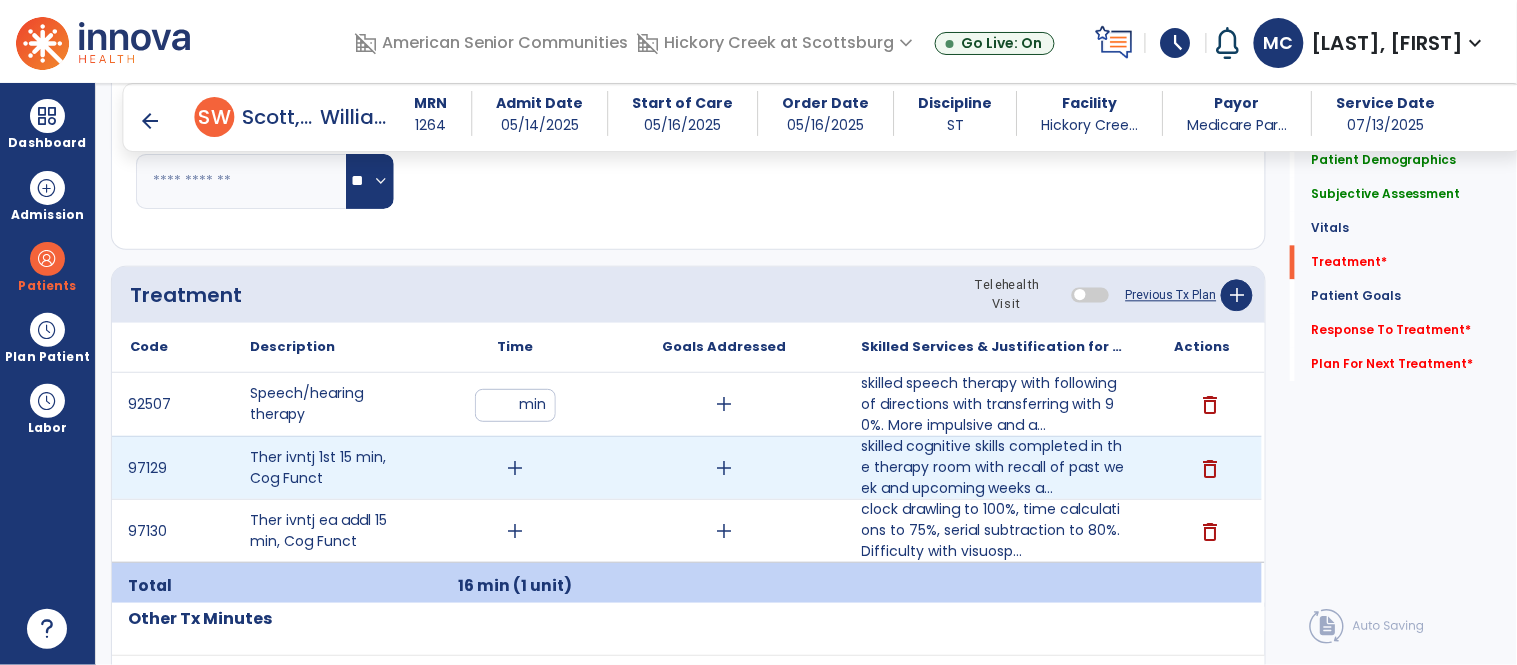 click on "add" at bounding box center (515, 468) 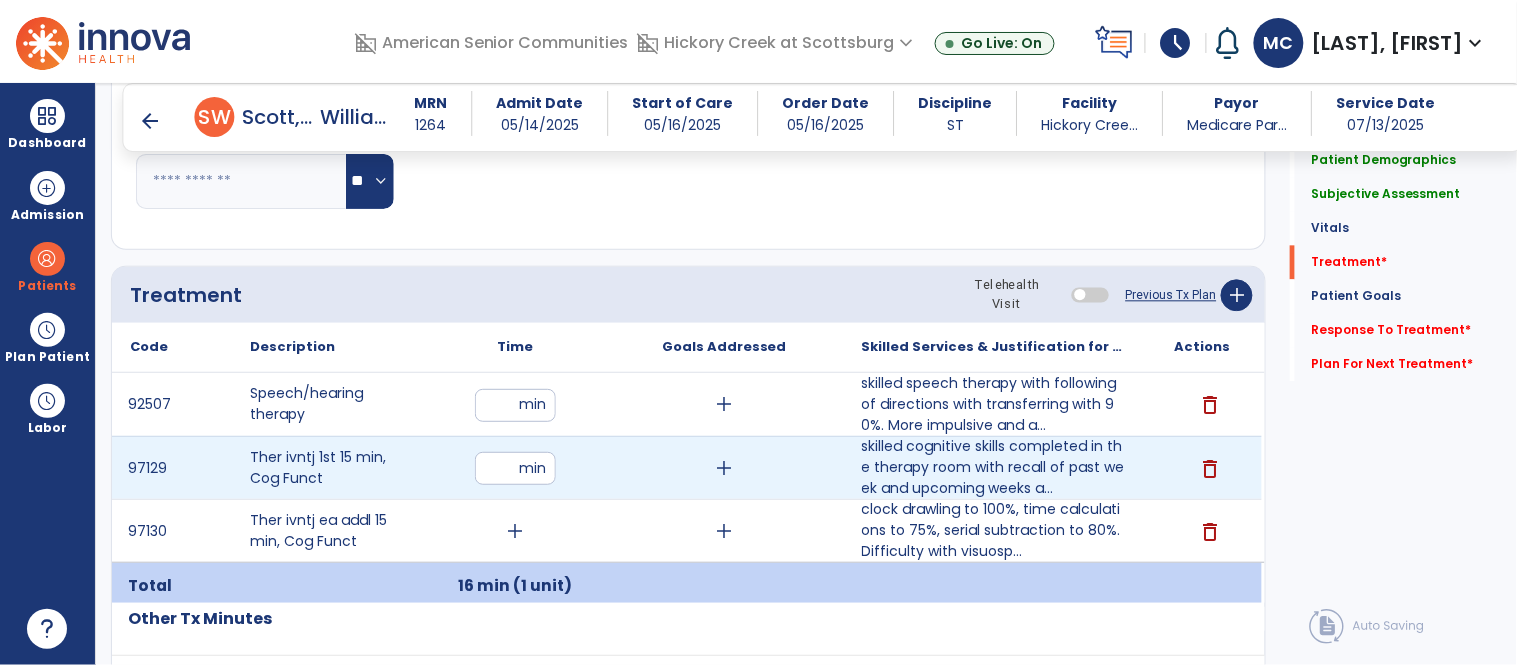 type on "**" 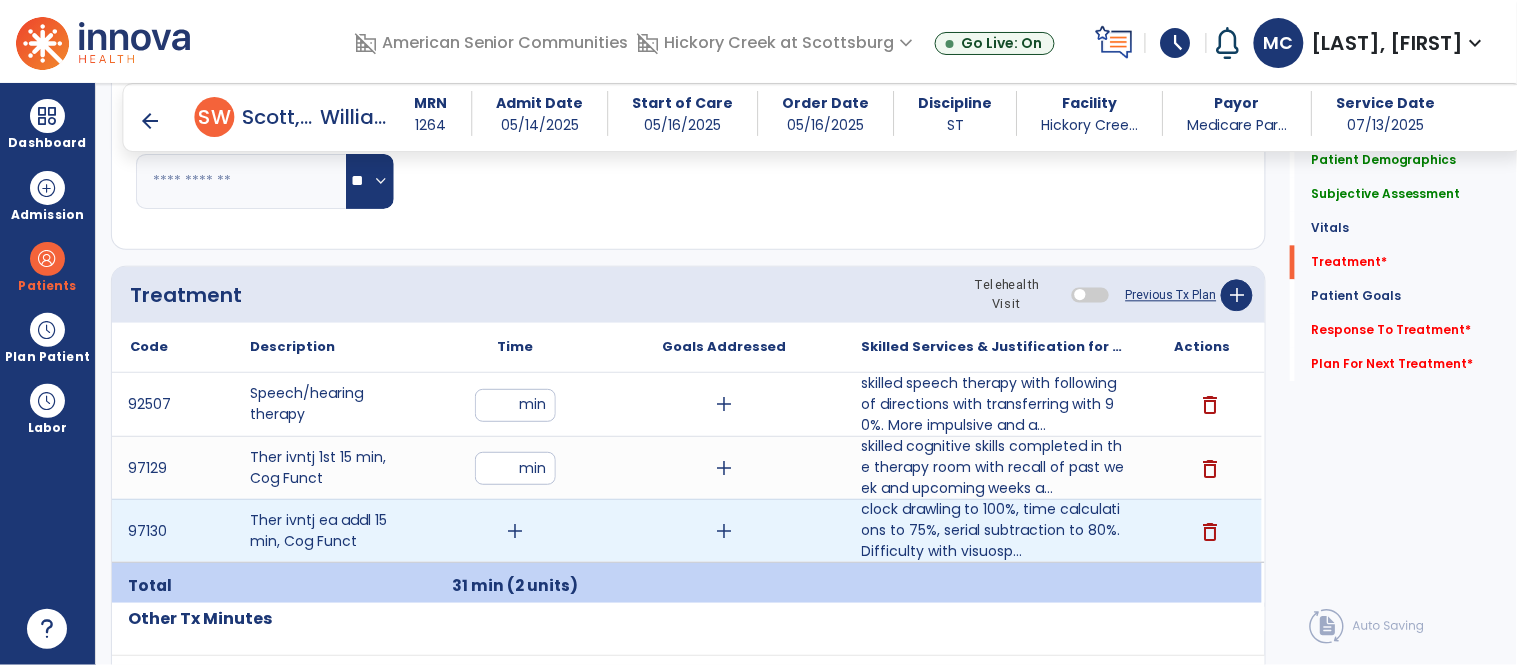 click on "add" at bounding box center (515, 531) 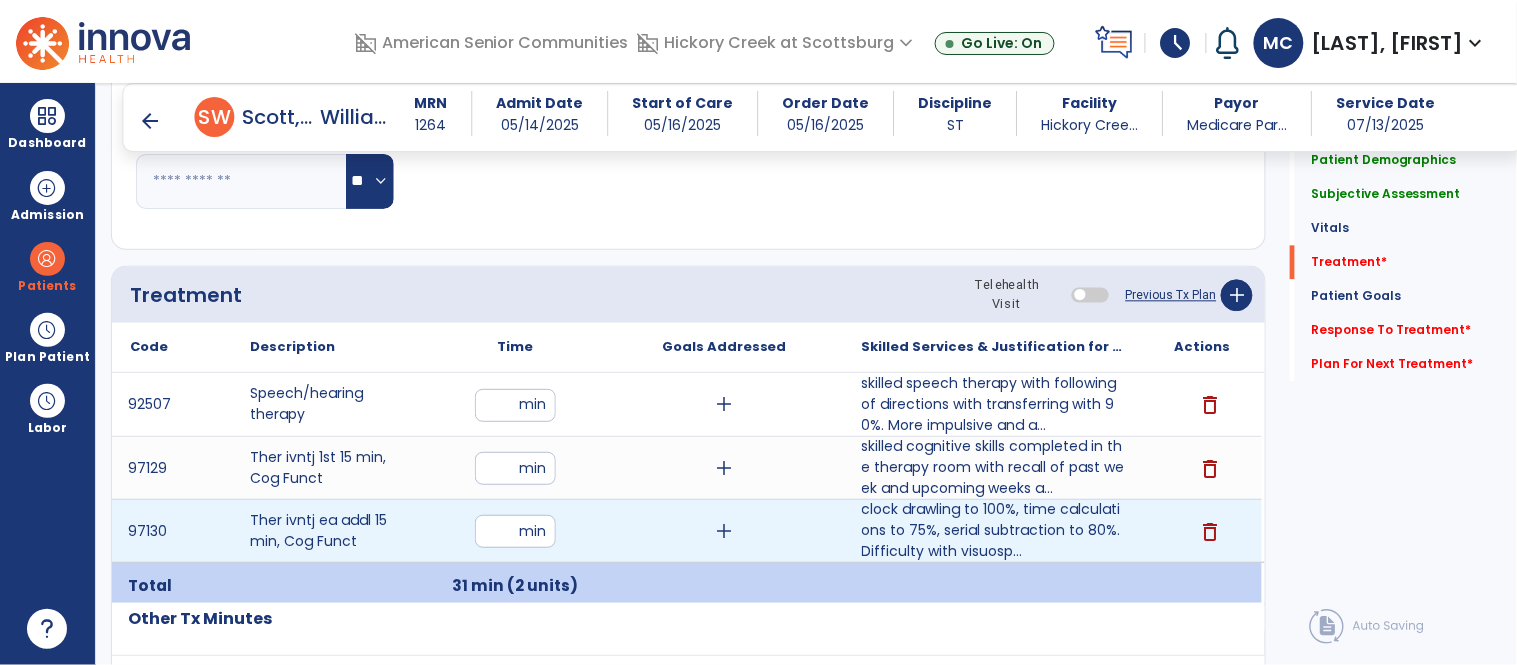 type on "**" 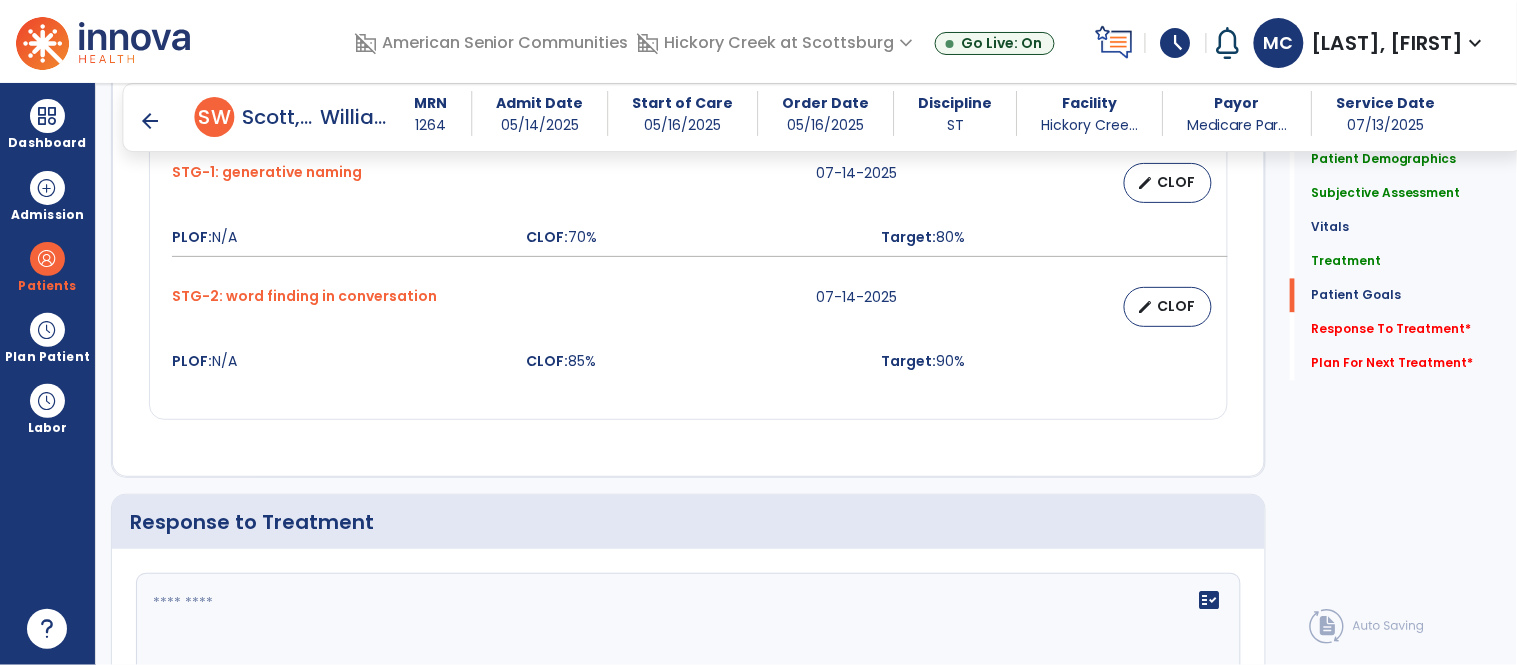 scroll, scrollTop: 2957, scrollLeft: 0, axis: vertical 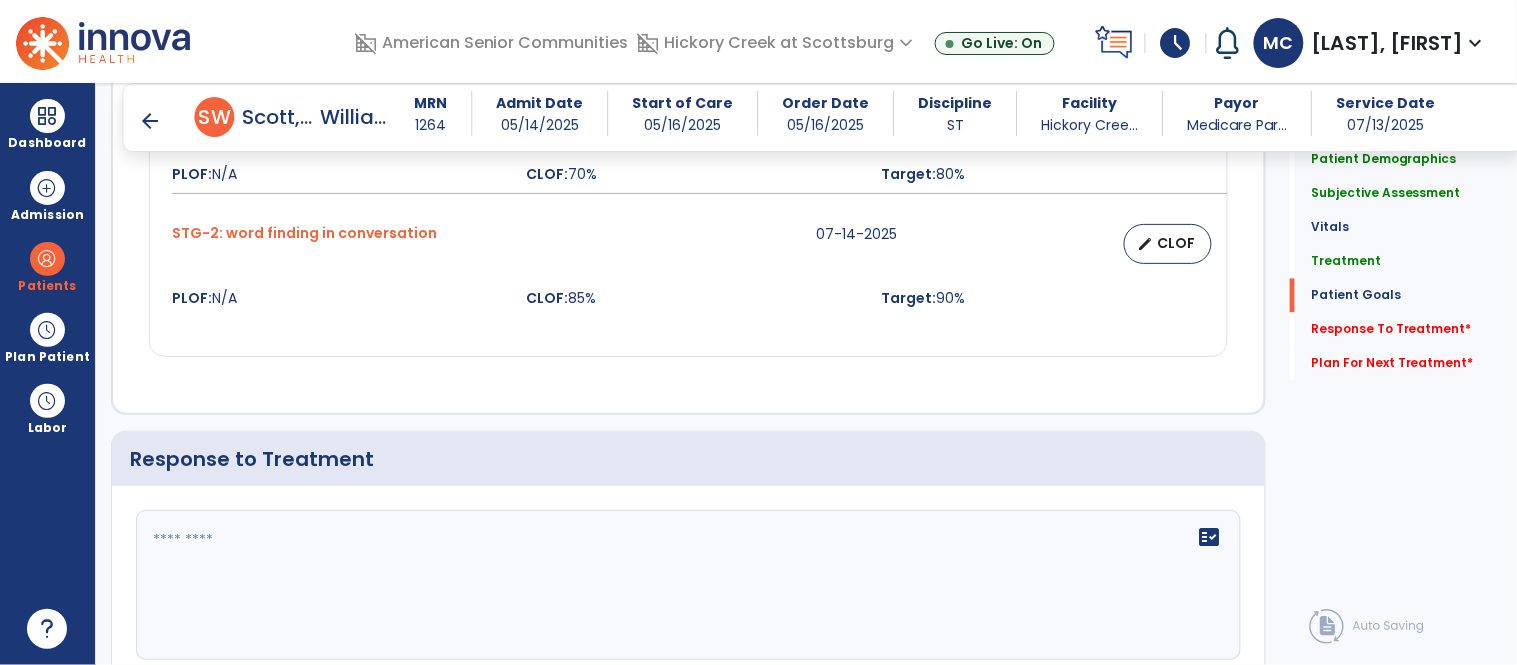click on "fact_check" 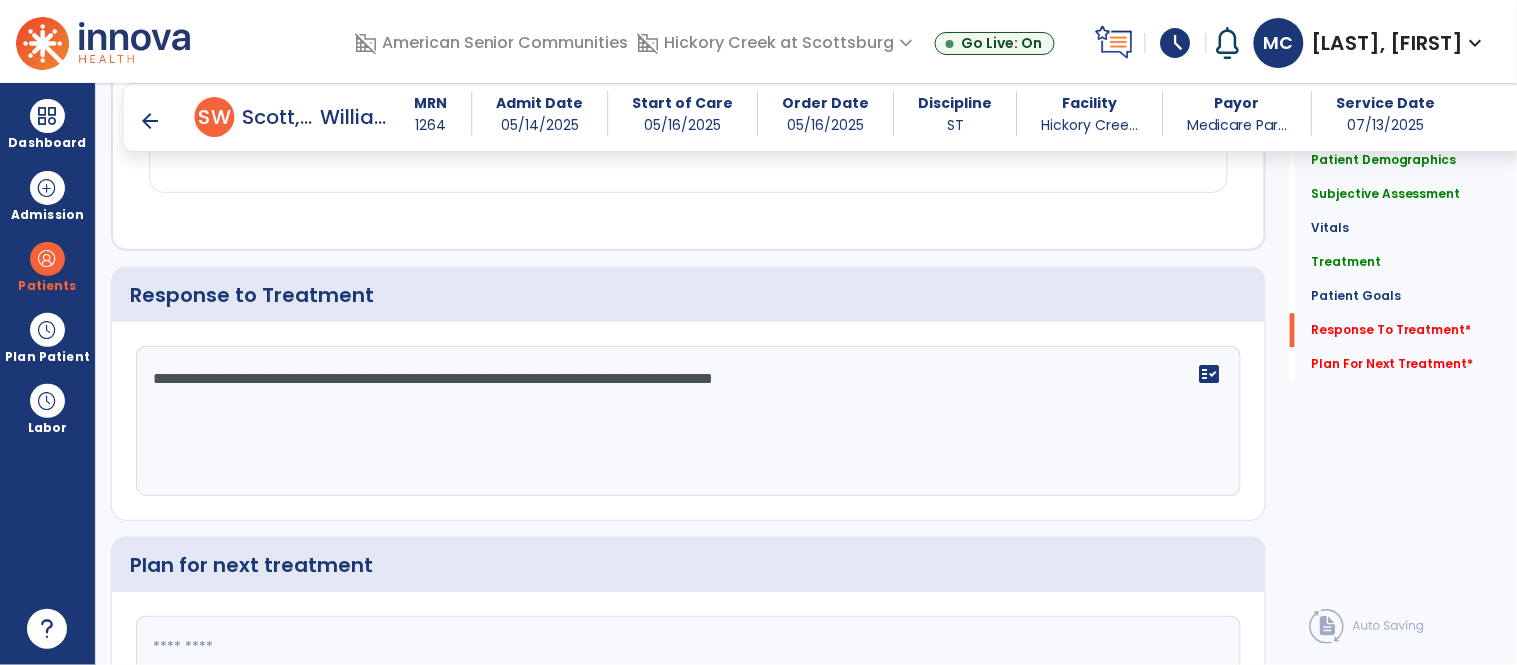 scroll, scrollTop: 3244, scrollLeft: 0, axis: vertical 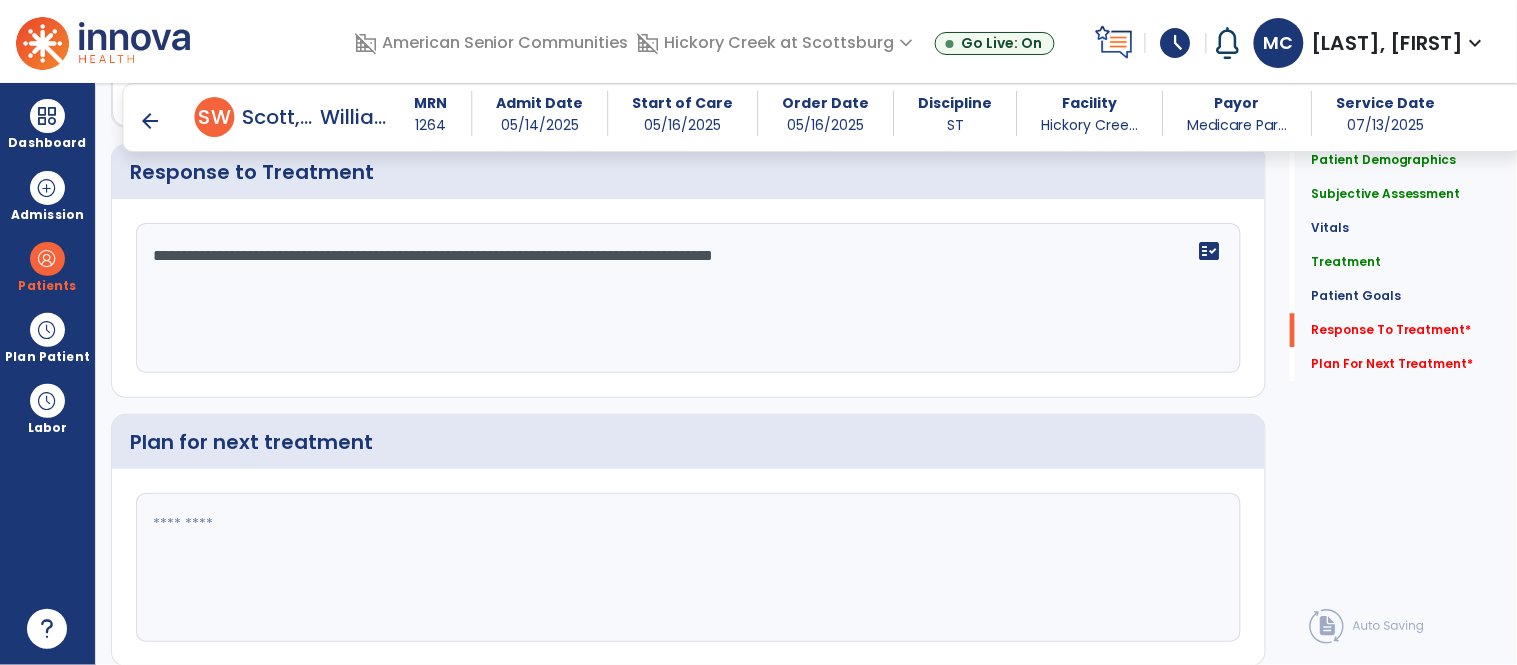 type on "**********" 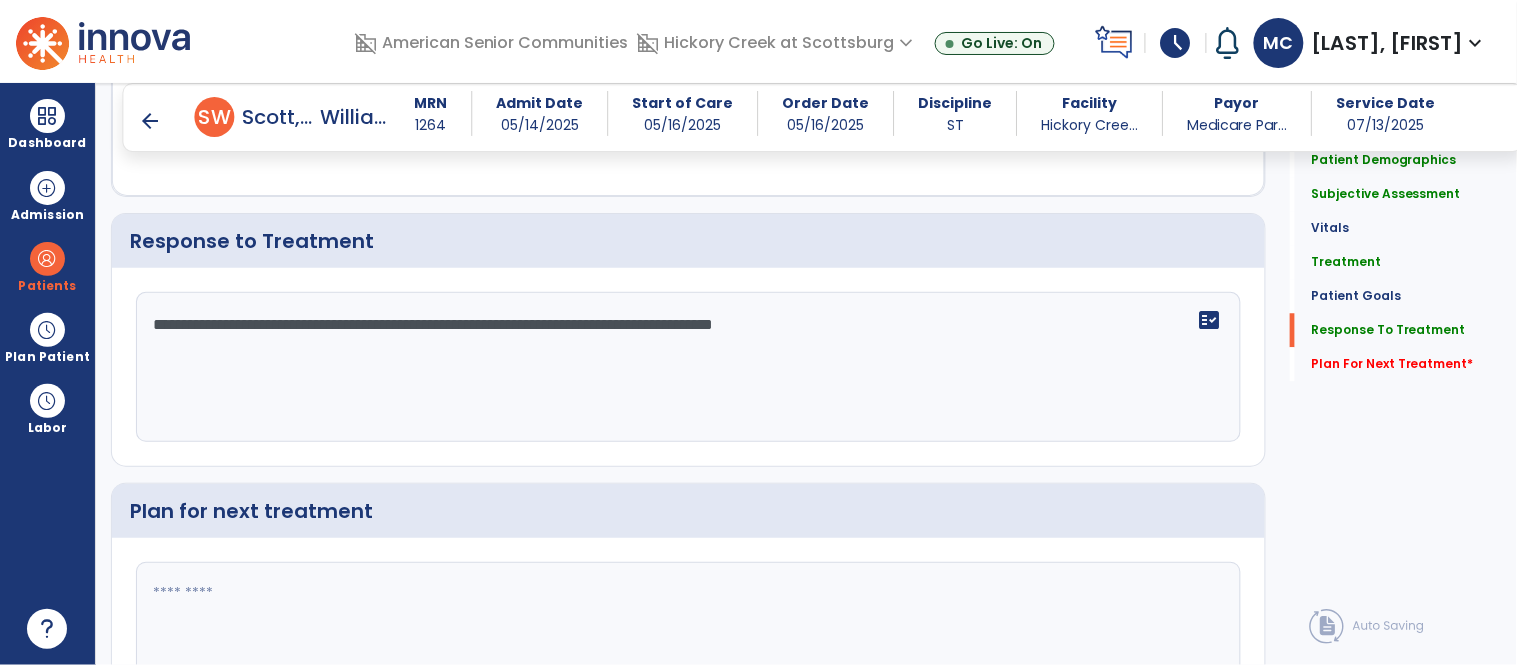 scroll, scrollTop: 3244, scrollLeft: 0, axis: vertical 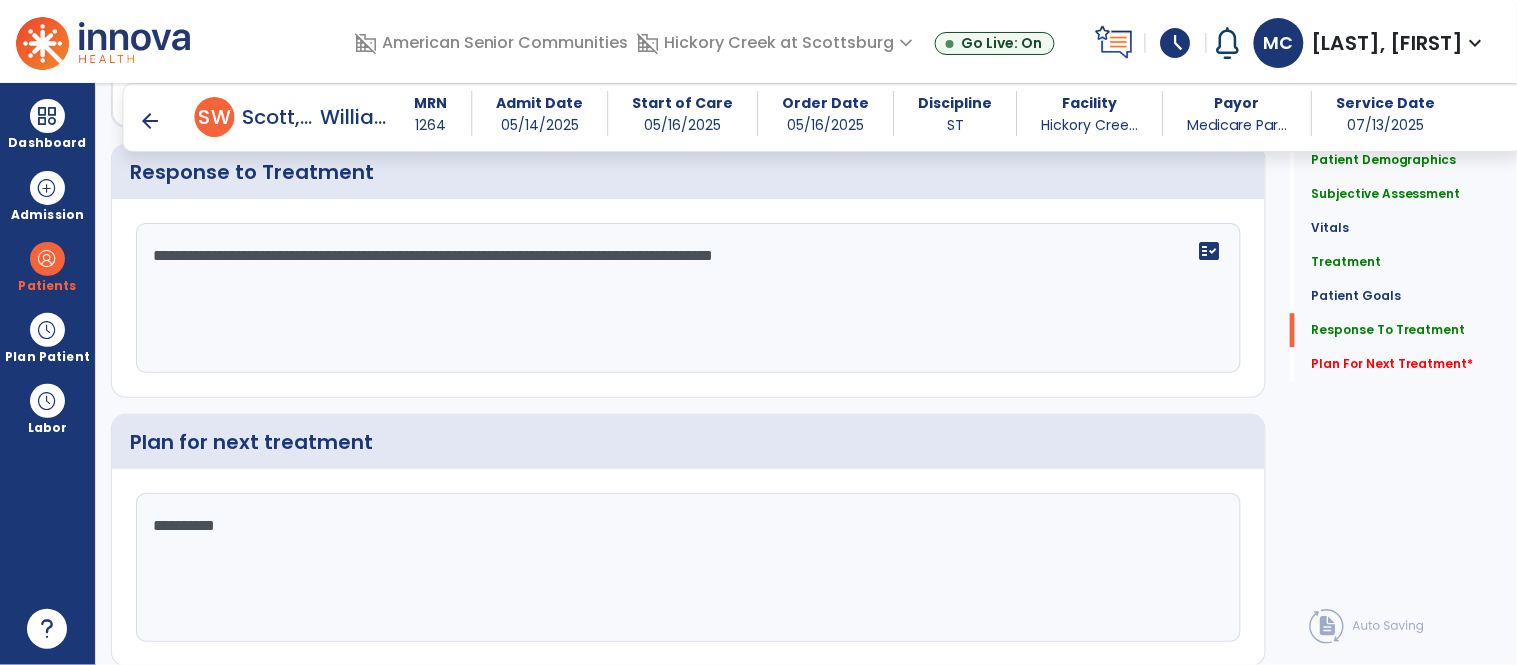 type on "**********" 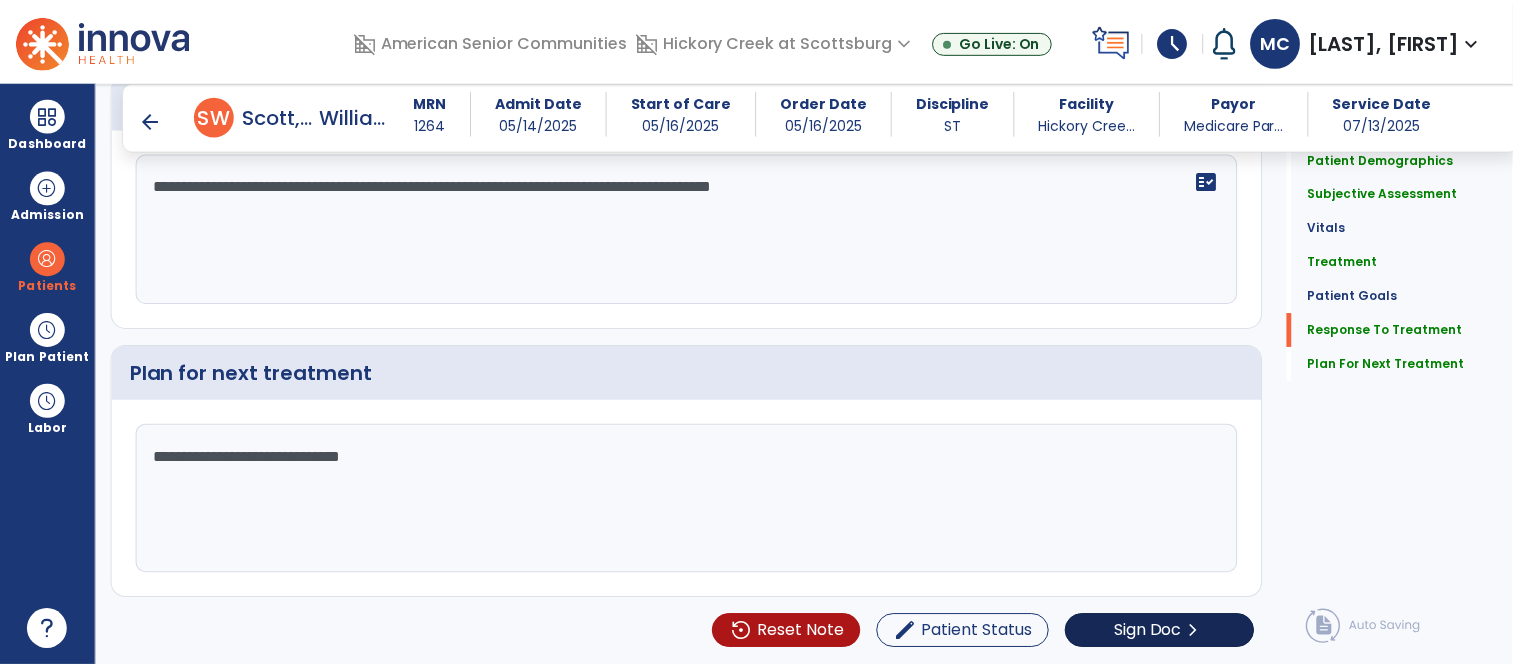 scroll, scrollTop: 3246, scrollLeft: 0, axis: vertical 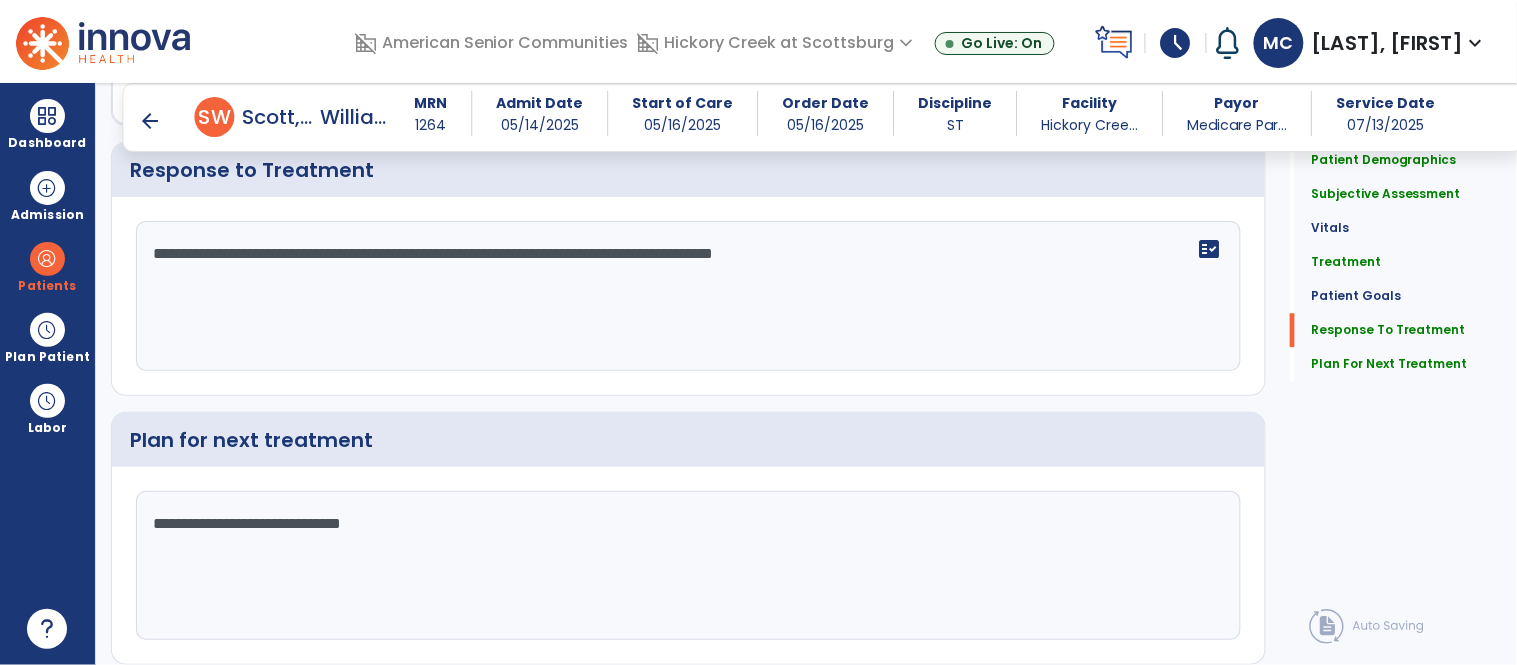type on "**********" 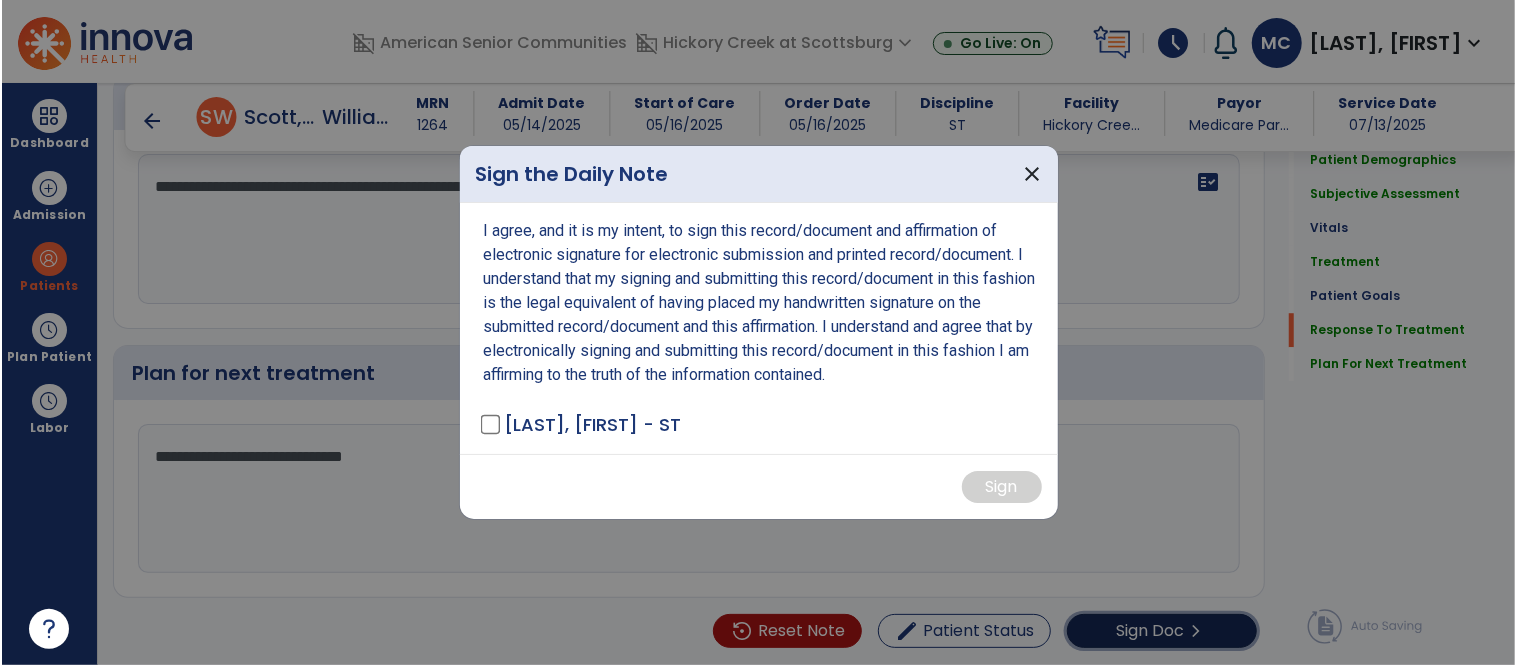 scroll, scrollTop: 3315, scrollLeft: 0, axis: vertical 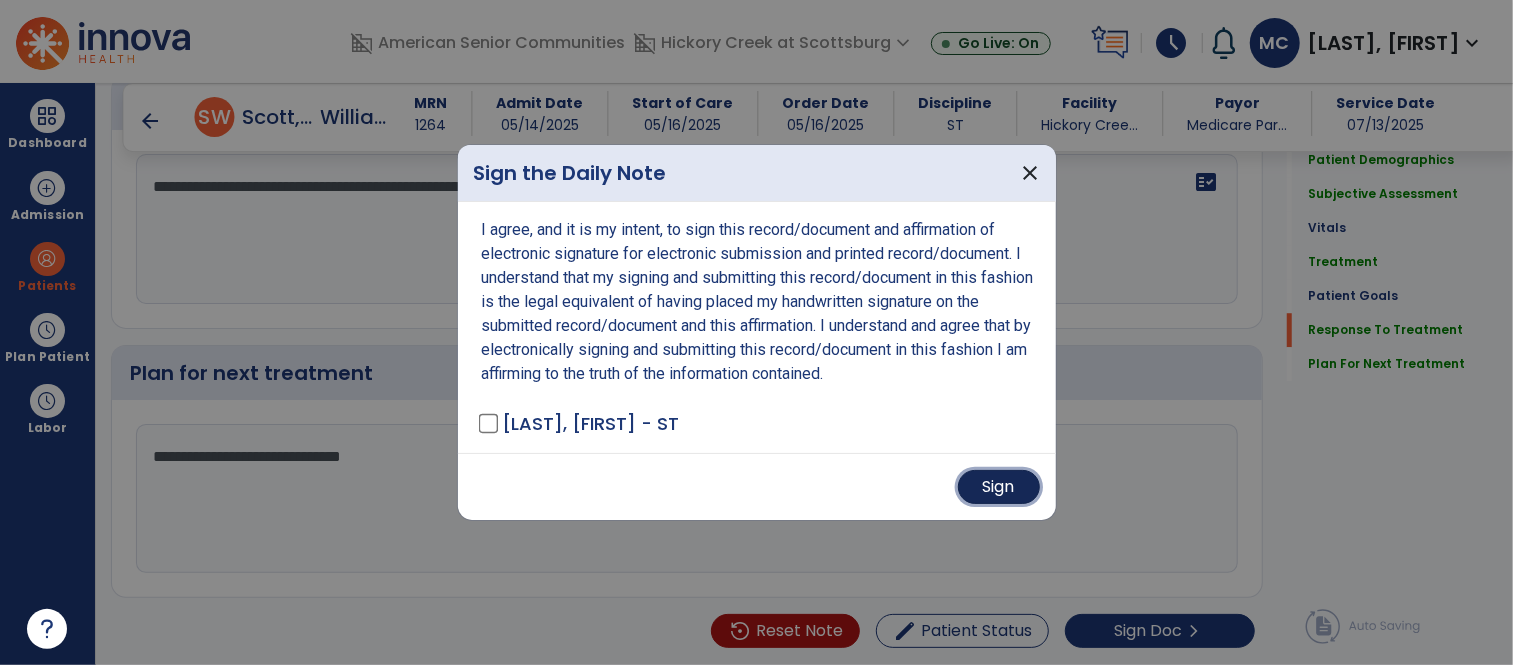 click on "Sign" at bounding box center [999, 487] 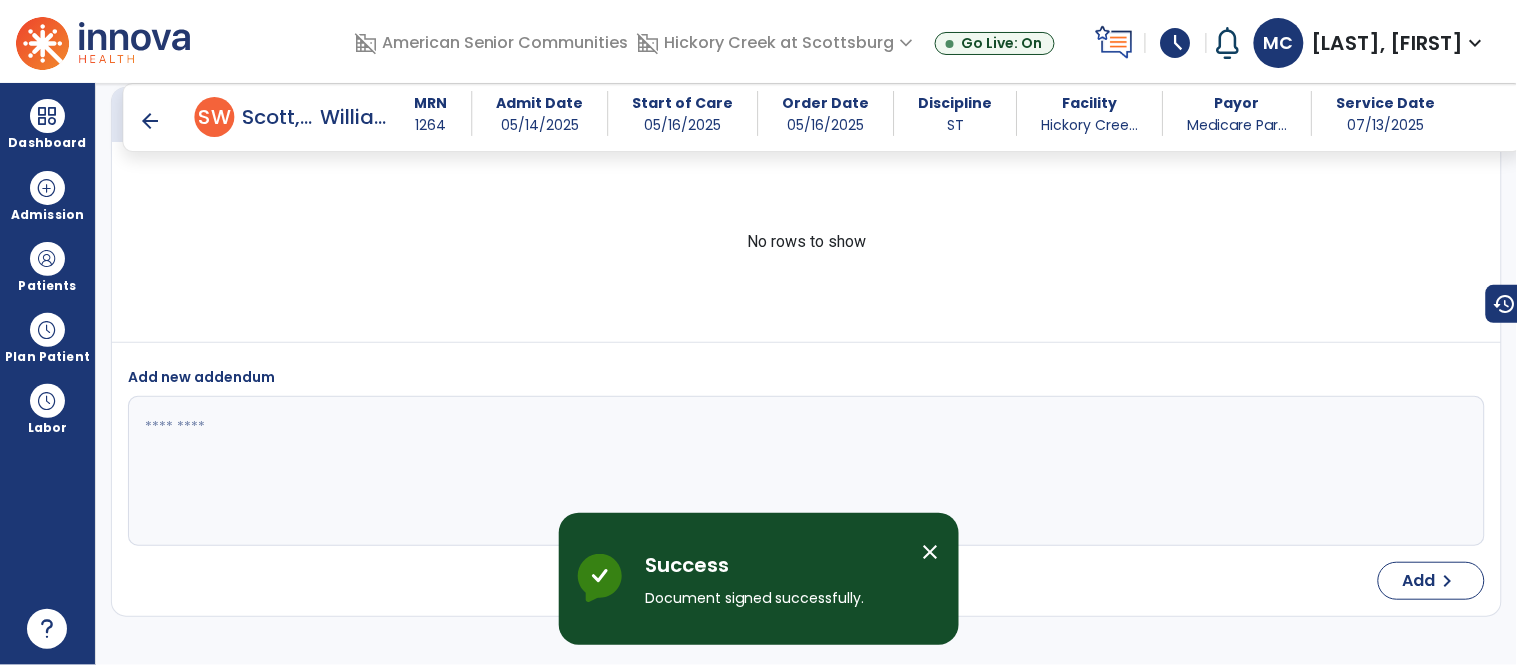 scroll, scrollTop: 5077, scrollLeft: 0, axis: vertical 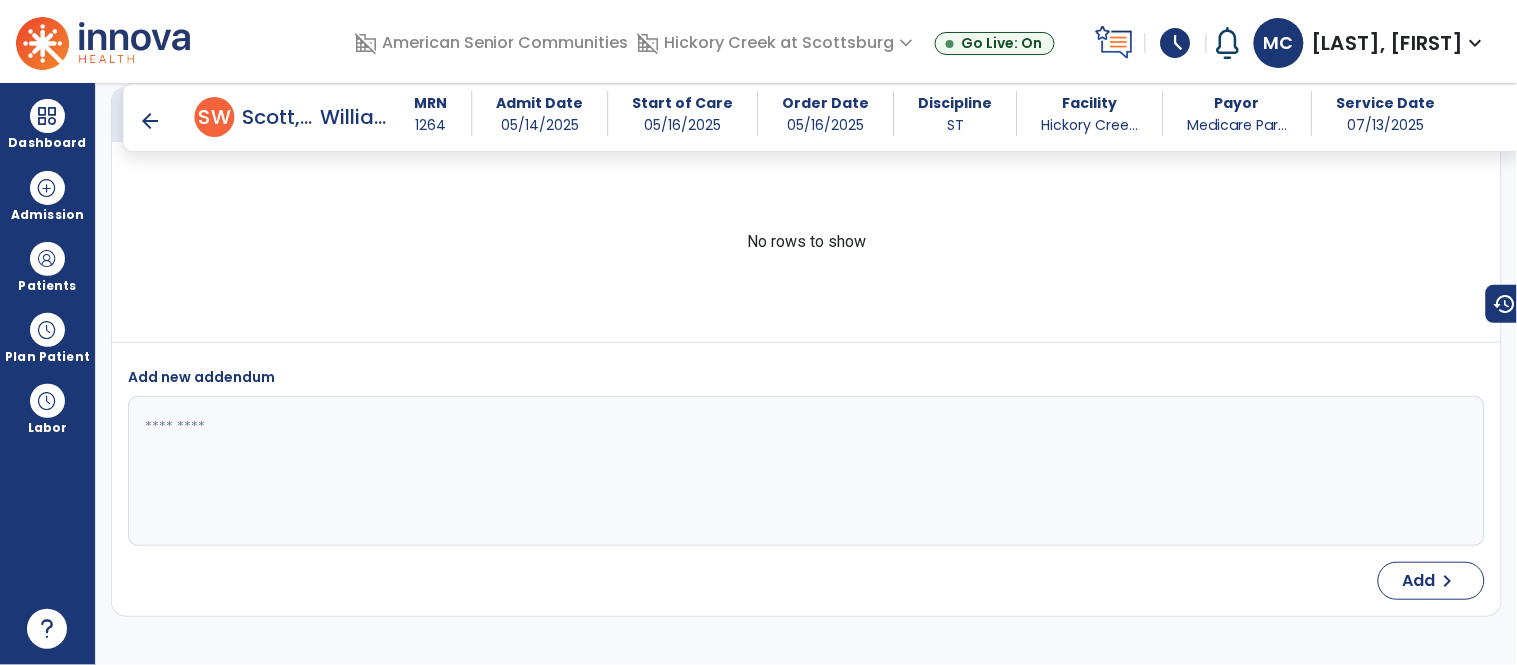 click on "arrow_back" at bounding box center (151, 121) 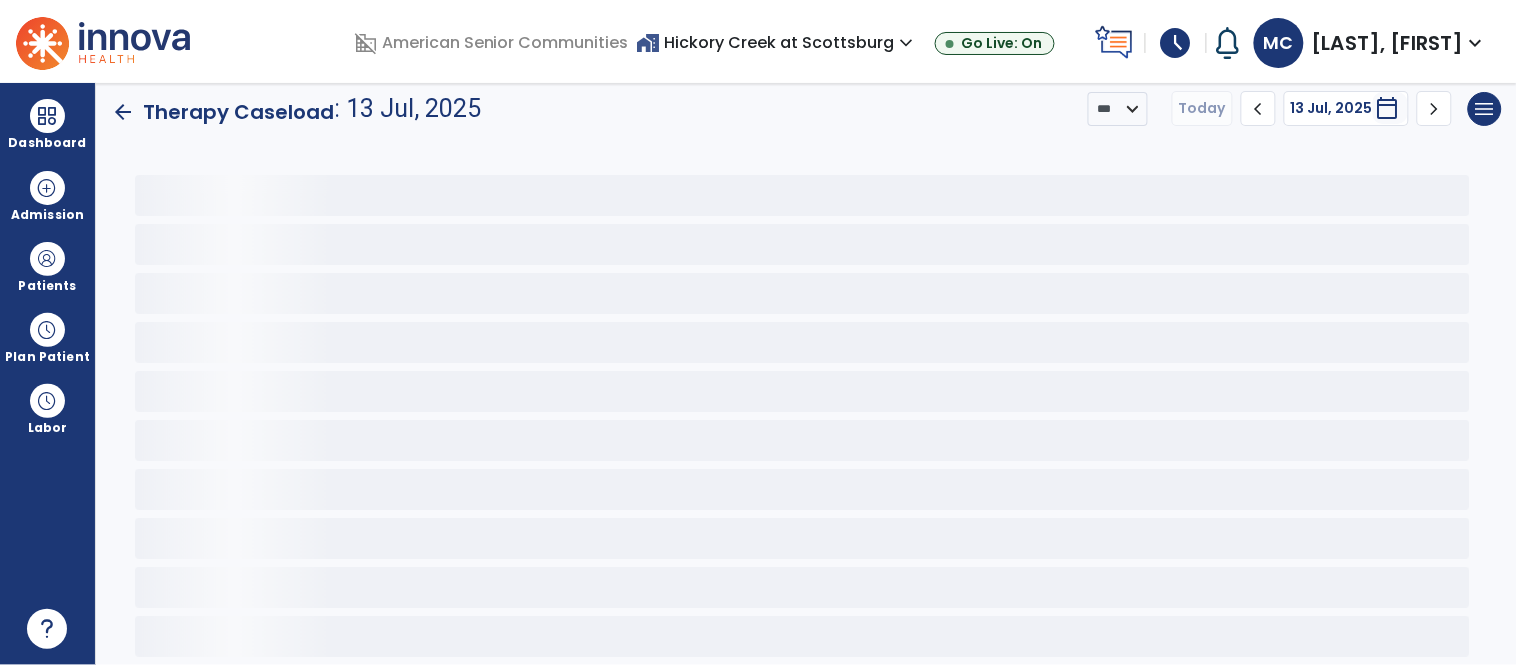 scroll, scrollTop: 0, scrollLeft: 0, axis: both 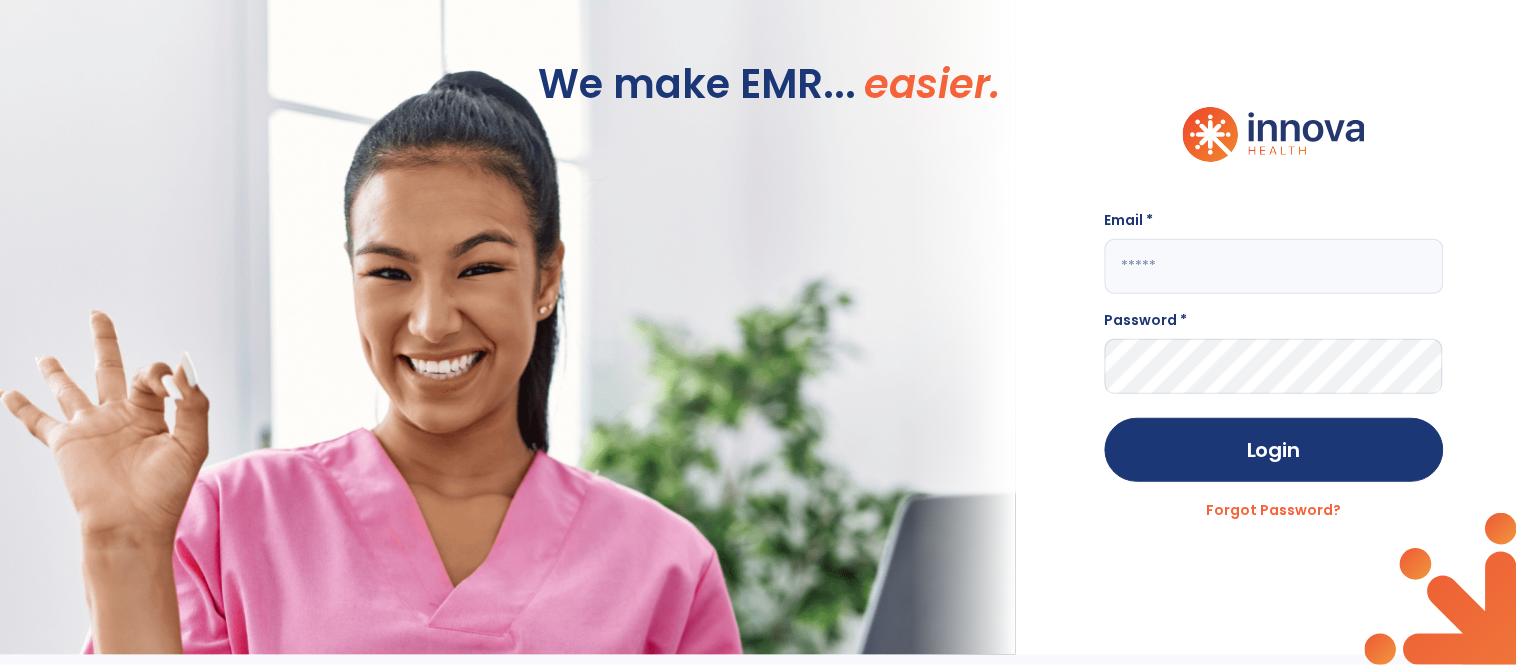 click 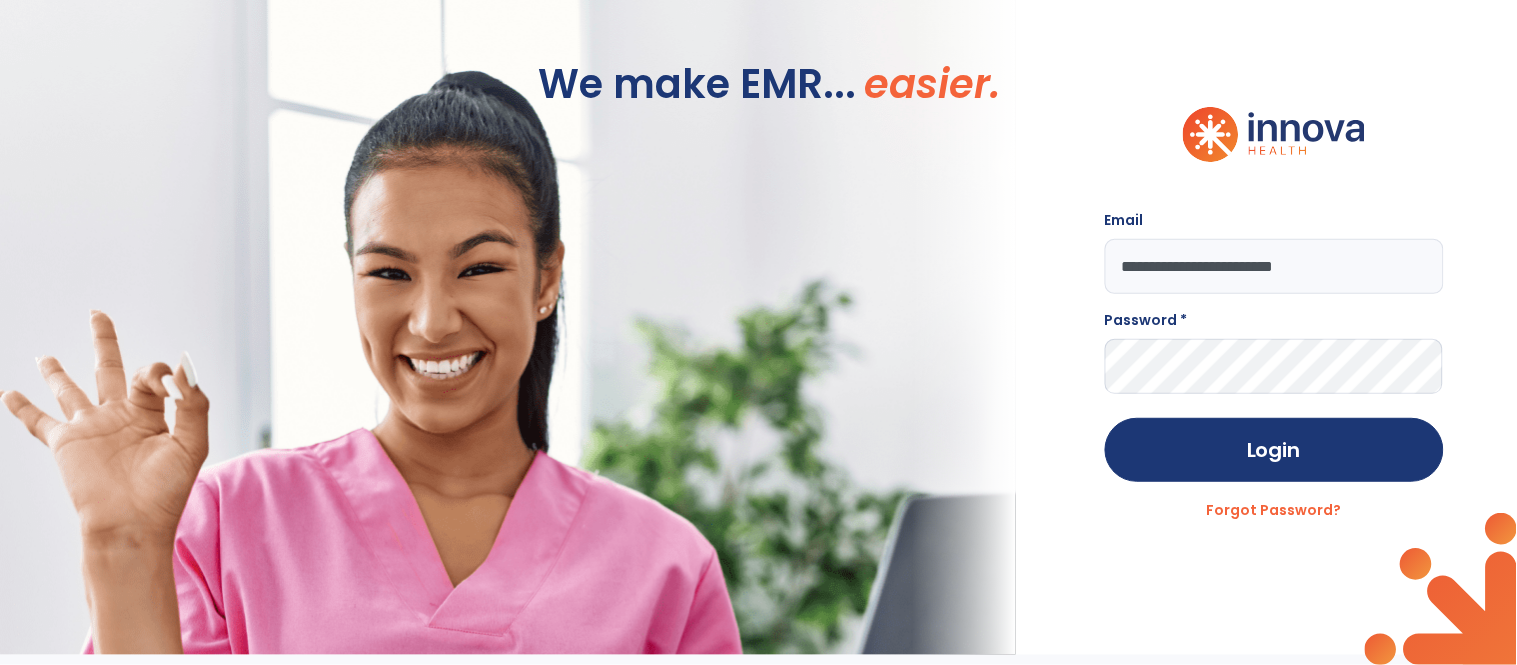 type on "**********" 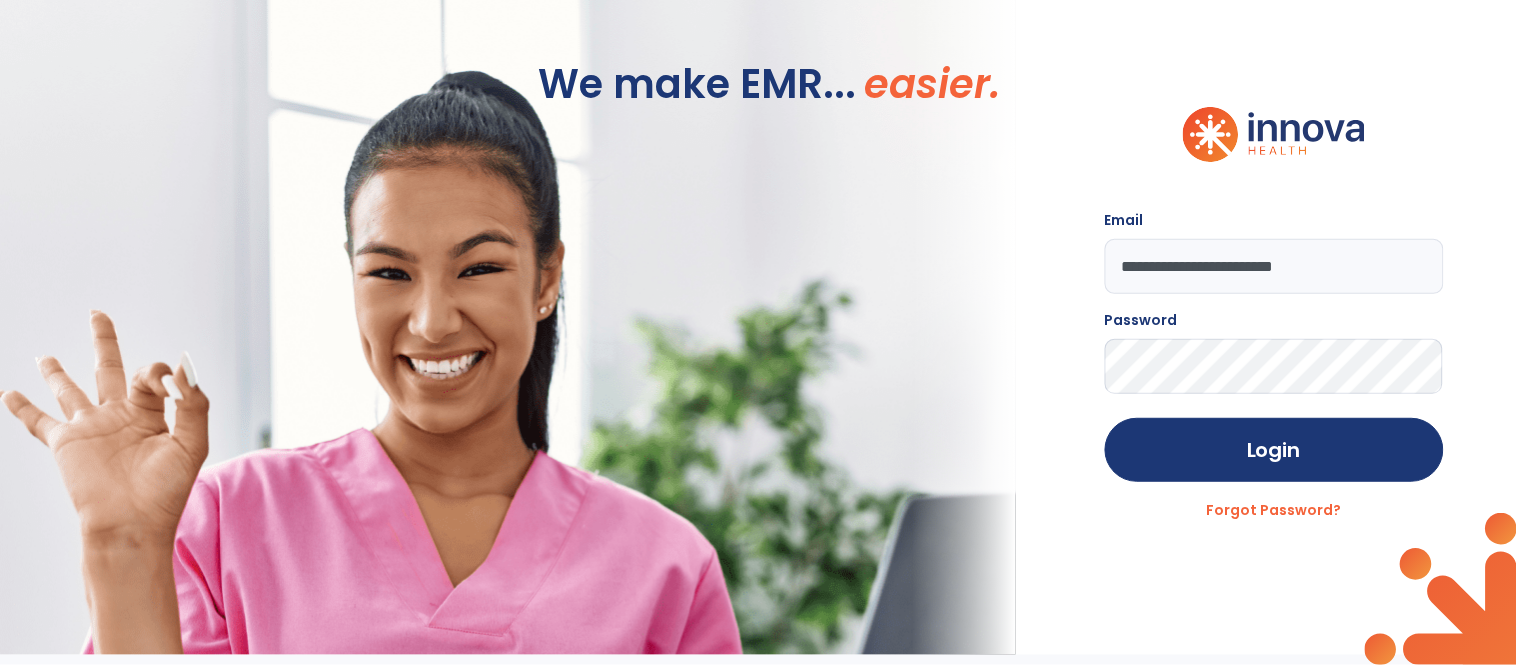 click on "Login" 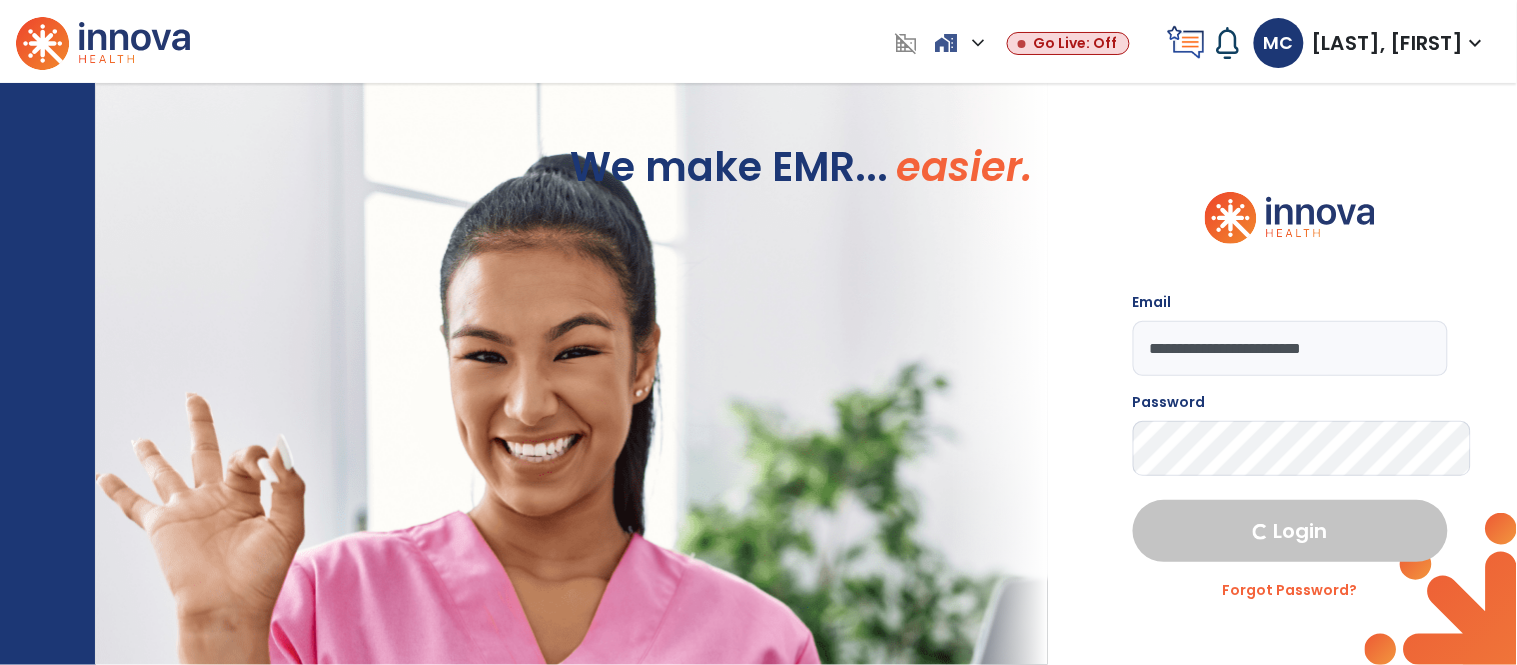 select on "****" 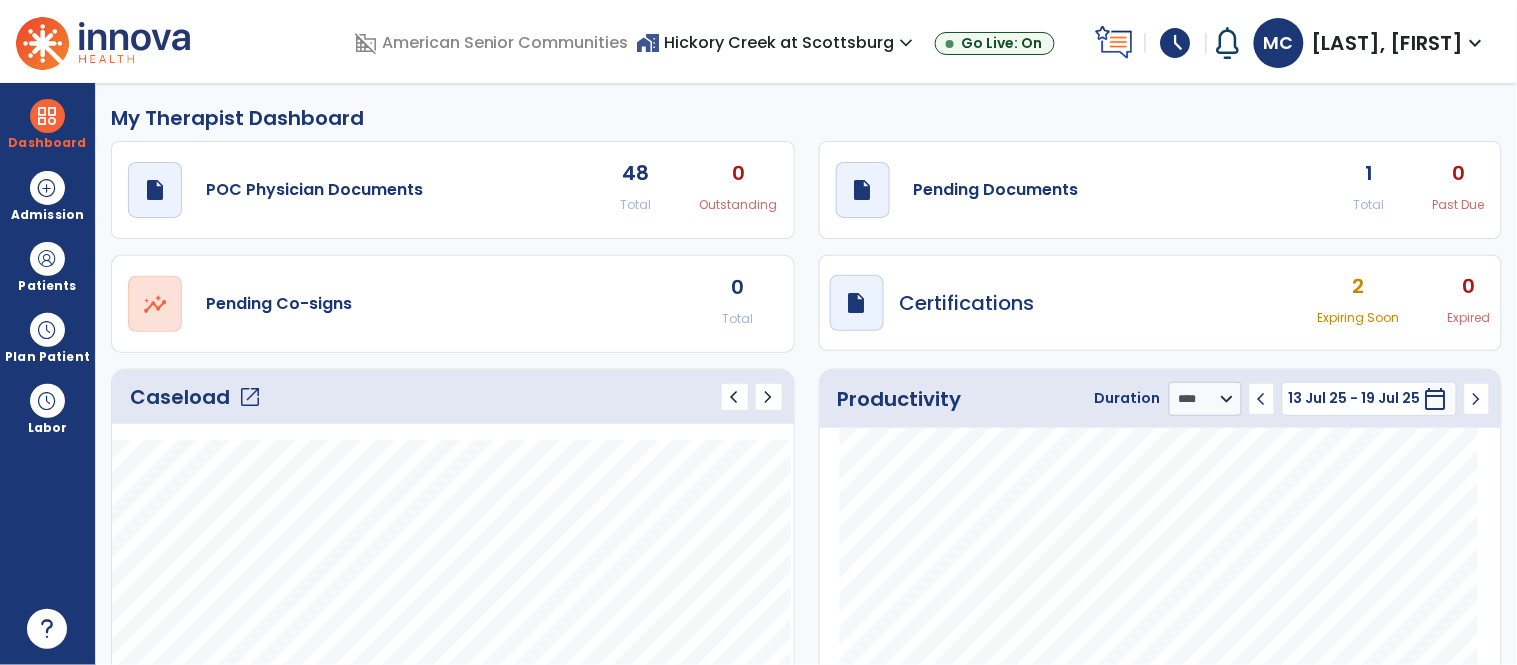 click on "open_in_new" 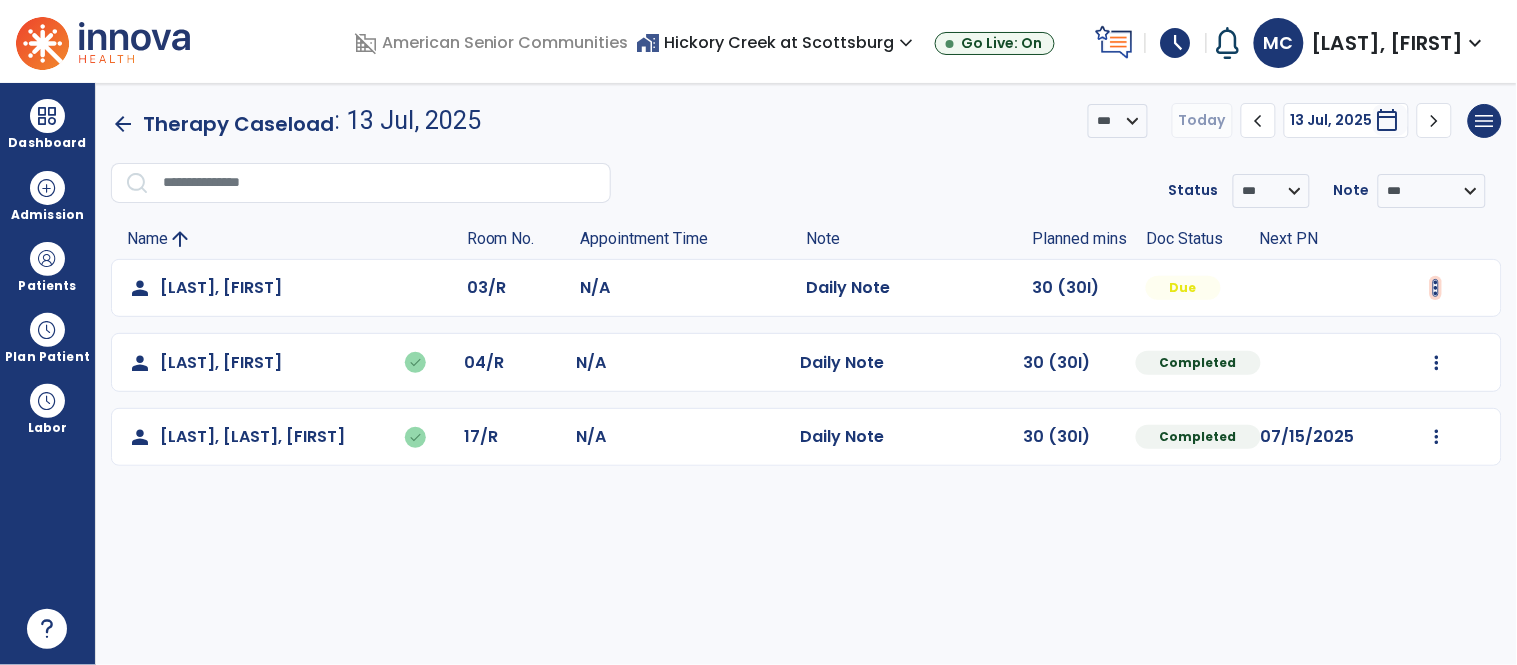 click at bounding box center (1436, 288) 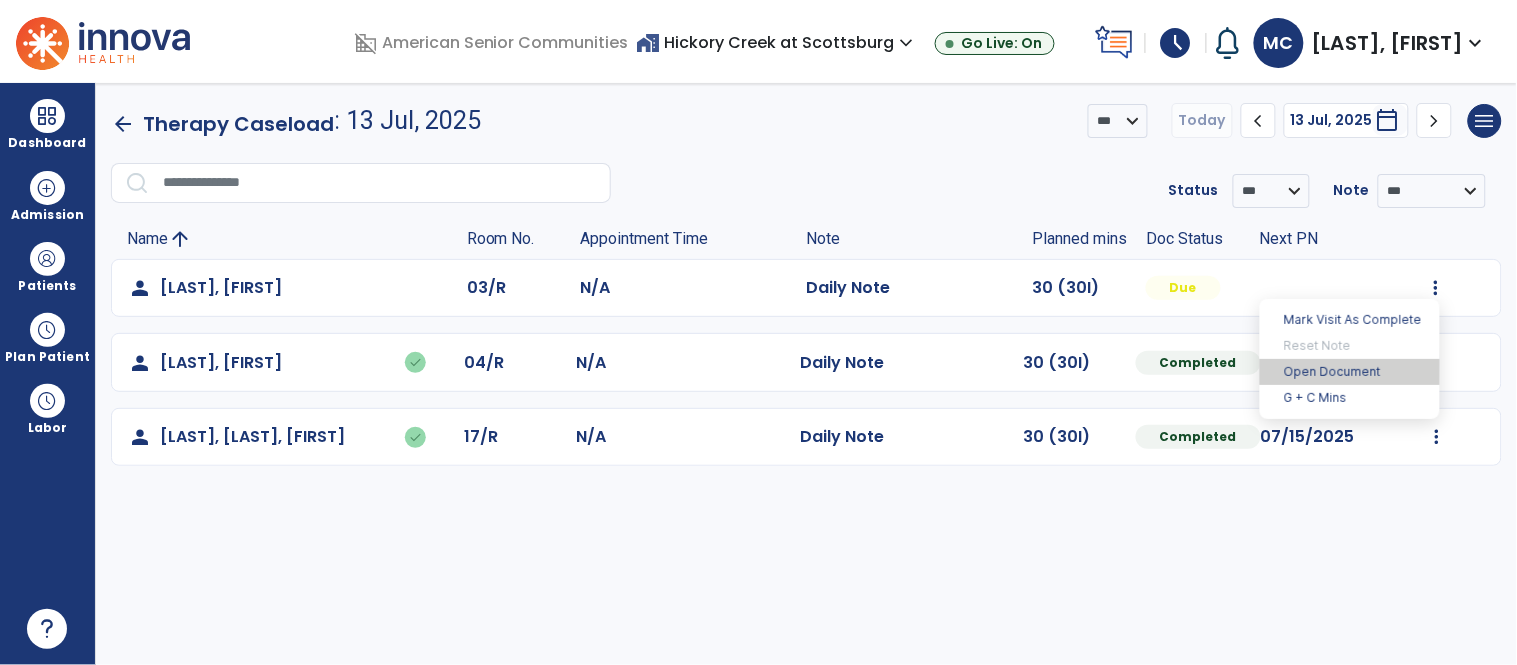 click on "Open Document" at bounding box center (1350, 372) 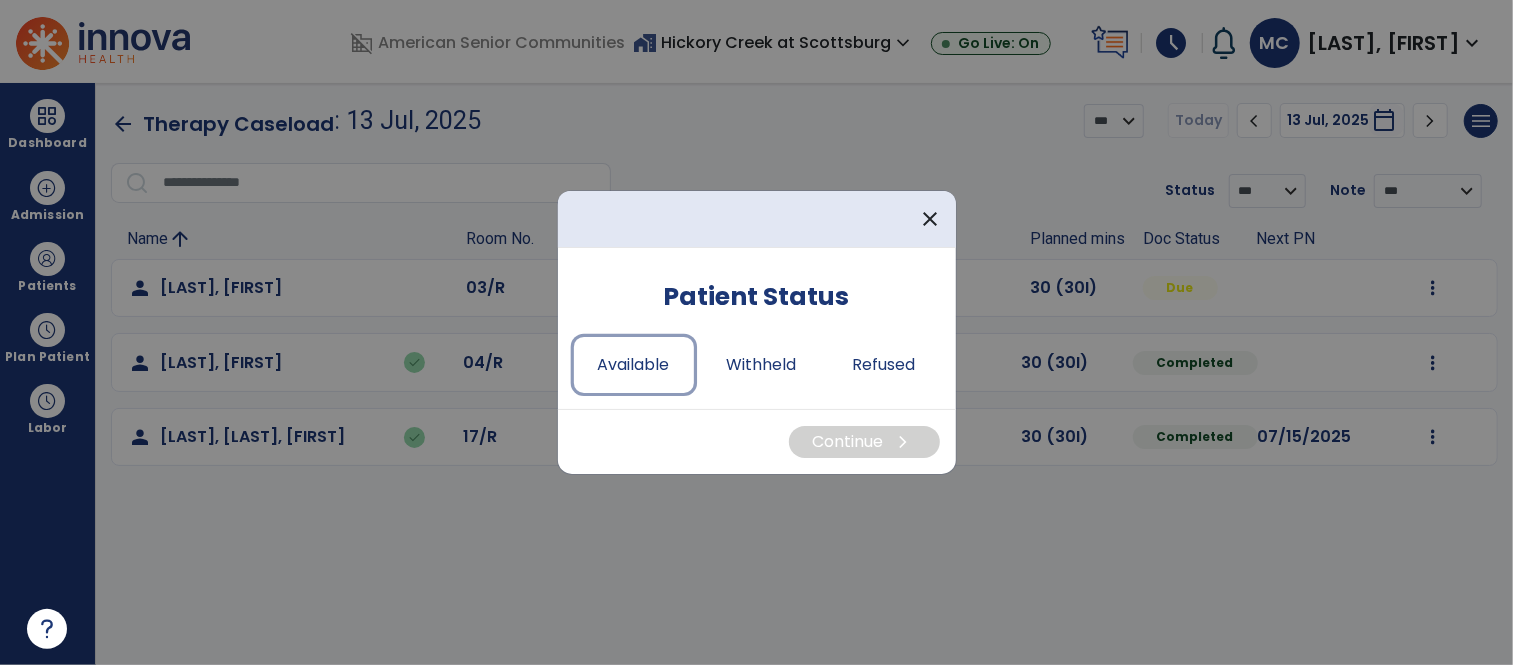 drag, startPoint x: 648, startPoint y: 379, endPoint x: 676, endPoint y: 397, distance: 33.286633 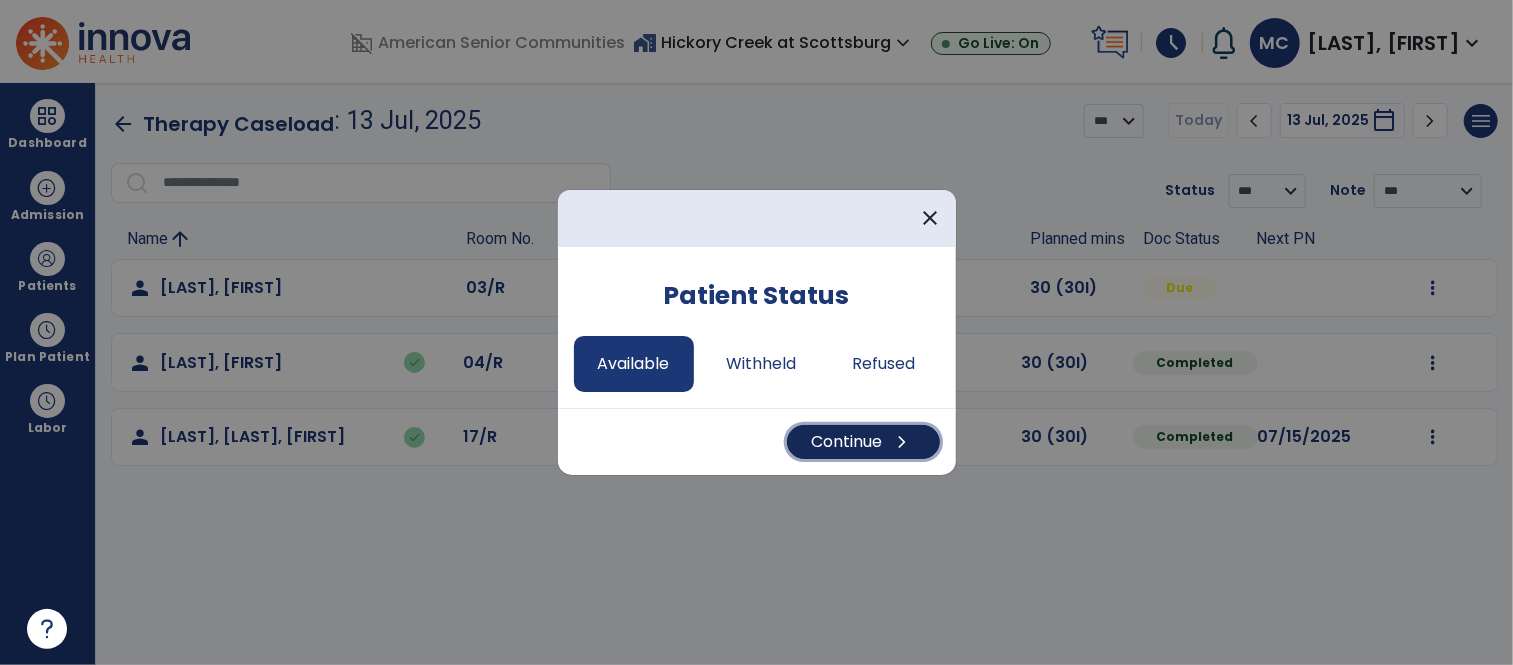 click on "Continue   chevron_right" at bounding box center (863, 442) 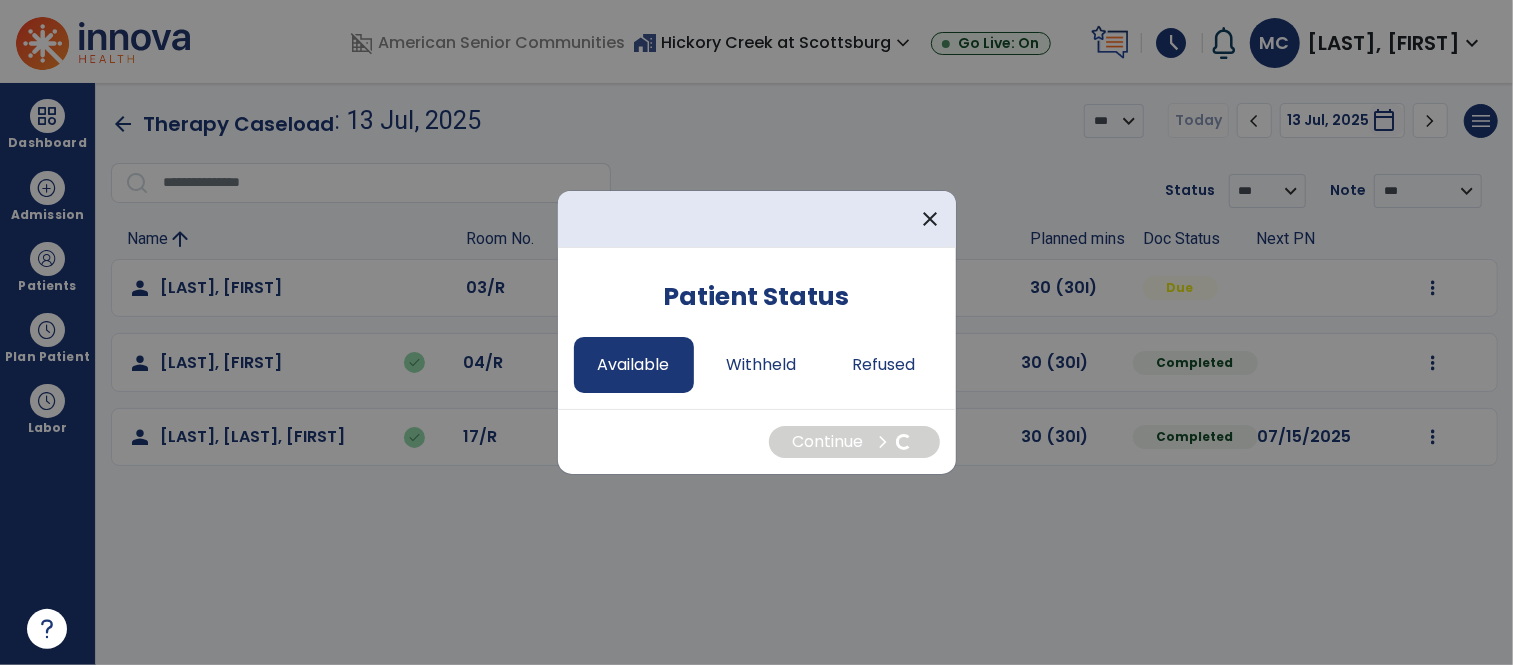 select on "*" 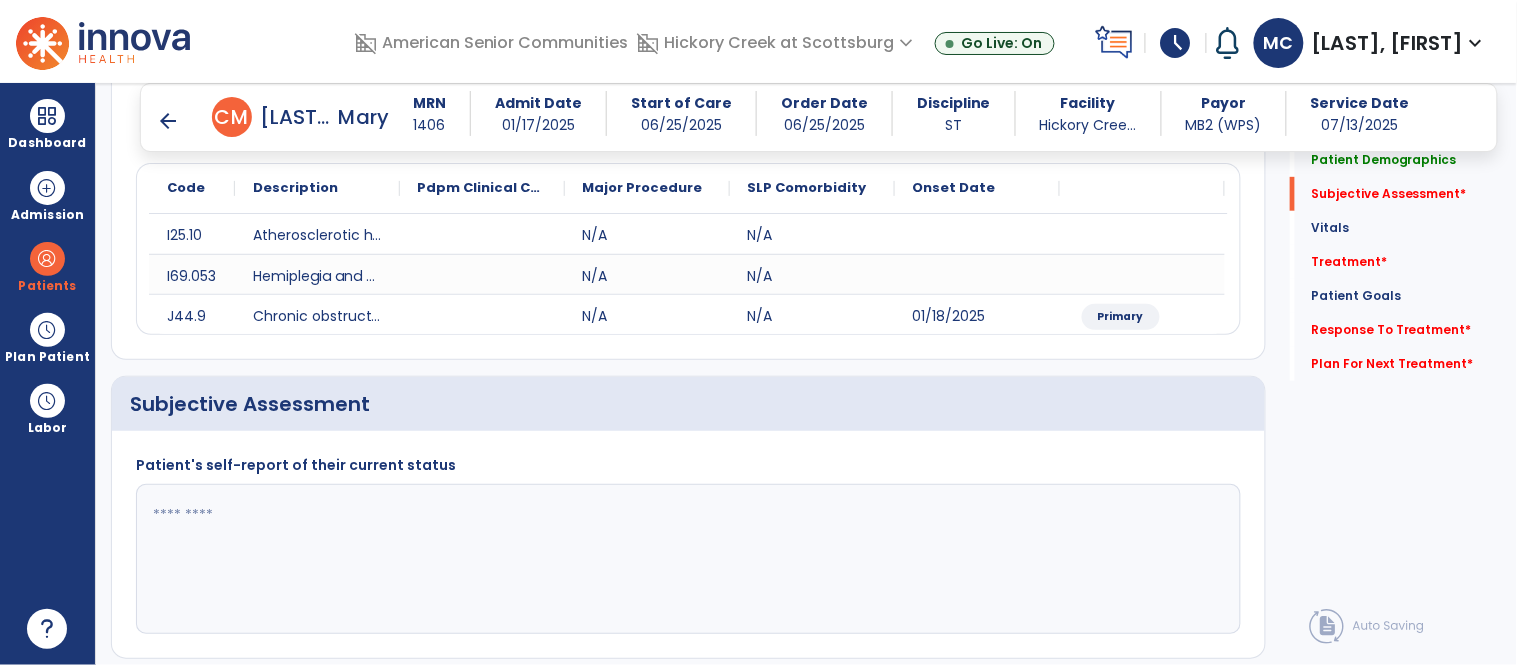scroll, scrollTop: 390, scrollLeft: 0, axis: vertical 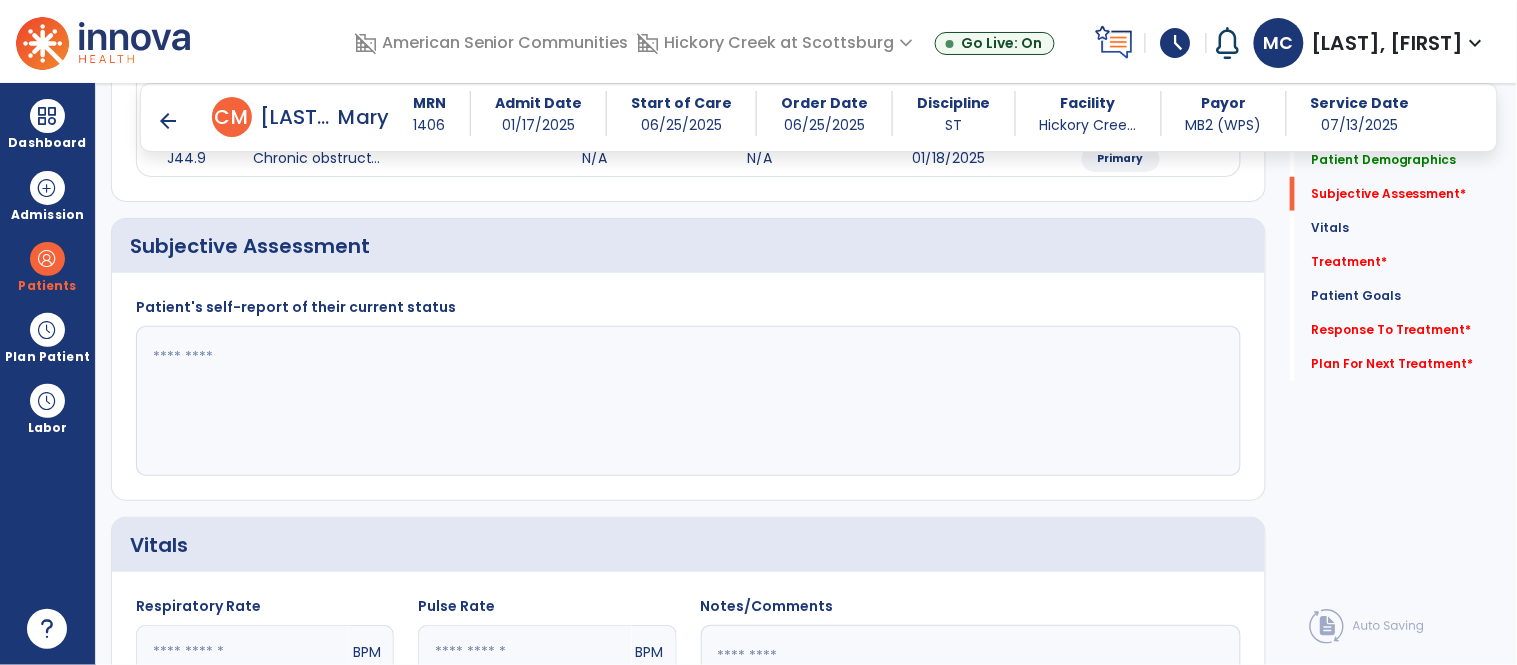 click 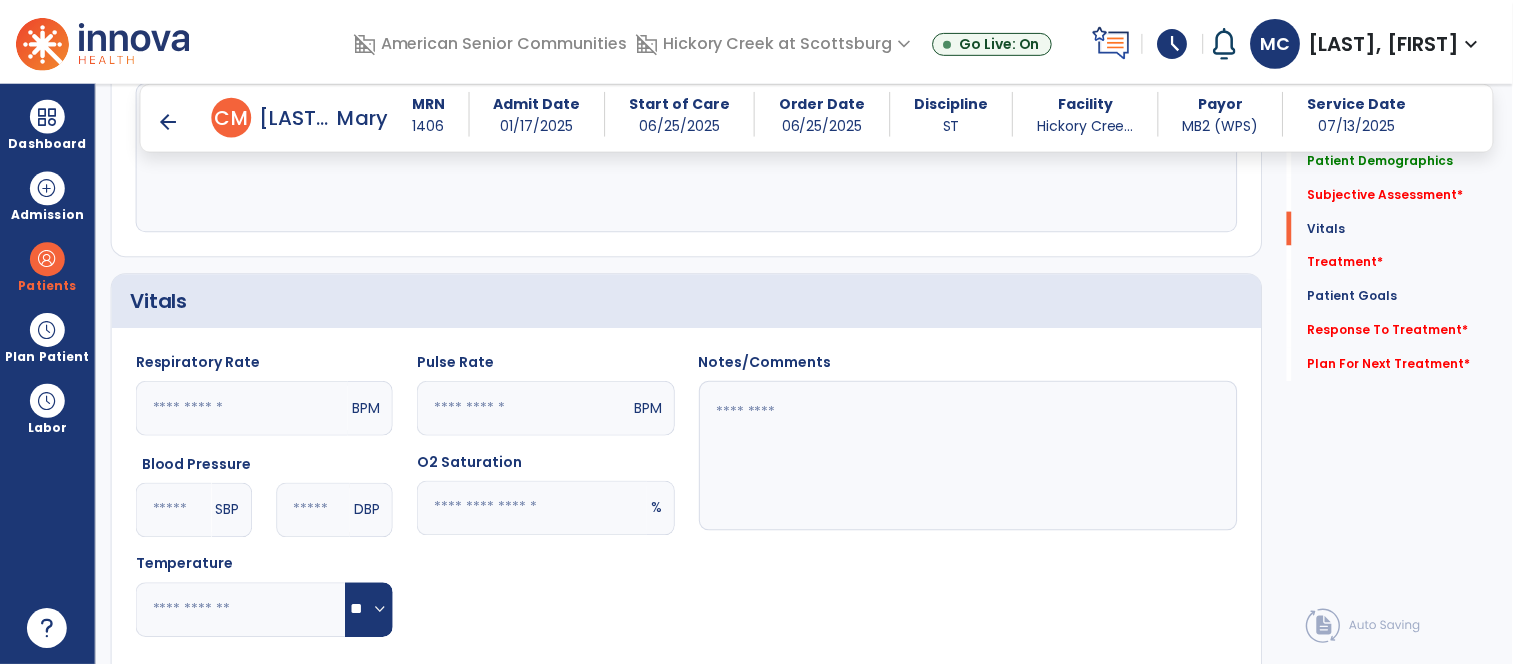 scroll, scrollTop: 886, scrollLeft: 0, axis: vertical 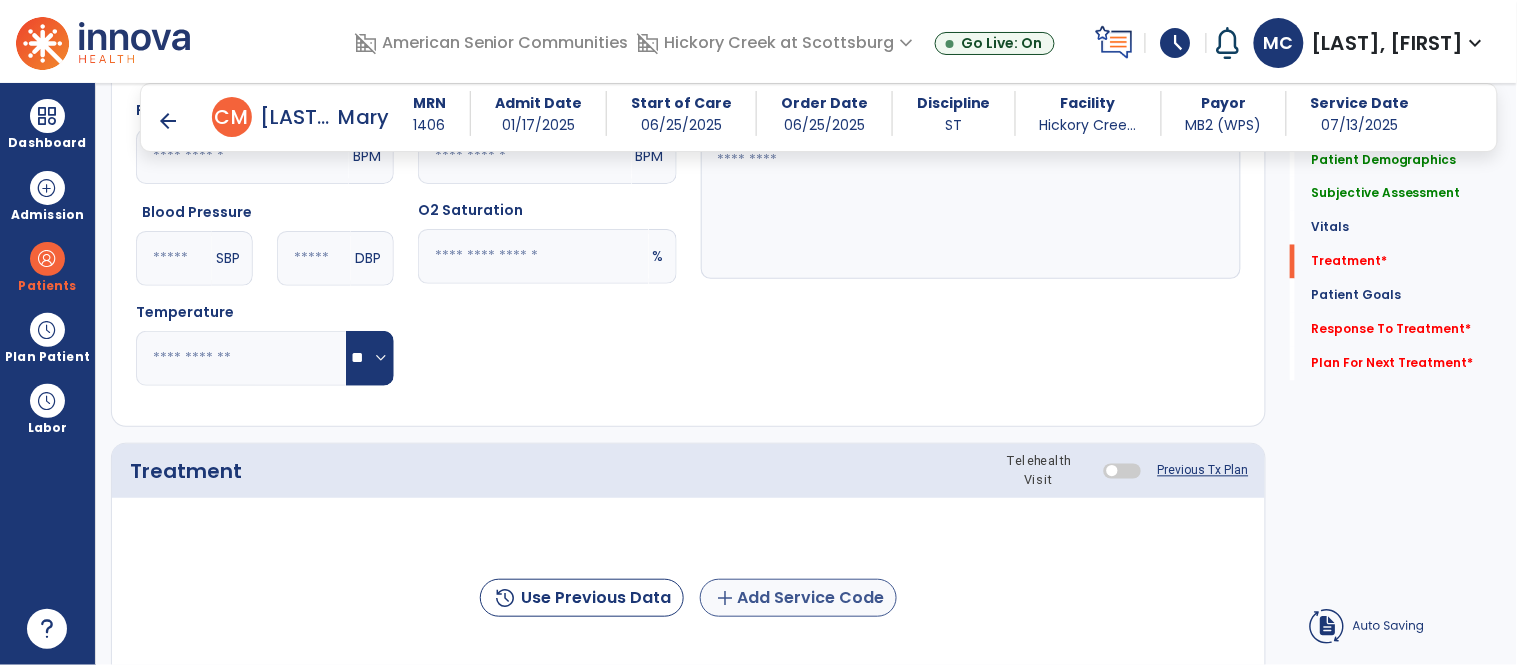 type on "**********" 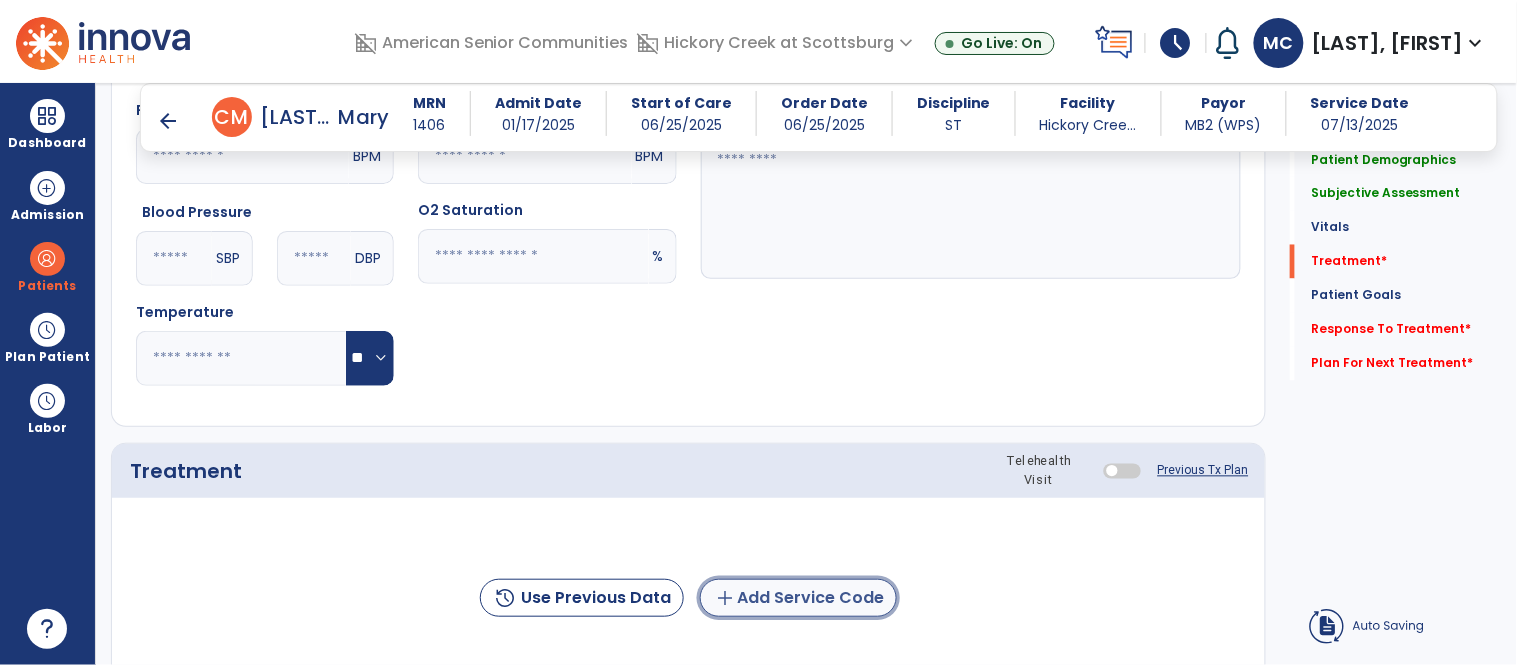 click on "add  Add Service Code" 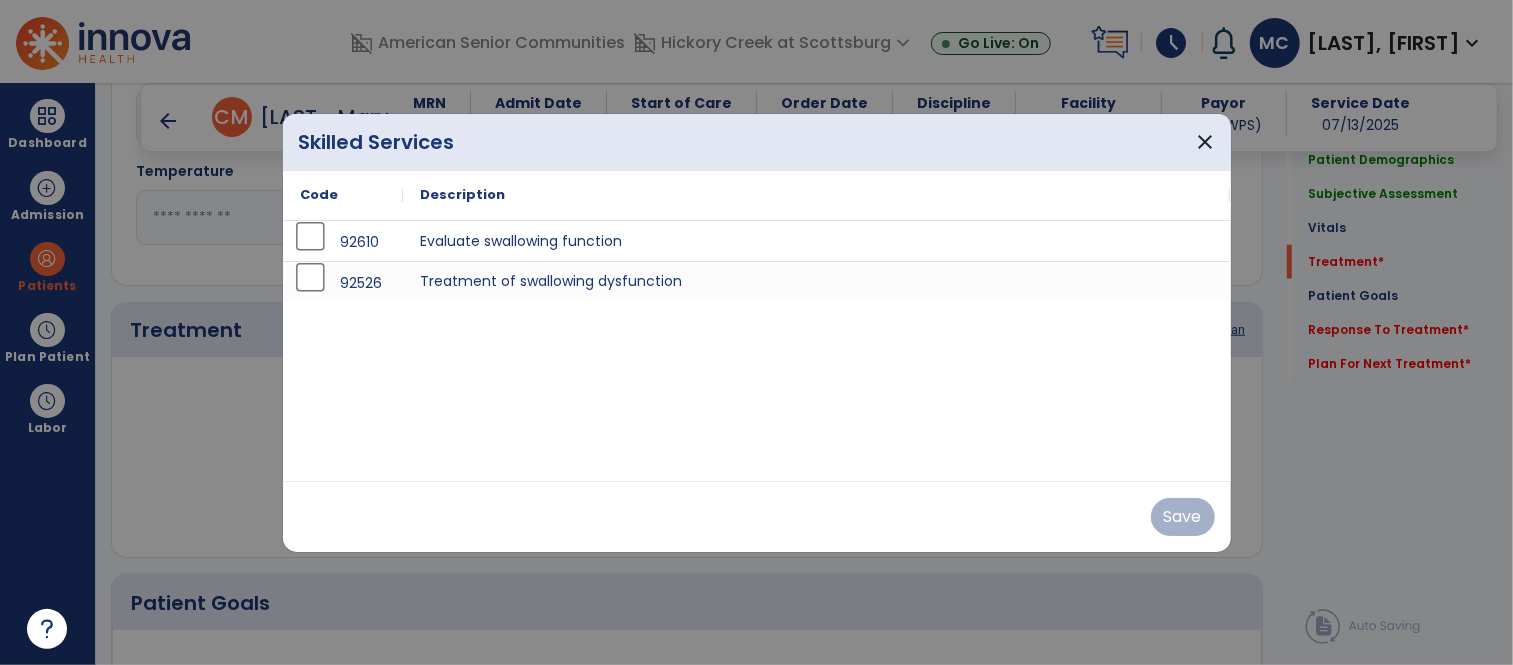 scroll, scrollTop: 1023, scrollLeft: 0, axis: vertical 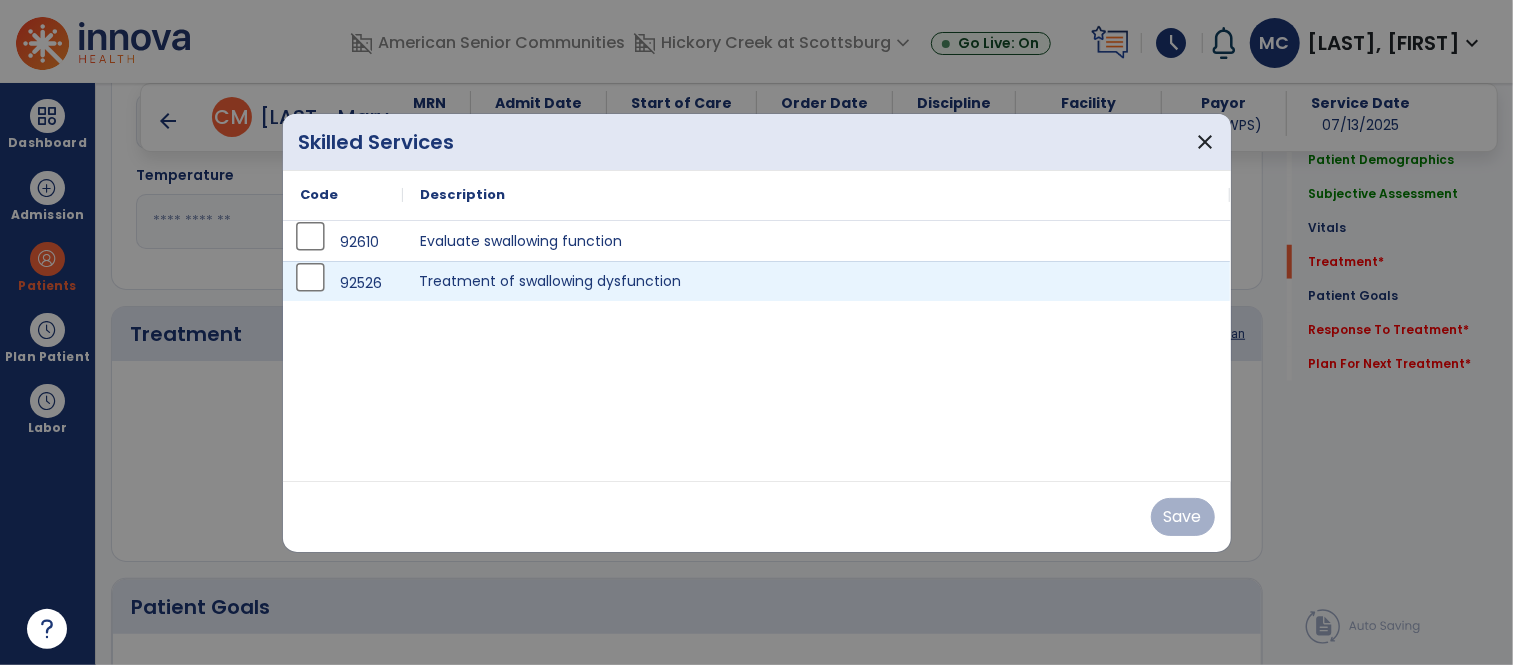 click on "Treatment of swallowing dysfunction" at bounding box center [817, 281] 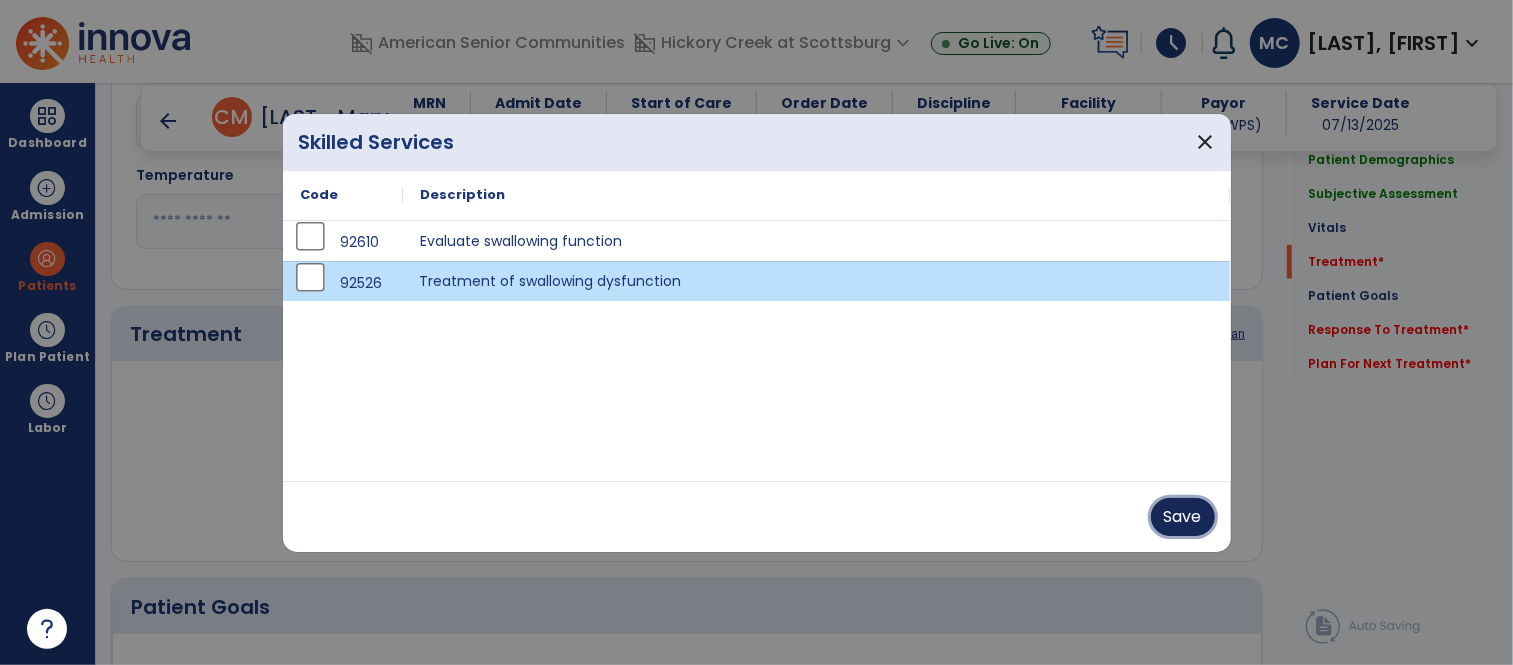 click on "Save" at bounding box center (1183, 517) 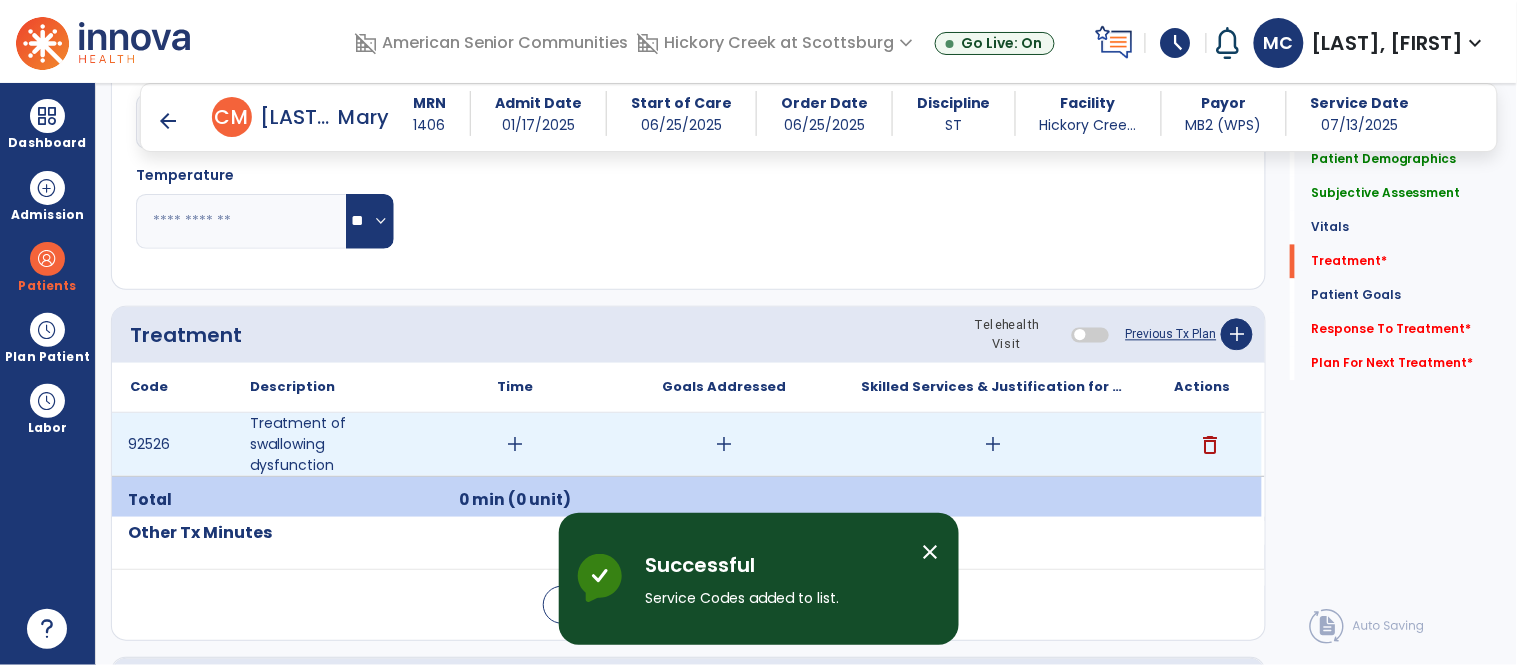 click on "add" at bounding box center [515, 444] 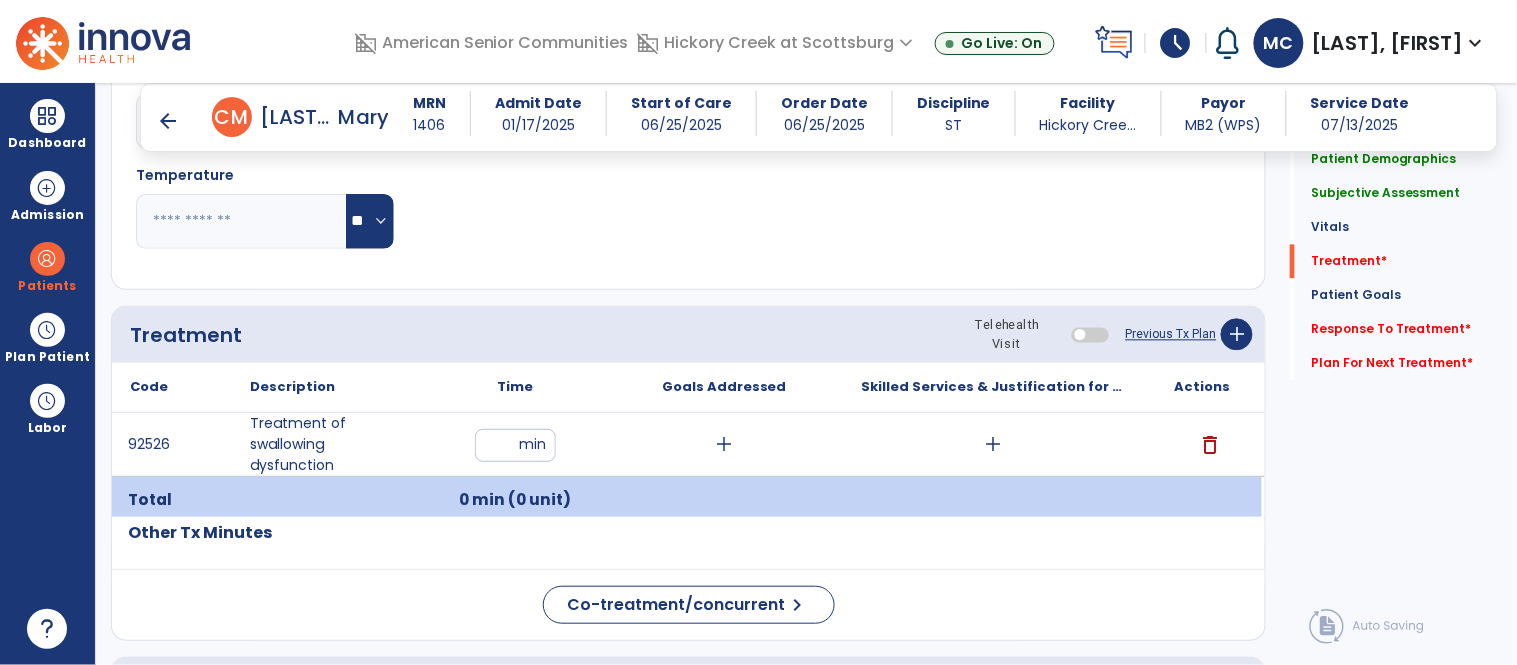 type on "**" 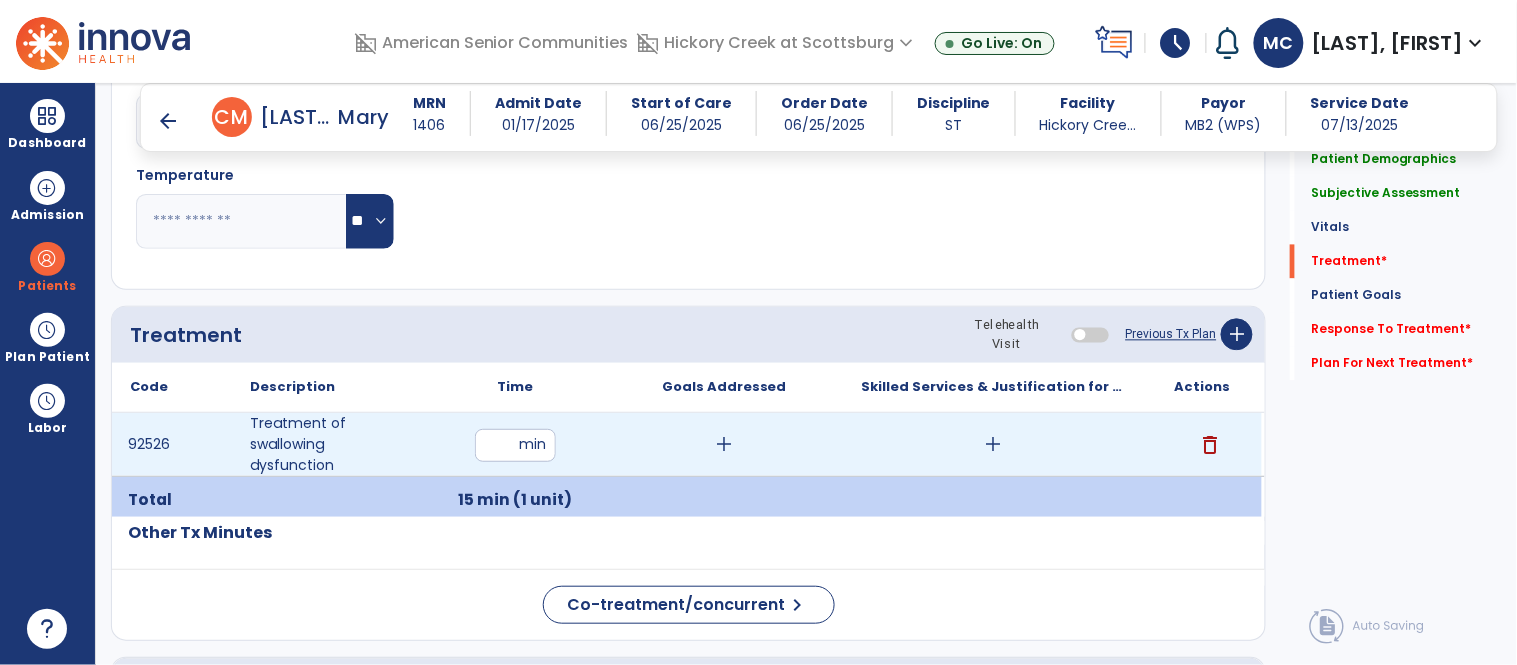 click on "add" at bounding box center [993, 444] 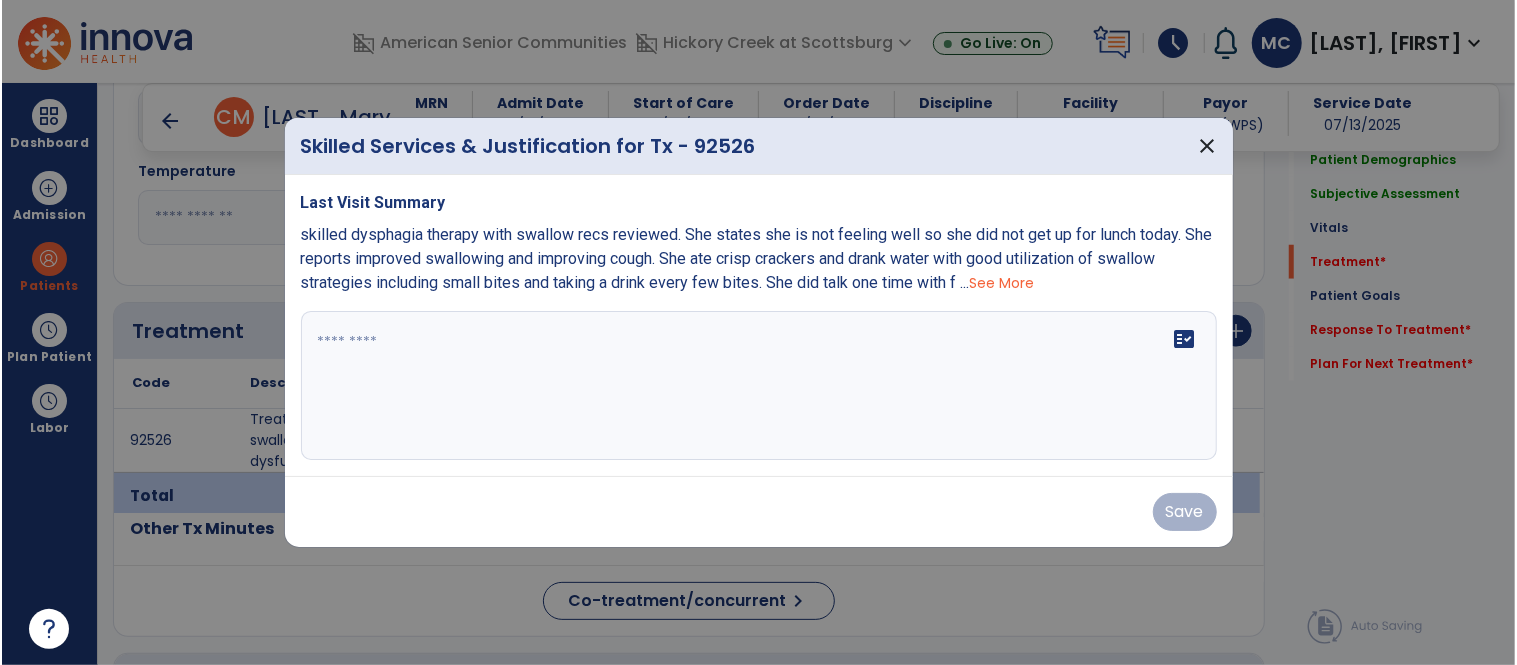 scroll, scrollTop: 1023, scrollLeft: 0, axis: vertical 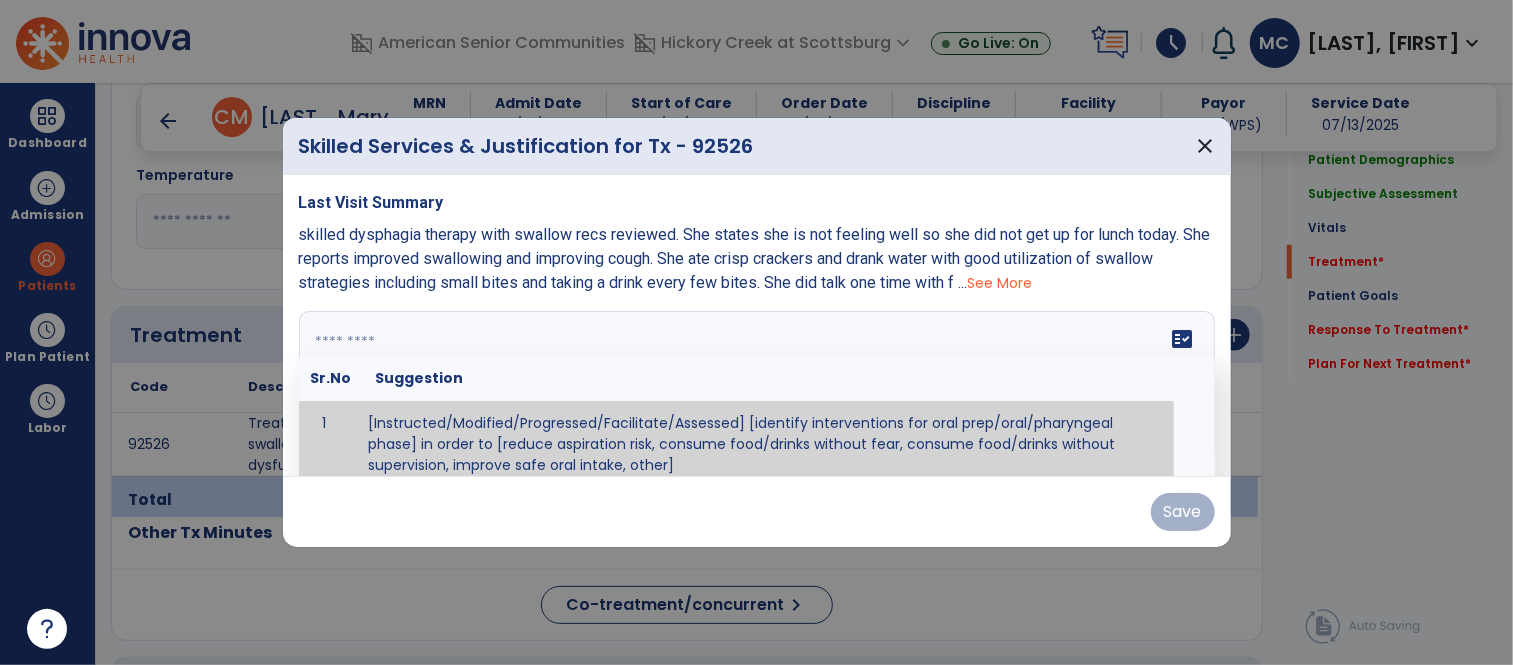click on "fact_check  Sr.No Suggestion 1 [Instructed/Modified/Progressed/Facilitate/Assessed] [identify interventions for oral prep/oral/pharyngeal phase] in order to [reduce aspiration risk, consume food/drinks without fear, consume food/drinks without supervision, improve safe oral intake, other] 2 [Instructed/Modified/Progressed/Facilitate/Assessed] [identify compensatory methods such as alternating bites/sips, effortful swallow, other] in order to [reduce aspiration risk, consume food/drinks without fear, consume food/drinks without supervision, improve safe oral intake, other] 3 [Instructed/Modified/Progressed/Assessed] trials of [identify IDDSI Food/Drink Level or NDD Solid/Liquid Level] in order to [reduce aspiration risk, consume food/drinks without fear, consume food/drinks without supervision, improve safe oral intake, other] 4 5 Assessed swallow with administration of [identify test]" at bounding box center [757, 386] 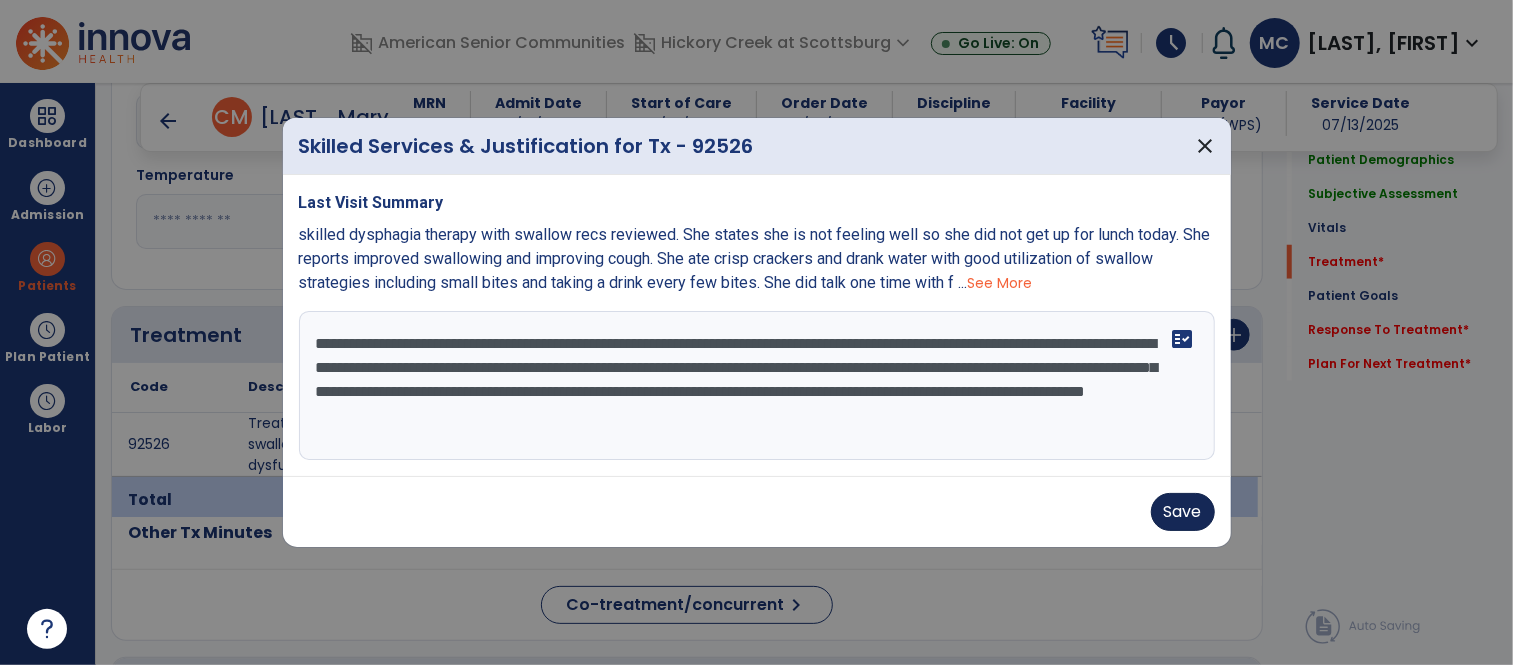 type on "**********" 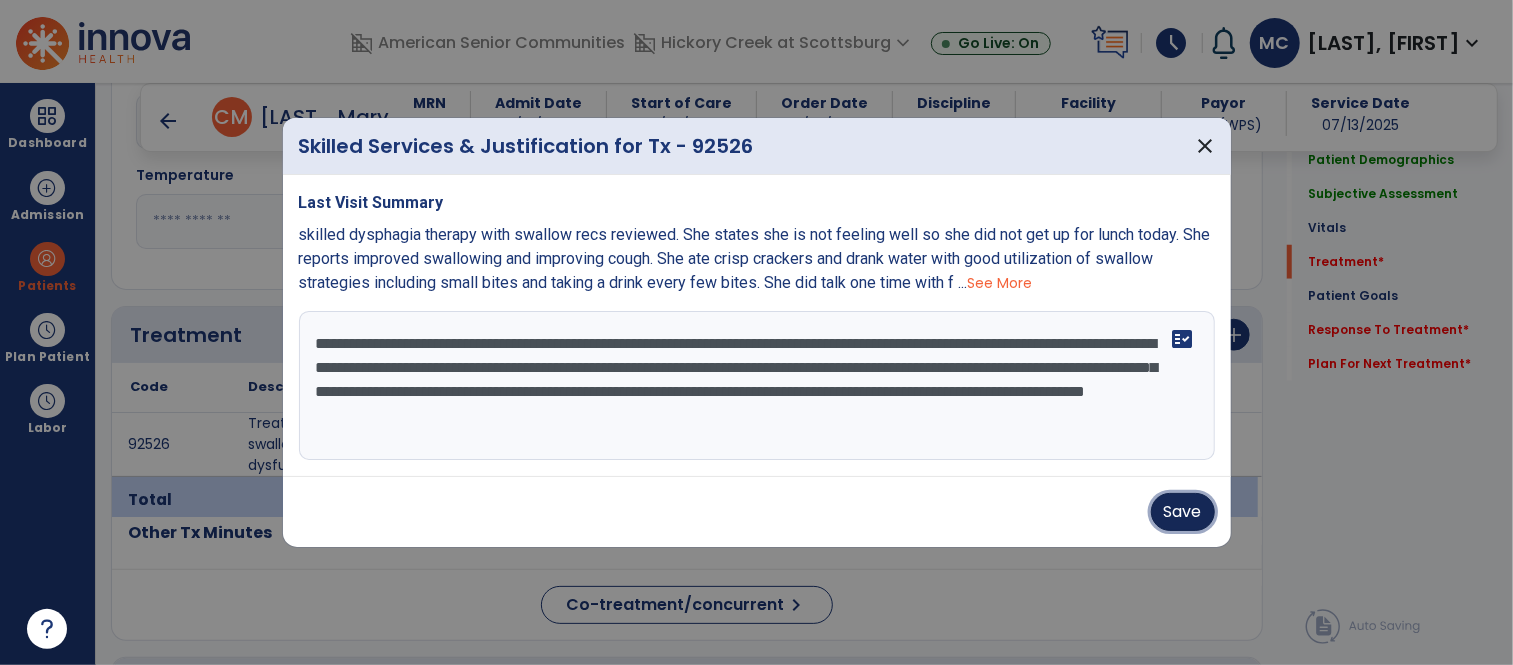drag, startPoint x: 1177, startPoint y: 507, endPoint x: 588, endPoint y: 494, distance: 589.14343 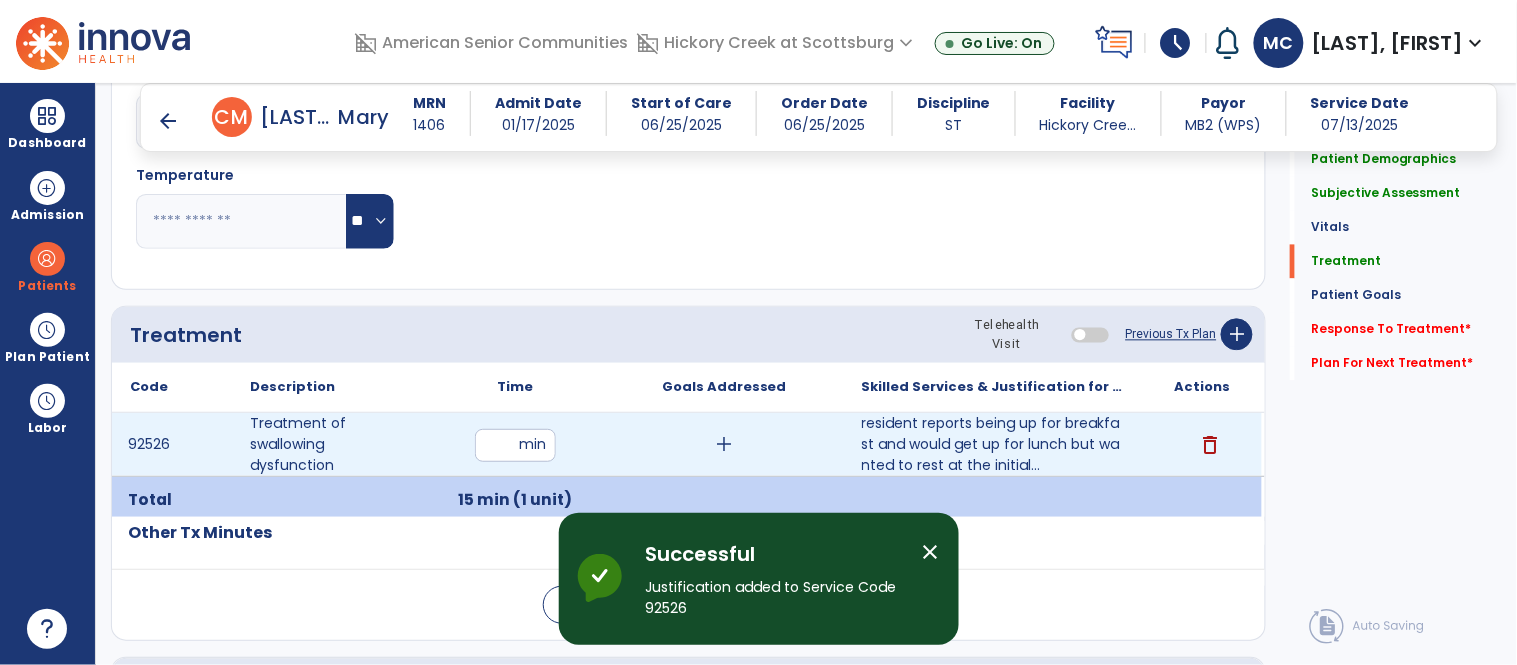 drag, startPoint x: 509, startPoint y: 447, endPoint x: 465, endPoint y: 450, distance: 44.102154 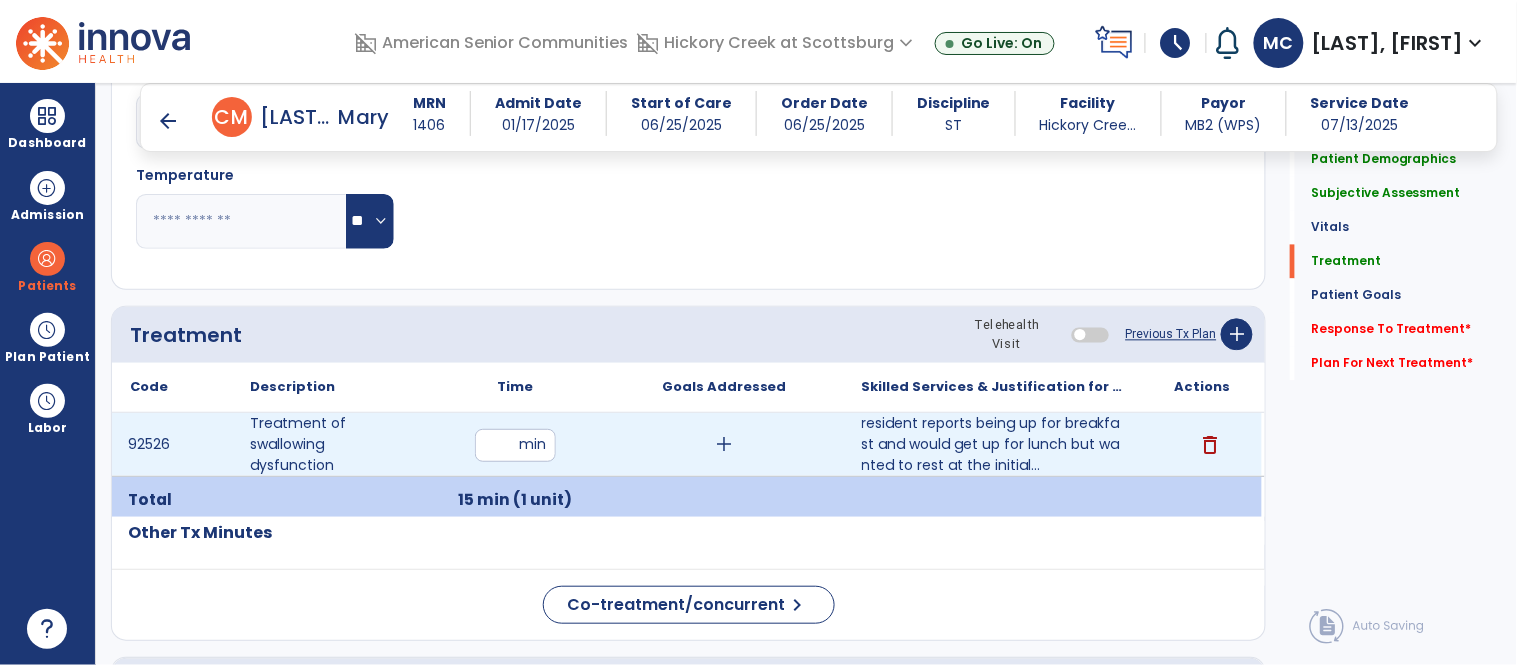 type on "**" 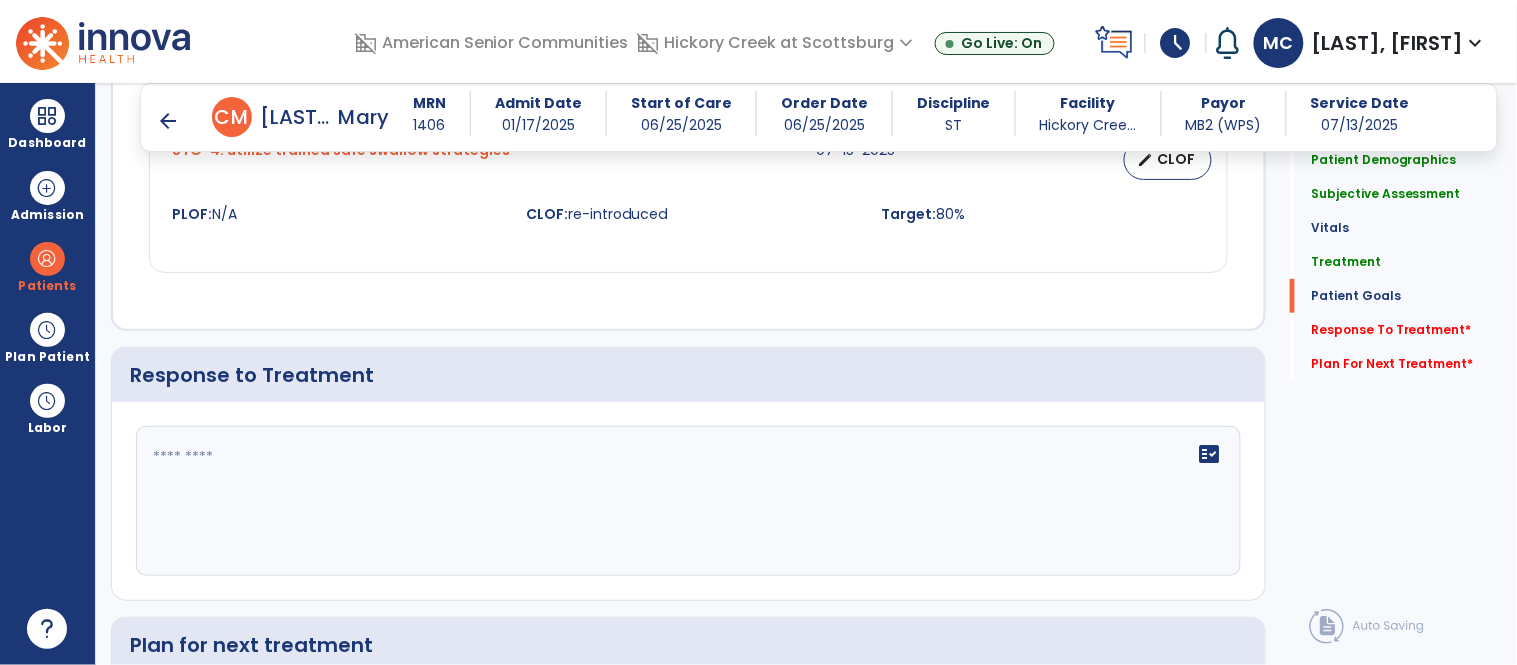 scroll, scrollTop: 2200, scrollLeft: 0, axis: vertical 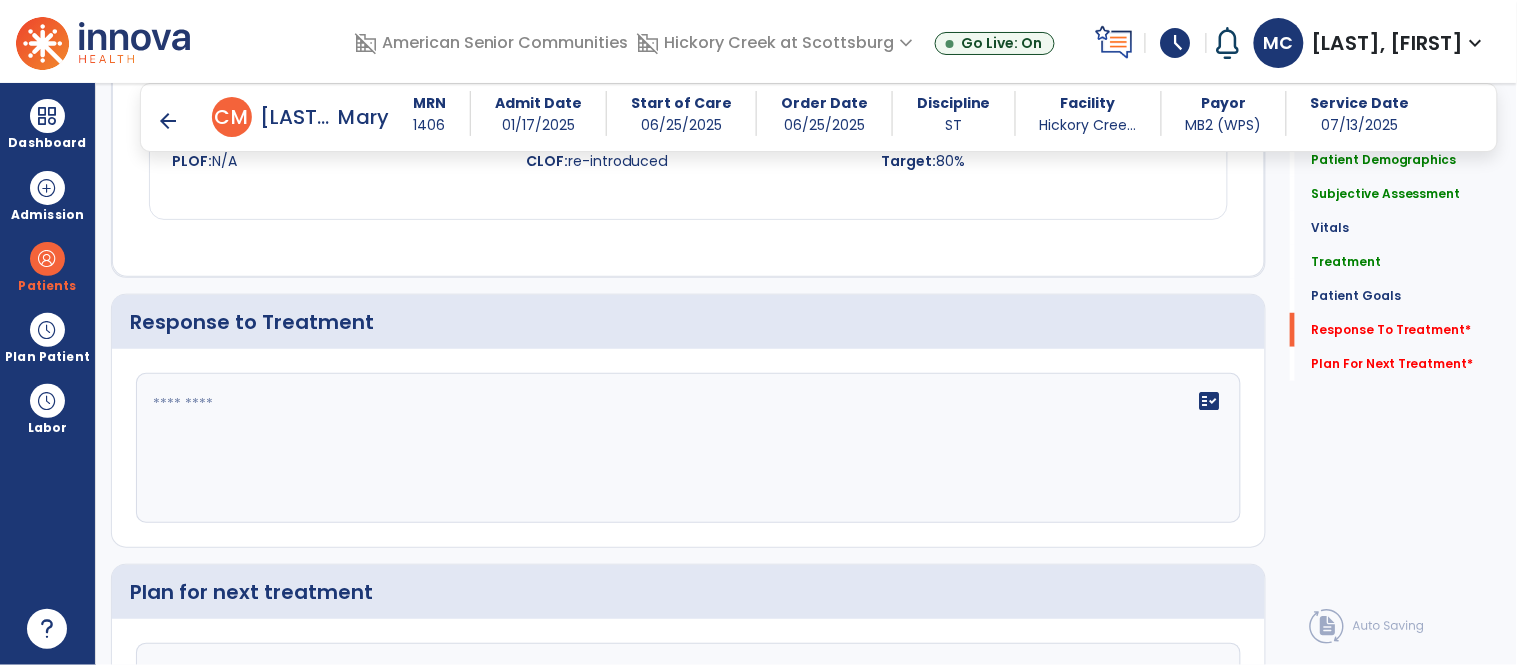 click on "fact_check" 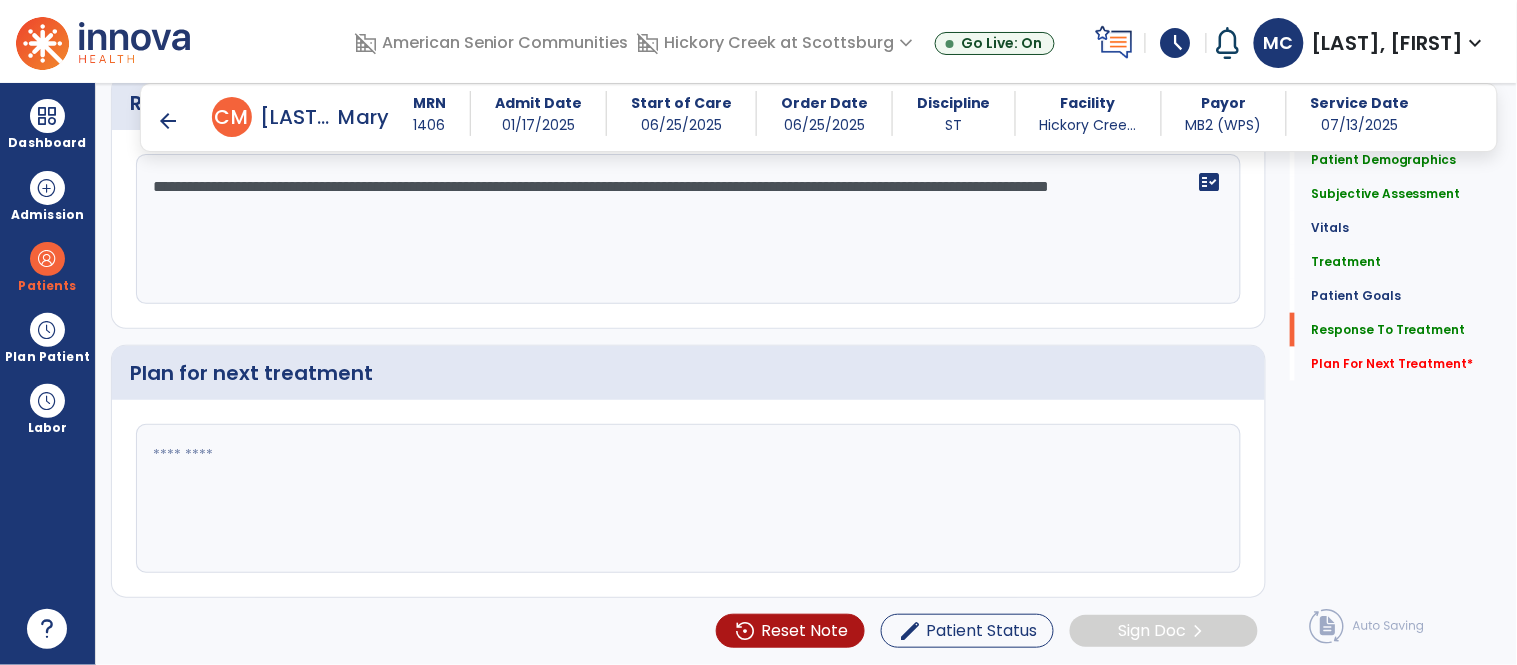 scroll, scrollTop: 2421, scrollLeft: 0, axis: vertical 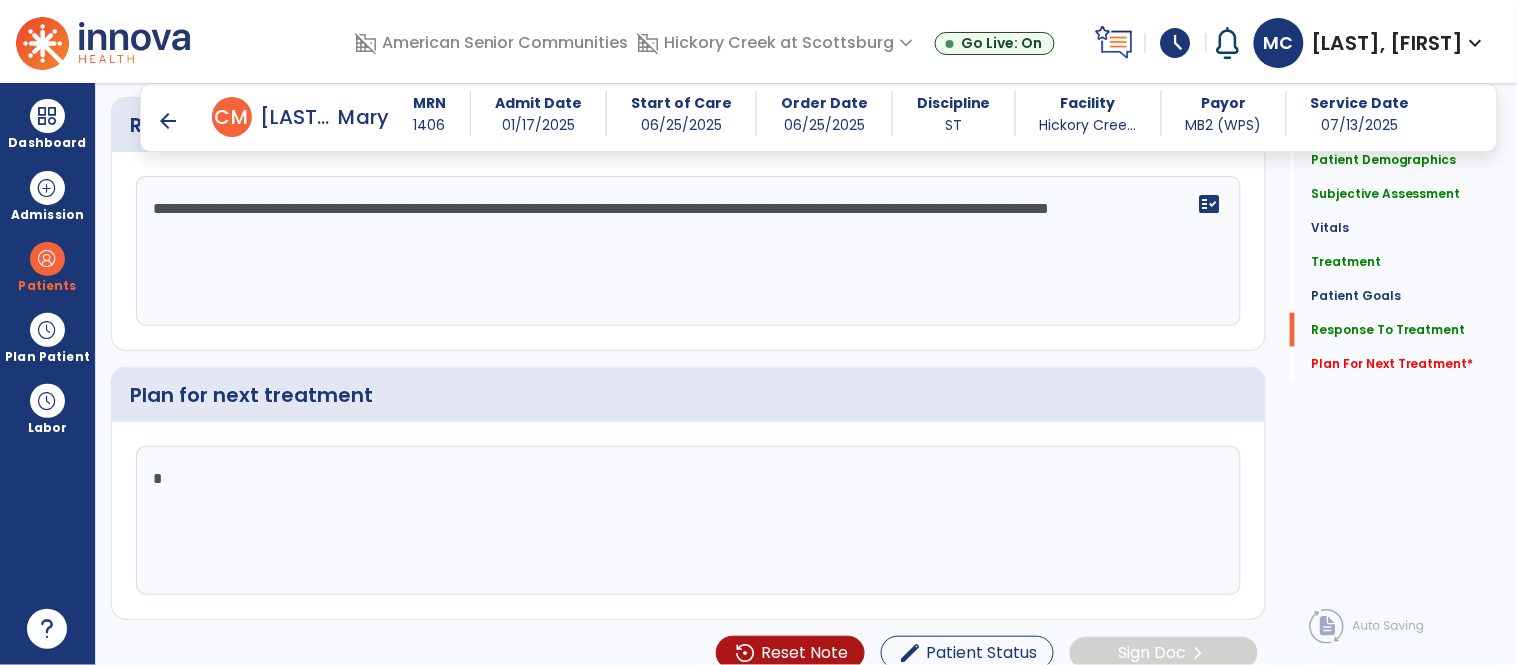 type on "*" 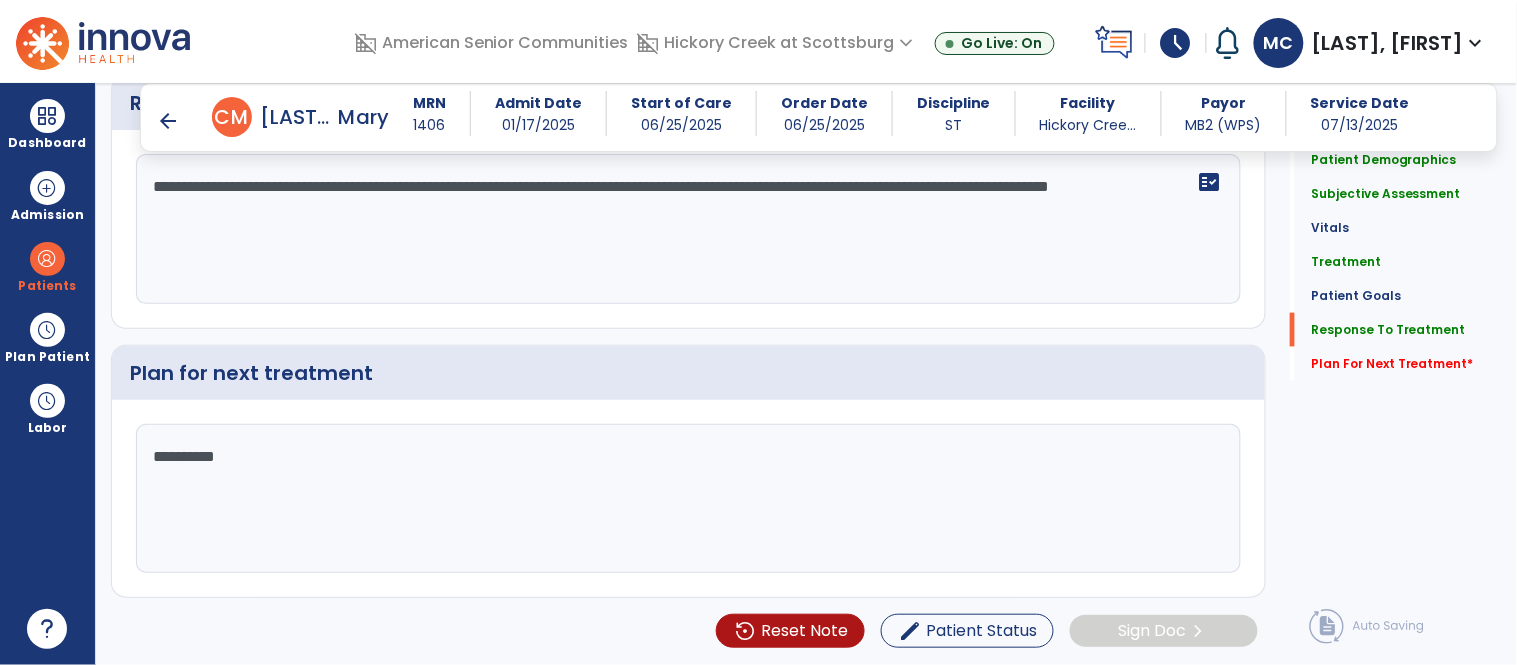 type on "**********" 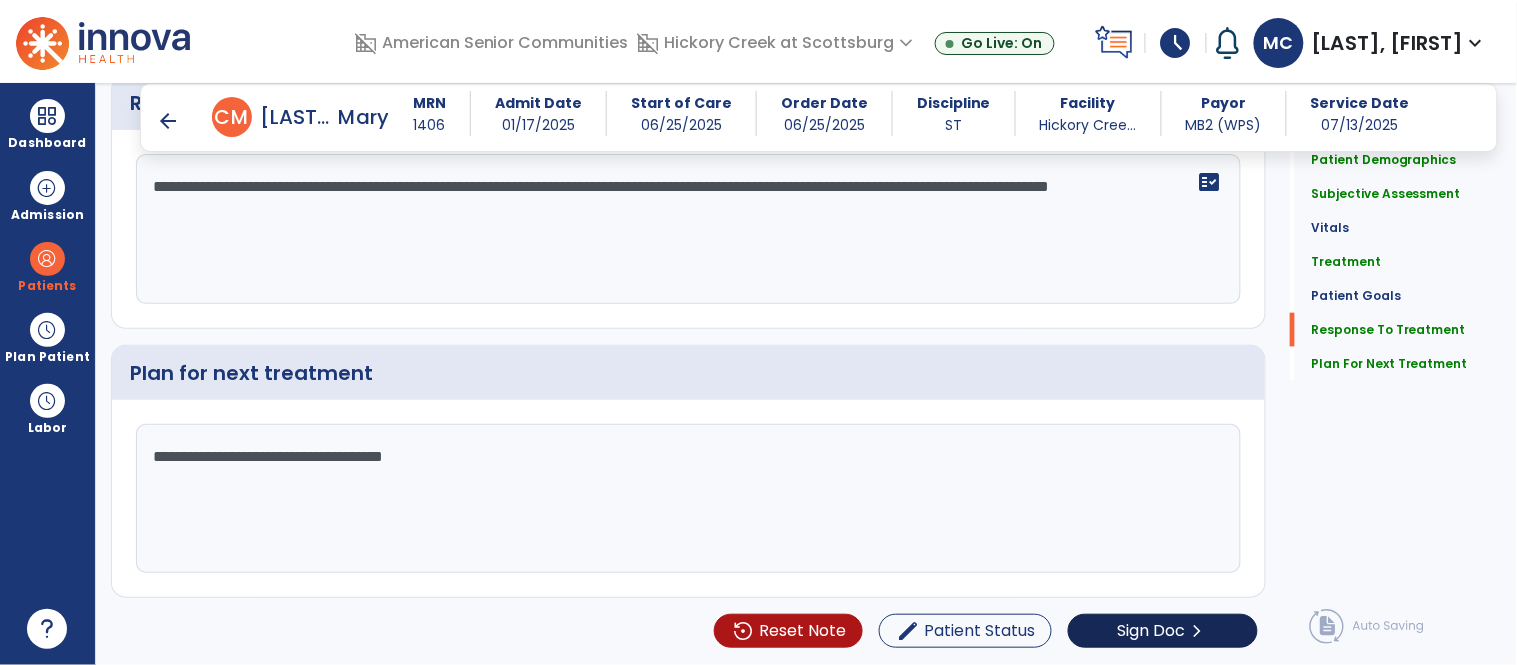 type on "**********" 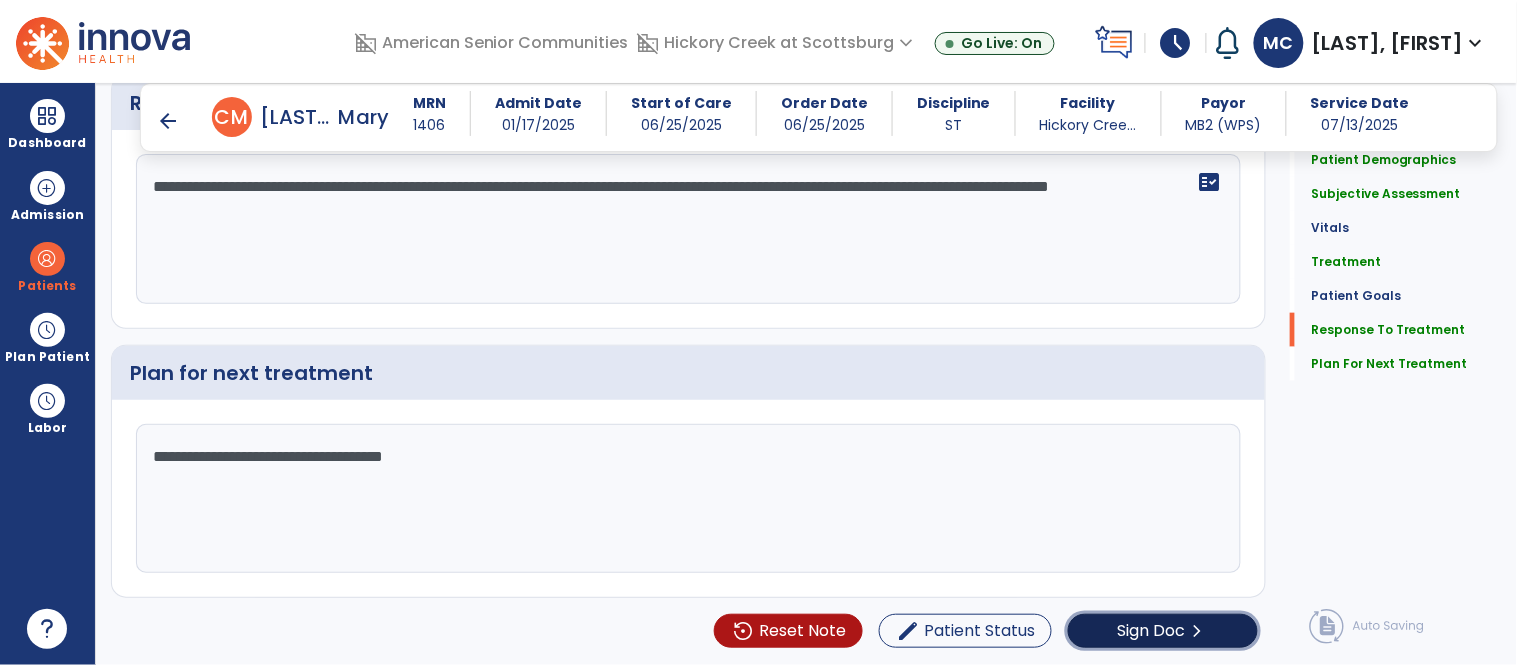 click on "Sign Doc" 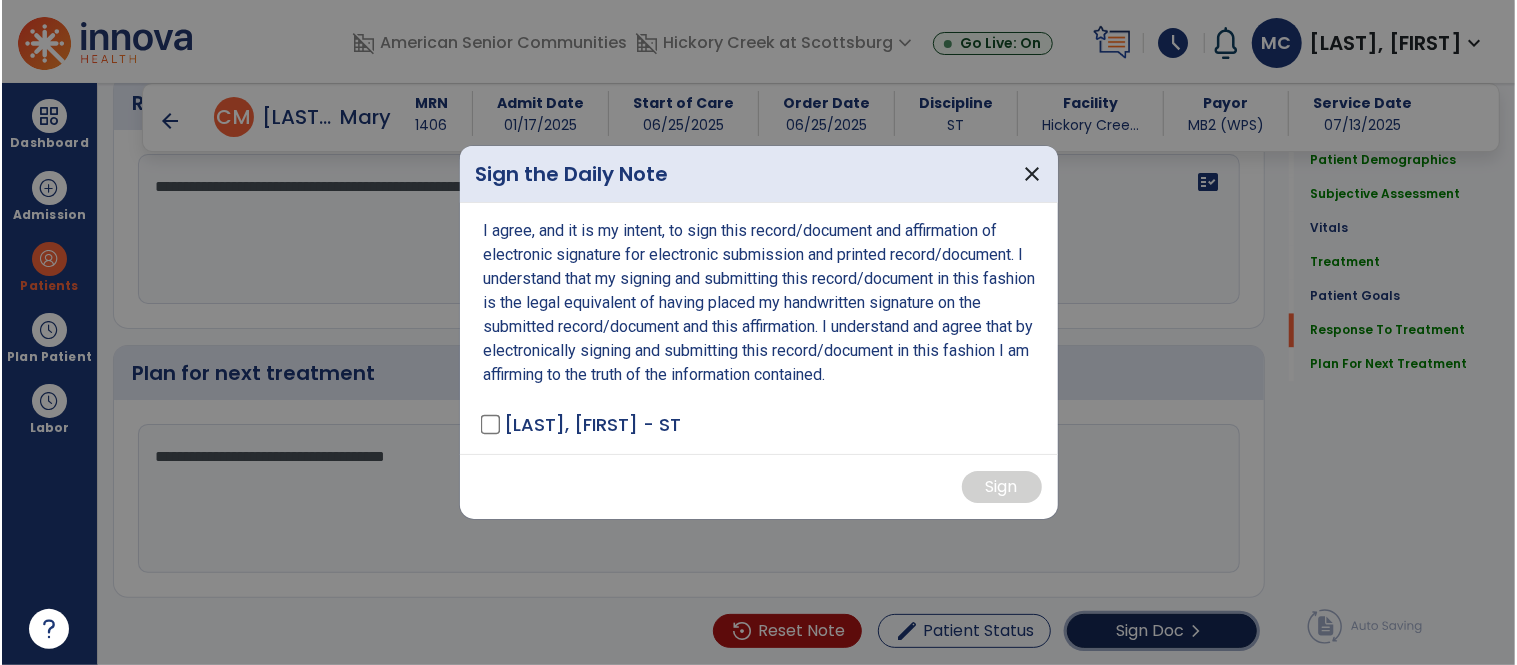 scroll, scrollTop: 2421, scrollLeft: 0, axis: vertical 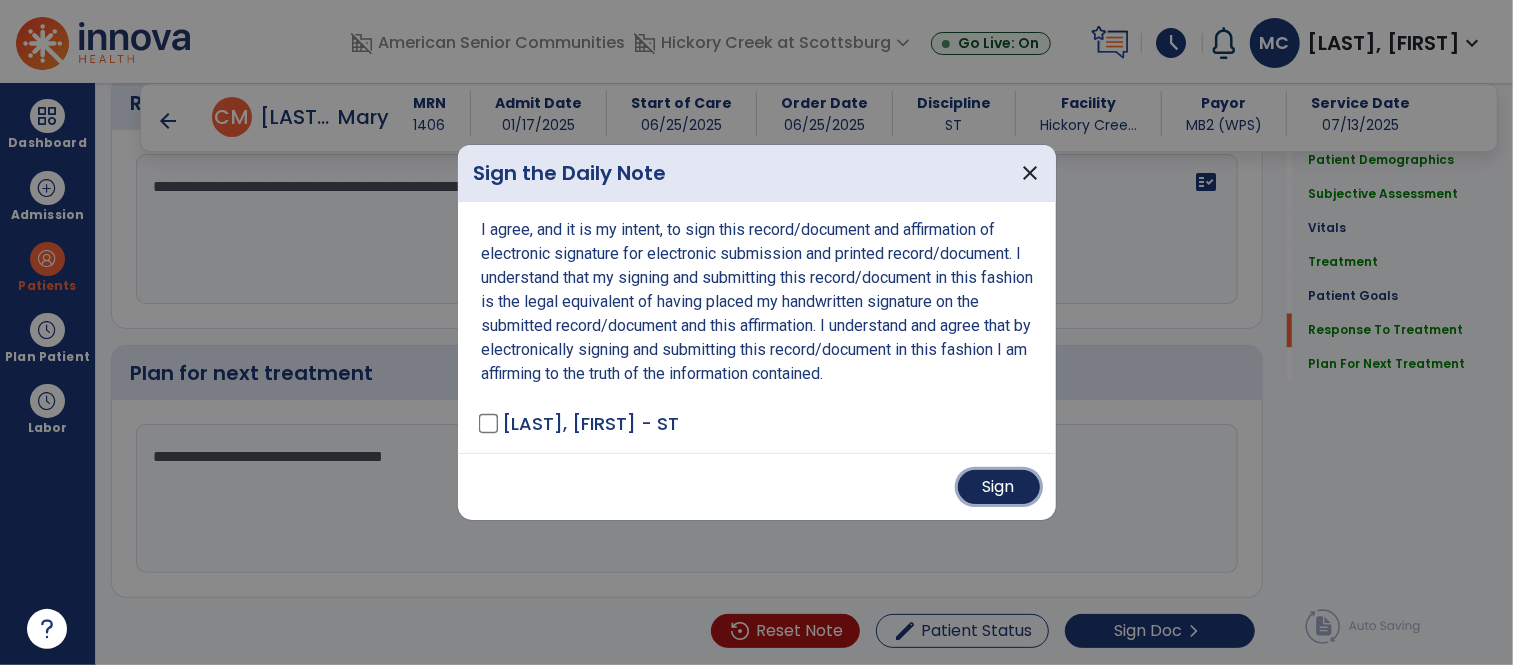 click on "Sign" at bounding box center (999, 487) 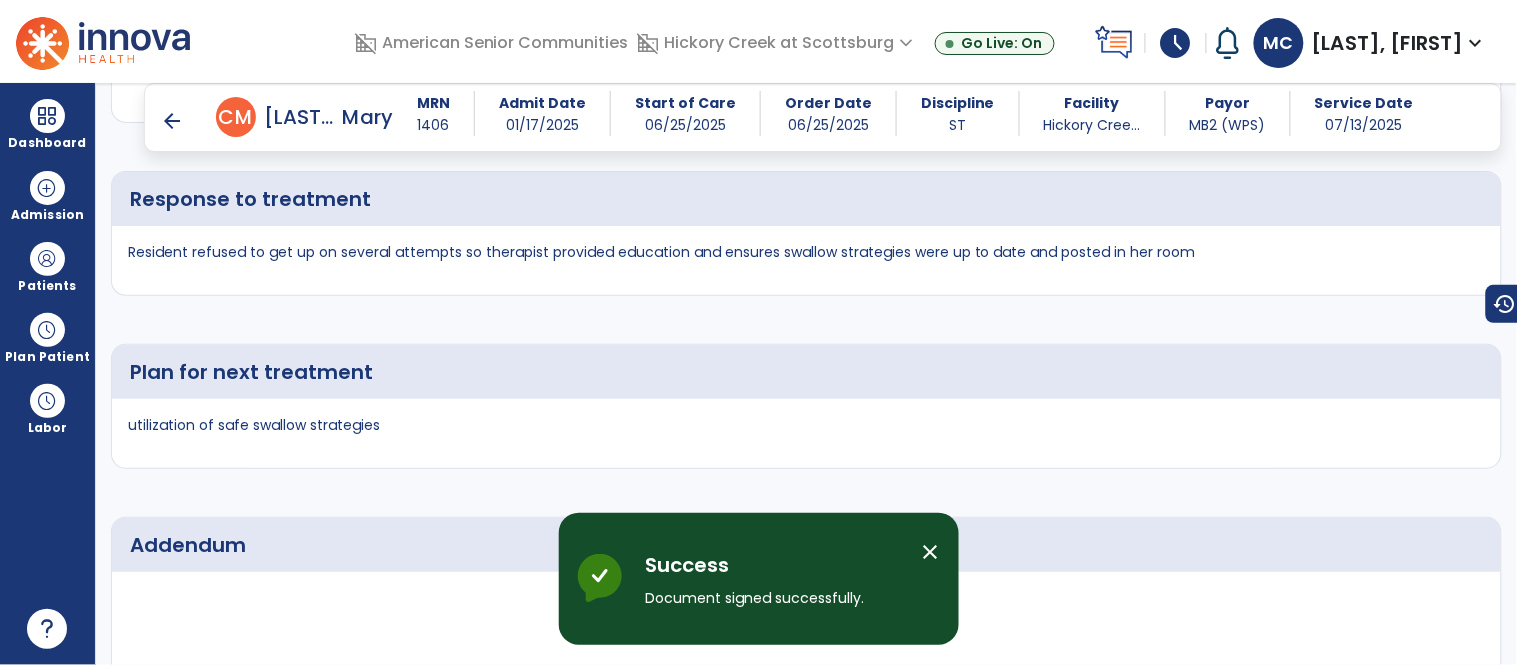 scroll, scrollTop: 3633, scrollLeft: 0, axis: vertical 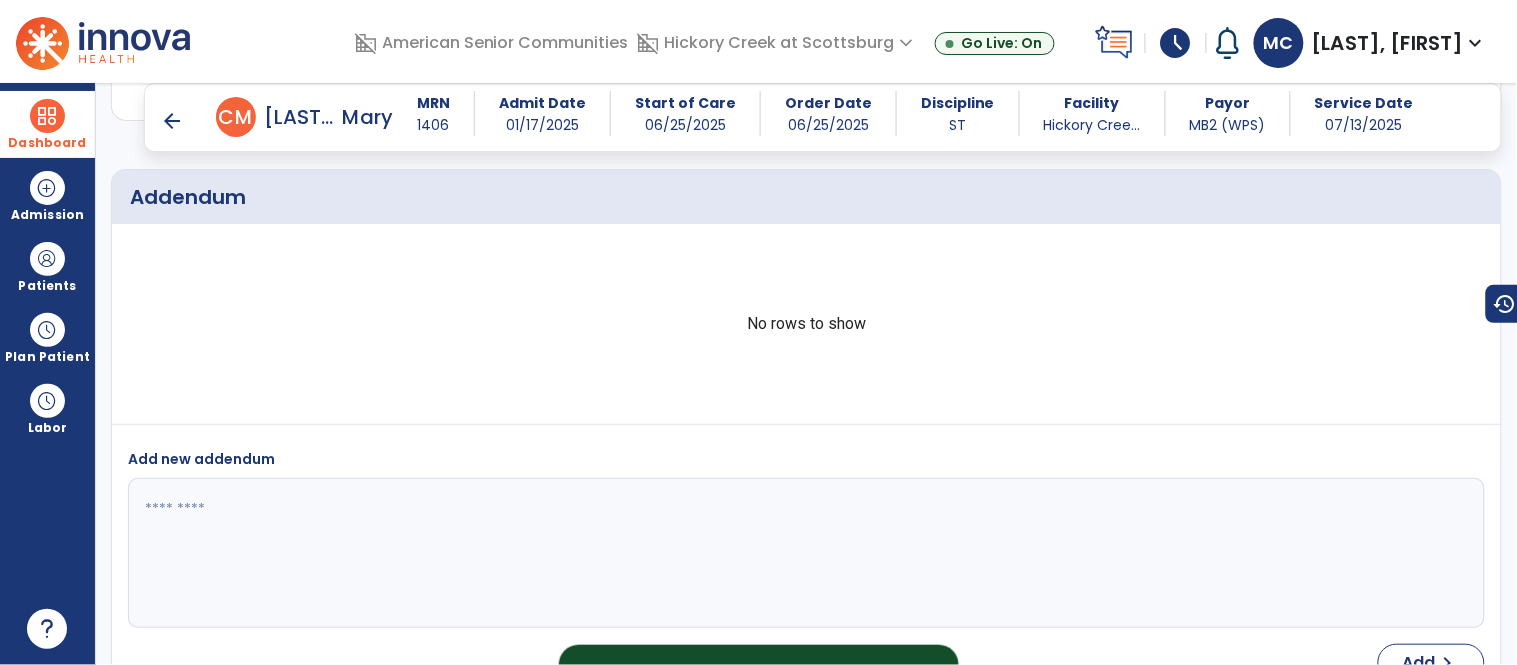 click at bounding box center [47, 116] 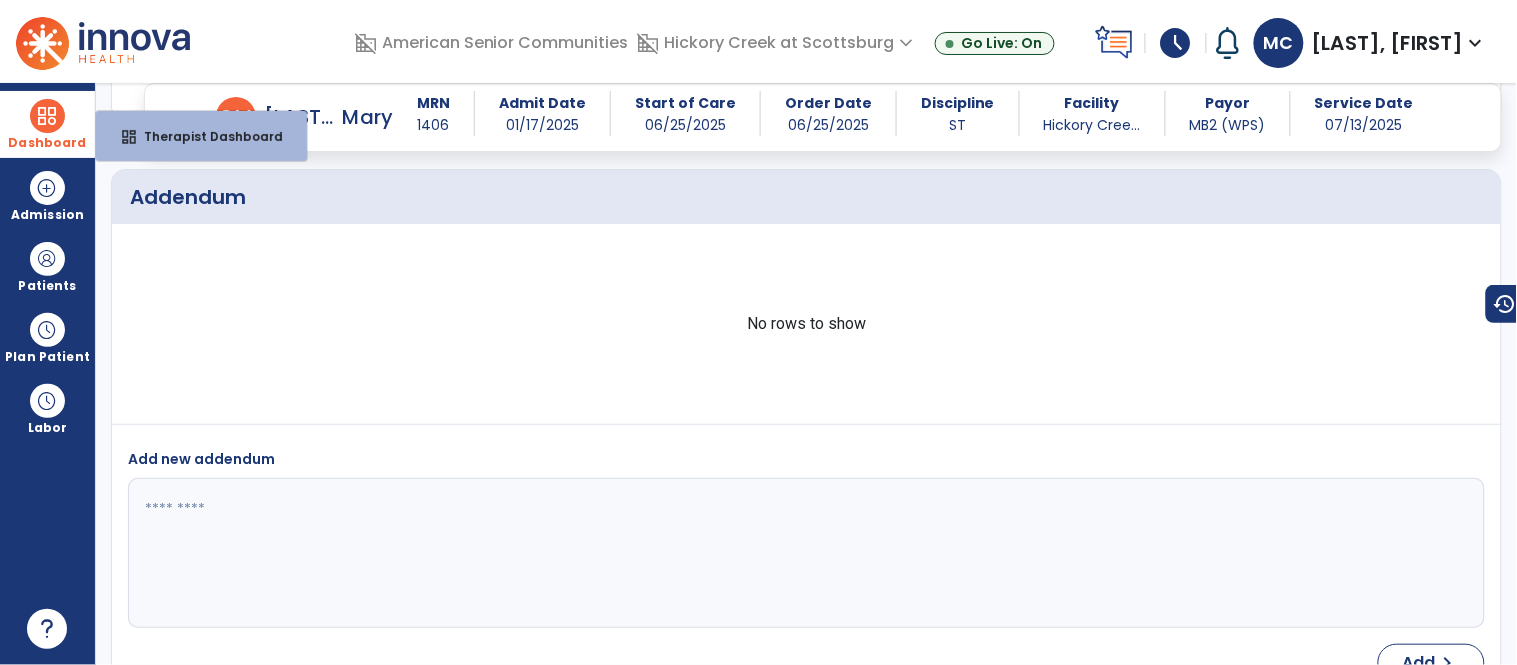 click on "Dashboard" at bounding box center [47, 124] 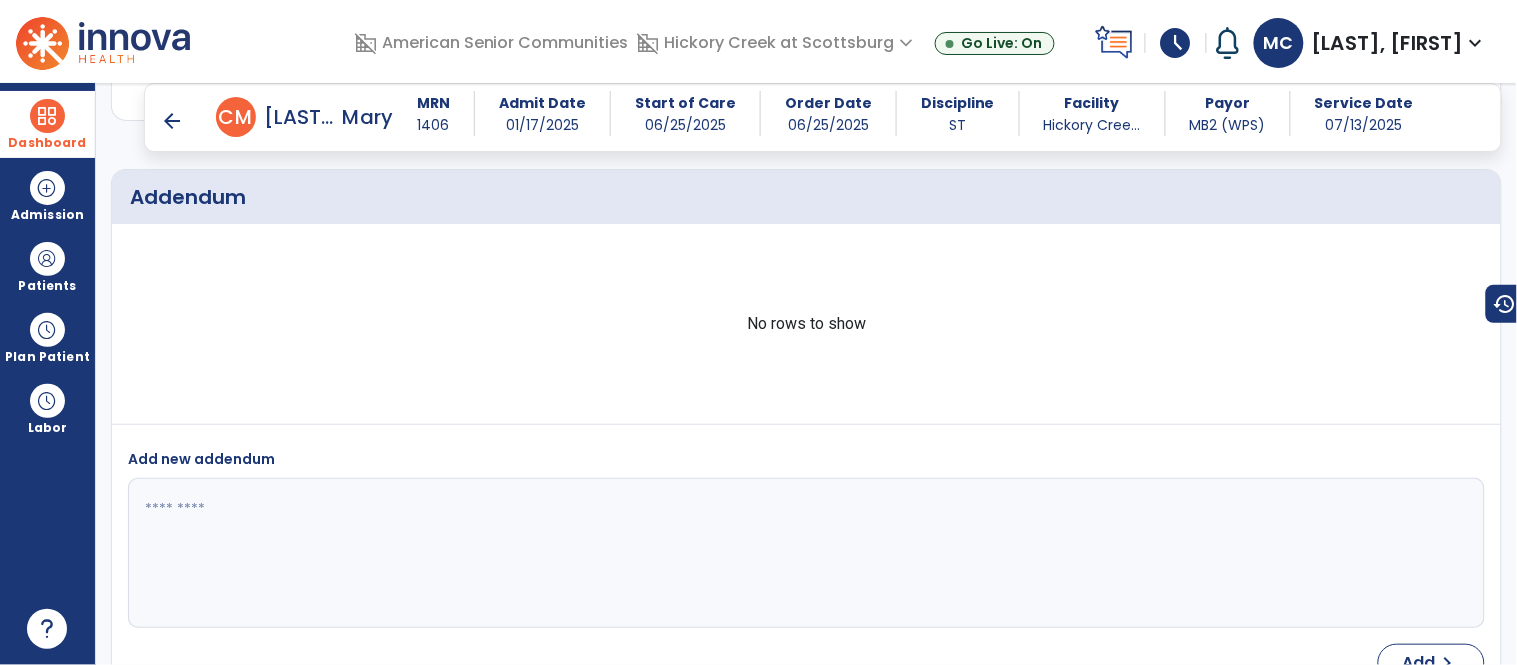 click on "Dashboard  dashboard  Therapist Dashboard" at bounding box center [47, 124] 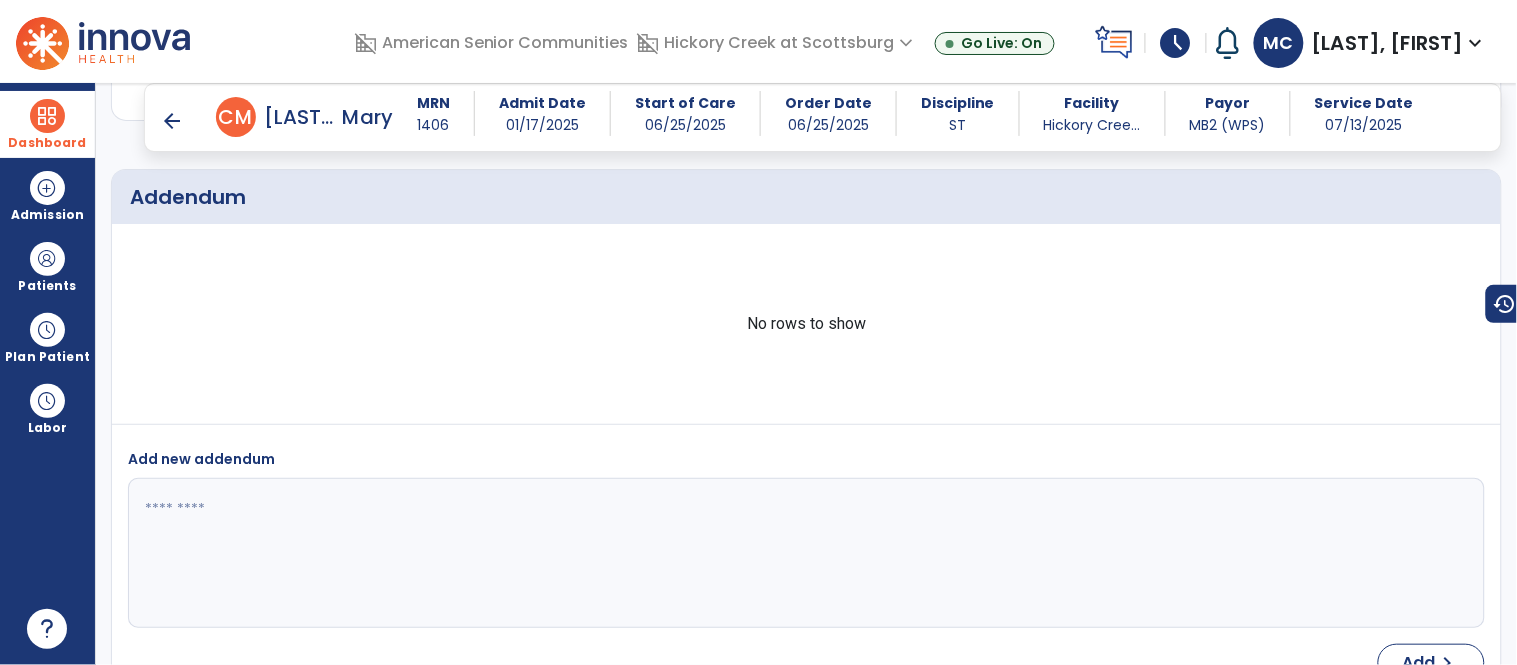 click at bounding box center (47, 116) 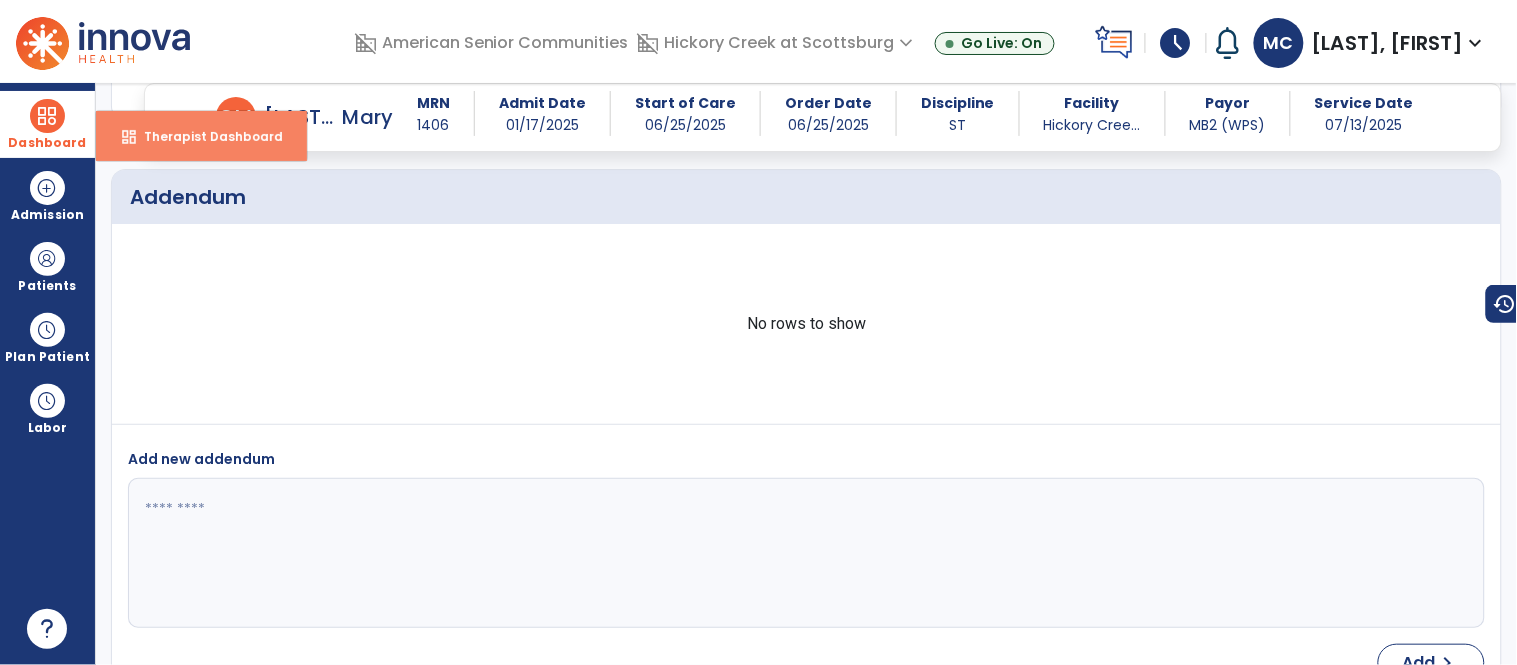 click on "Therapist Dashboard" at bounding box center [205, 136] 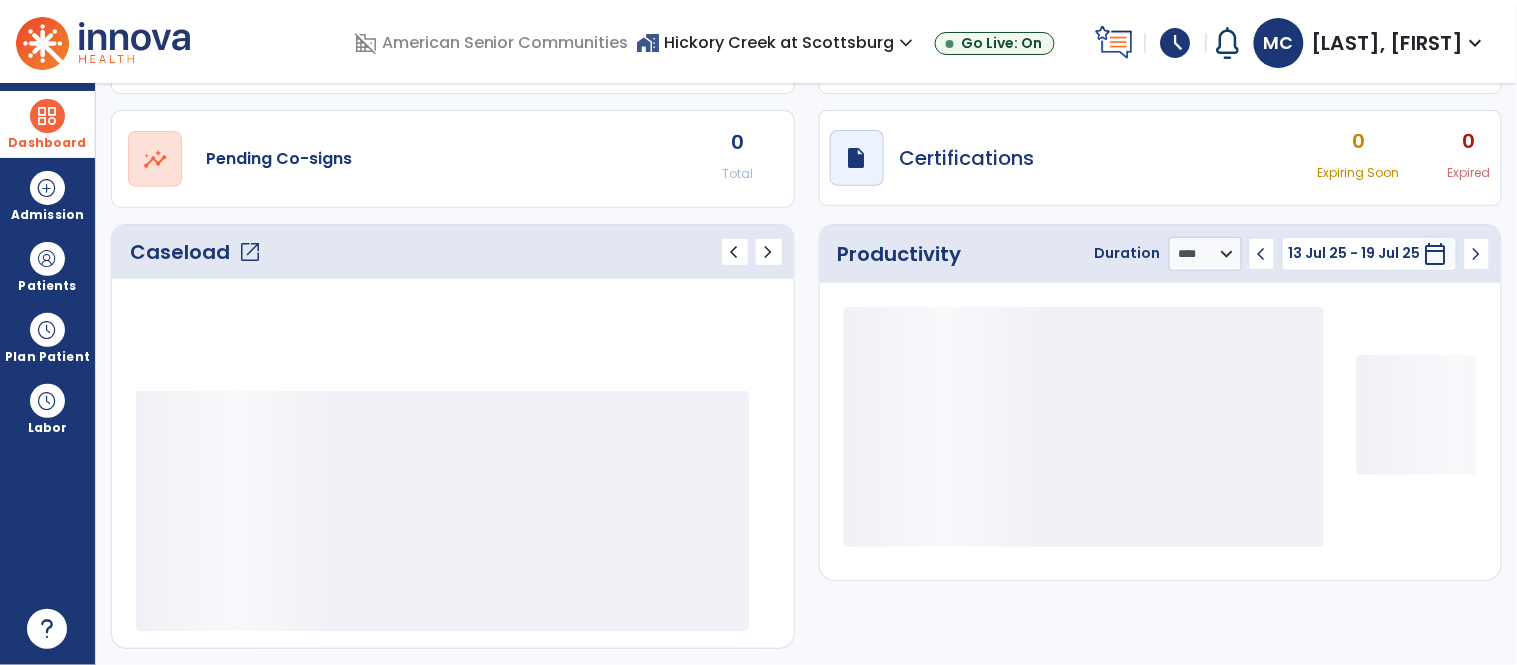 scroll, scrollTop: 145, scrollLeft: 0, axis: vertical 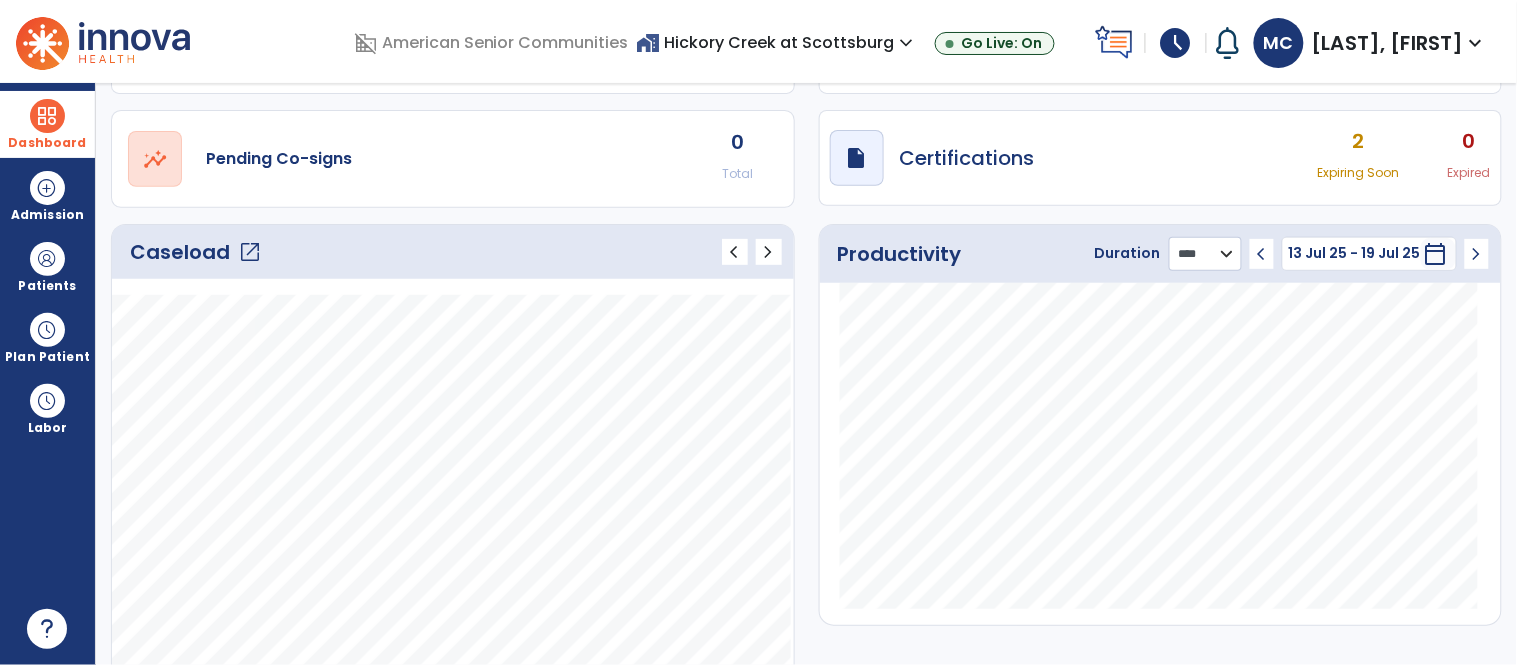 click on "******** **** ***" 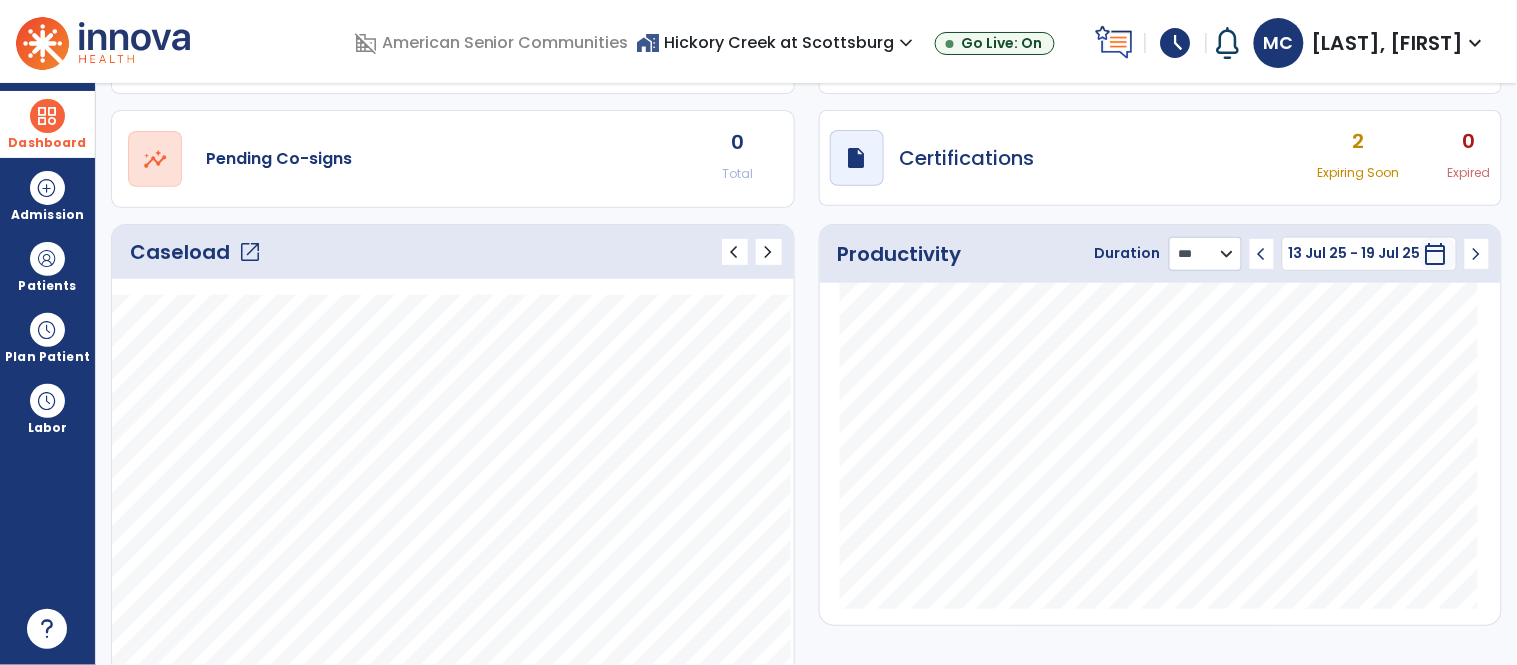 click on "******** **** ***" 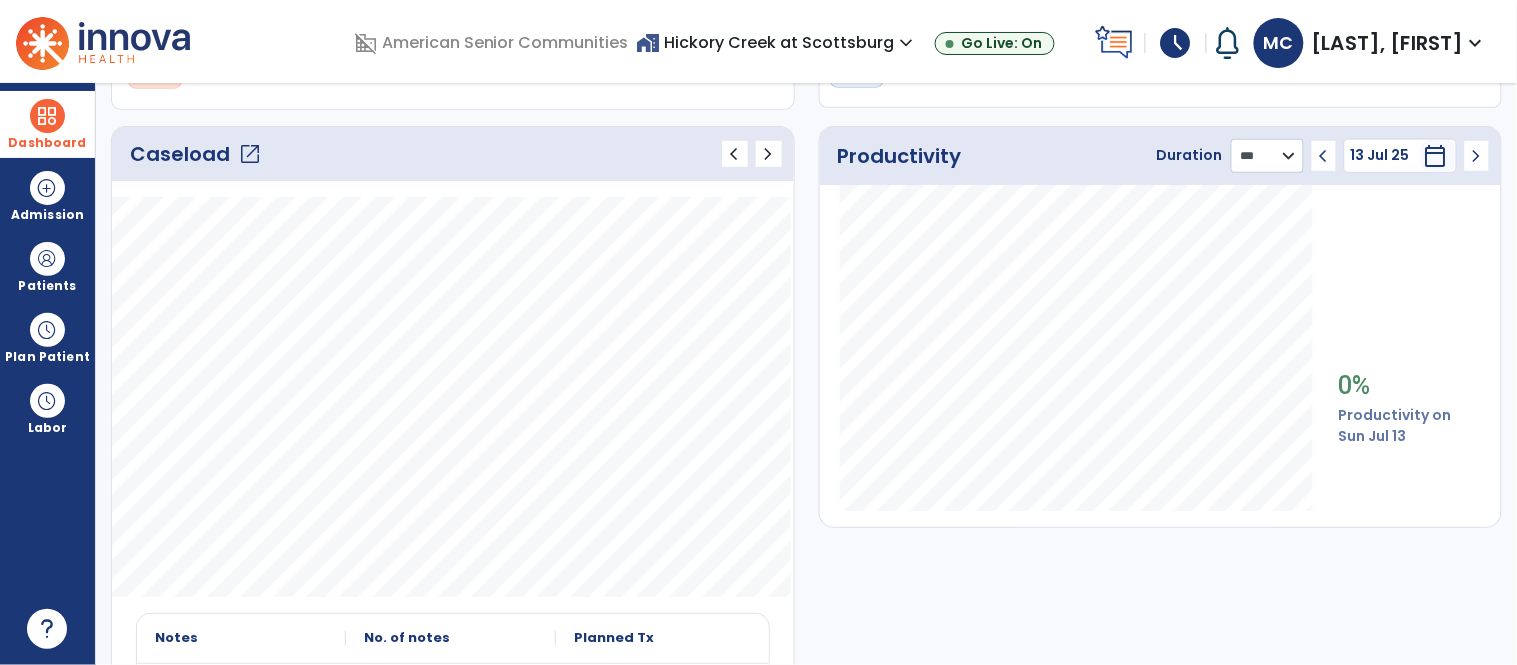 scroll, scrollTop: 201, scrollLeft: 0, axis: vertical 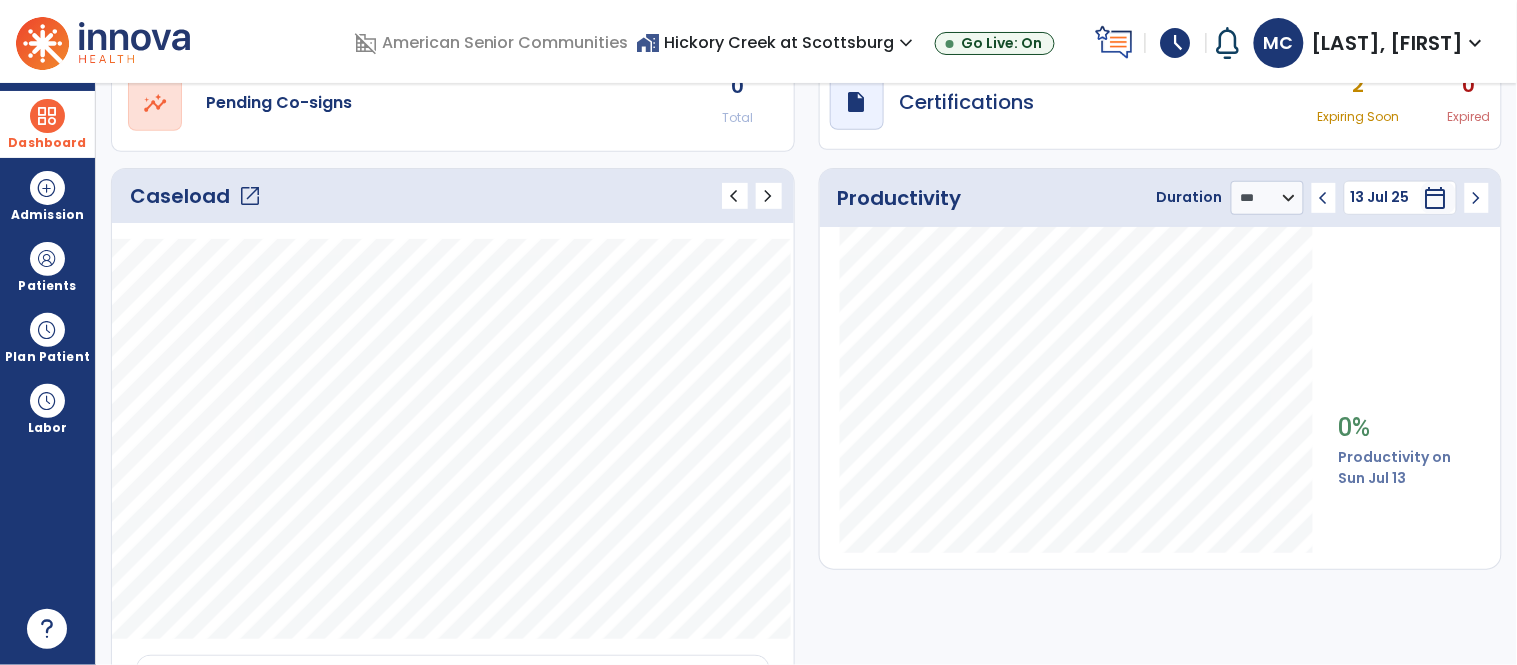 click on "open_in_new" 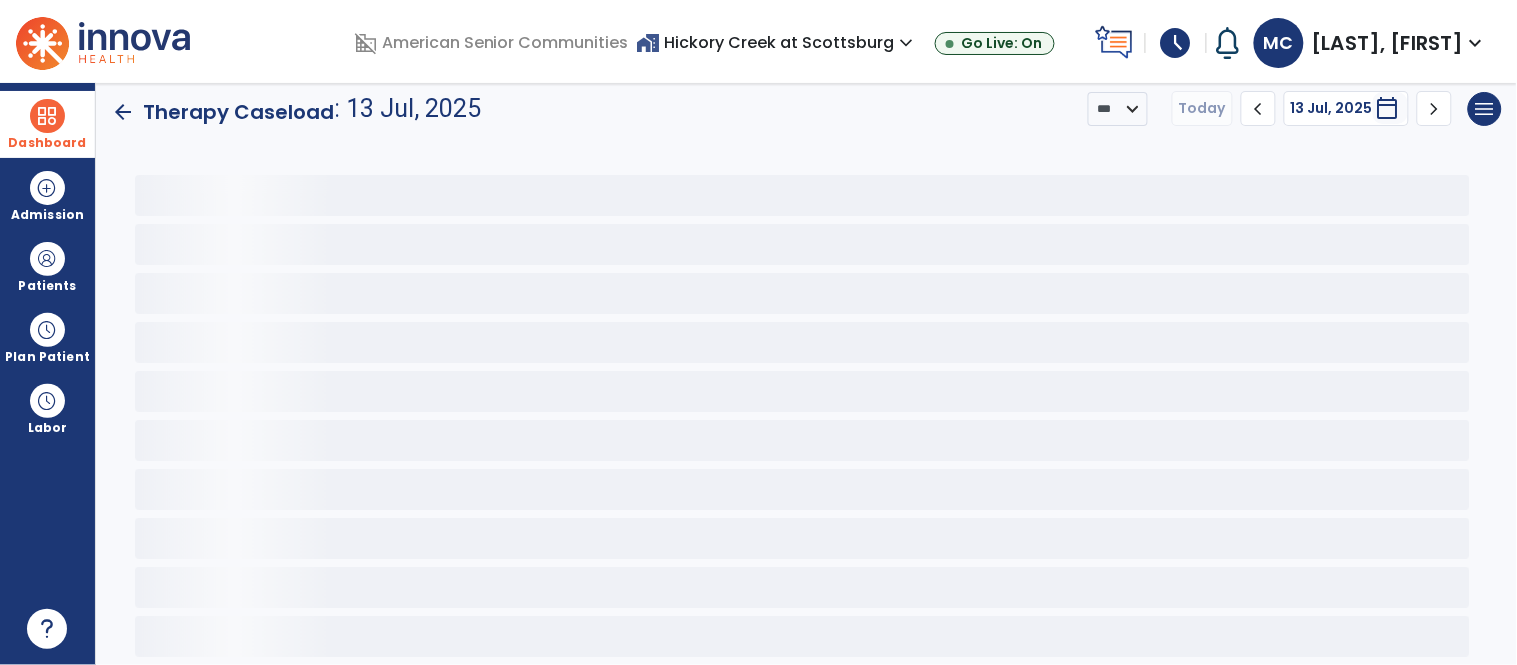 scroll, scrollTop: 0, scrollLeft: 0, axis: both 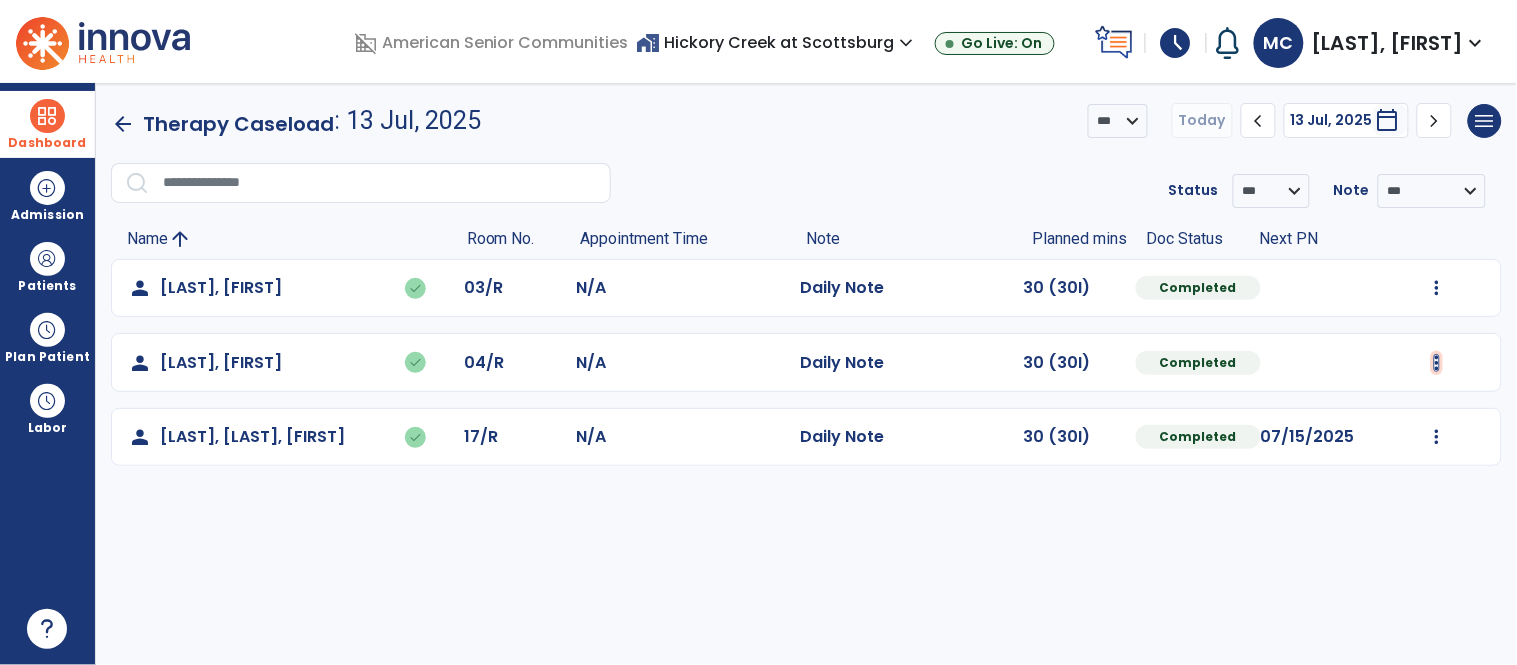 click at bounding box center [1437, 288] 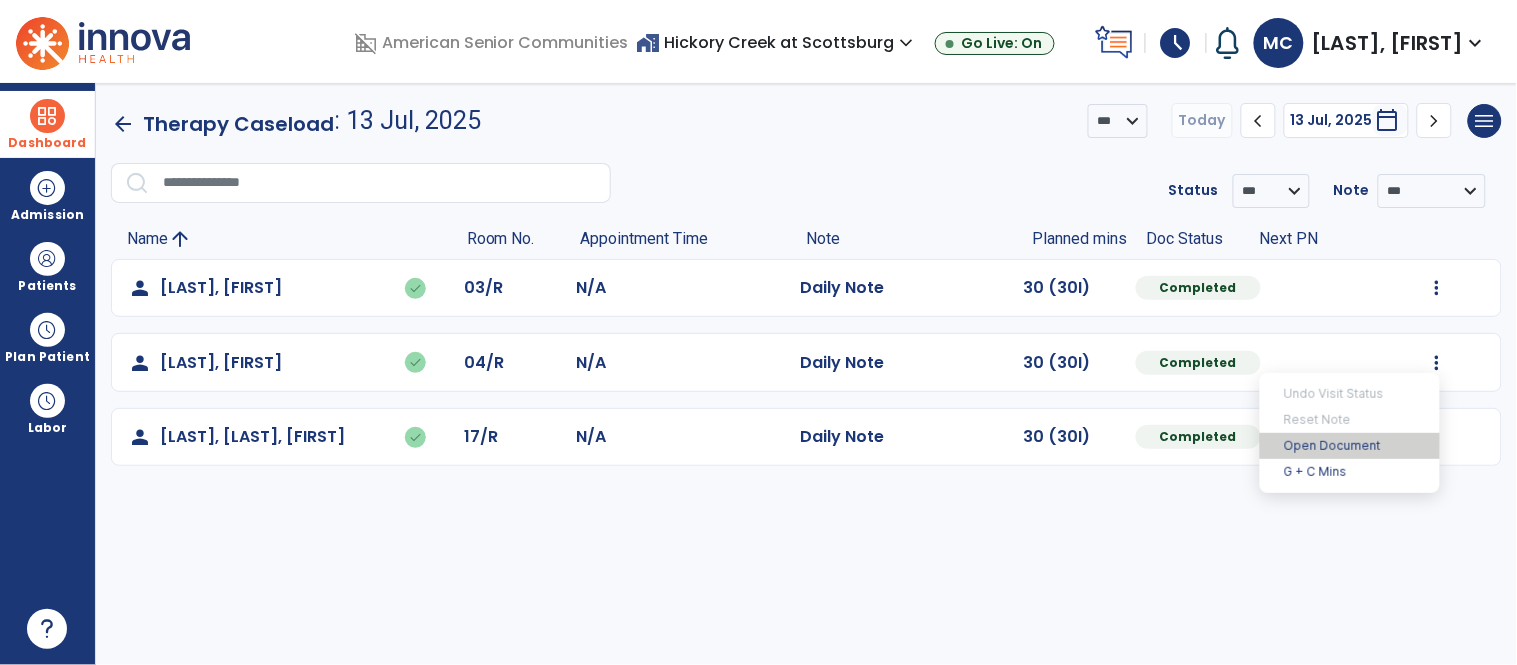 click on "Open Document" at bounding box center (1350, 446) 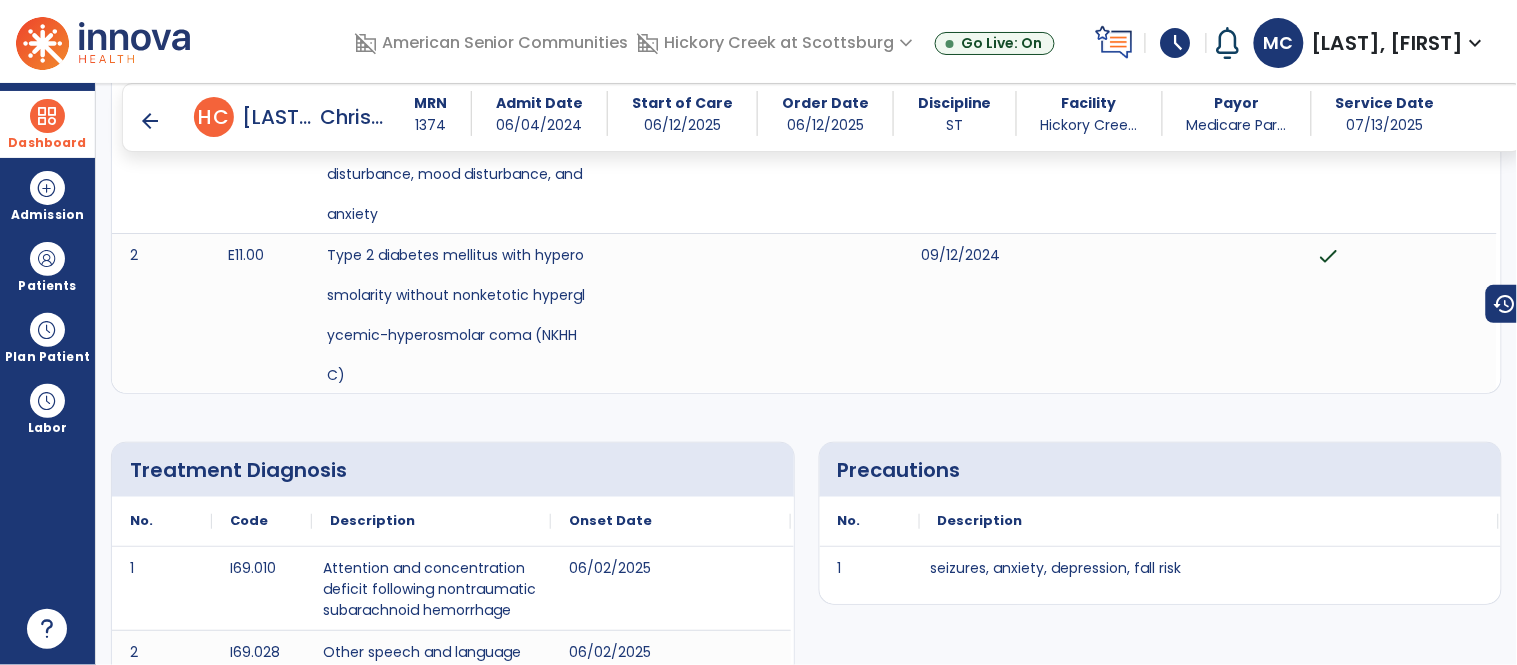 scroll, scrollTop: 0, scrollLeft: 0, axis: both 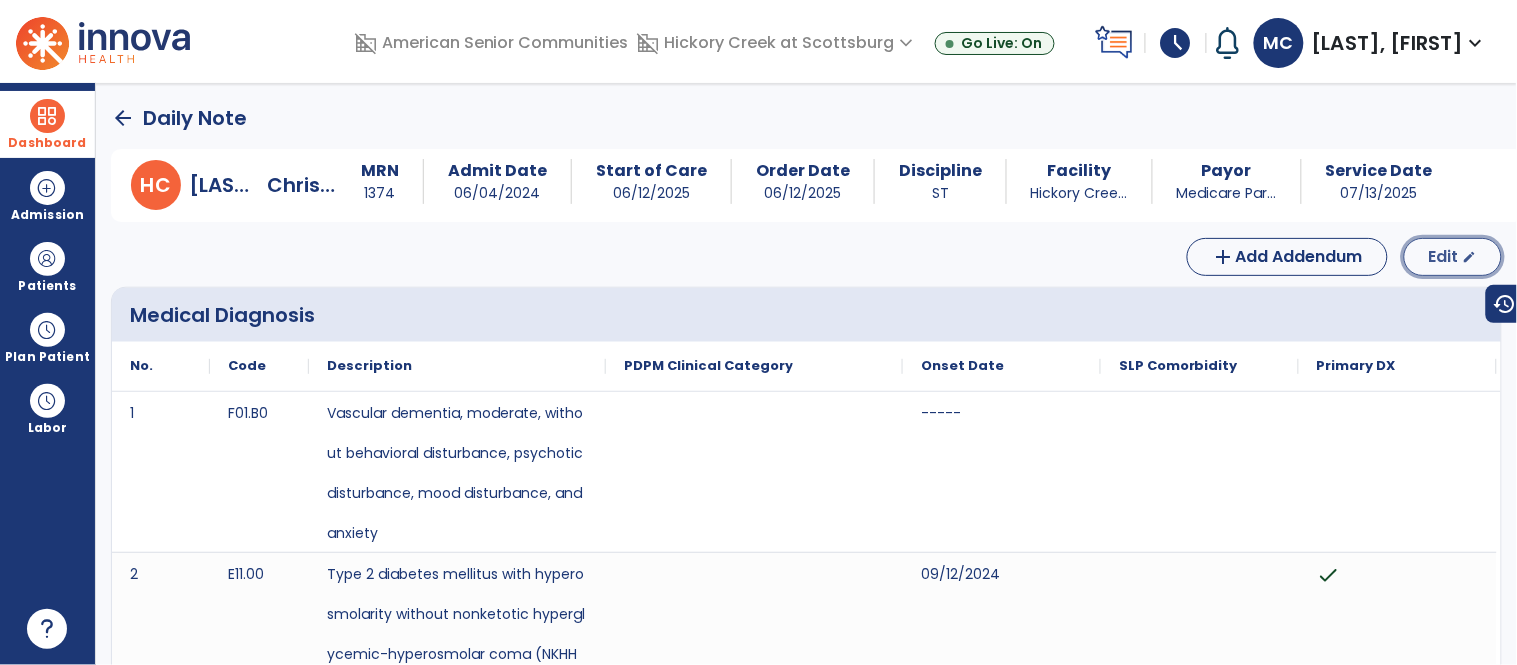 click on "Edit" 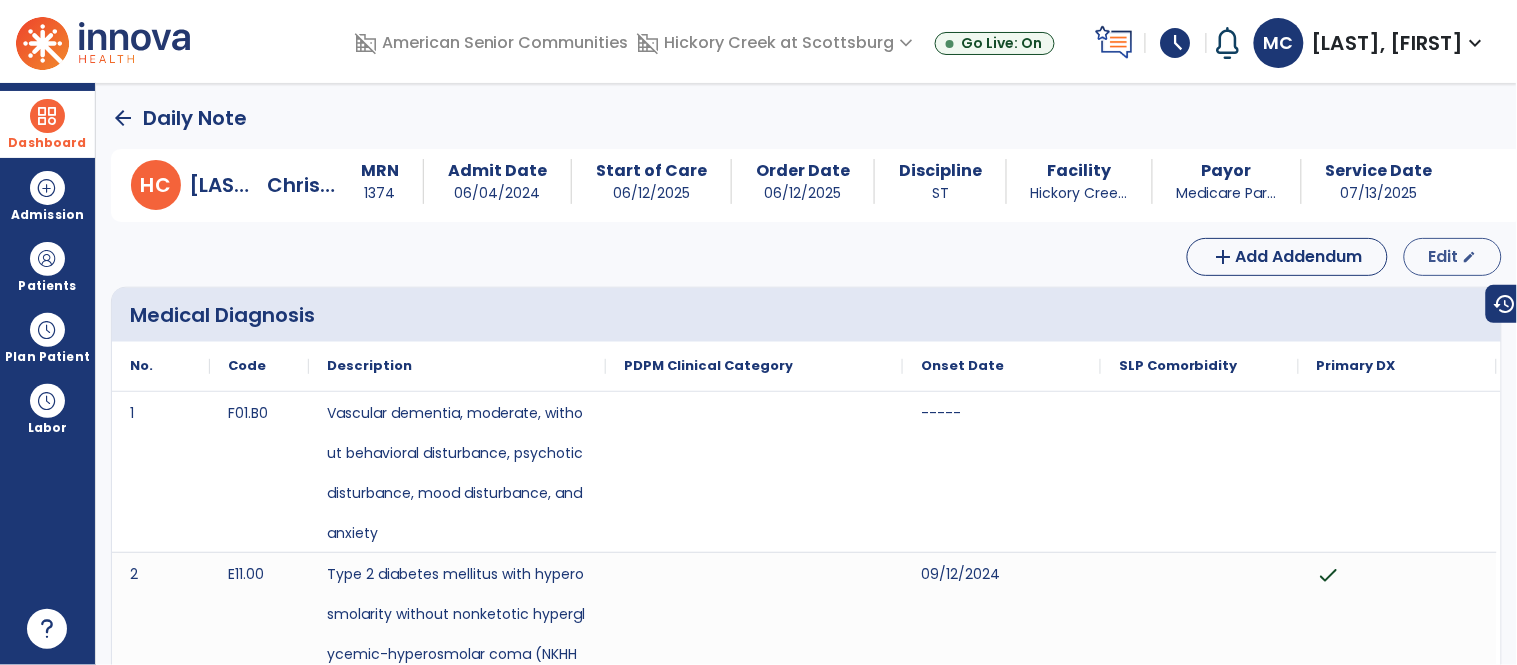 select on "*" 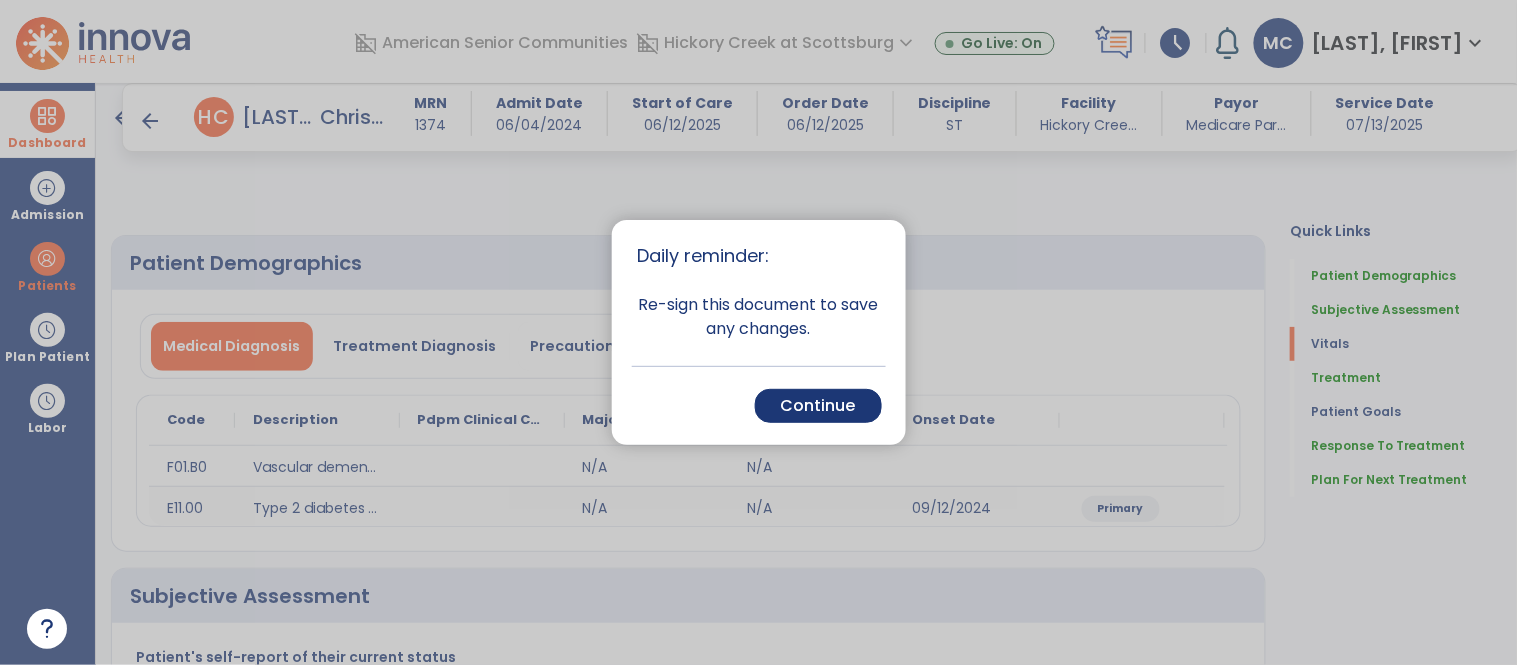 scroll, scrollTop: 677, scrollLeft: 0, axis: vertical 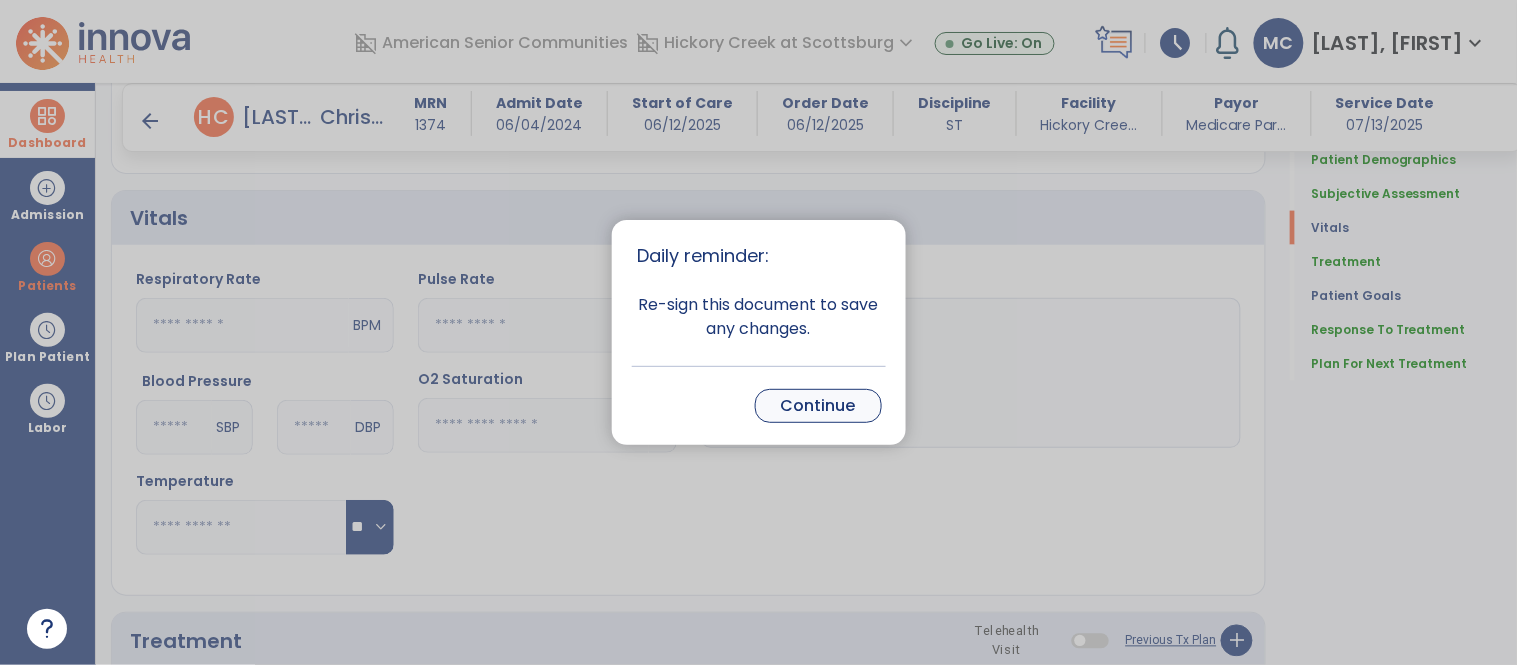 click on "Continue" at bounding box center (818, 406) 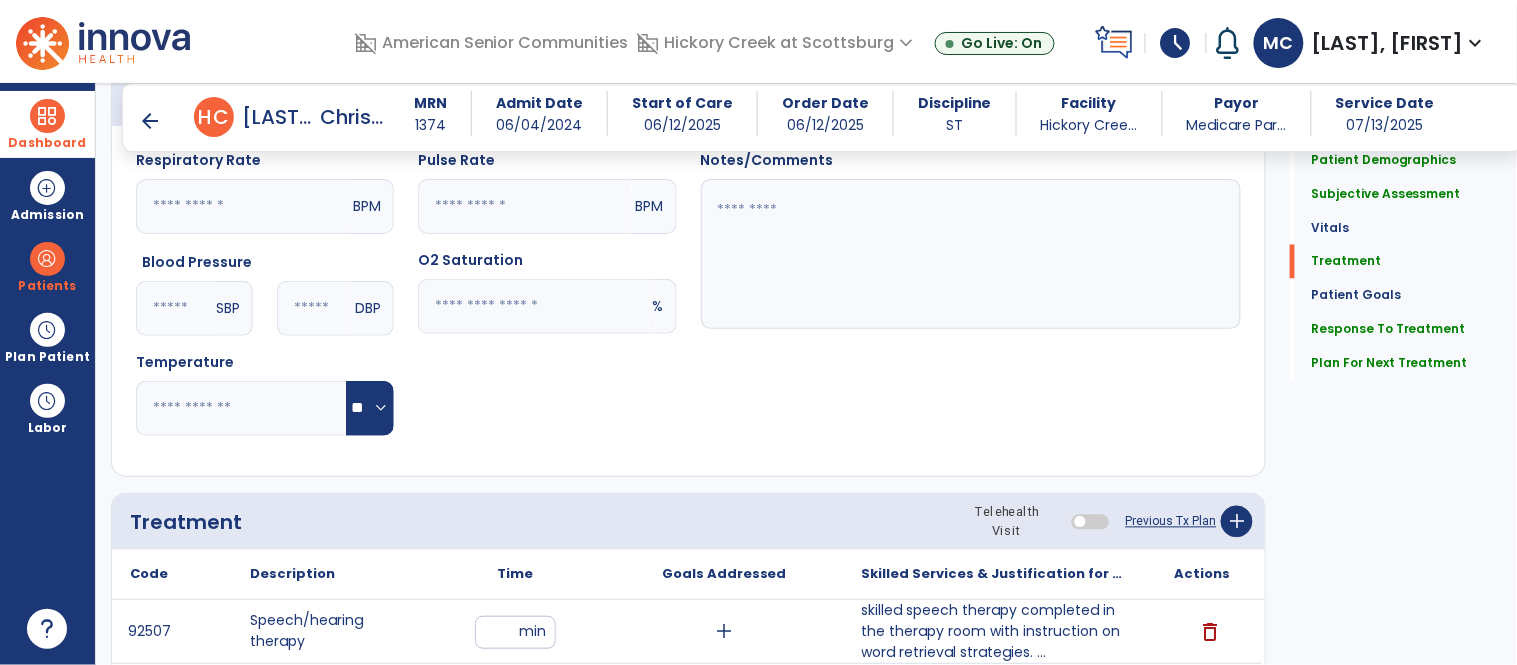 scroll, scrollTop: 1141, scrollLeft: 0, axis: vertical 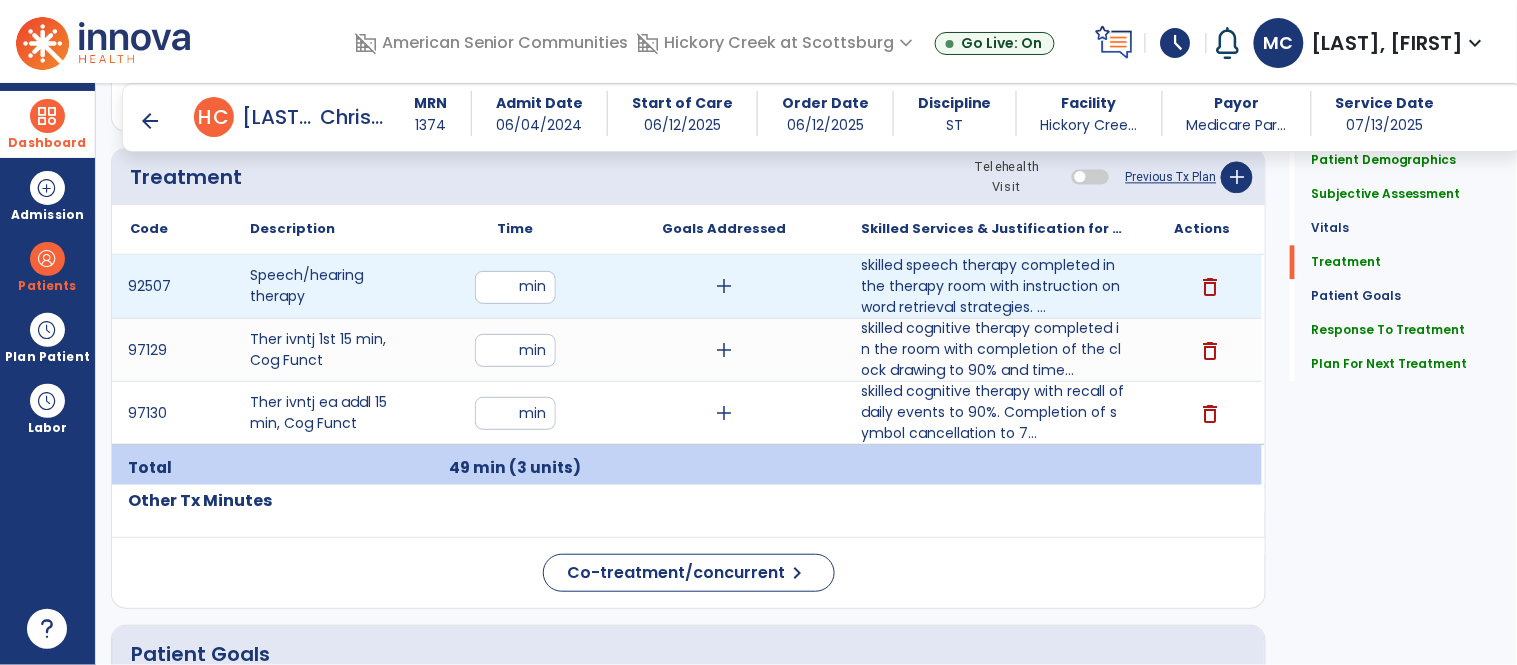 drag, startPoint x: 499, startPoint y: 290, endPoint x: 471, endPoint y: 278, distance: 30.463093 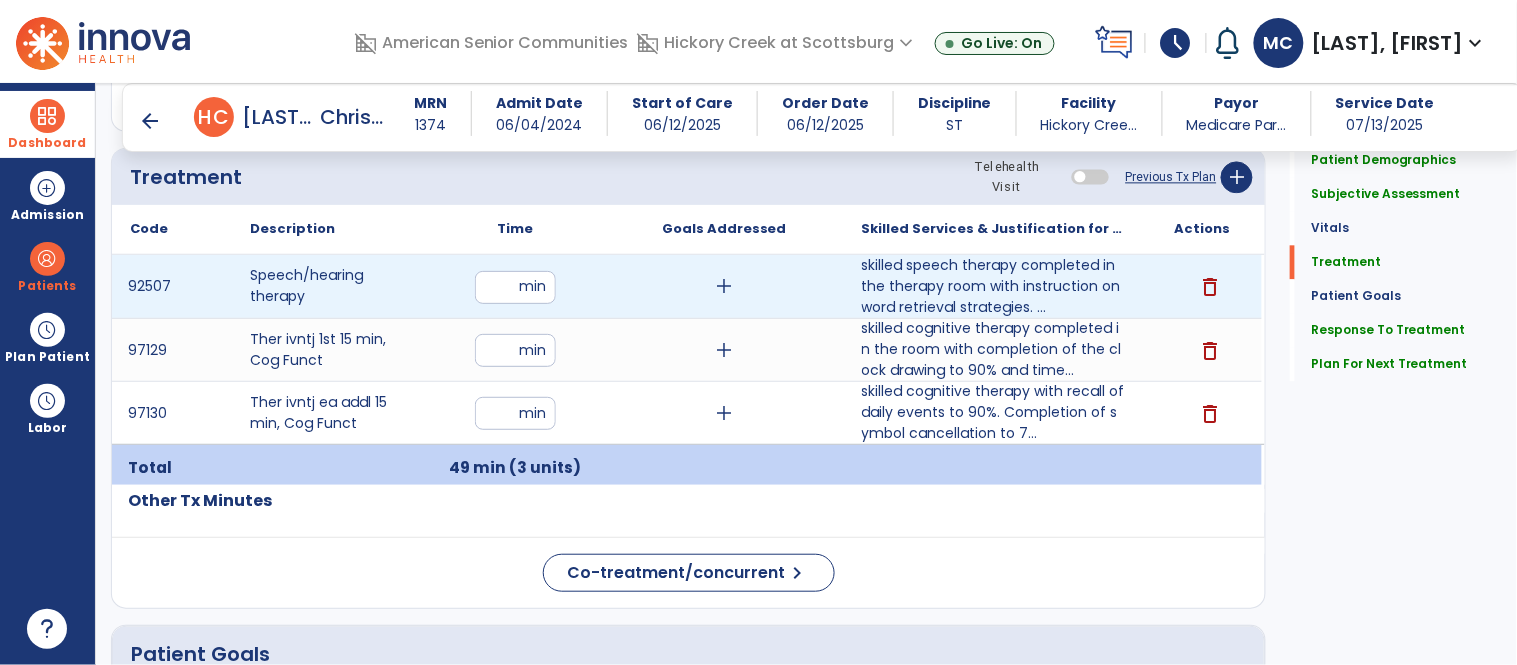 type on "**" 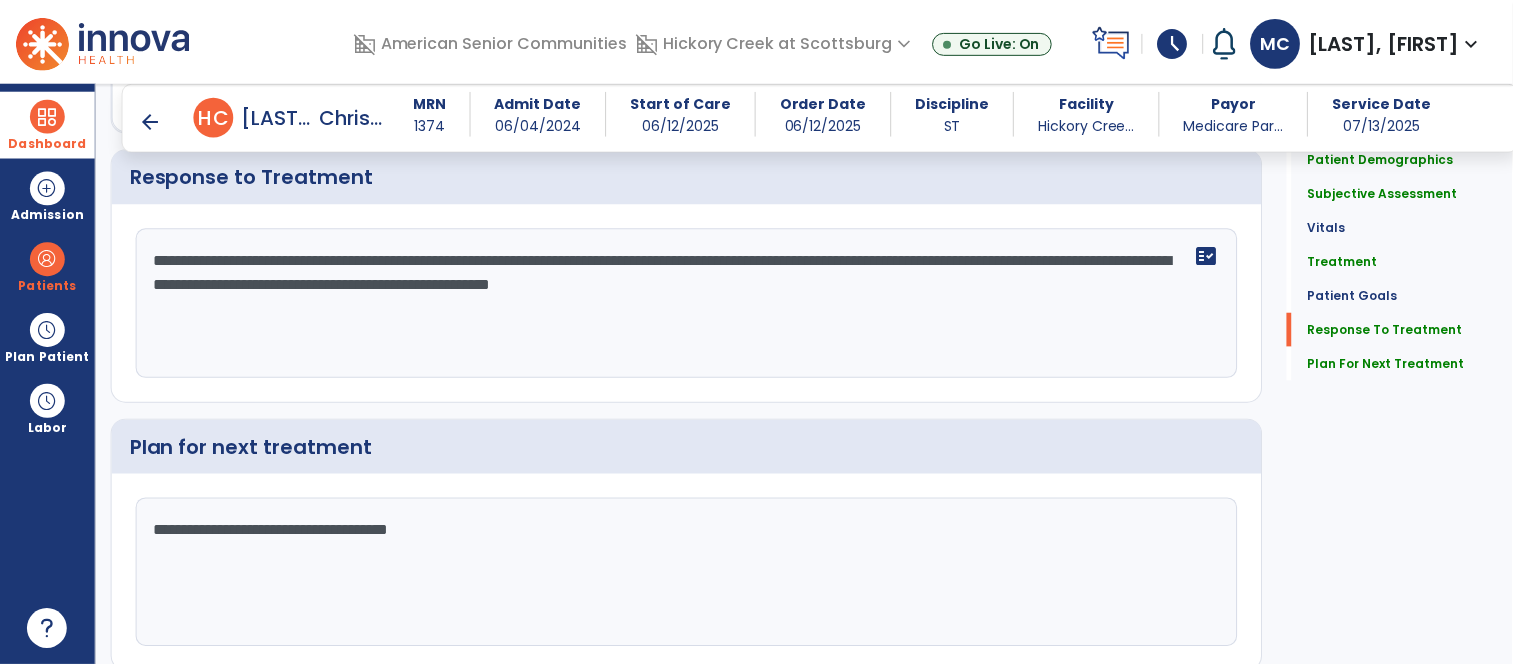 scroll, scrollTop: 3112, scrollLeft: 0, axis: vertical 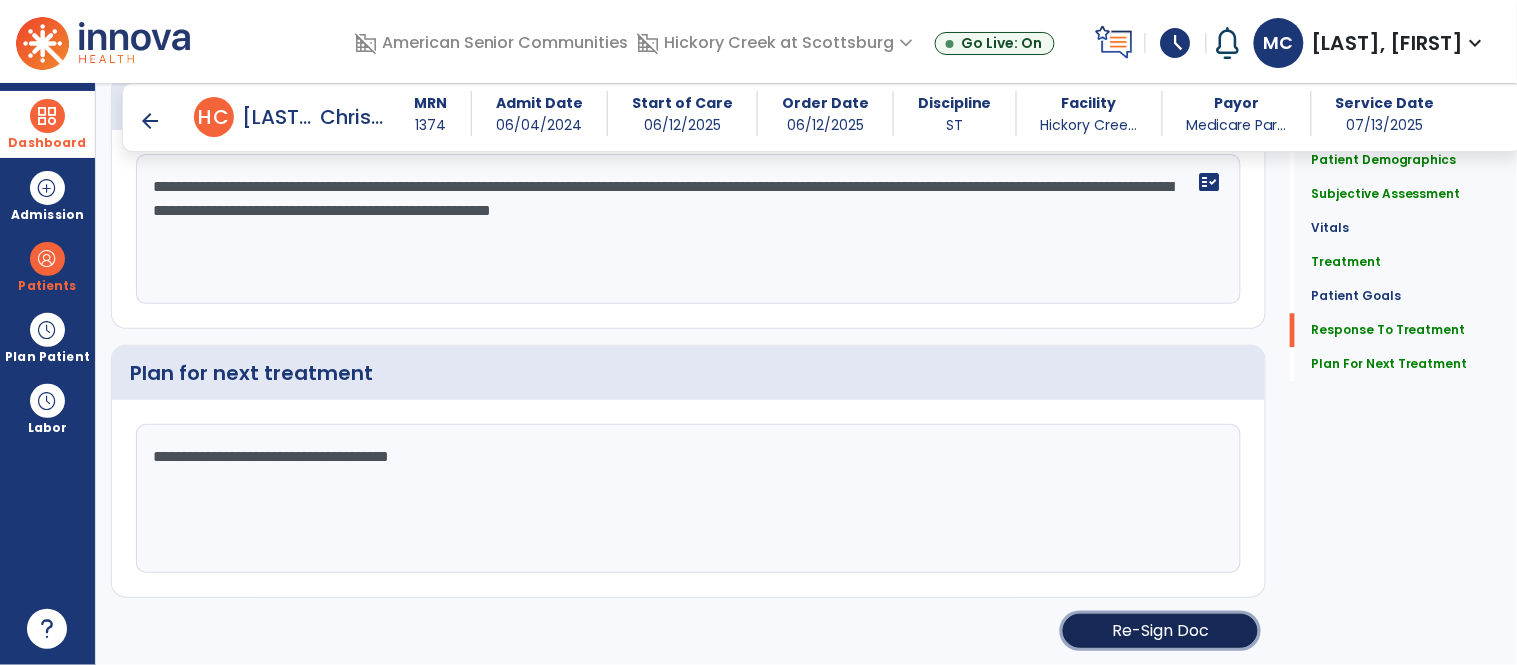 click on "Re-Sign Doc" 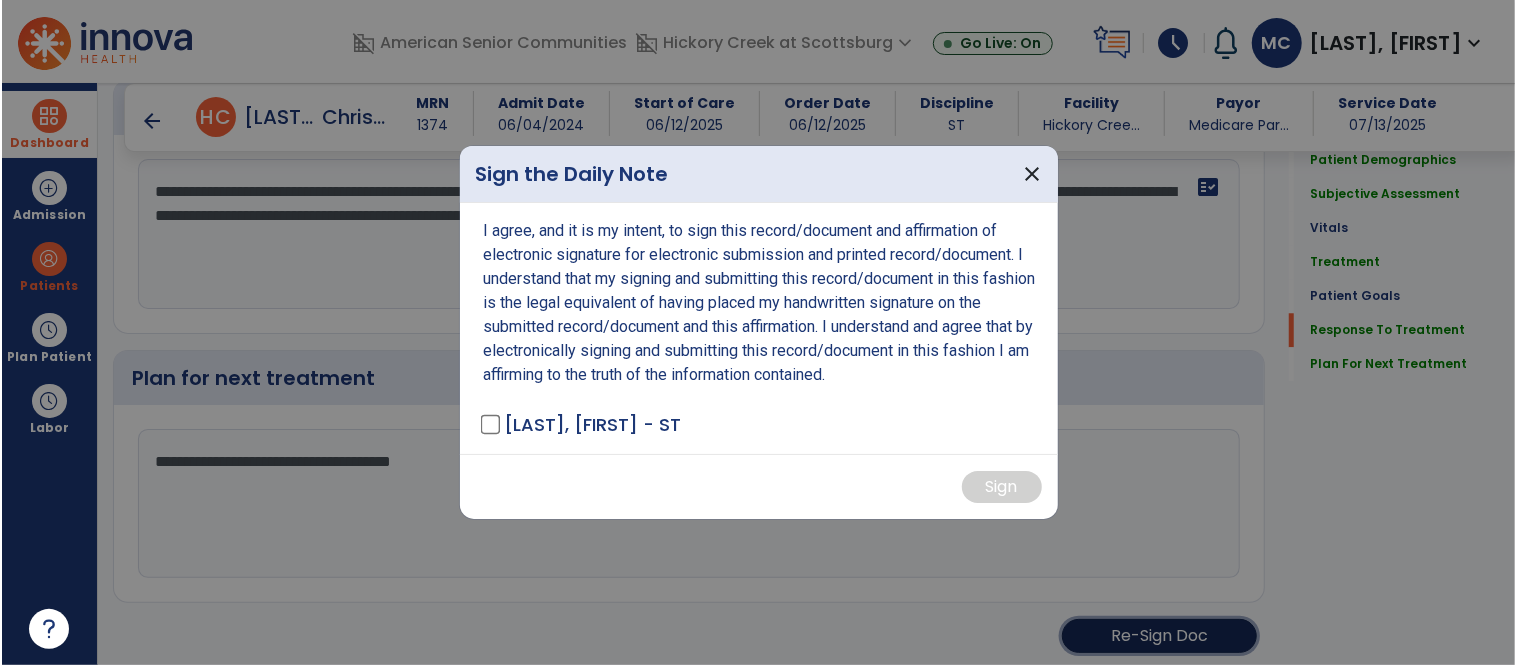 scroll, scrollTop: 3112, scrollLeft: 0, axis: vertical 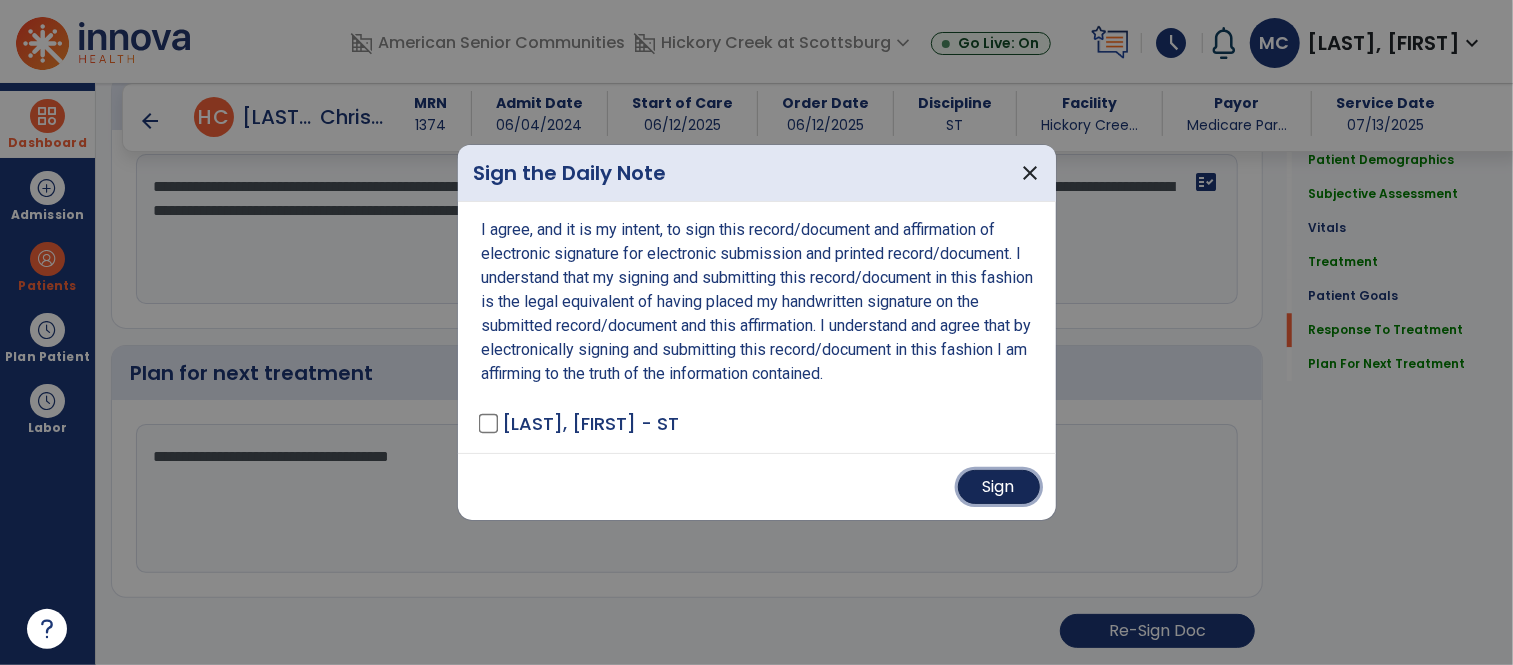 click on "Sign" at bounding box center (999, 487) 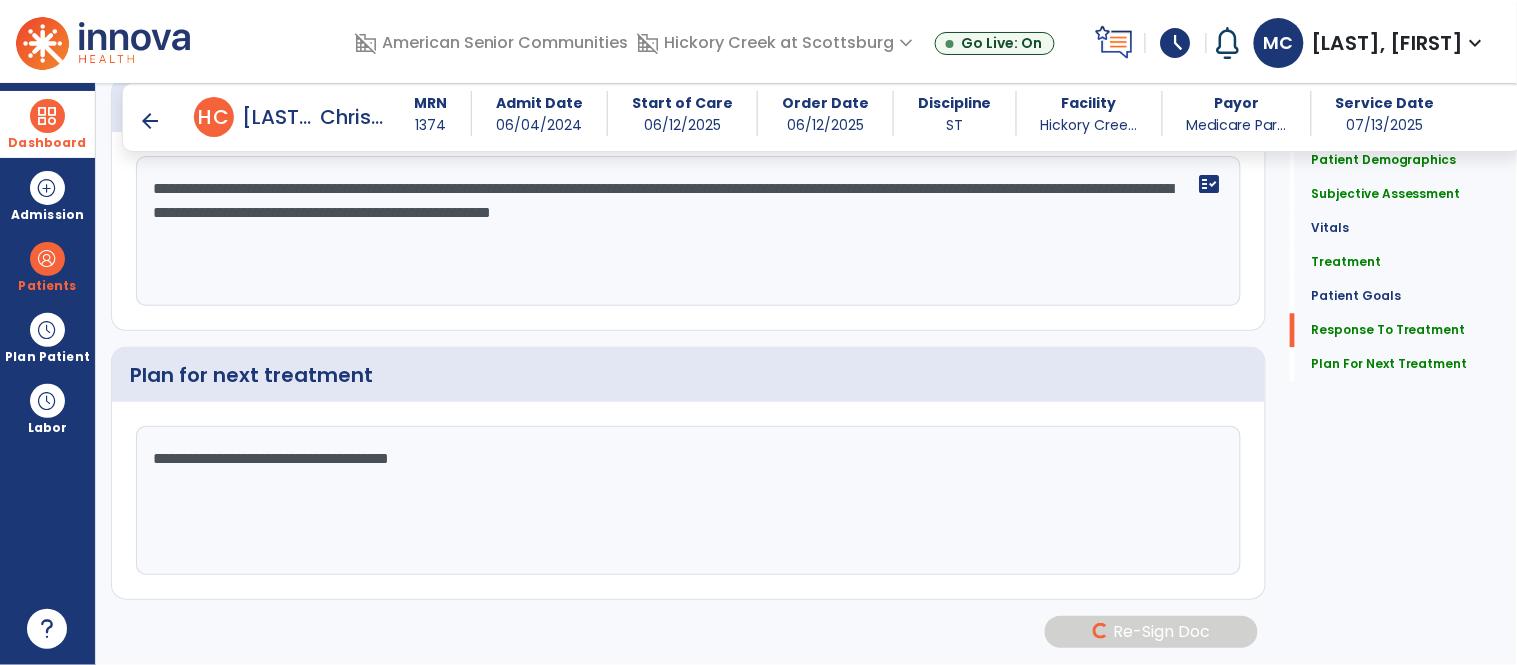 scroll, scrollTop: 3110, scrollLeft: 0, axis: vertical 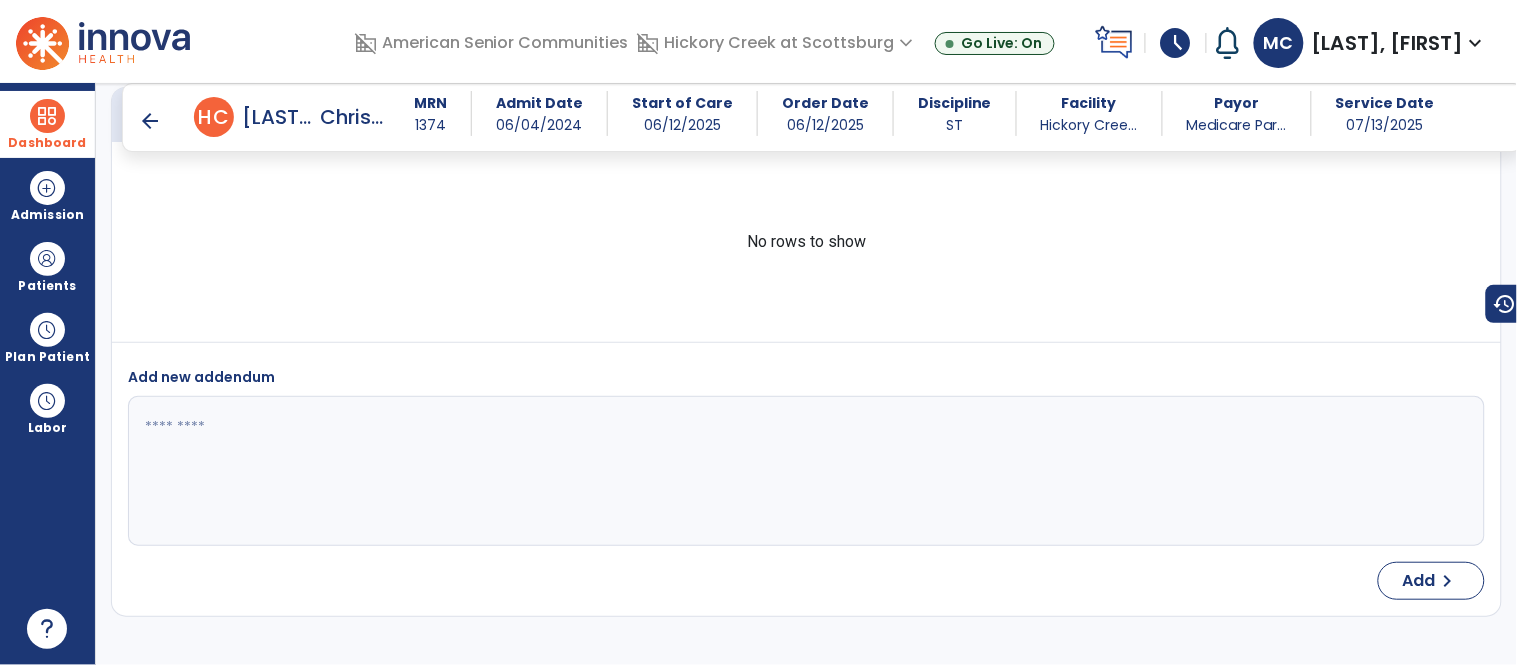 click on "arrow_back" at bounding box center (150, 121) 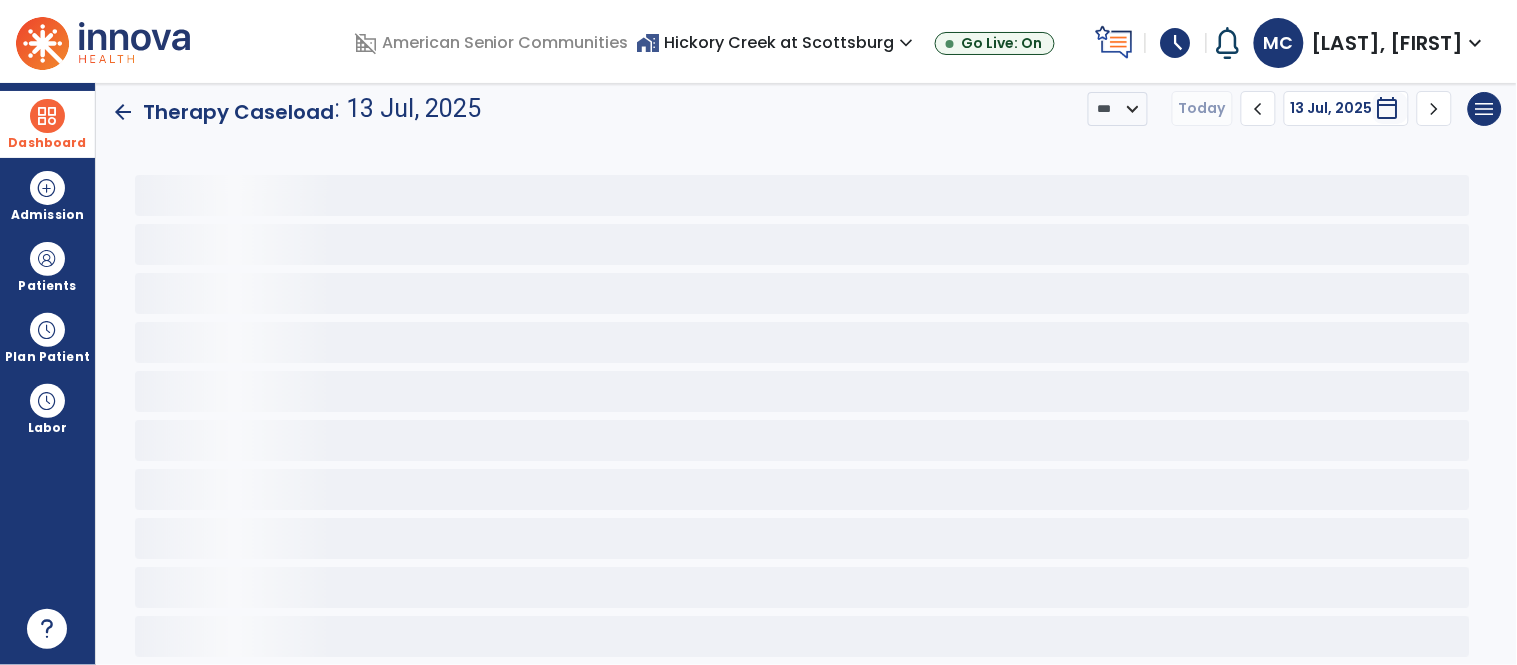 scroll, scrollTop: 0, scrollLeft: 0, axis: both 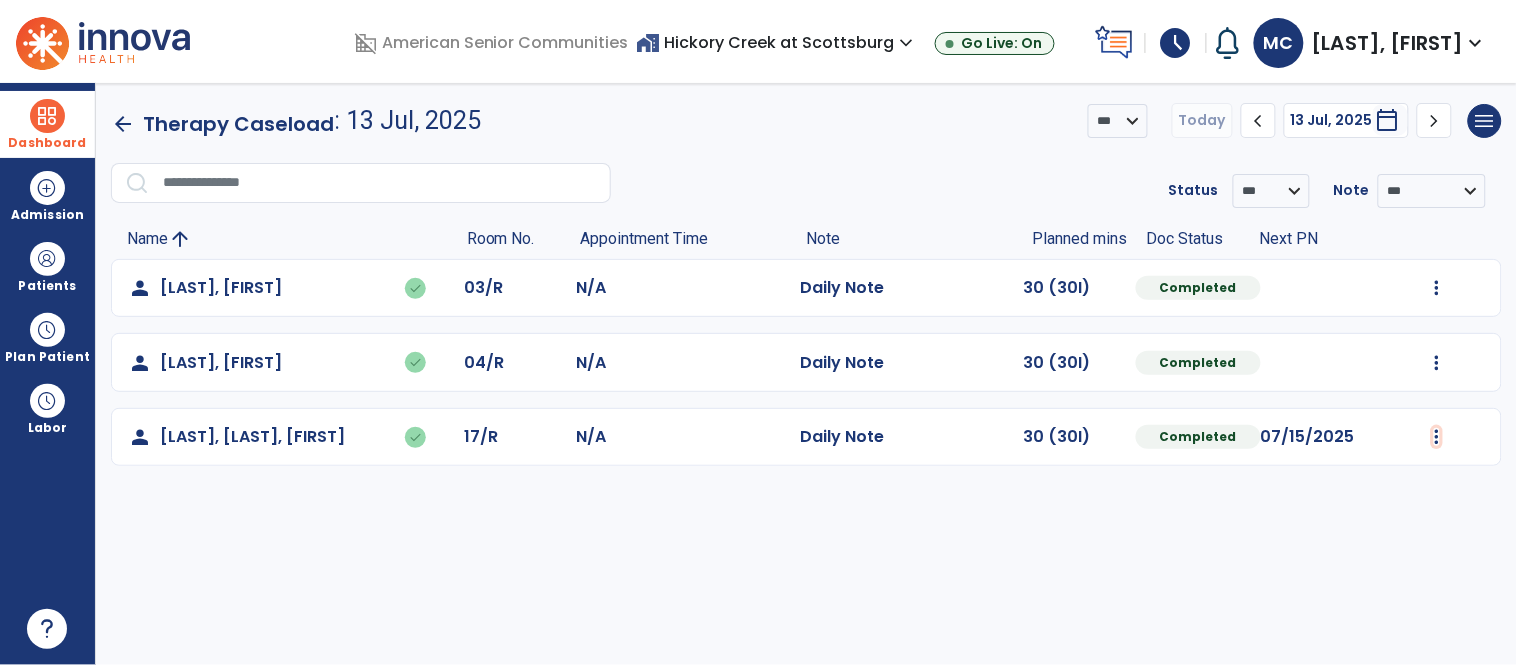 click at bounding box center [1437, 288] 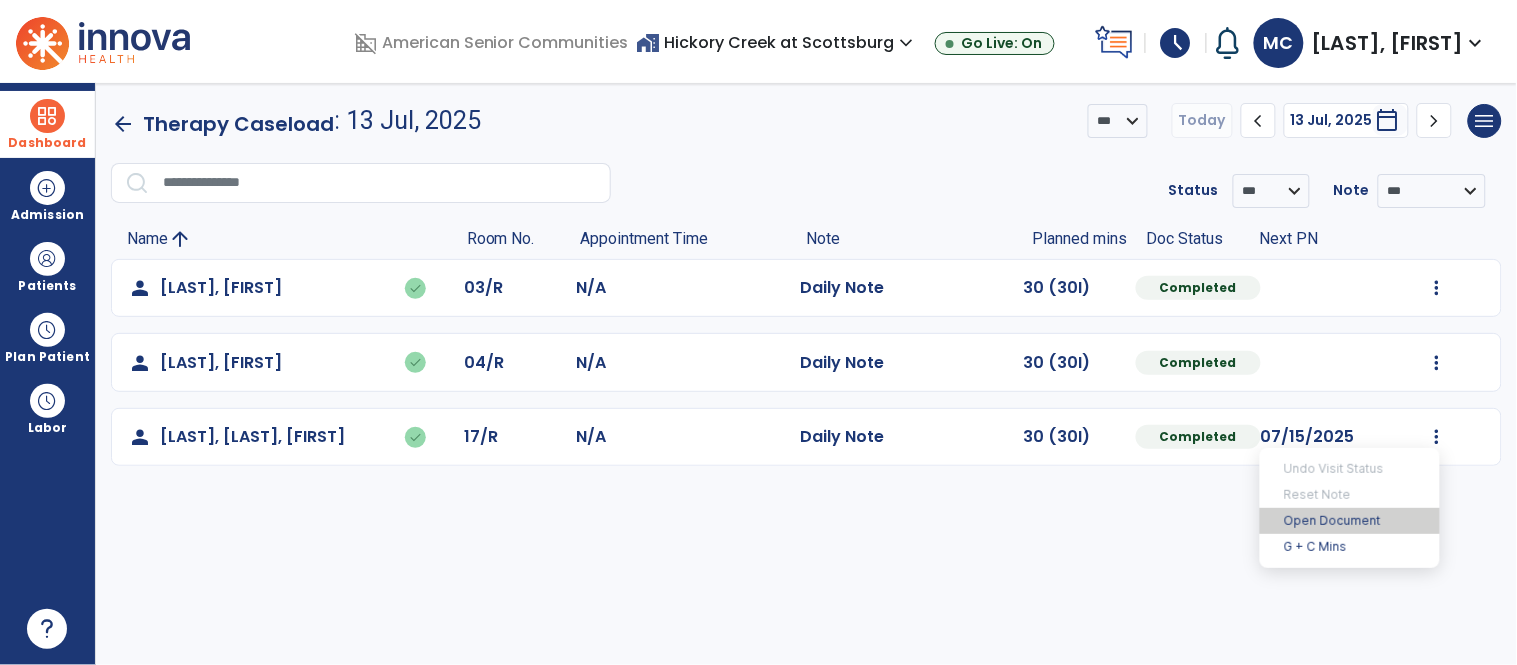 click on "Open Document" at bounding box center [1350, 521] 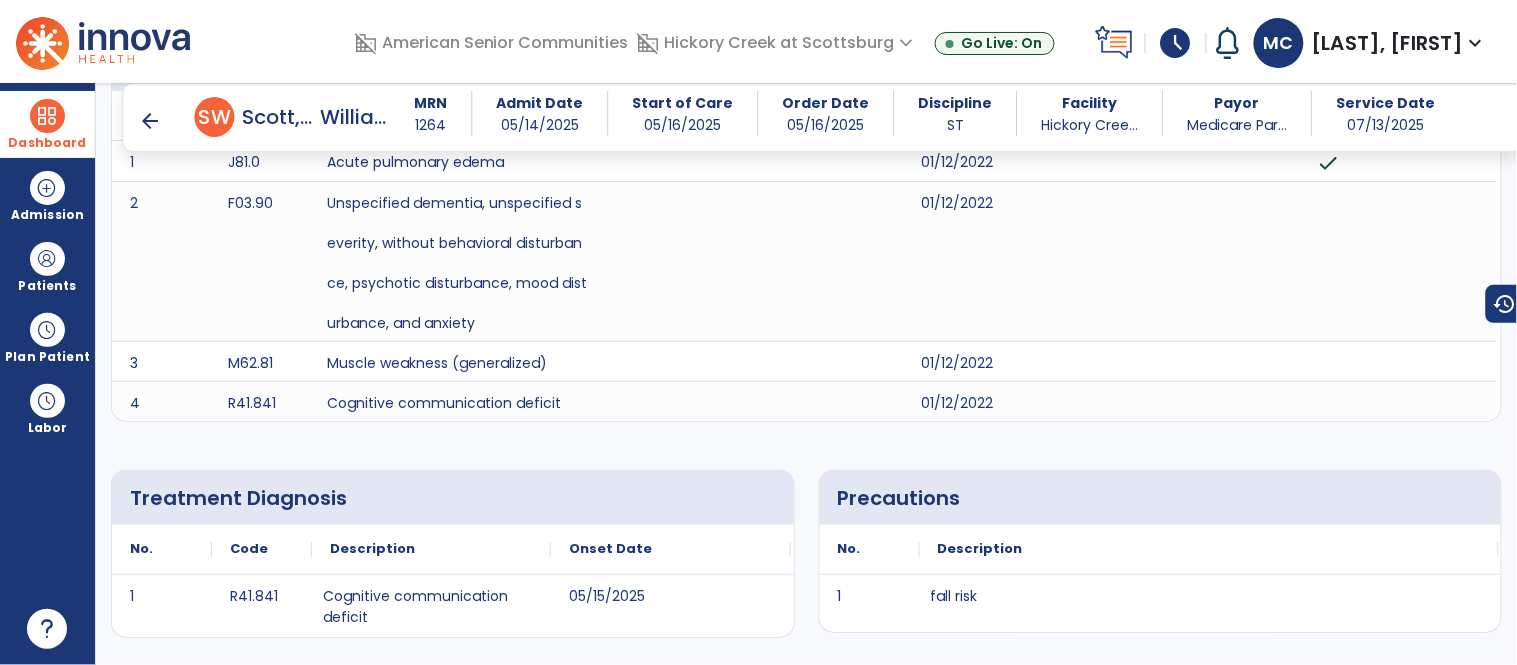 scroll, scrollTop: 217, scrollLeft: 0, axis: vertical 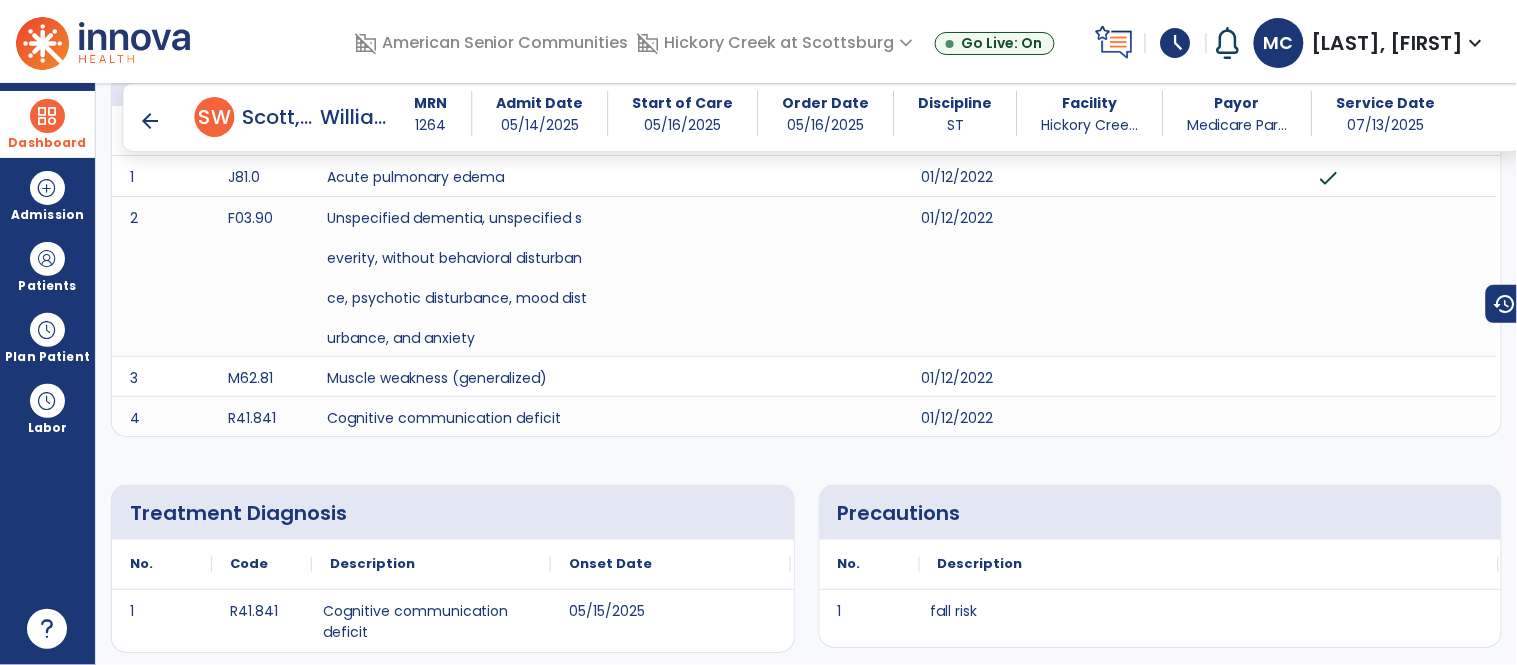 click on "Dashboard" at bounding box center (47, 124) 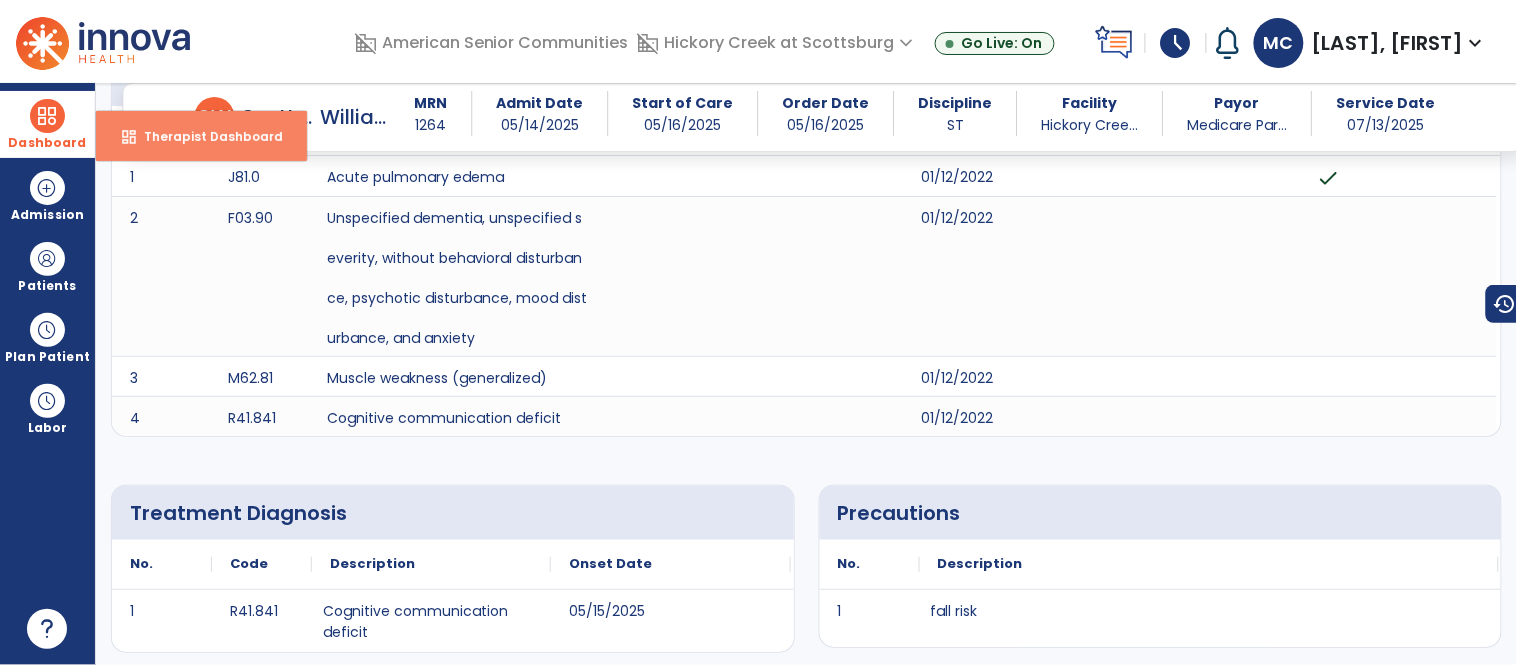 click on "dashboard  Therapist Dashboard" at bounding box center [201, 136] 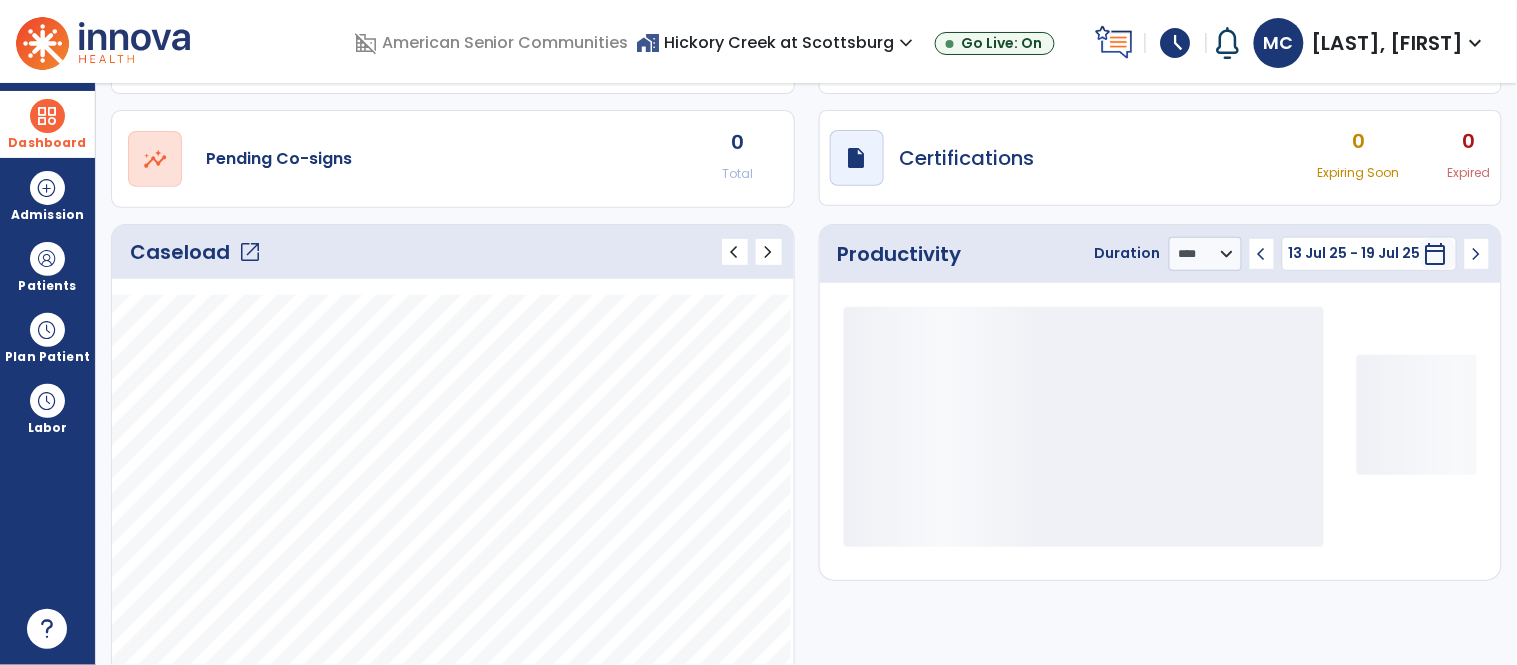 scroll, scrollTop: 145, scrollLeft: 0, axis: vertical 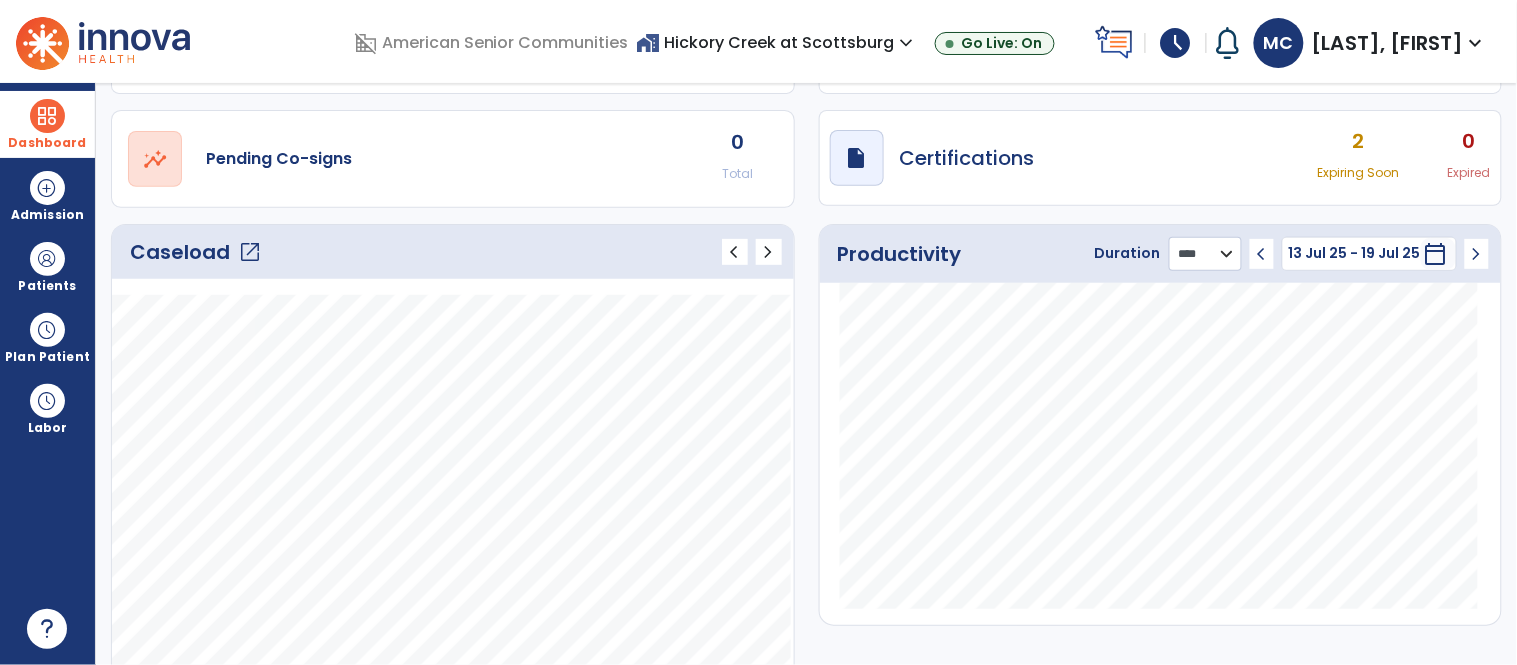 click on "******** **** ***" 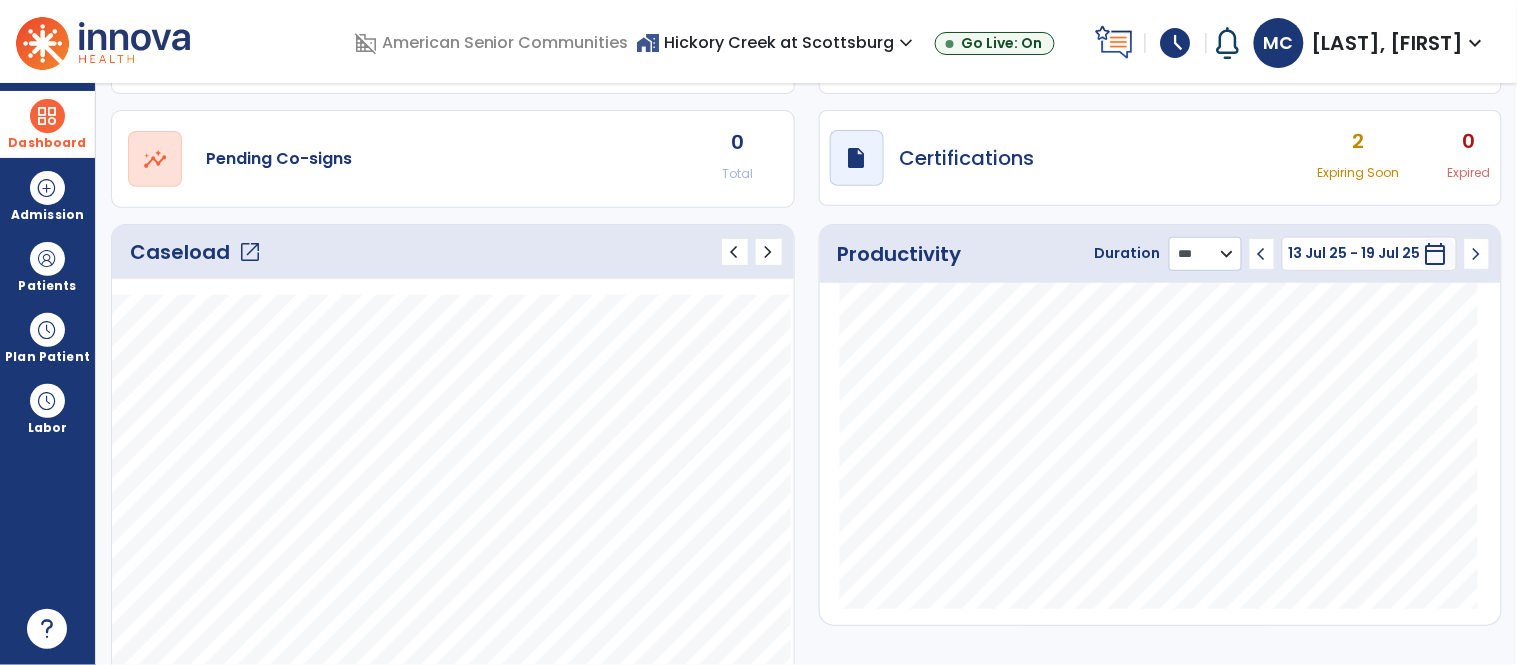 click on "******** **** ***" 